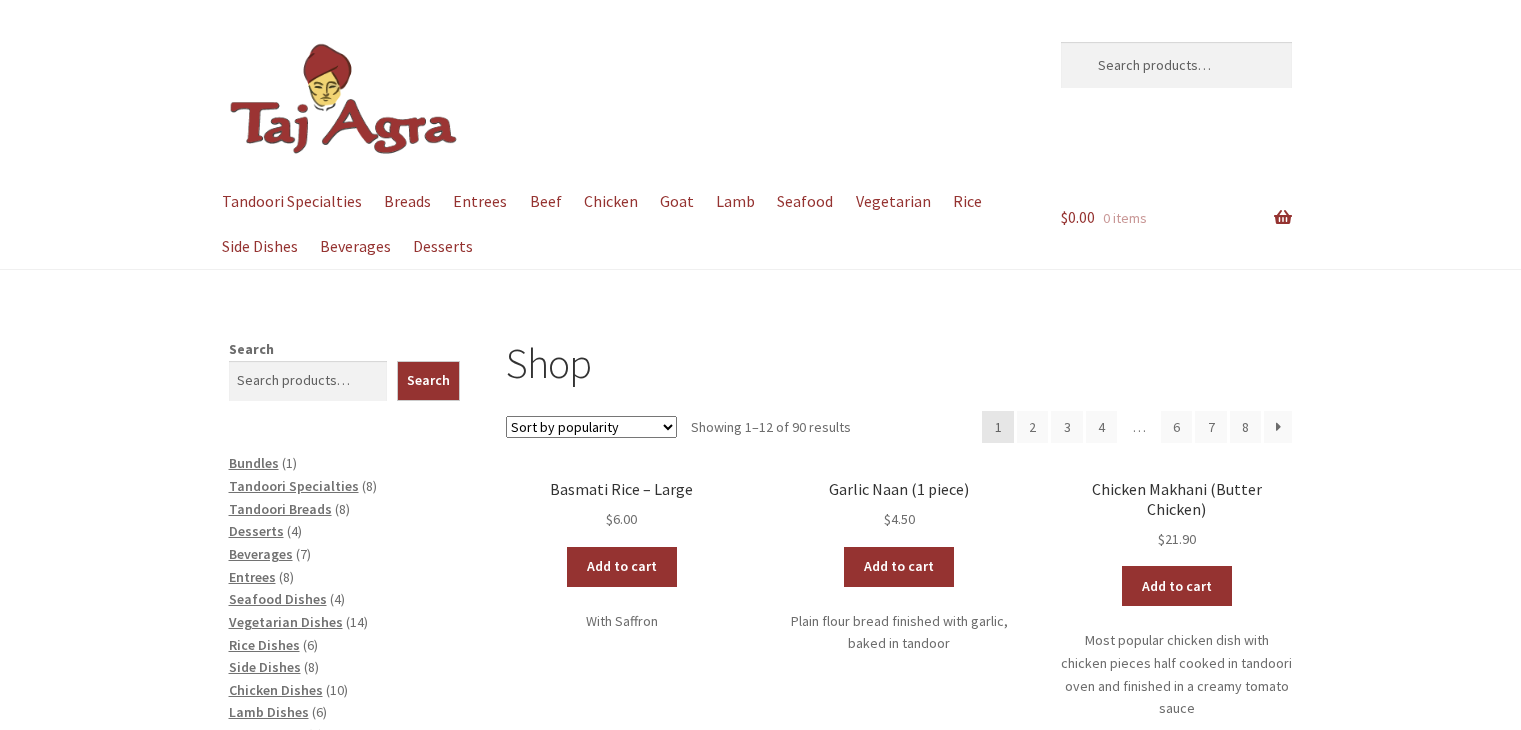 scroll, scrollTop: 0, scrollLeft: 0, axis: both 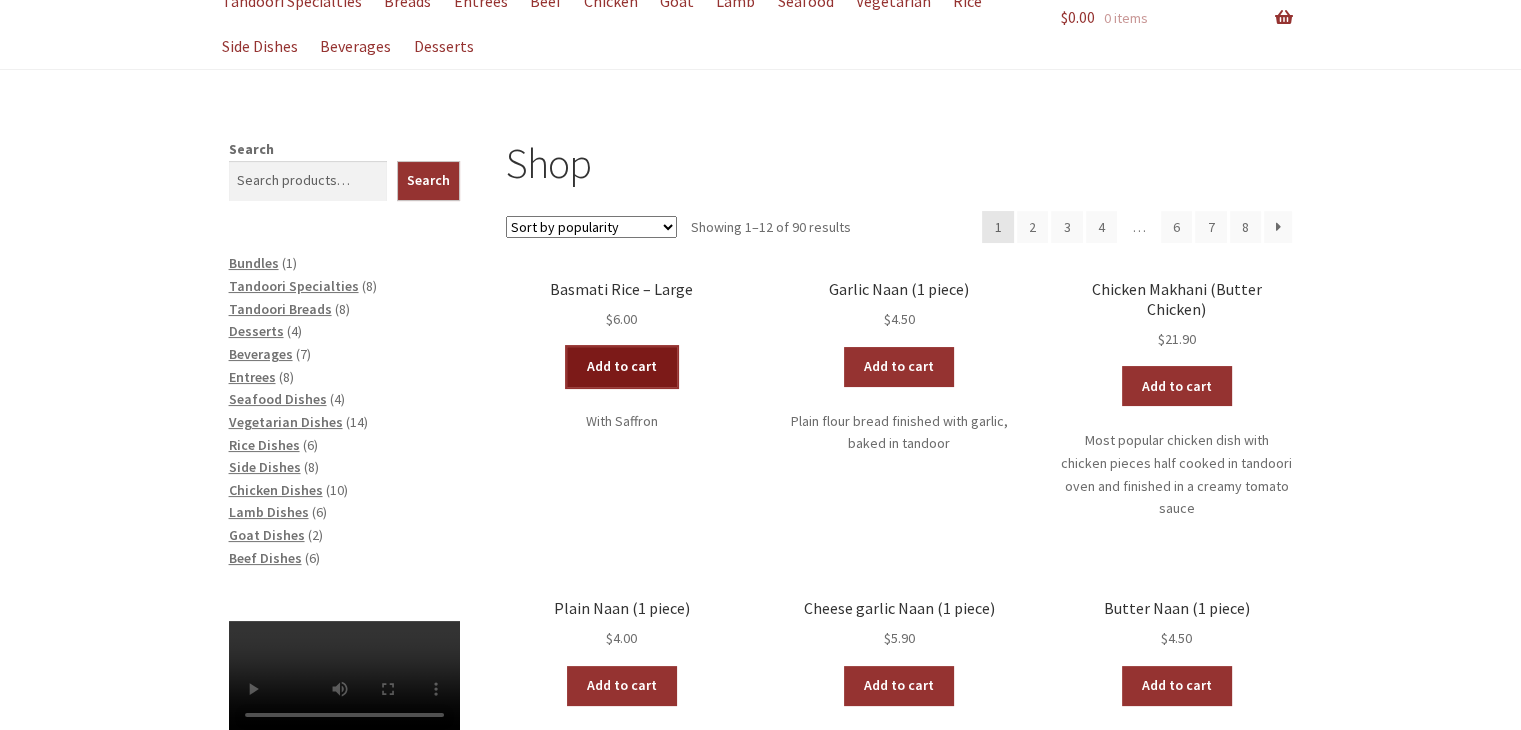 click on "Add to cart" at bounding box center (622, 367) 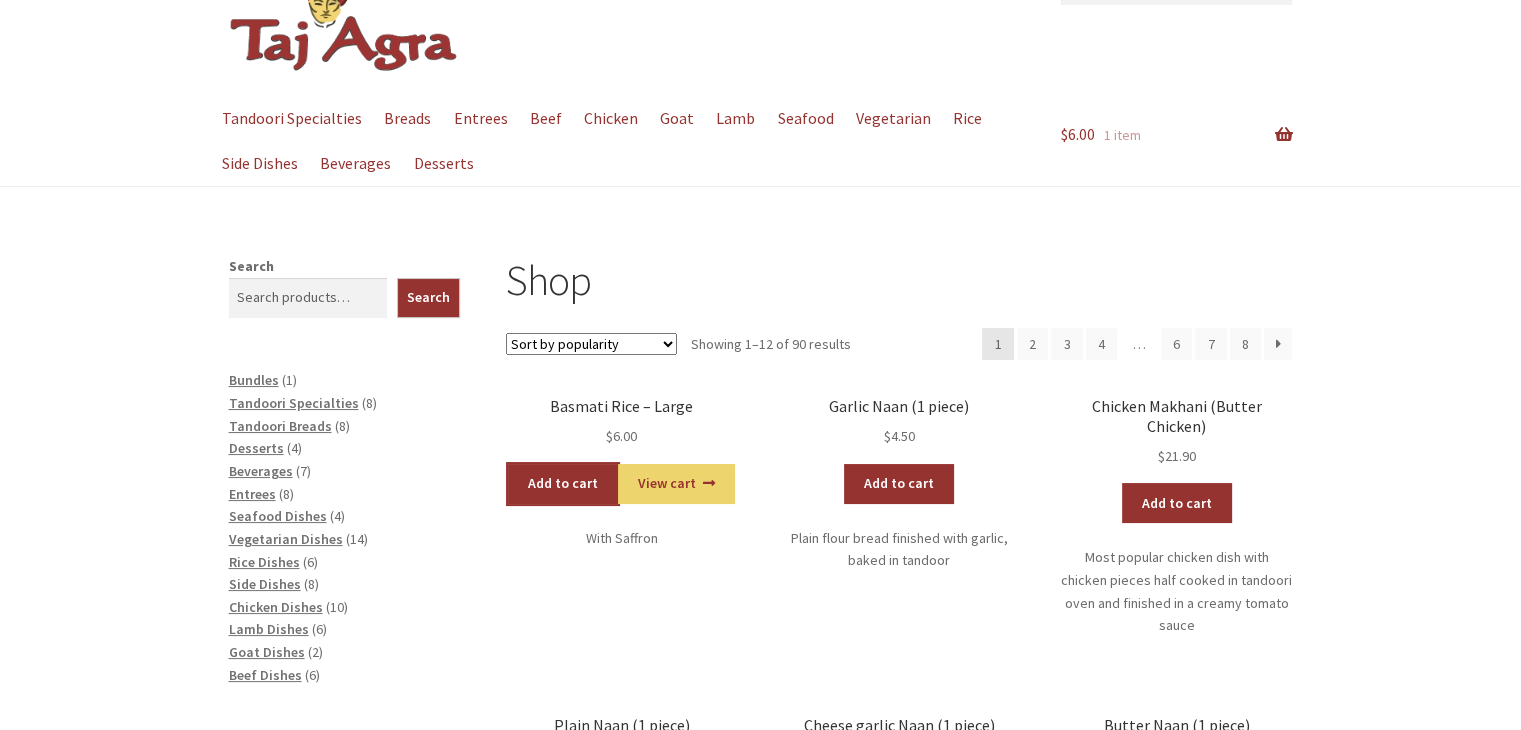 scroll, scrollTop: 200, scrollLeft: 0, axis: vertical 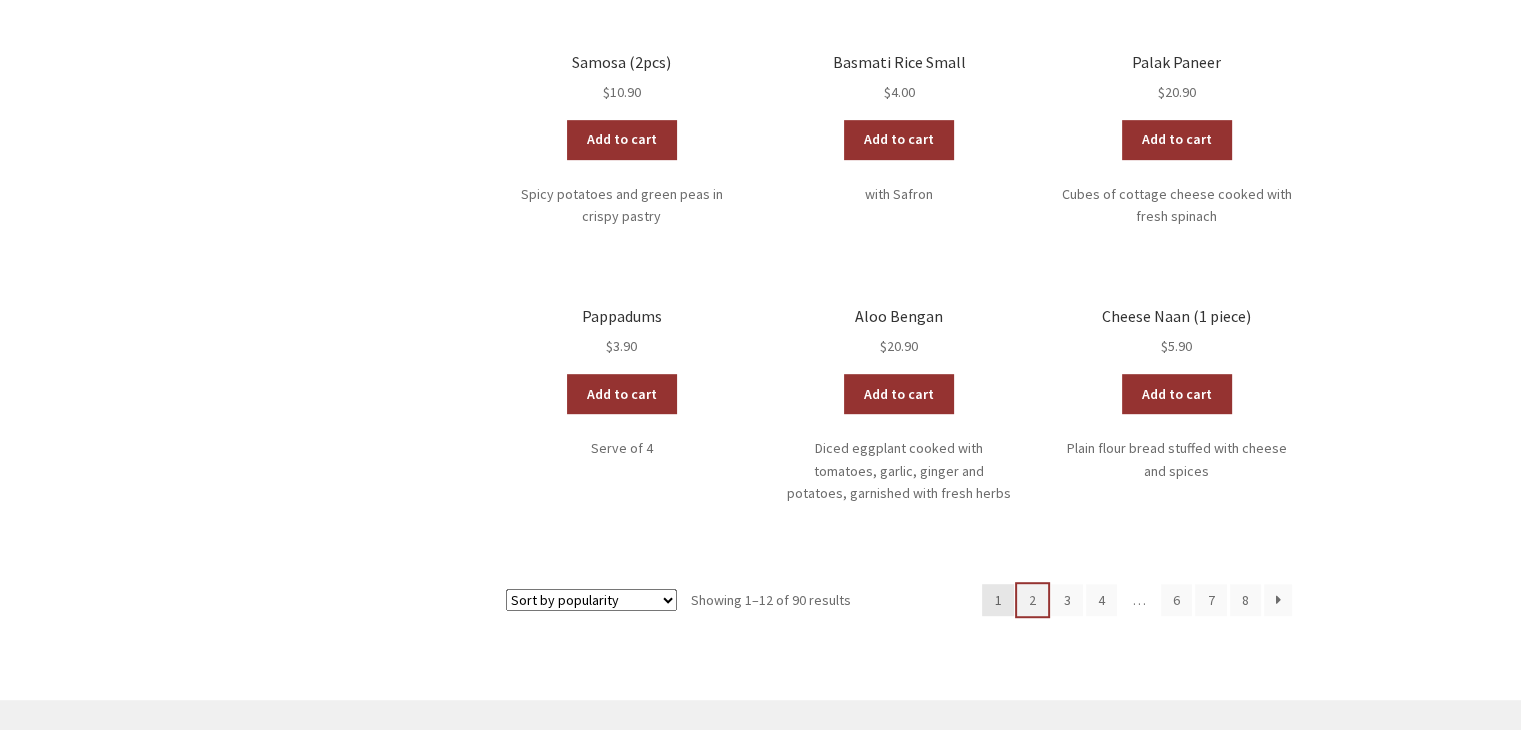 click on "2" at bounding box center [1033, 600] 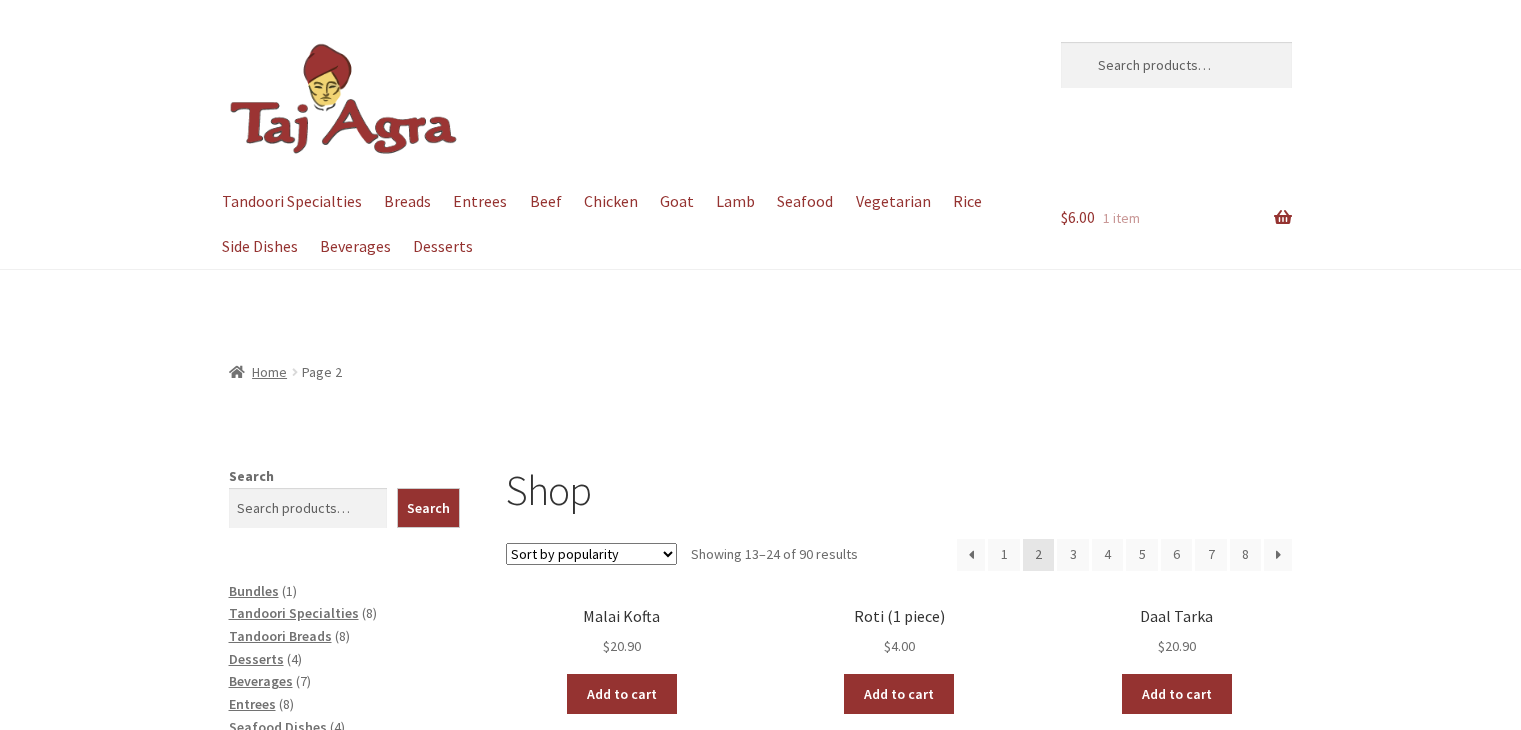 scroll, scrollTop: 0, scrollLeft: 0, axis: both 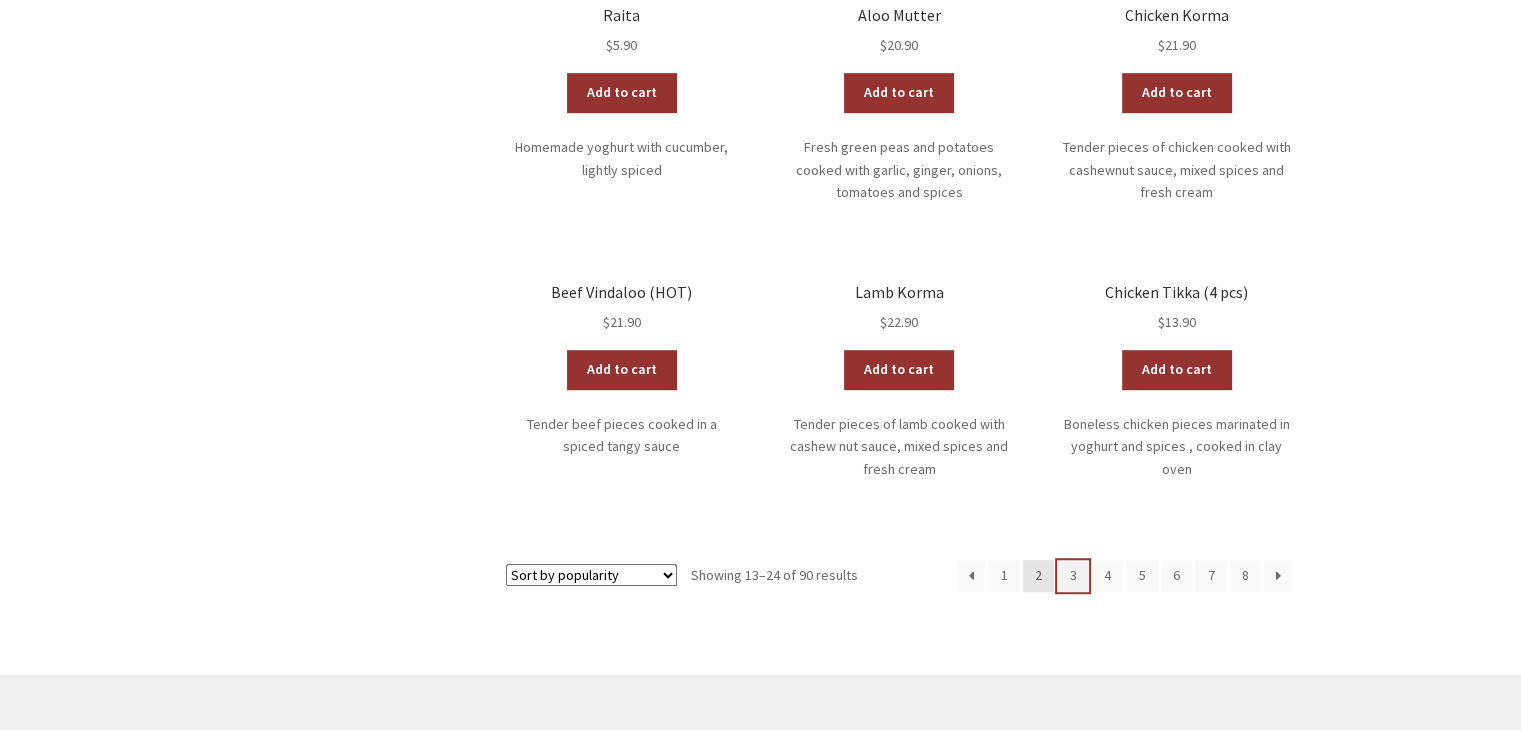 click on "3" at bounding box center [1073, 576] 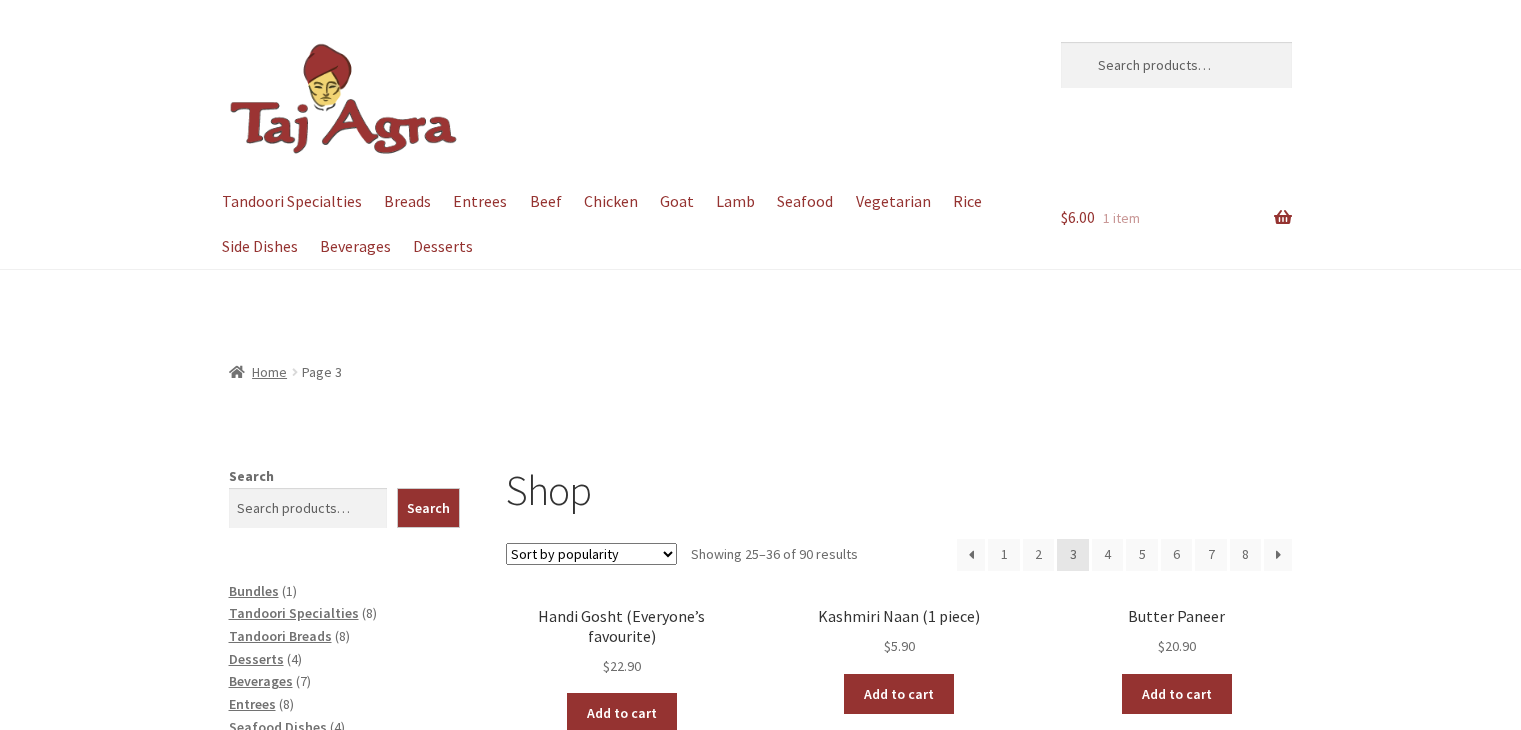 scroll, scrollTop: 0, scrollLeft: 0, axis: both 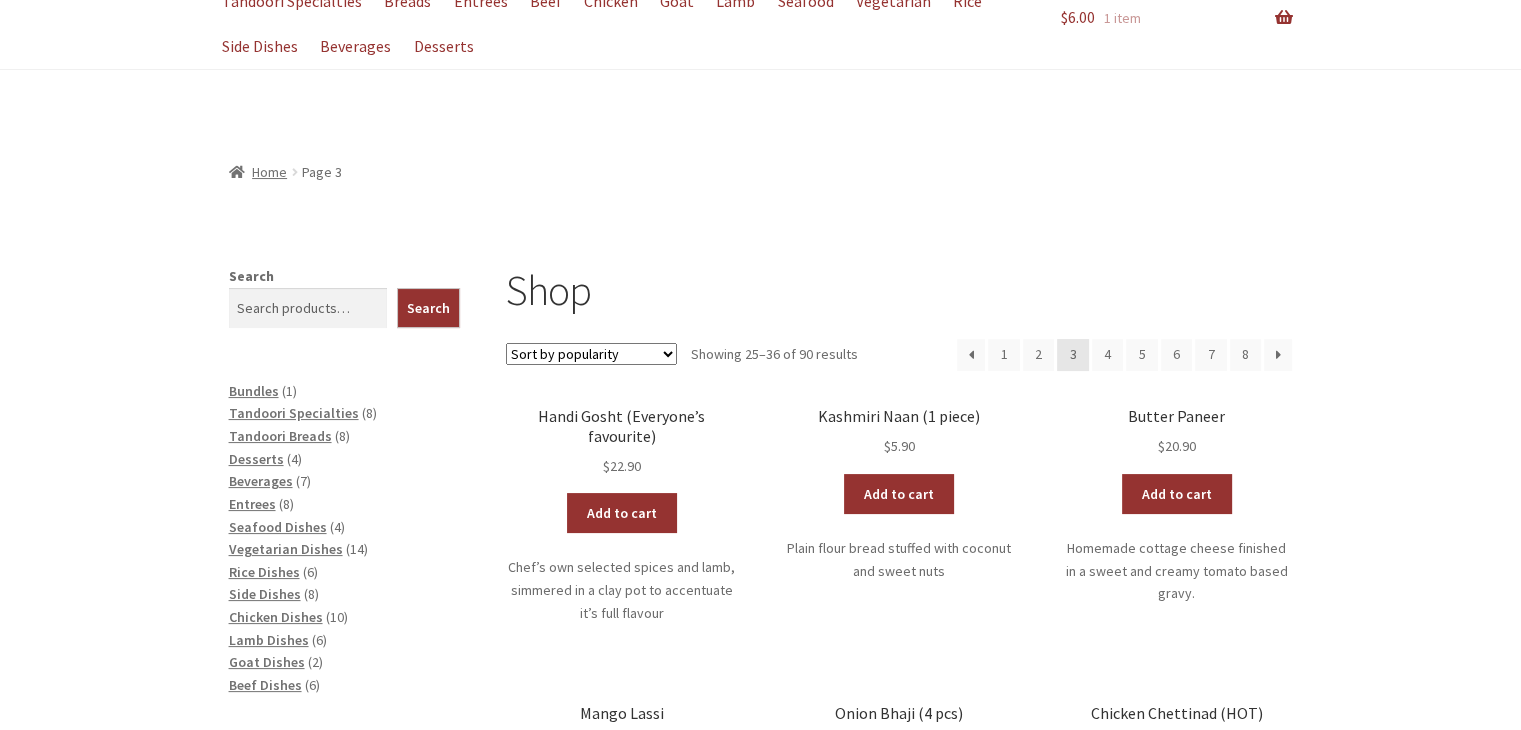 click on "Sort by popularity
Sort by average rating
Sort by latest
Sort by price: low to high
Sort by price: high to low" at bounding box center (591, 354) 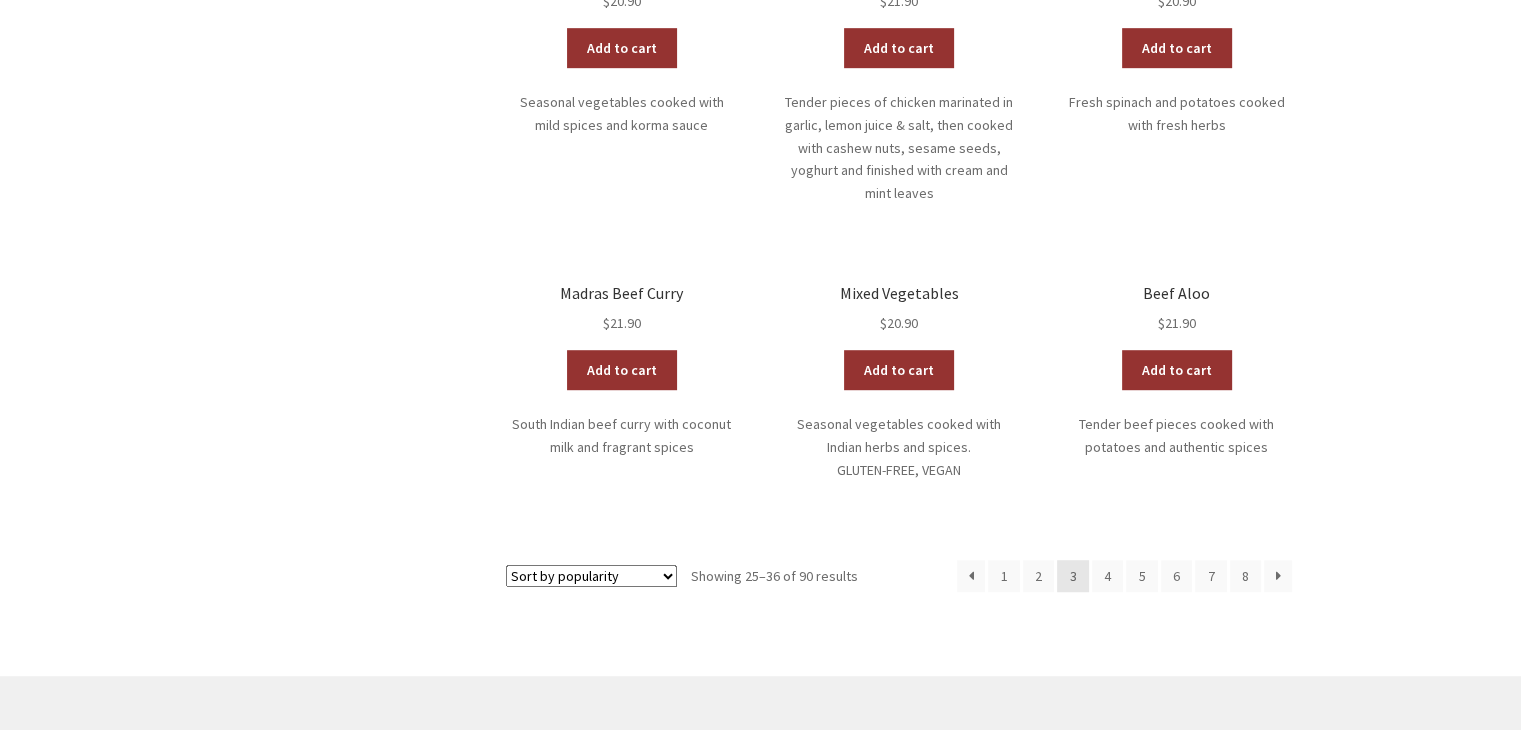 scroll, scrollTop: 1200, scrollLeft: 0, axis: vertical 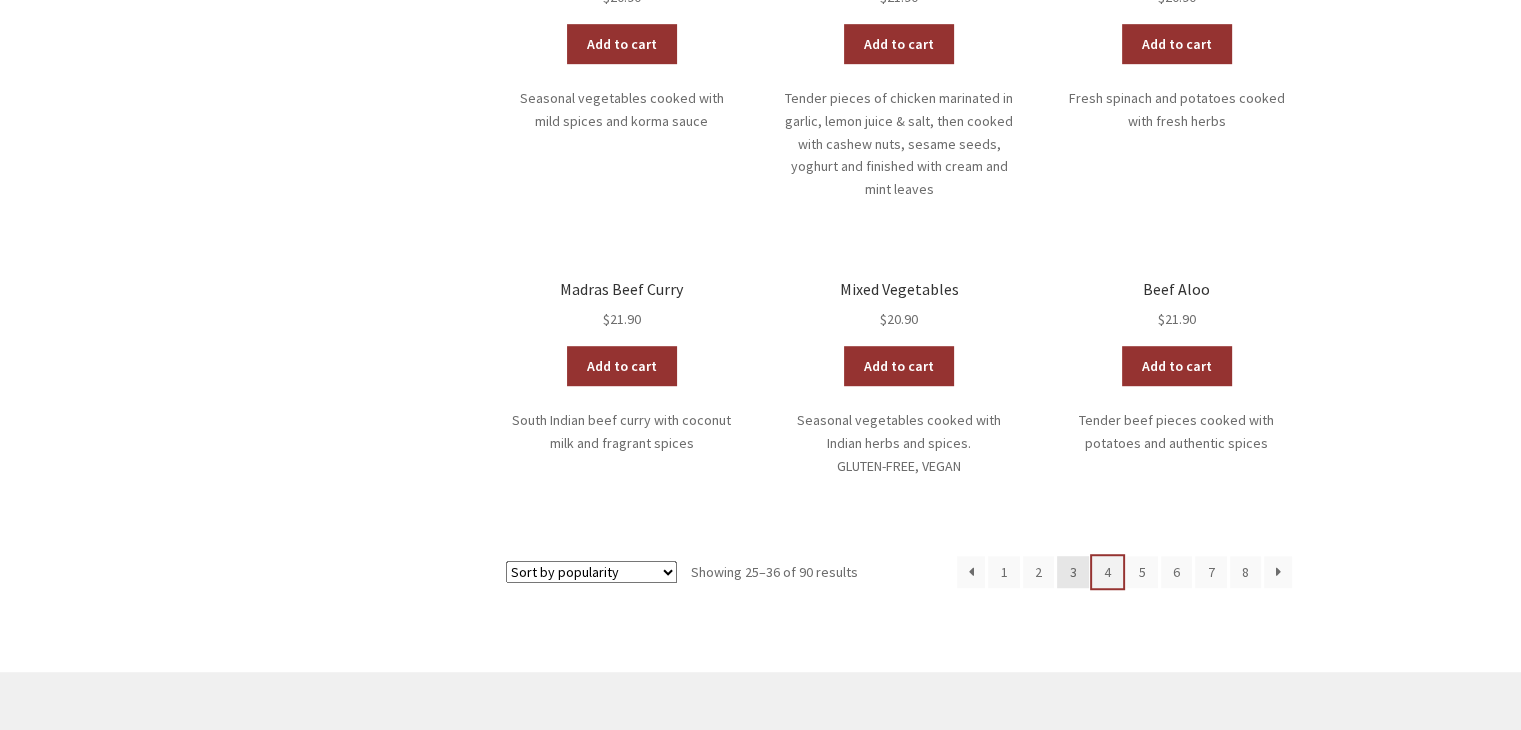 click on "4" at bounding box center (1108, 572) 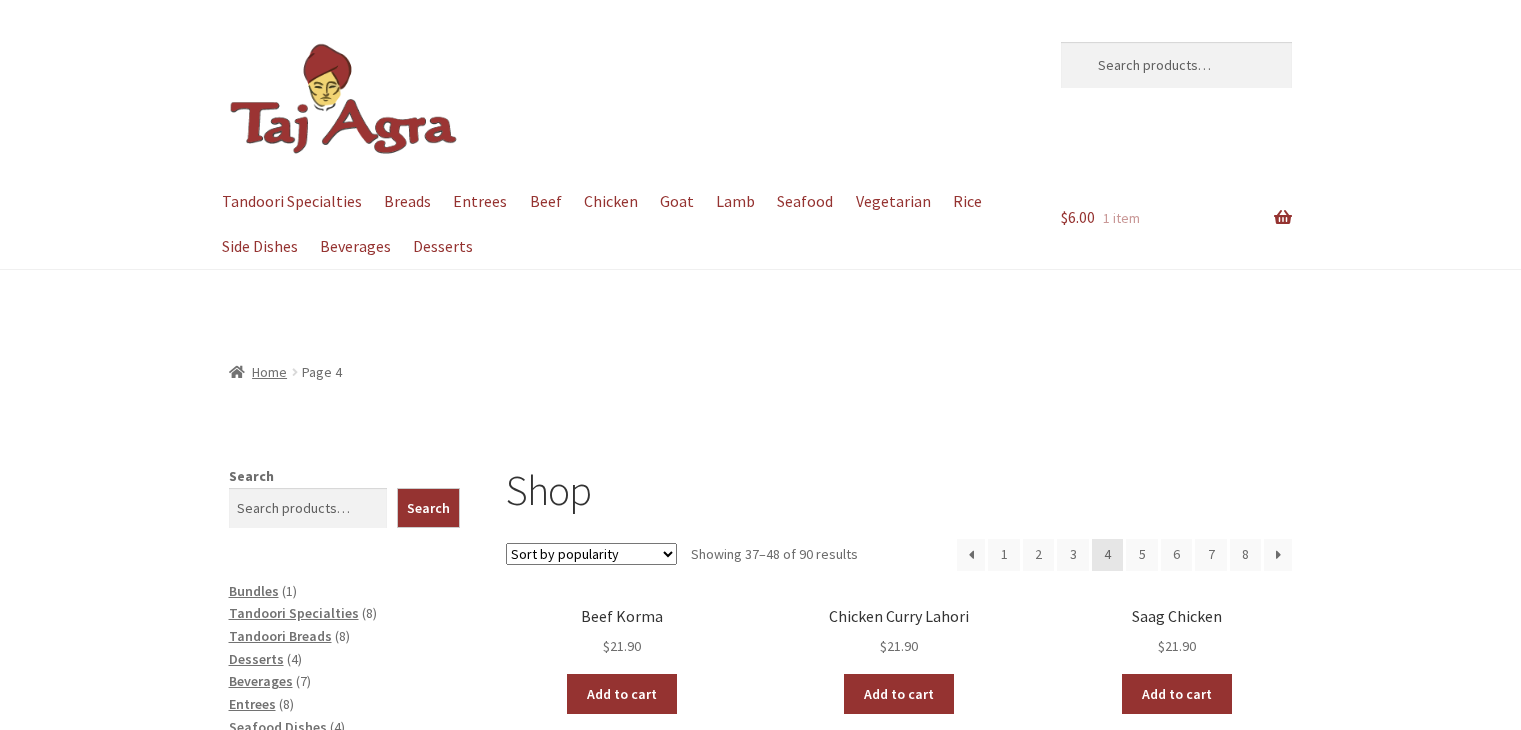 scroll, scrollTop: 0, scrollLeft: 0, axis: both 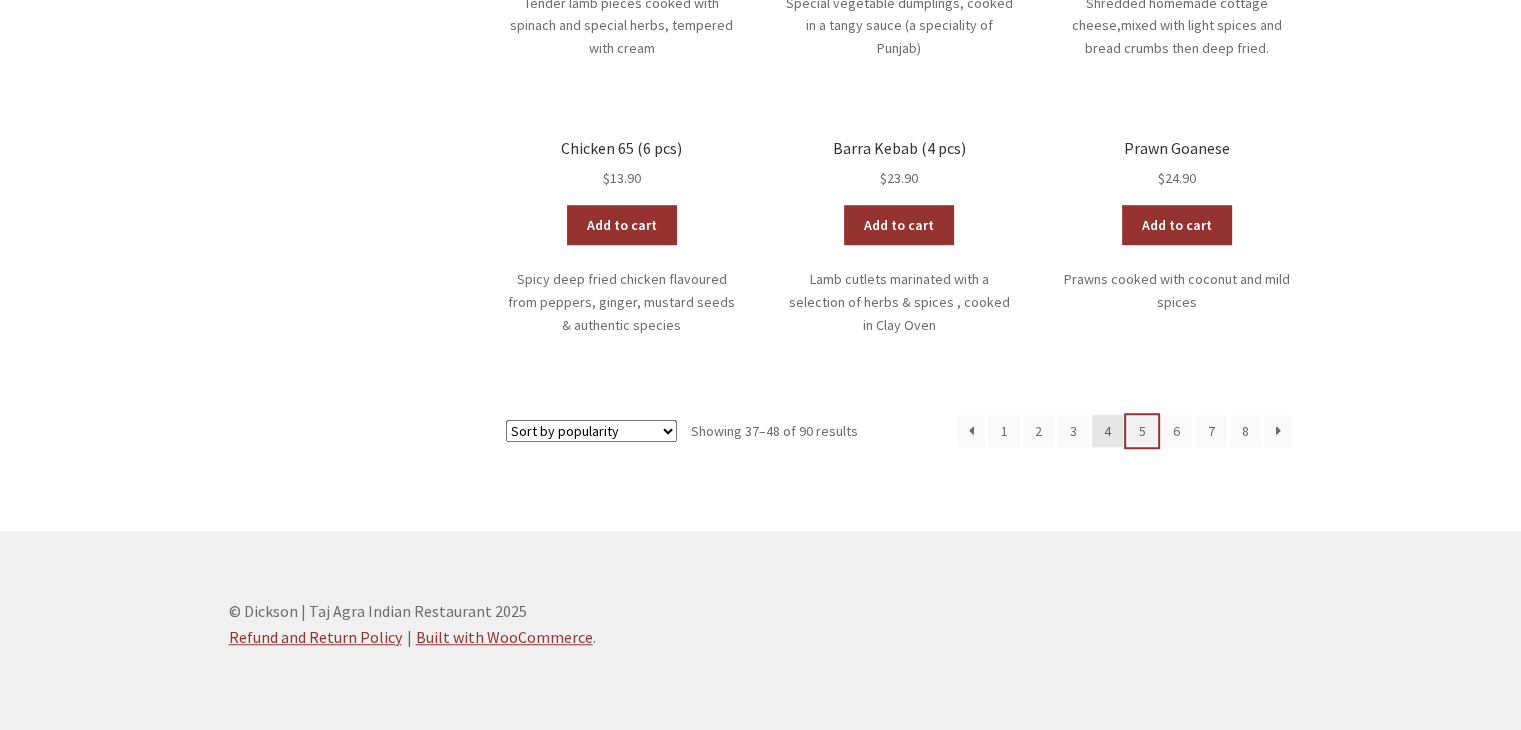 click on "5" at bounding box center [1142, 431] 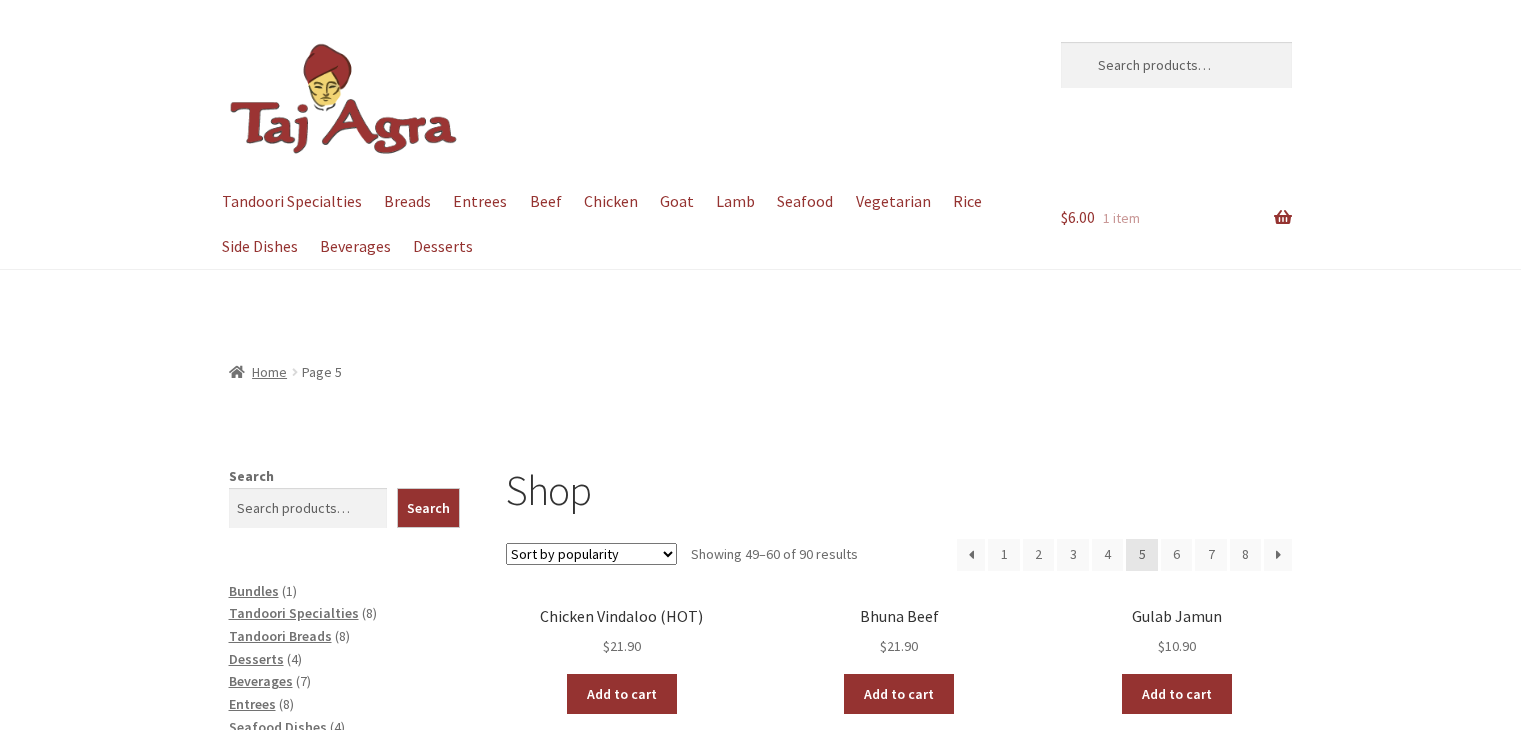 scroll, scrollTop: 0, scrollLeft: 0, axis: both 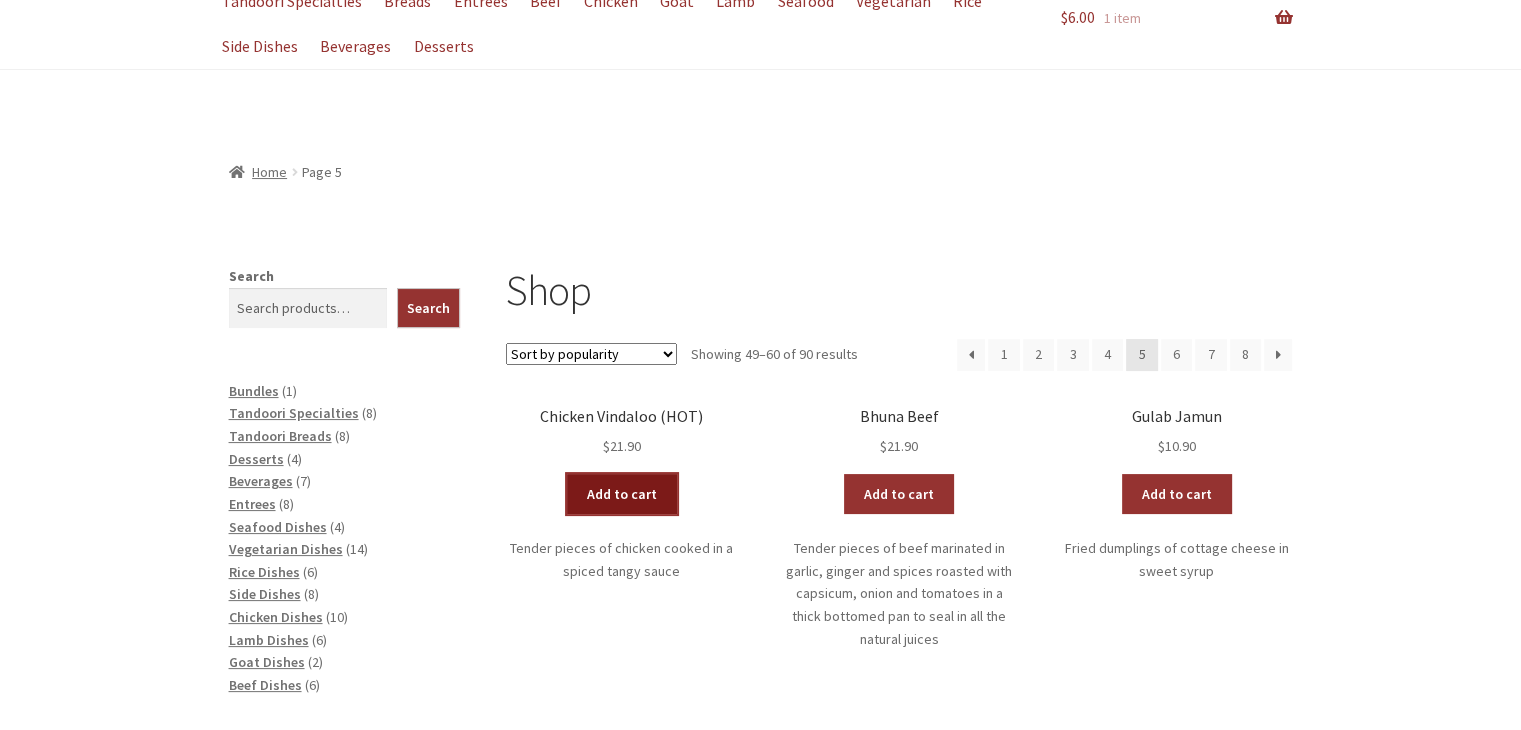 click on "Add to cart" at bounding box center (622, 494) 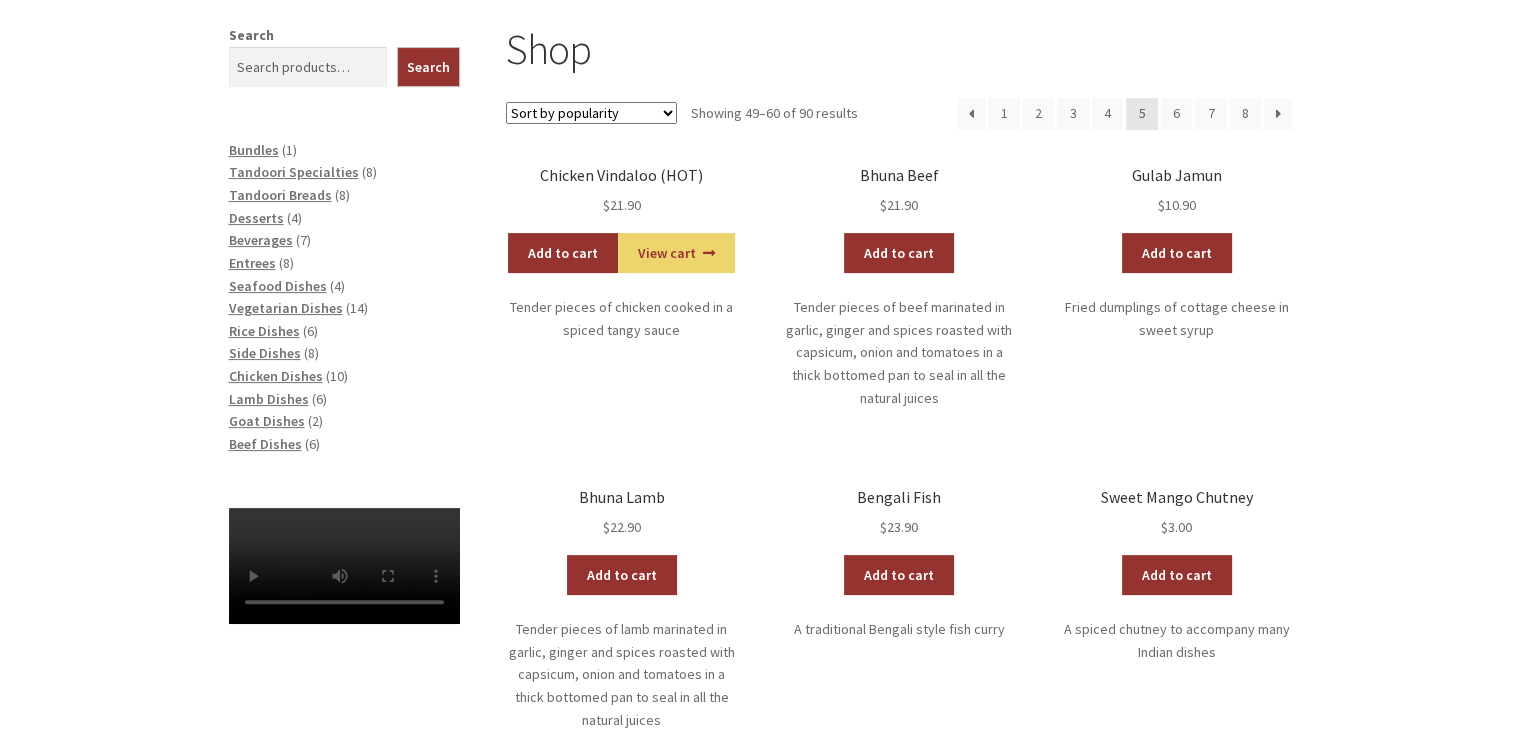 scroll, scrollTop: 500, scrollLeft: 0, axis: vertical 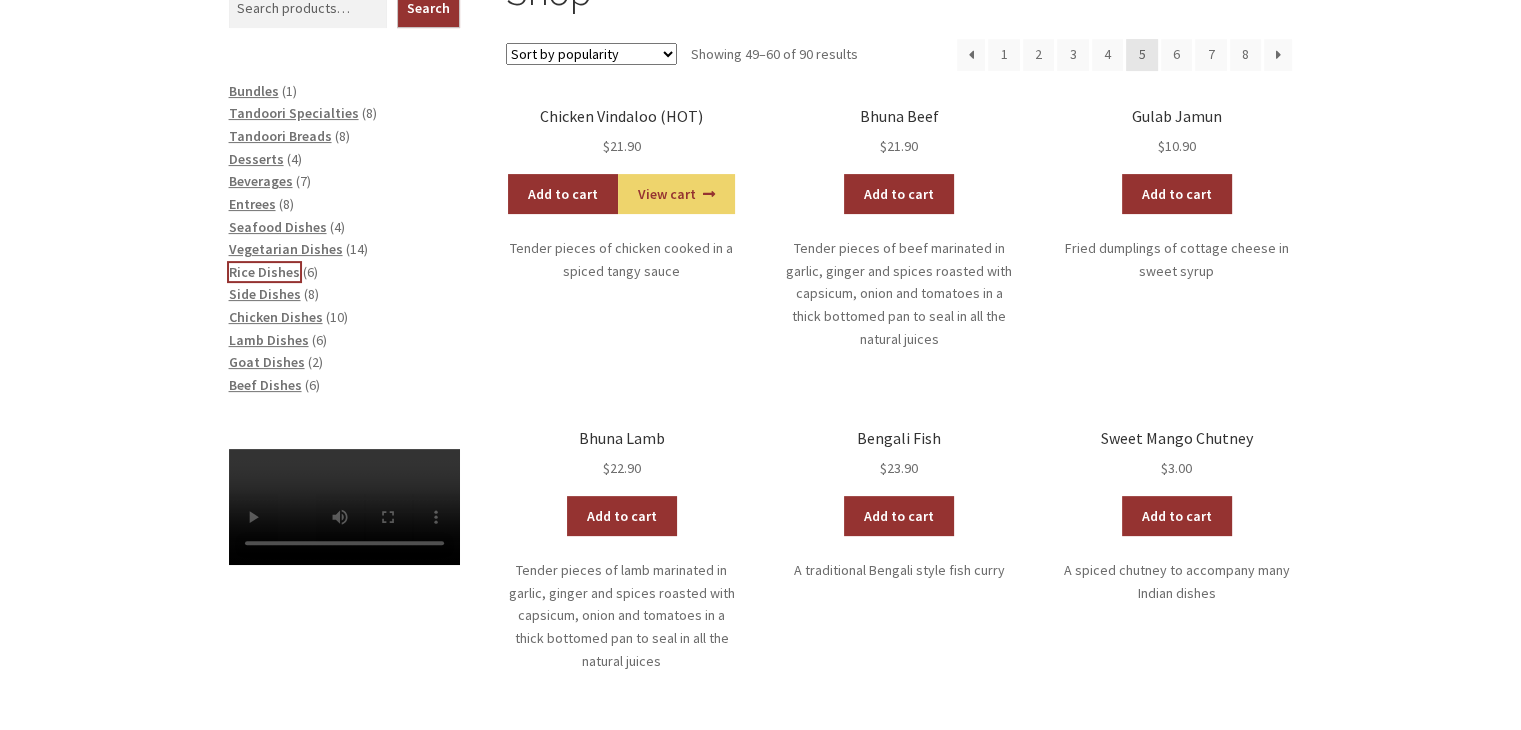 click on "Rice Dishes" at bounding box center [264, 272] 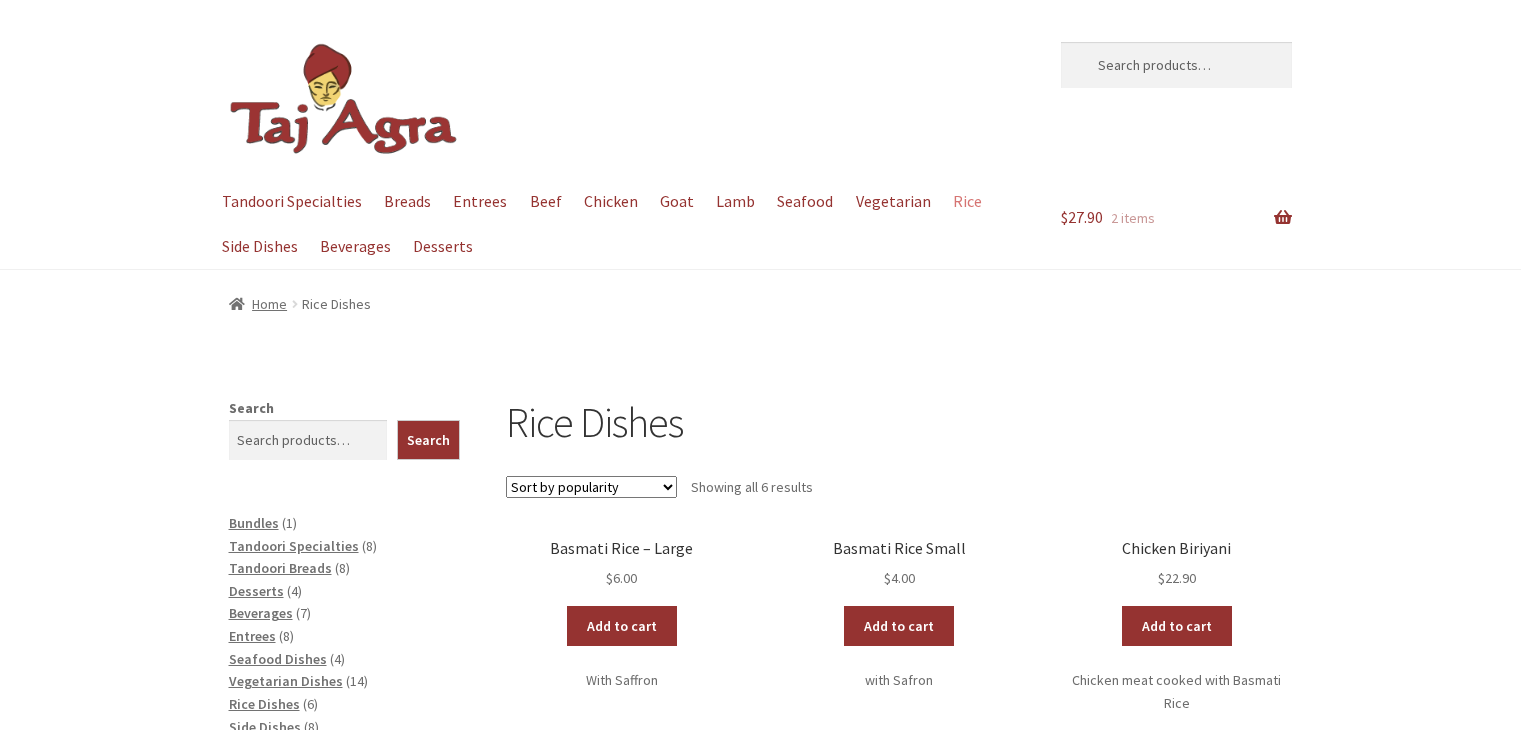 scroll, scrollTop: 15, scrollLeft: 0, axis: vertical 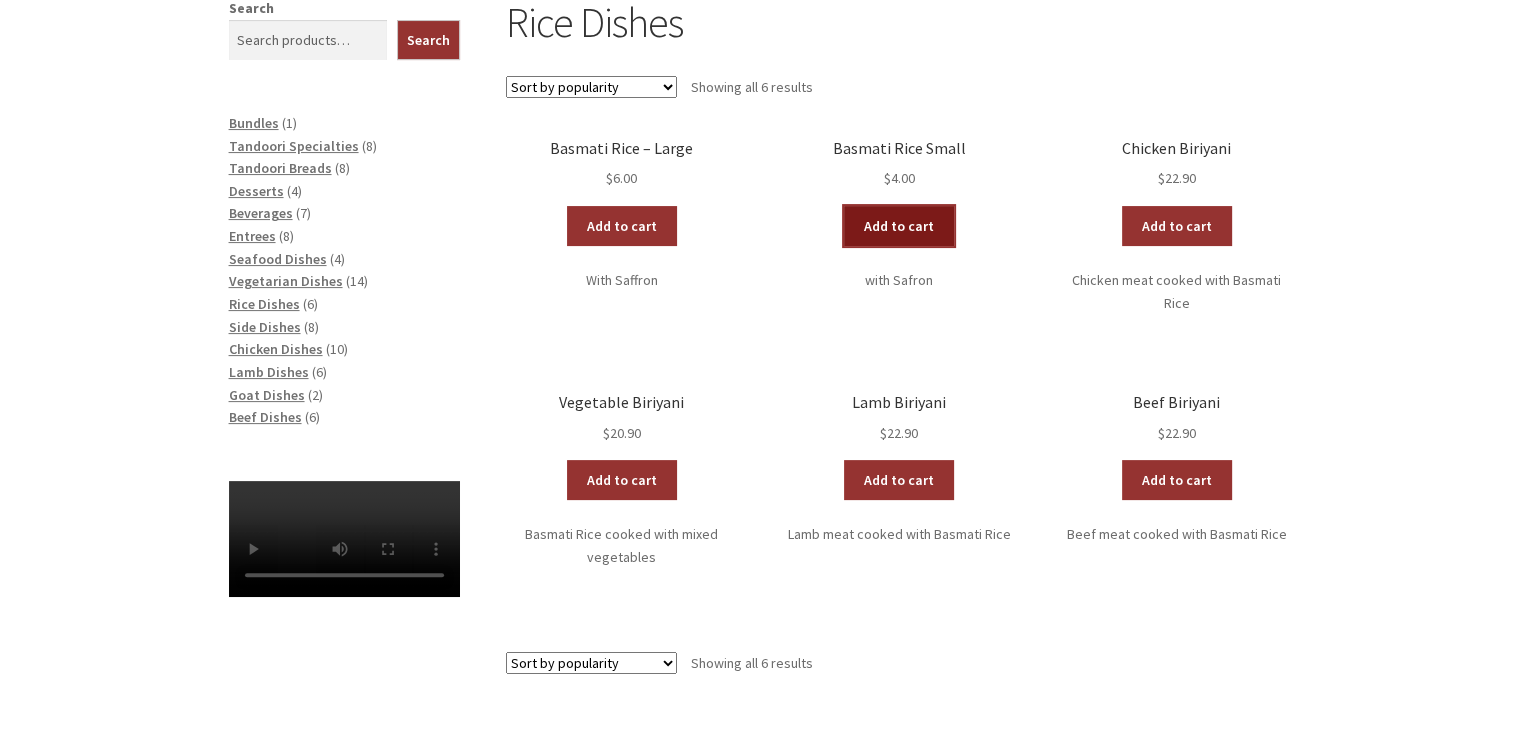 click on "Add to cart" at bounding box center (899, 226) 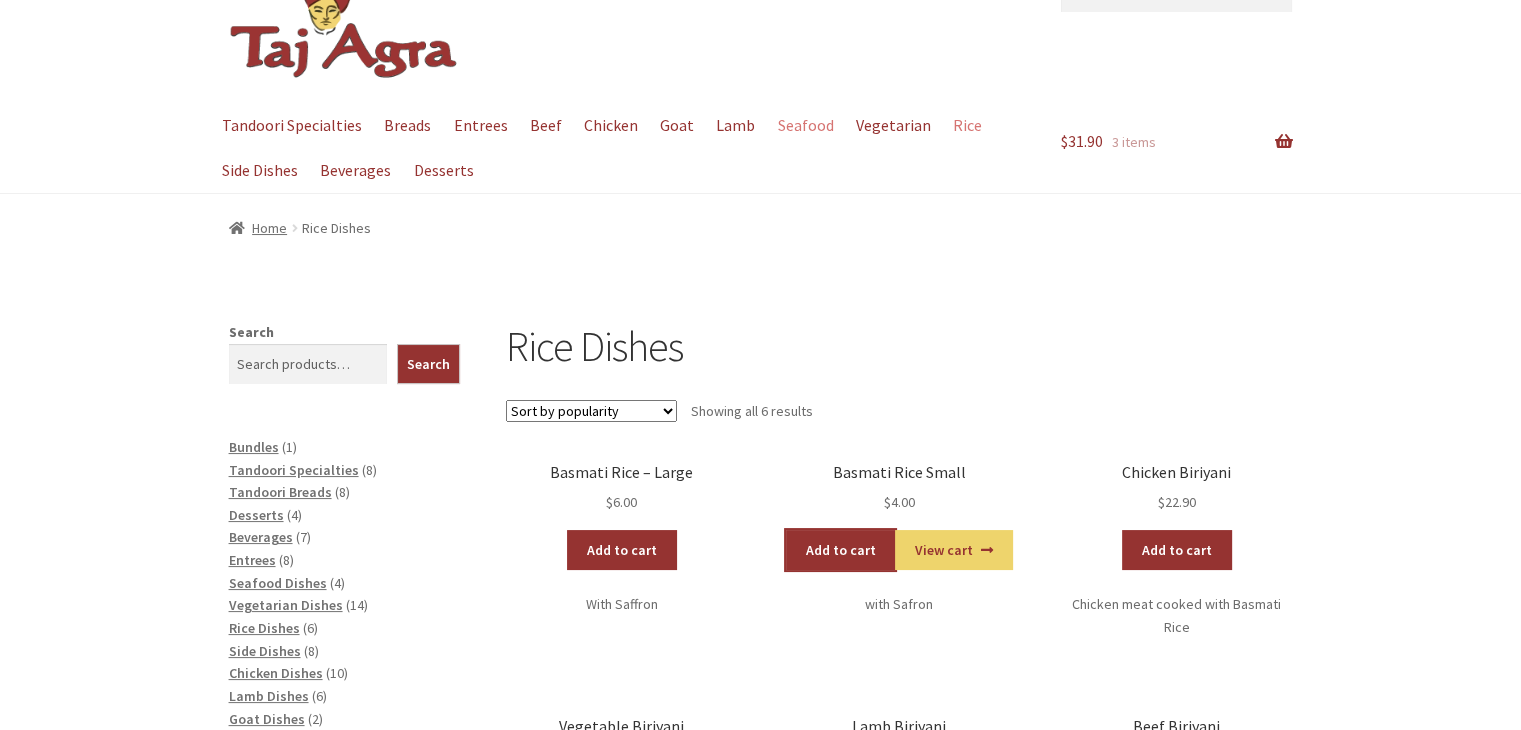 scroll, scrollTop: 0, scrollLeft: 0, axis: both 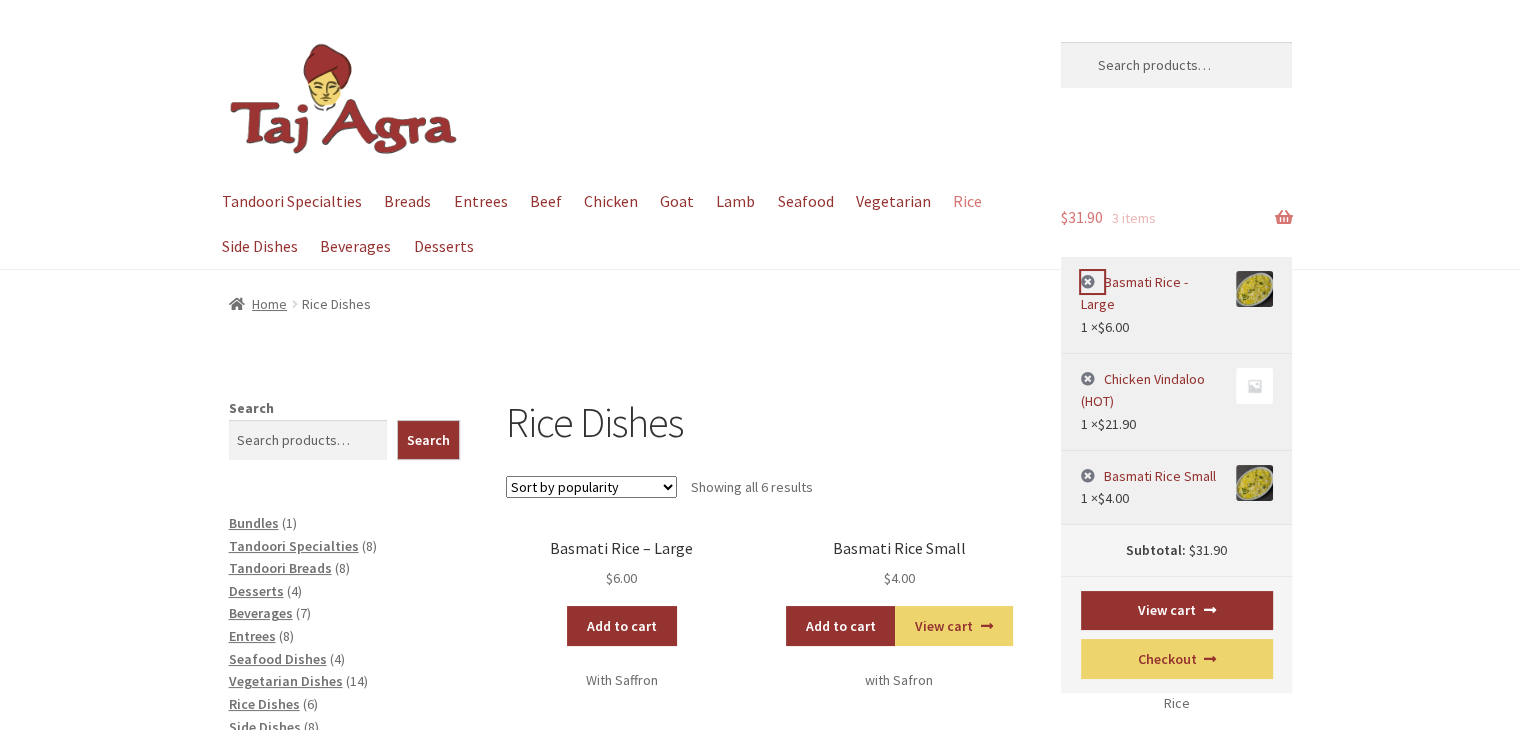 click on "×" at bounding box center [1092, 282] 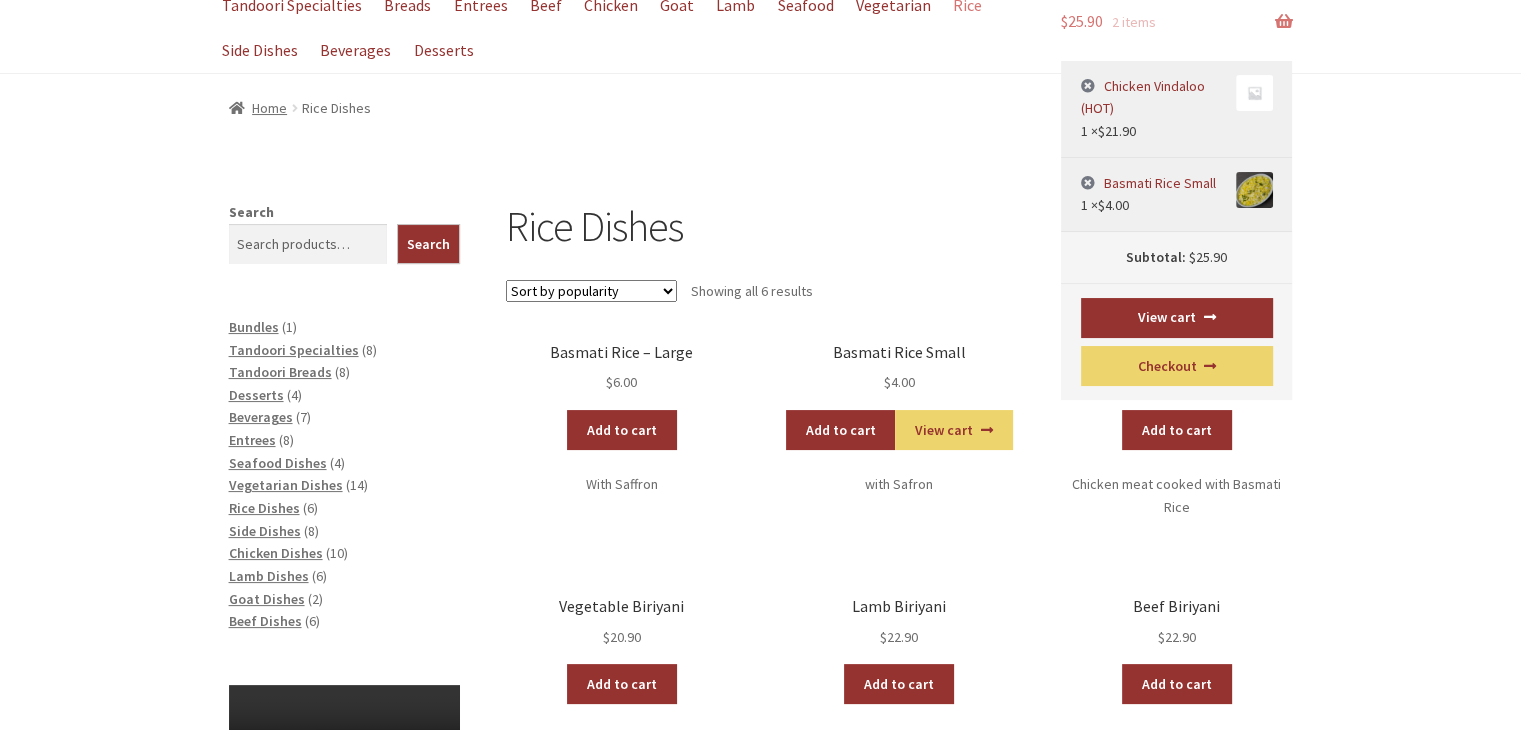 scroll, scrollTop: 200, scrollLeft: 0, axis: vertical 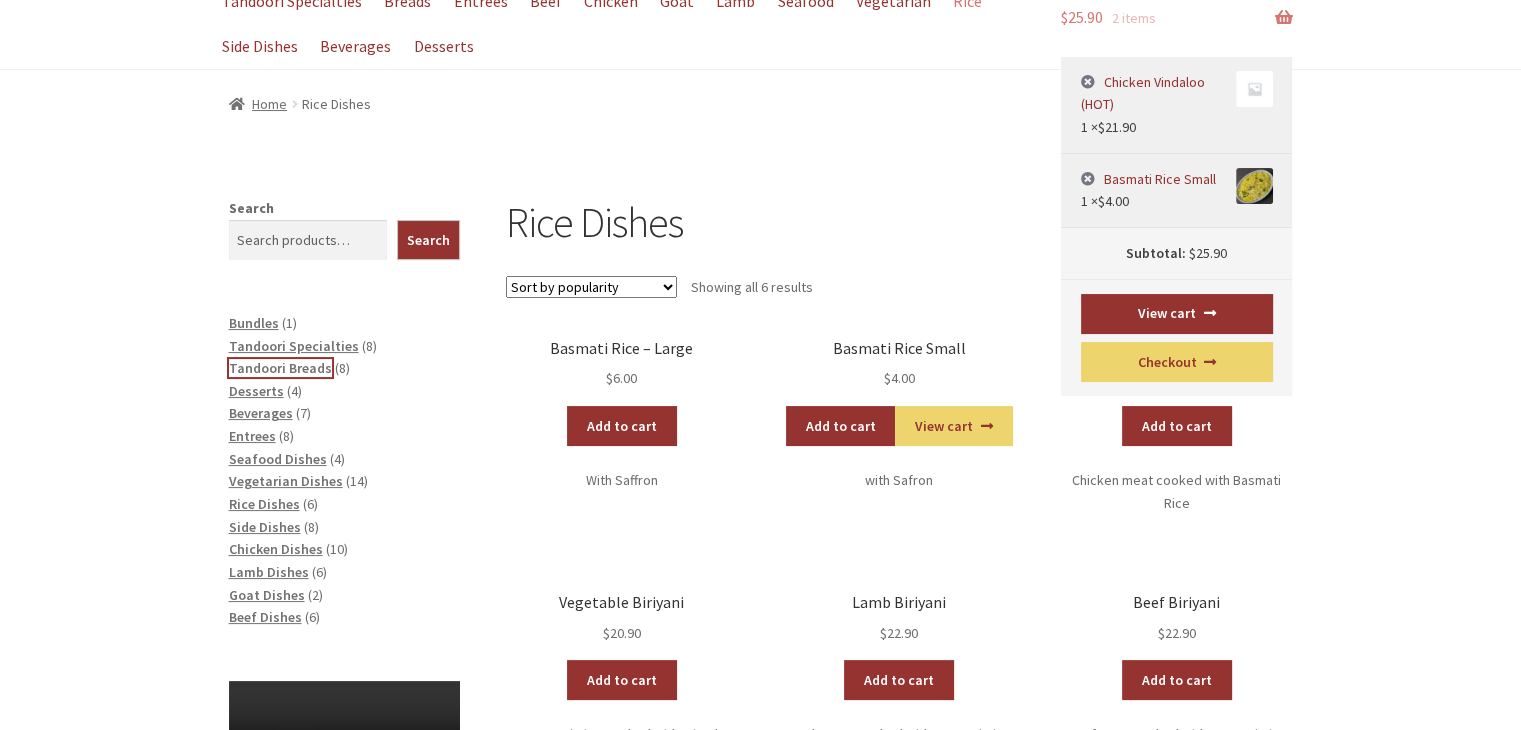click on "Tandoori Breads" at bounding box center [280, 368] 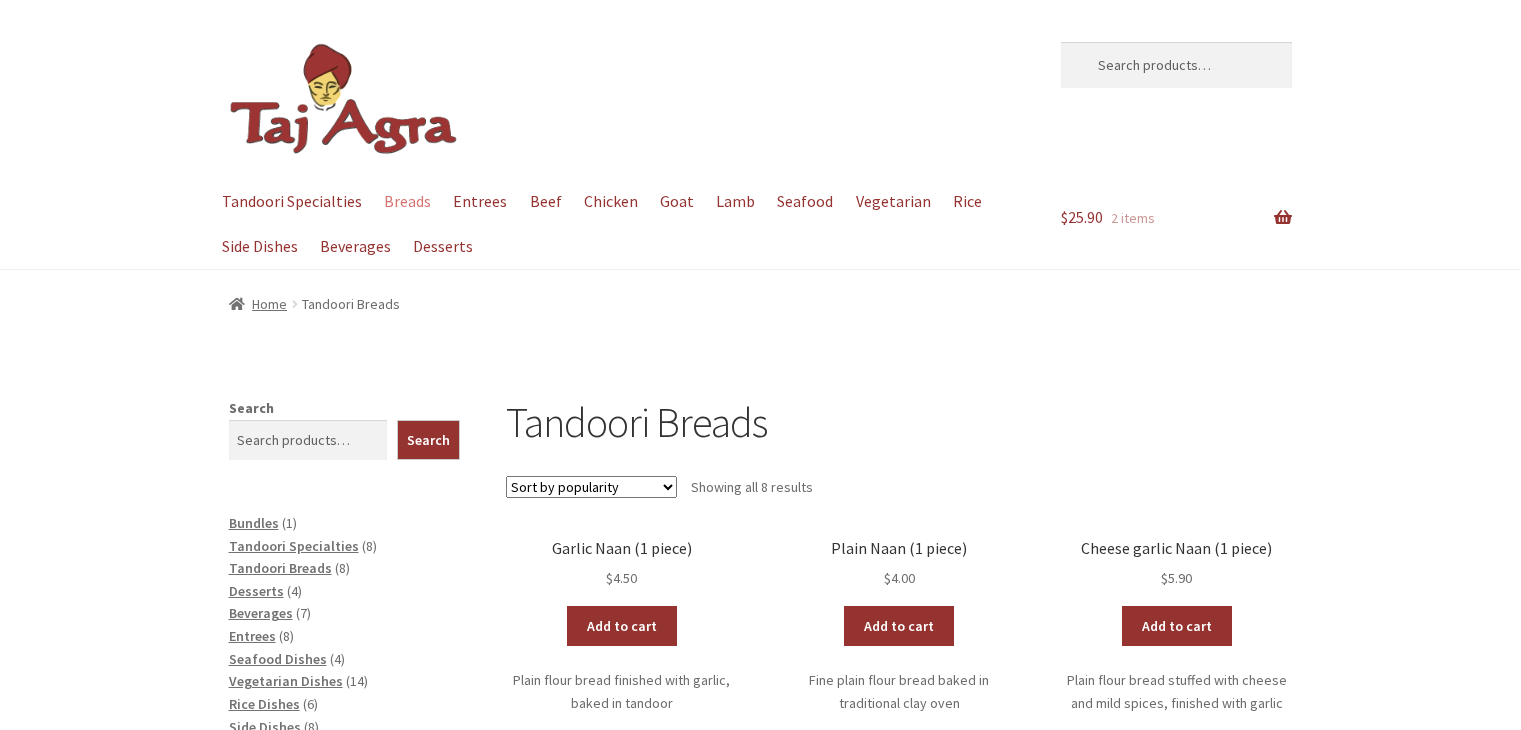 scroll, scrollTop: 76, scrollLeft: 0, axis: vertical 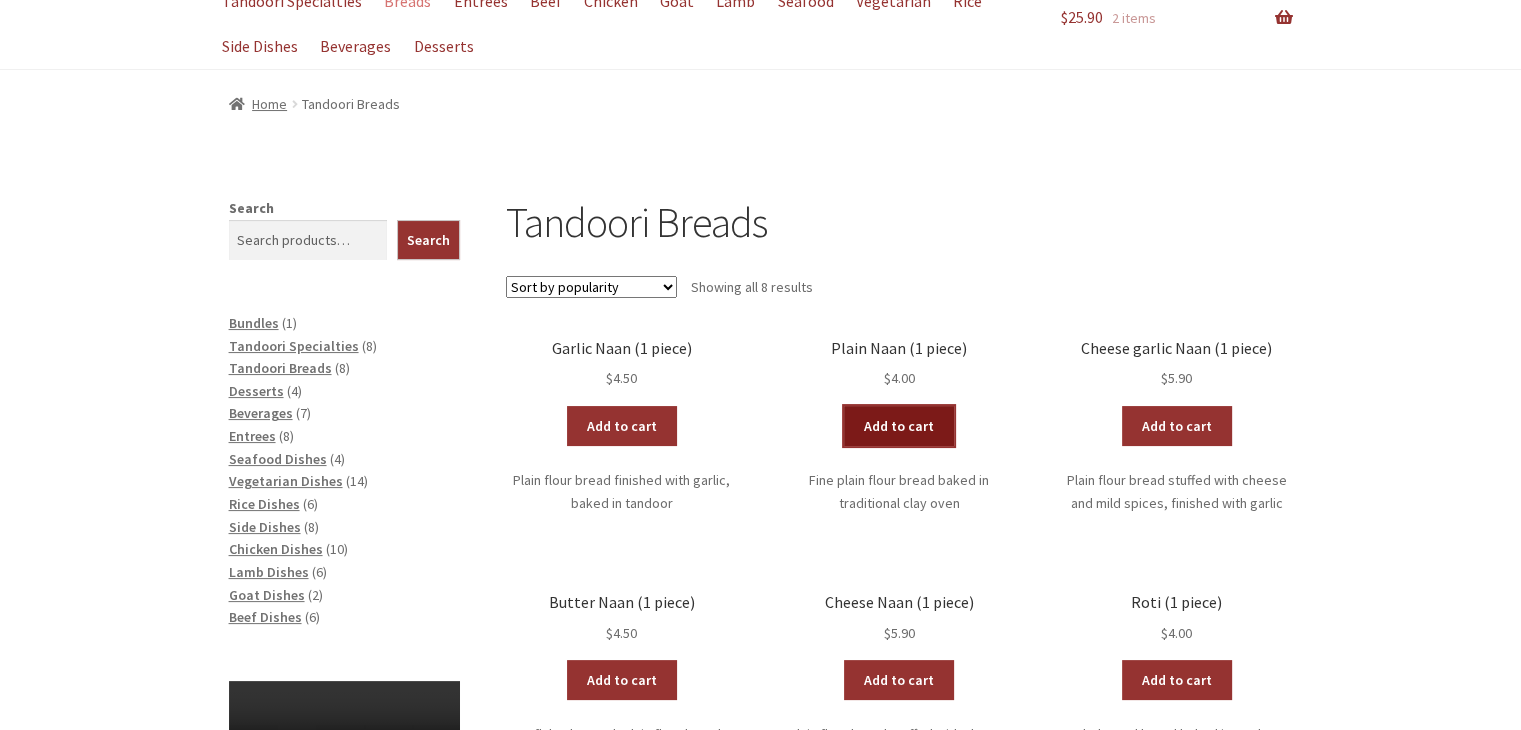 click on "Add to cart" at bounding box center (899, 426) 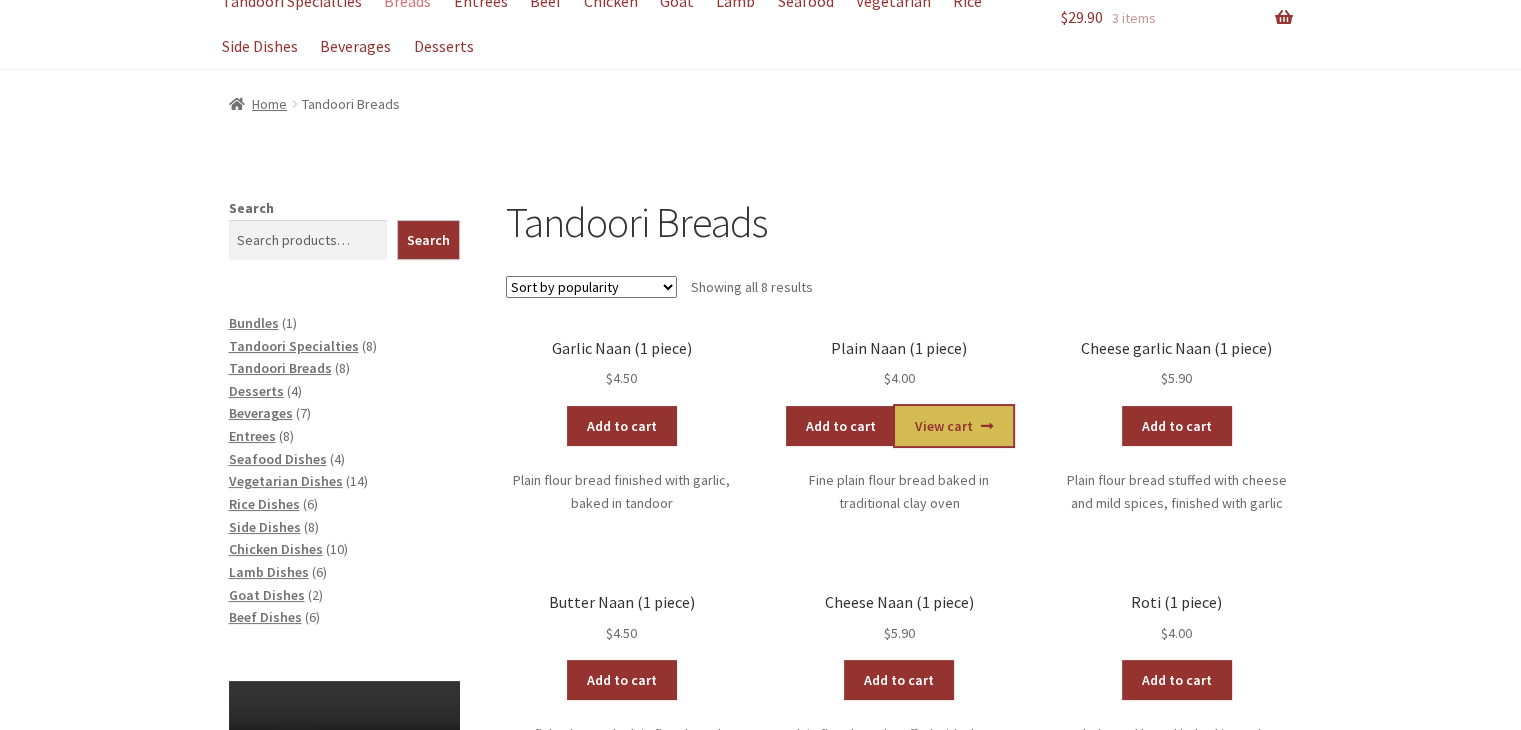 click on "View cart" at bounding box center (953, 426) 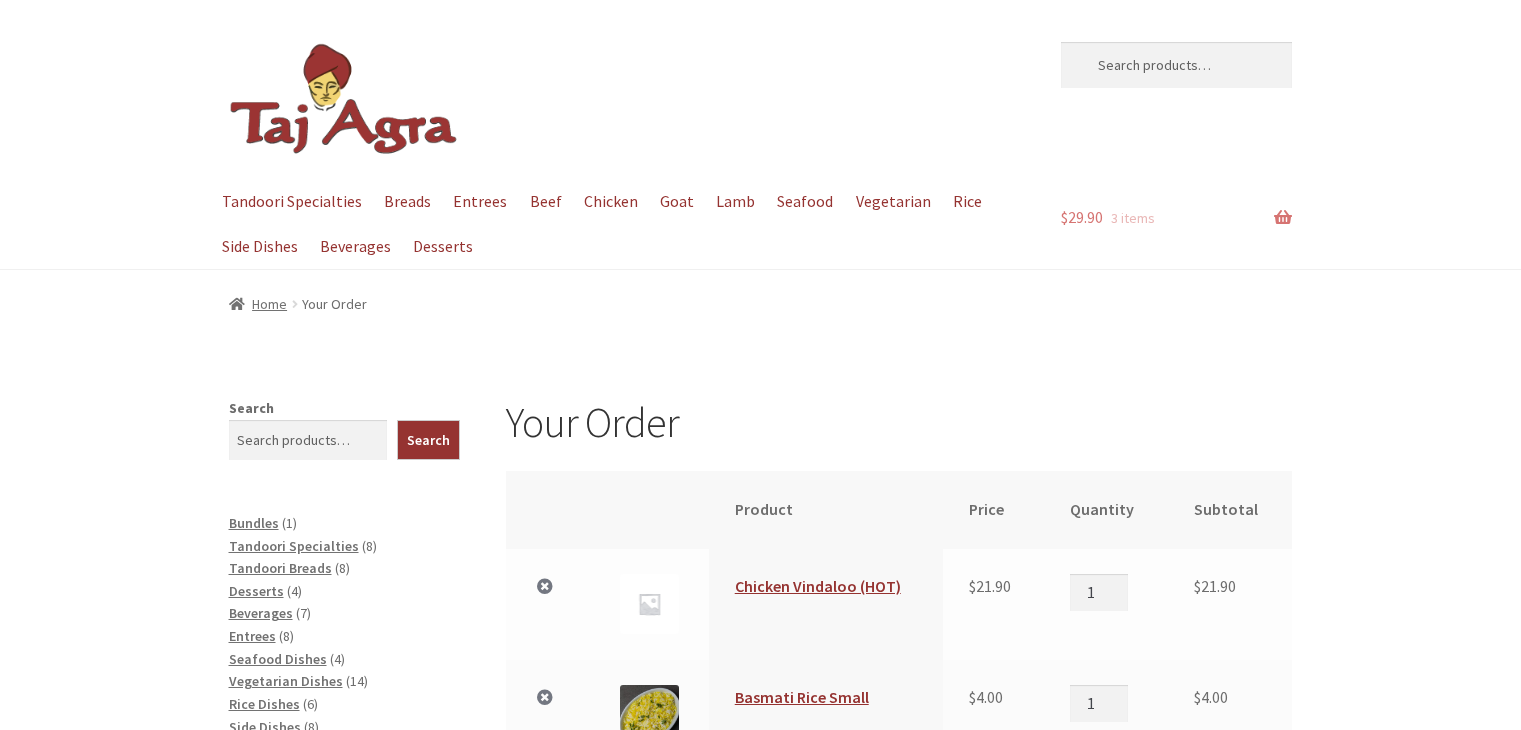 scroll, scrollTop: 0, scrollLeft: 0, axis: both 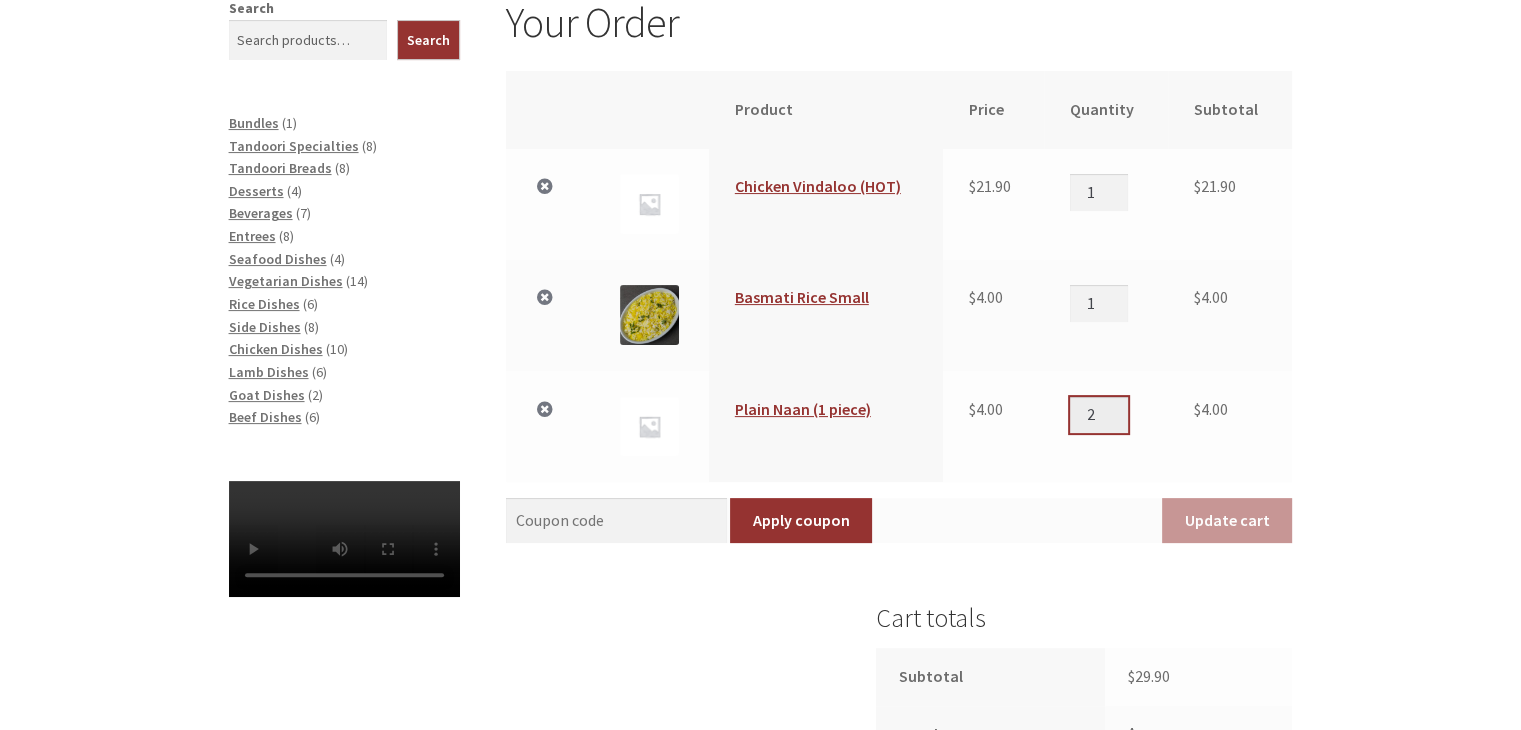 type on "2" 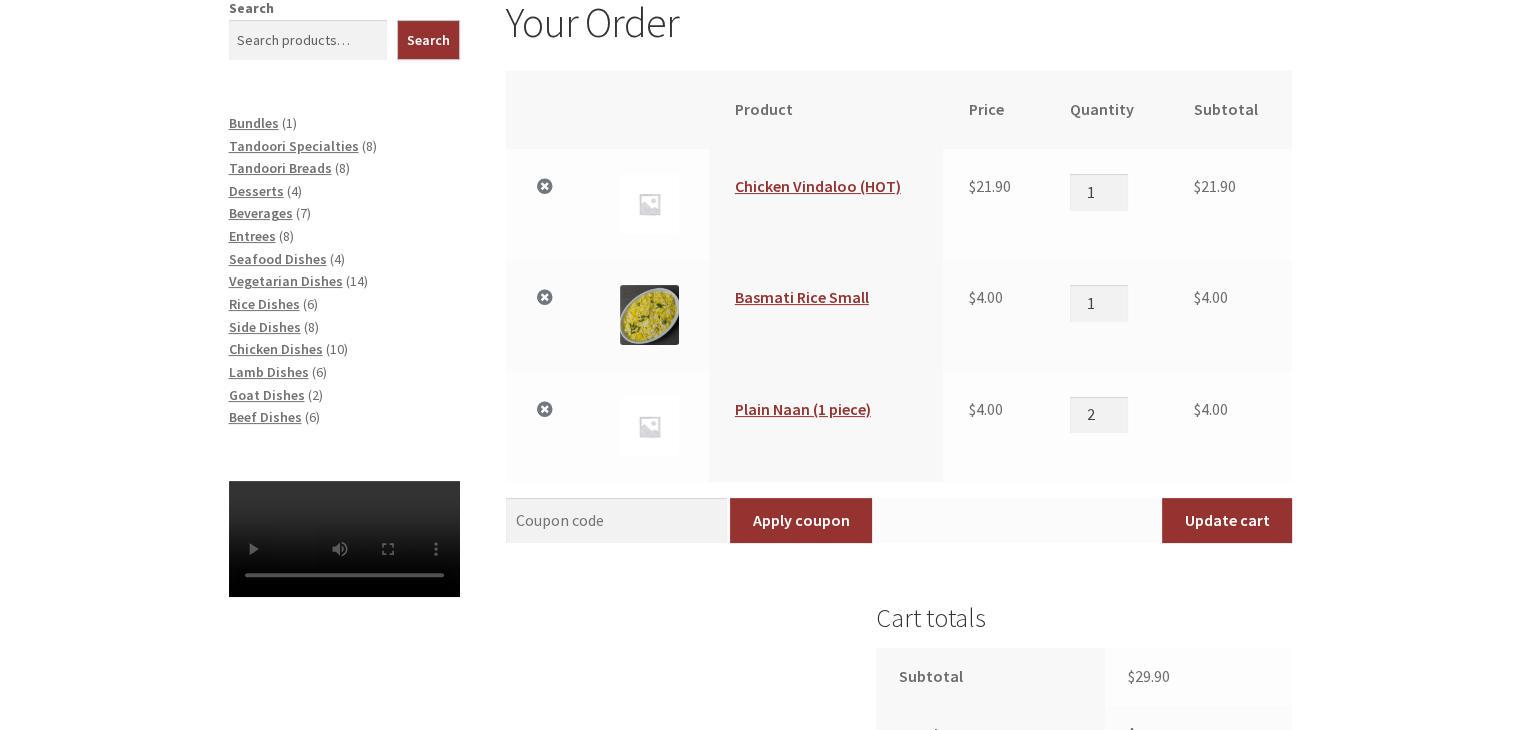 click on "Your Order
Remove item
Thumbnail image
Product
Price
Quantity
Subtotal
×
Chicken Vindaloo (HOT)
$ 21.90
Chicken Vindaloo (HOT) quantity
1
$ 21.90
×
Basmati Rice Small
$ 4.00
Basmati Rice Small quantity
1
$ 4.00
×
Plain Naan (1 piece)
$ 4.00
Plain Naan (1 piece) quantity
2
$ 4.00
Coupon:     Apply coupon" at bounding box center [760, 503] 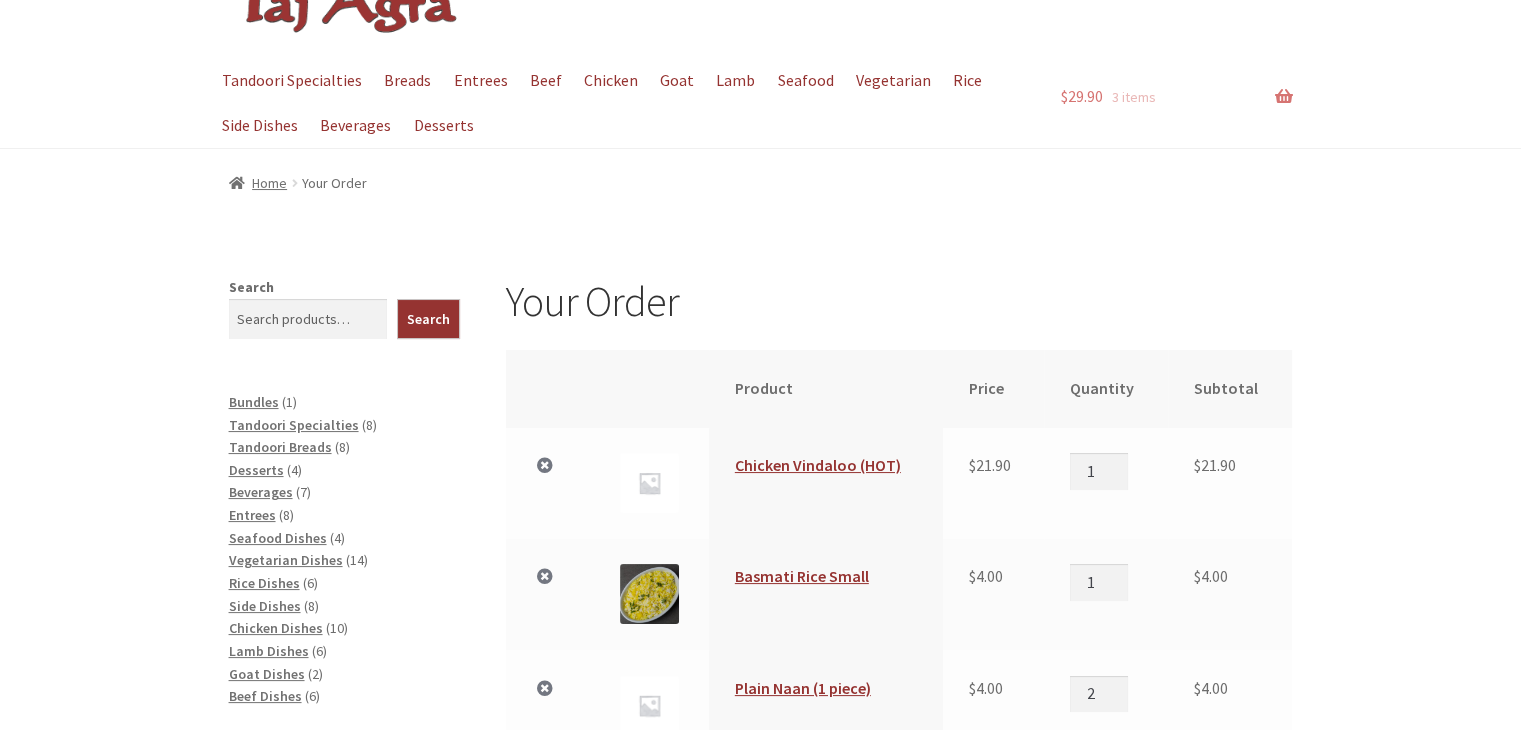 scroll, scrollTop: 0, scrollLeft: 0, axis: both 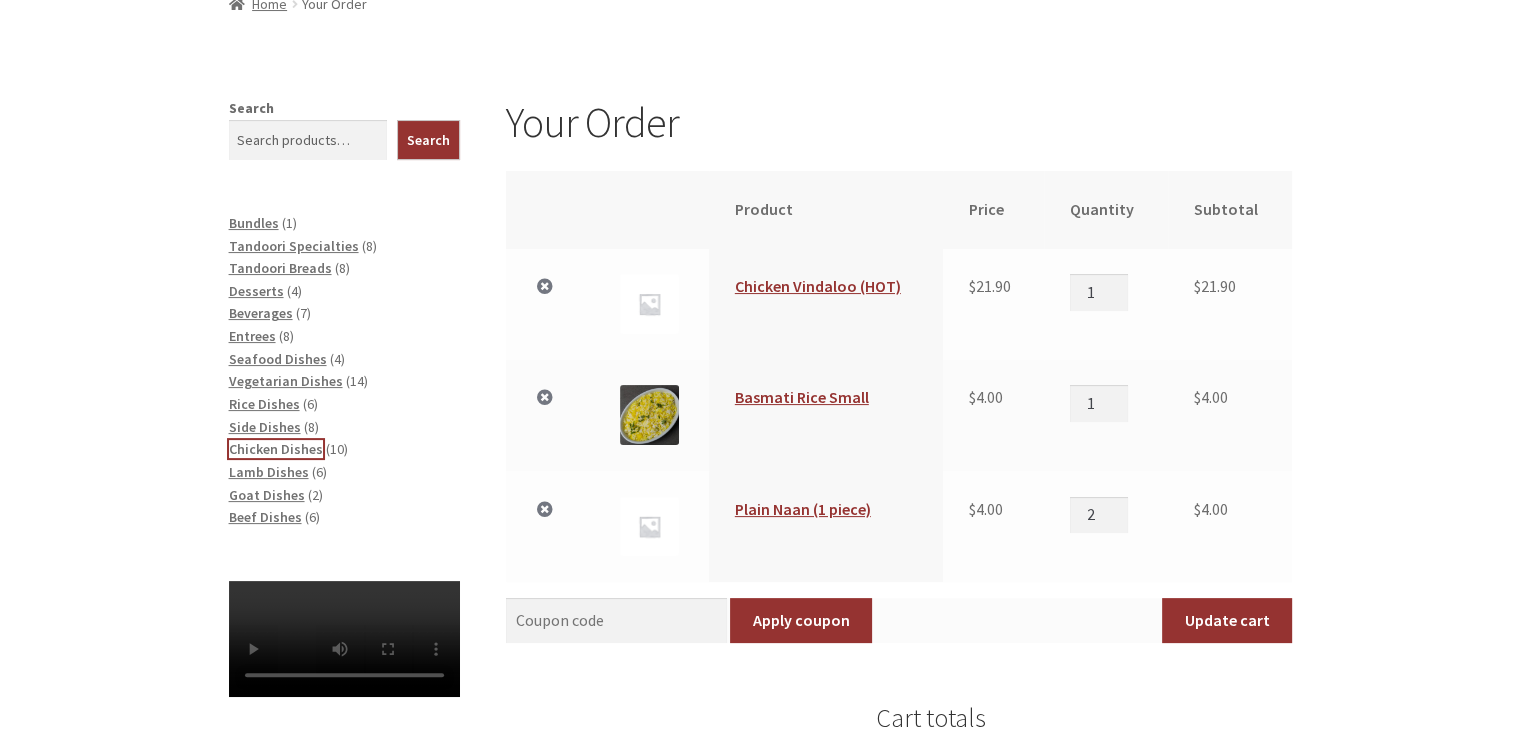 click on "Chicken Dishes" at bounding box center (276, 449) 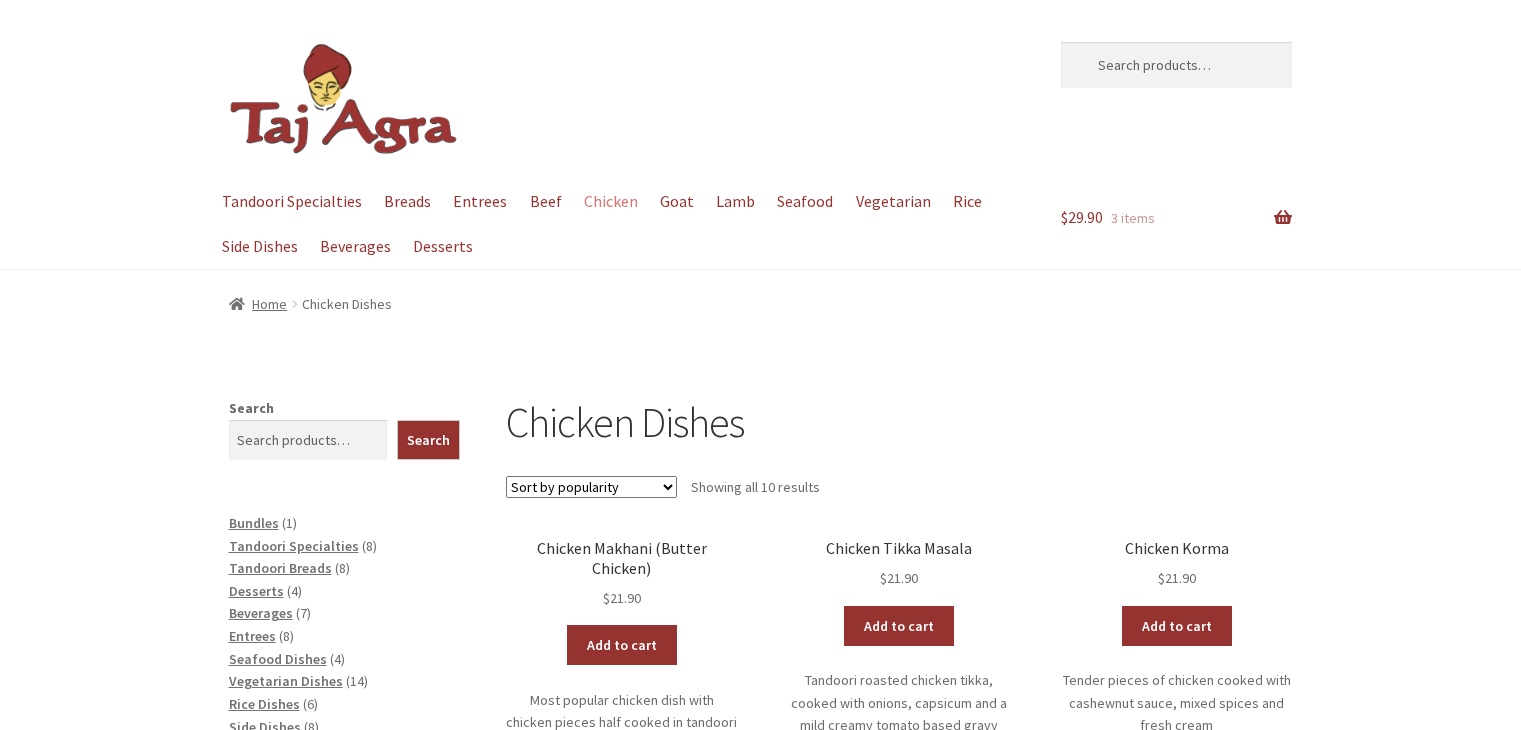 scroll, scrollTop: 0, scrollLeft: 0, axis: both 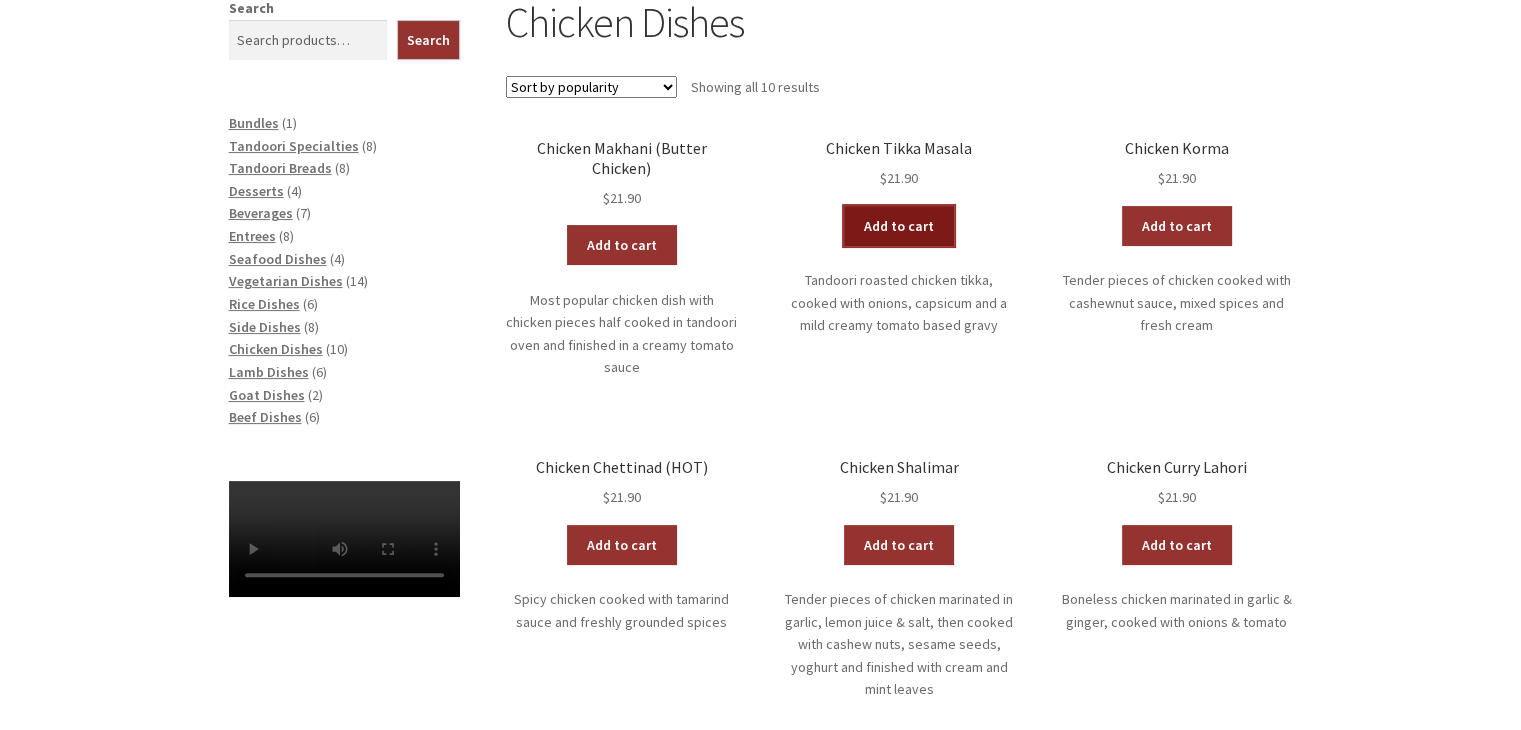 click on "Add to cart" at bounding box center (899, 226) 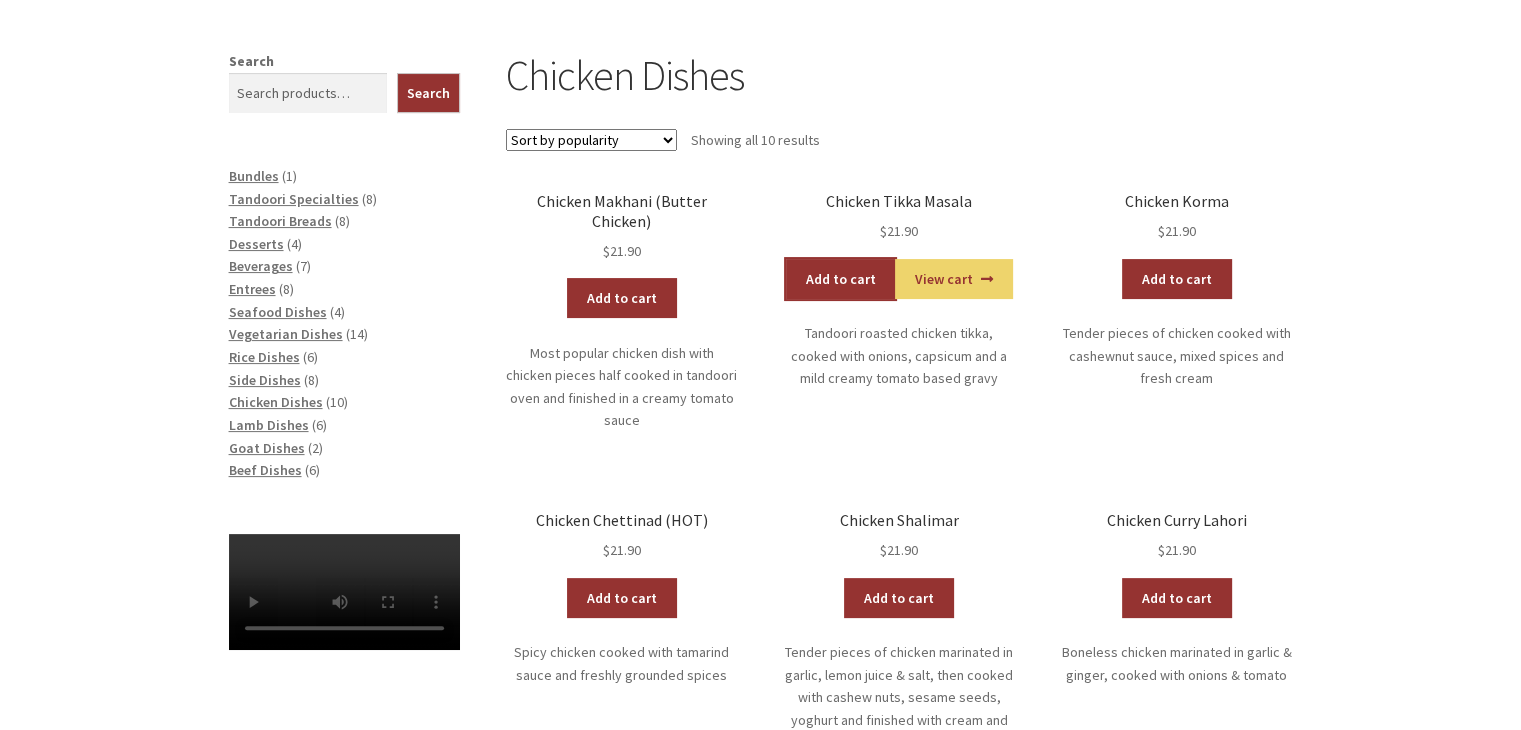 scroll, scrollTop: 300, scrollLeft: 0, axis: vertical 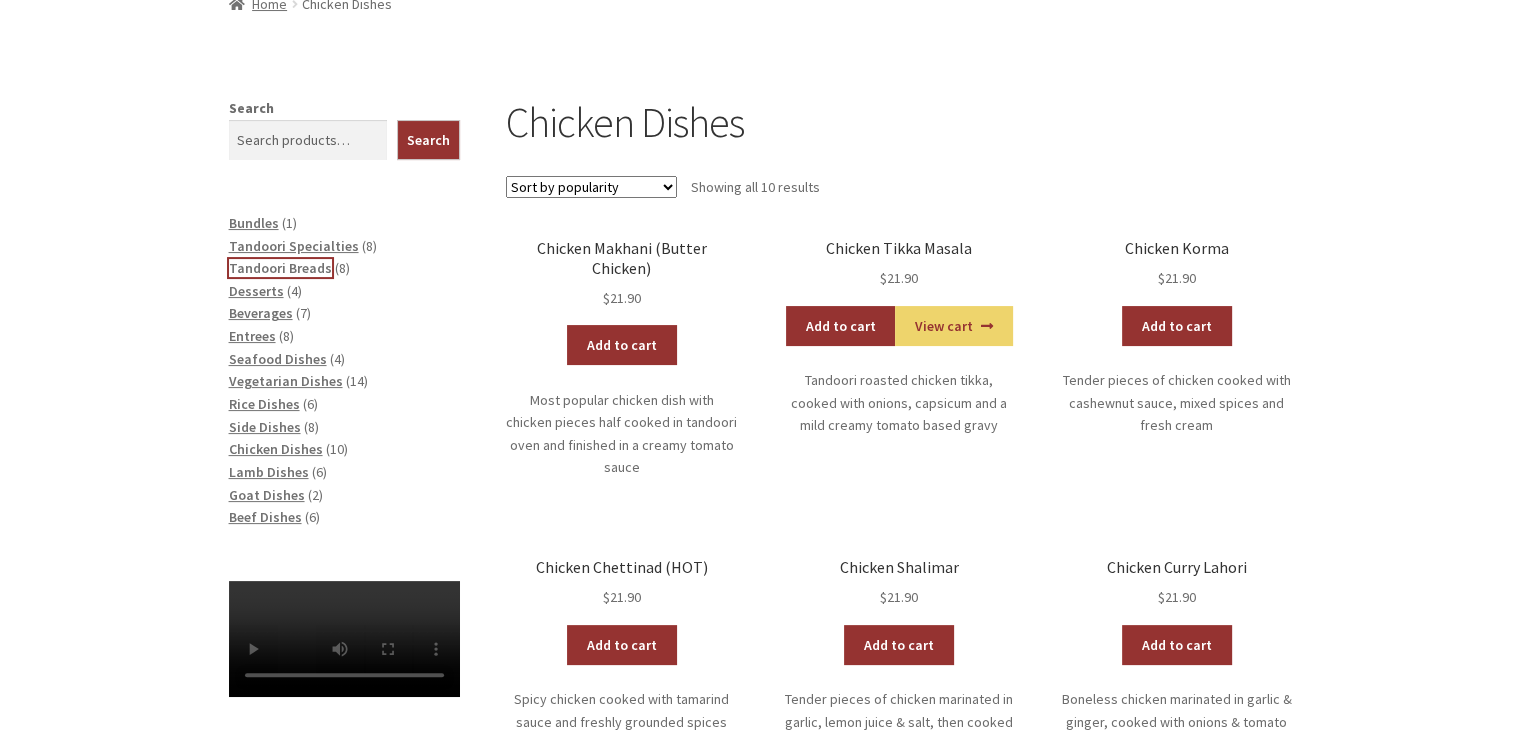 click on "Tandoori Breads" at bounding box center [280, 268] 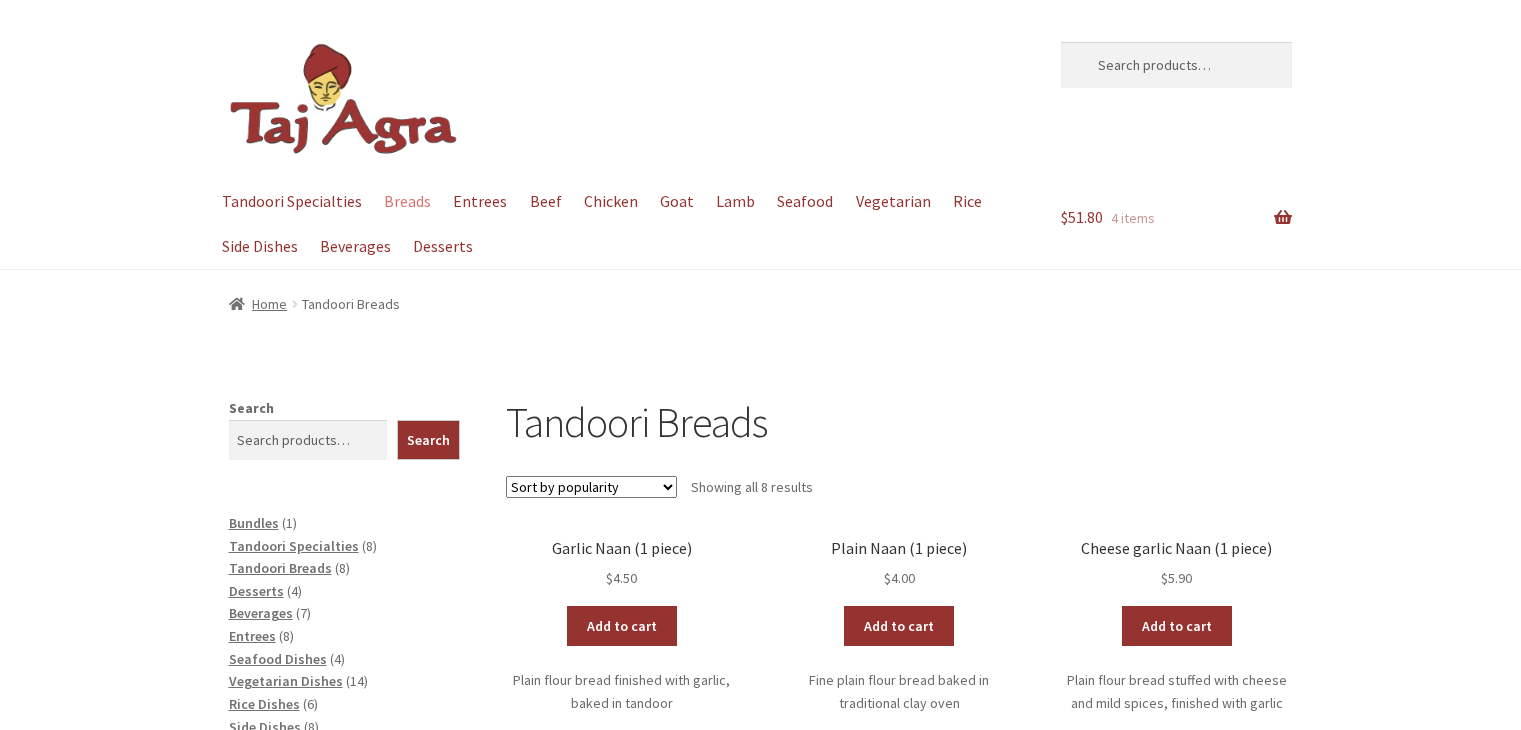 scroll, scrollTop: 0, scrollLeft: 0, axis: both 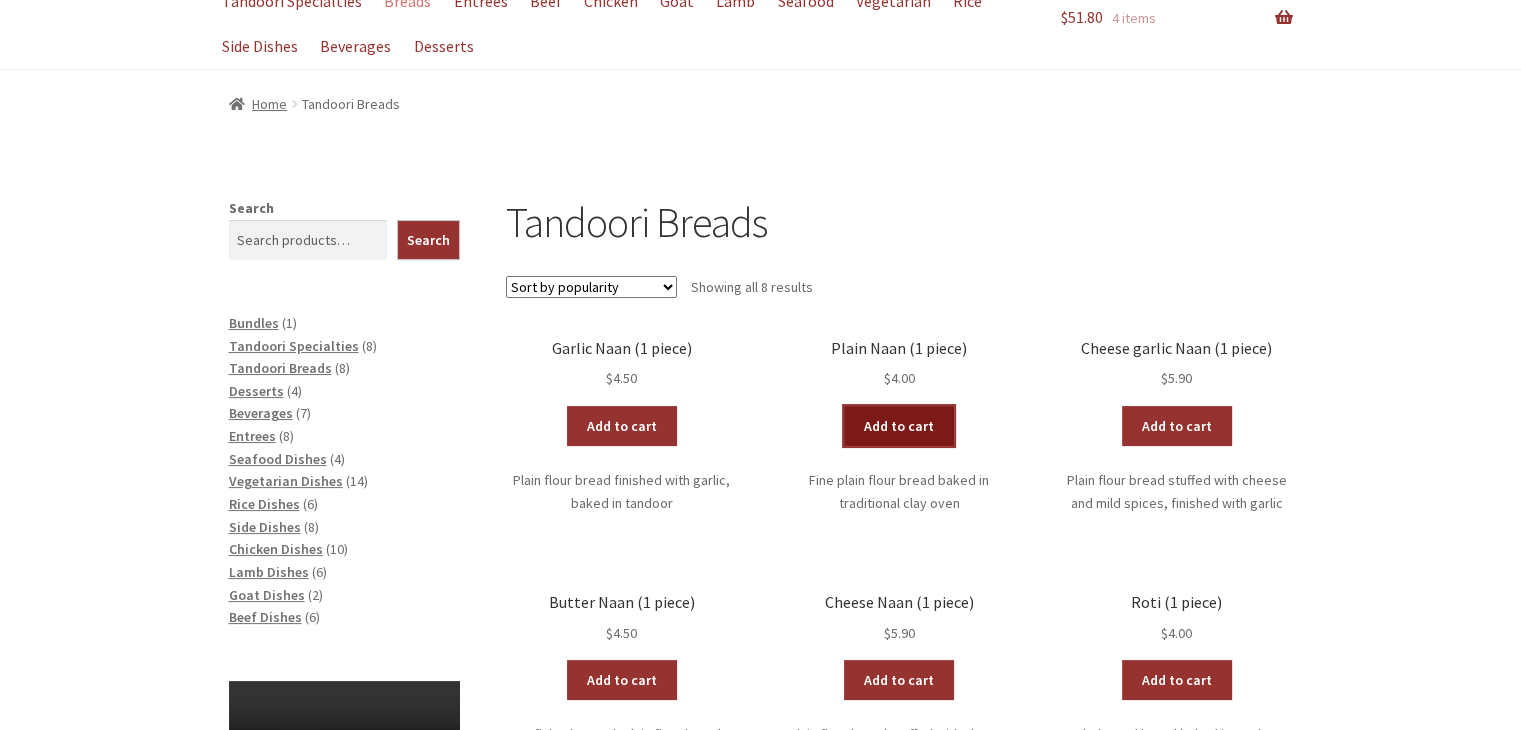 click on "Add to cart" at bounding box center [899, 426] 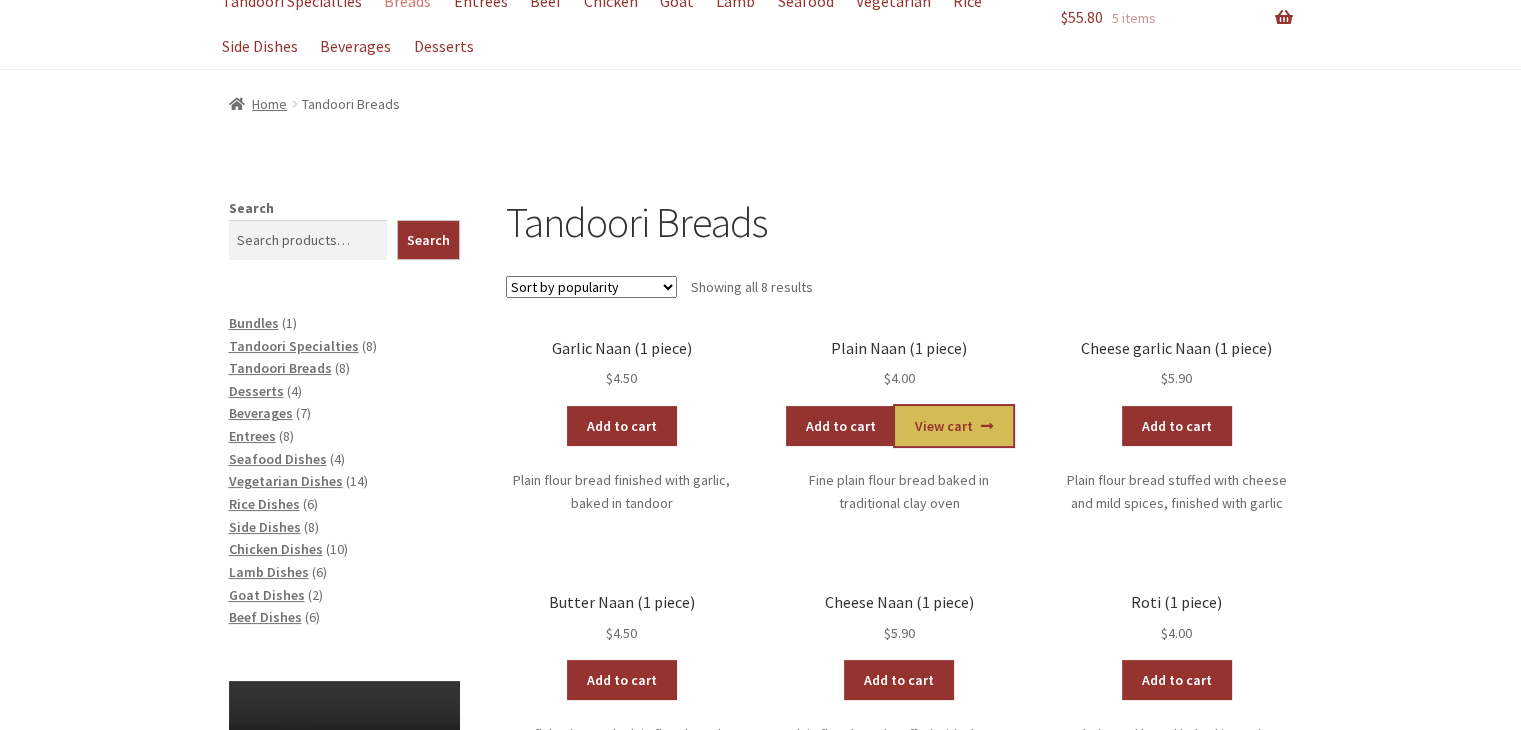 click on "View cart" at bounding box center [953, 426] 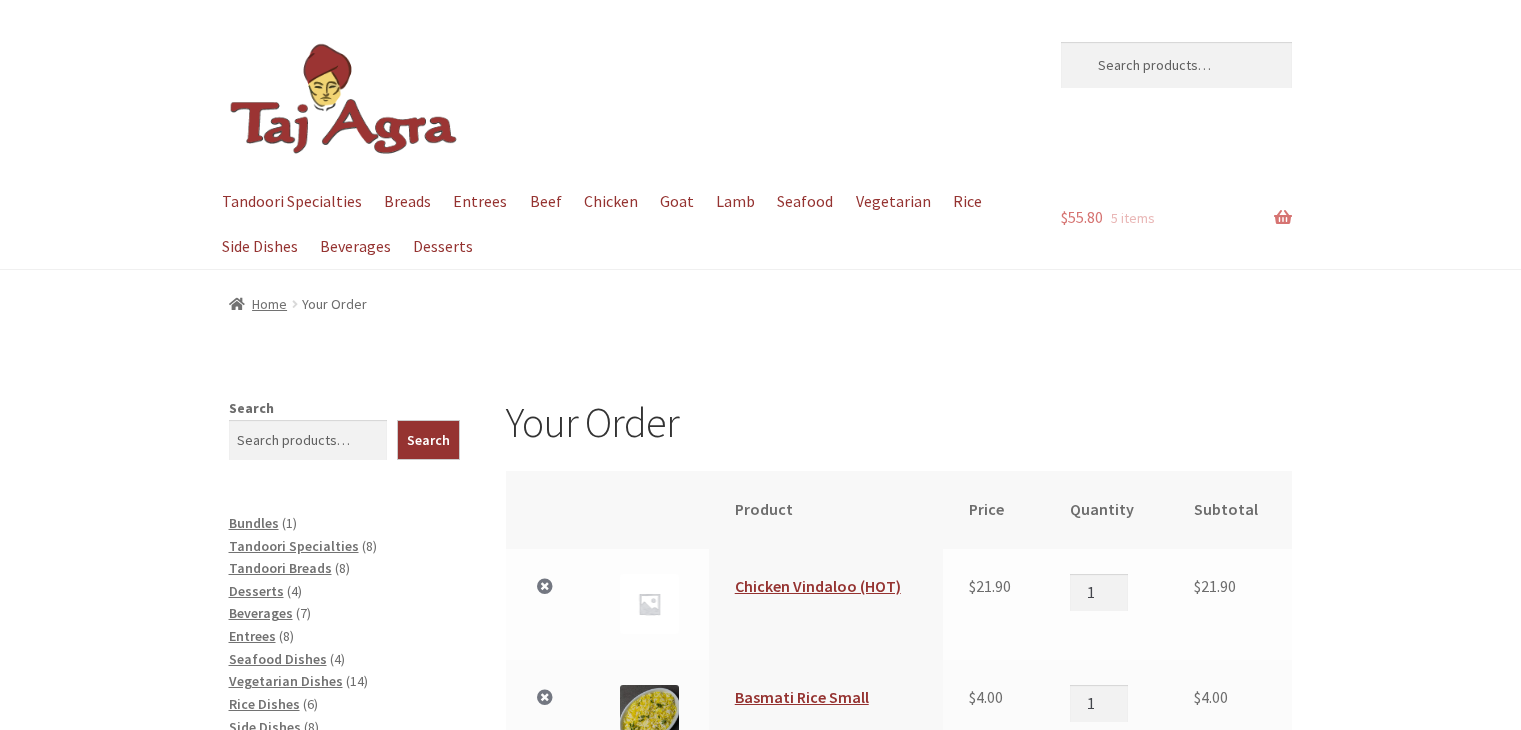scroll, scrollTop: 15, scrollLeft: 0, axis: vertical 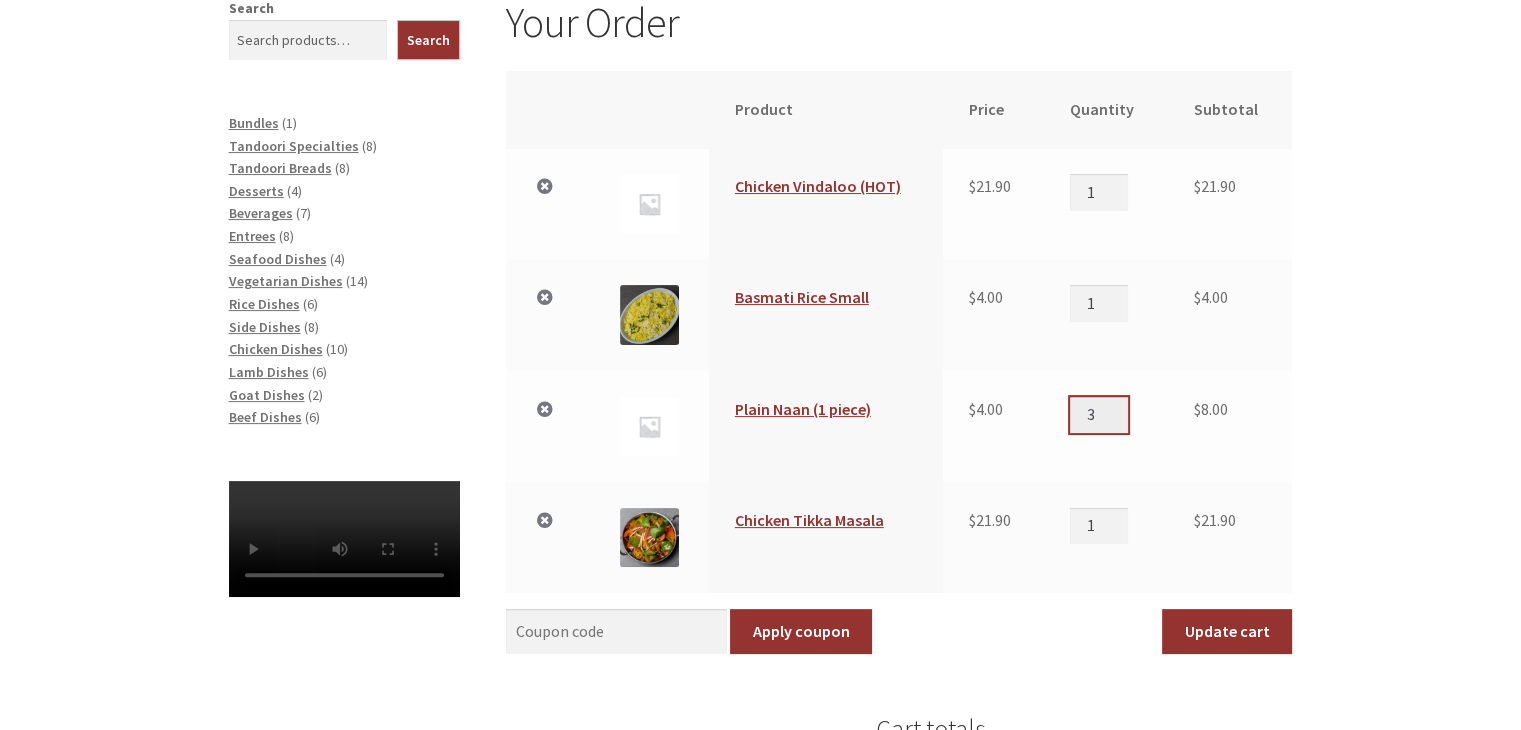 click on "3" at bounding box center (1099, 415) 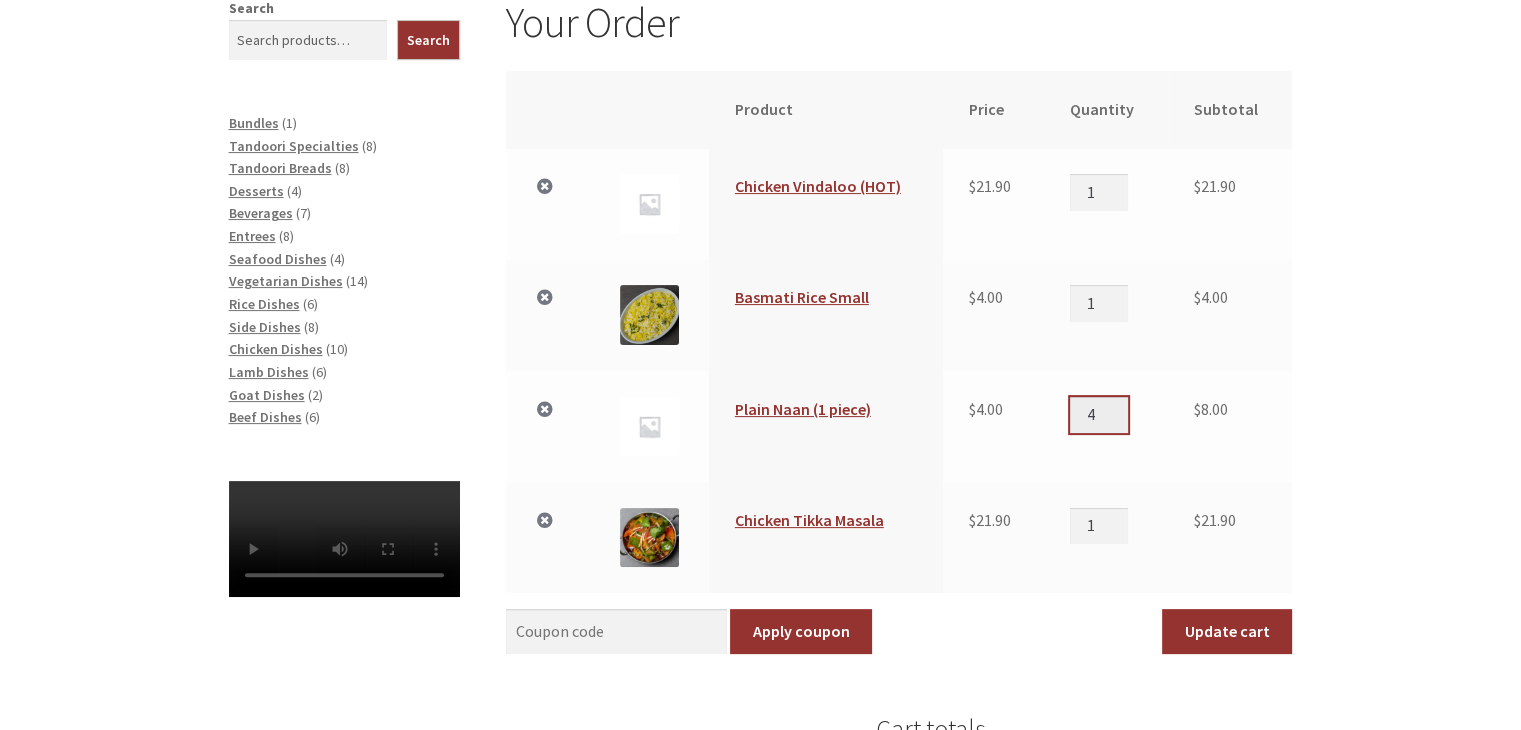 click on "4" at bounding box center (1099, 415) 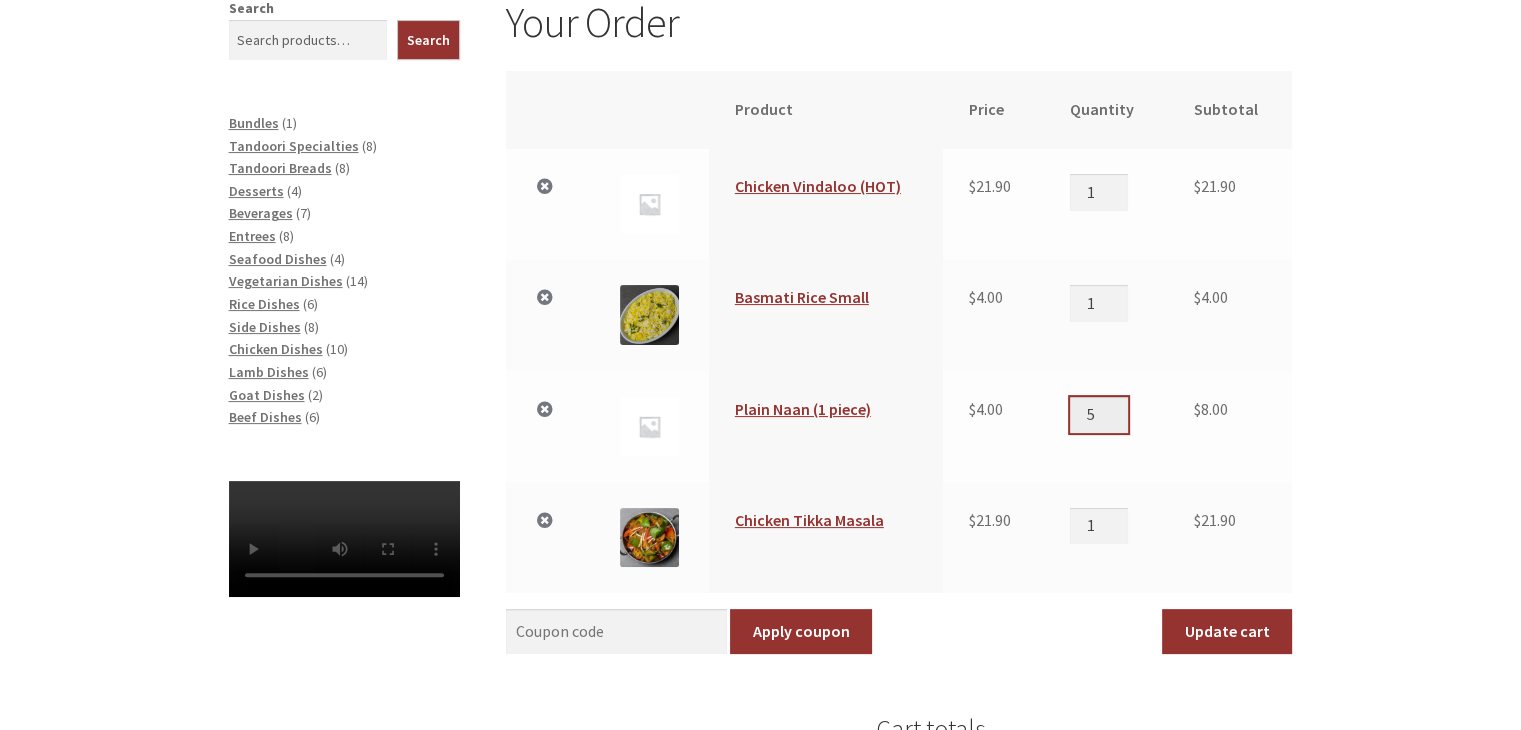 click on "5" at bounding box center (1099, 415) 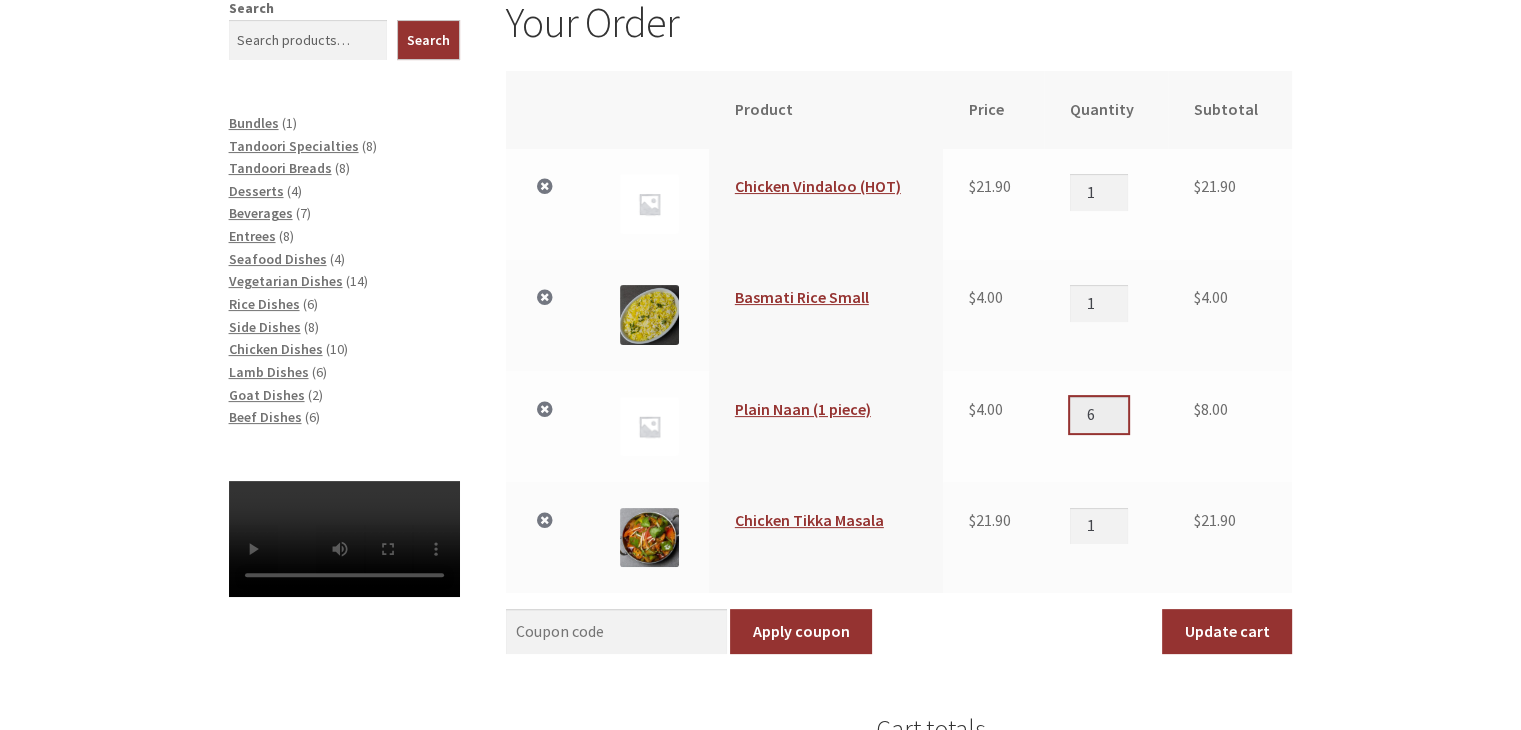 type on "6" 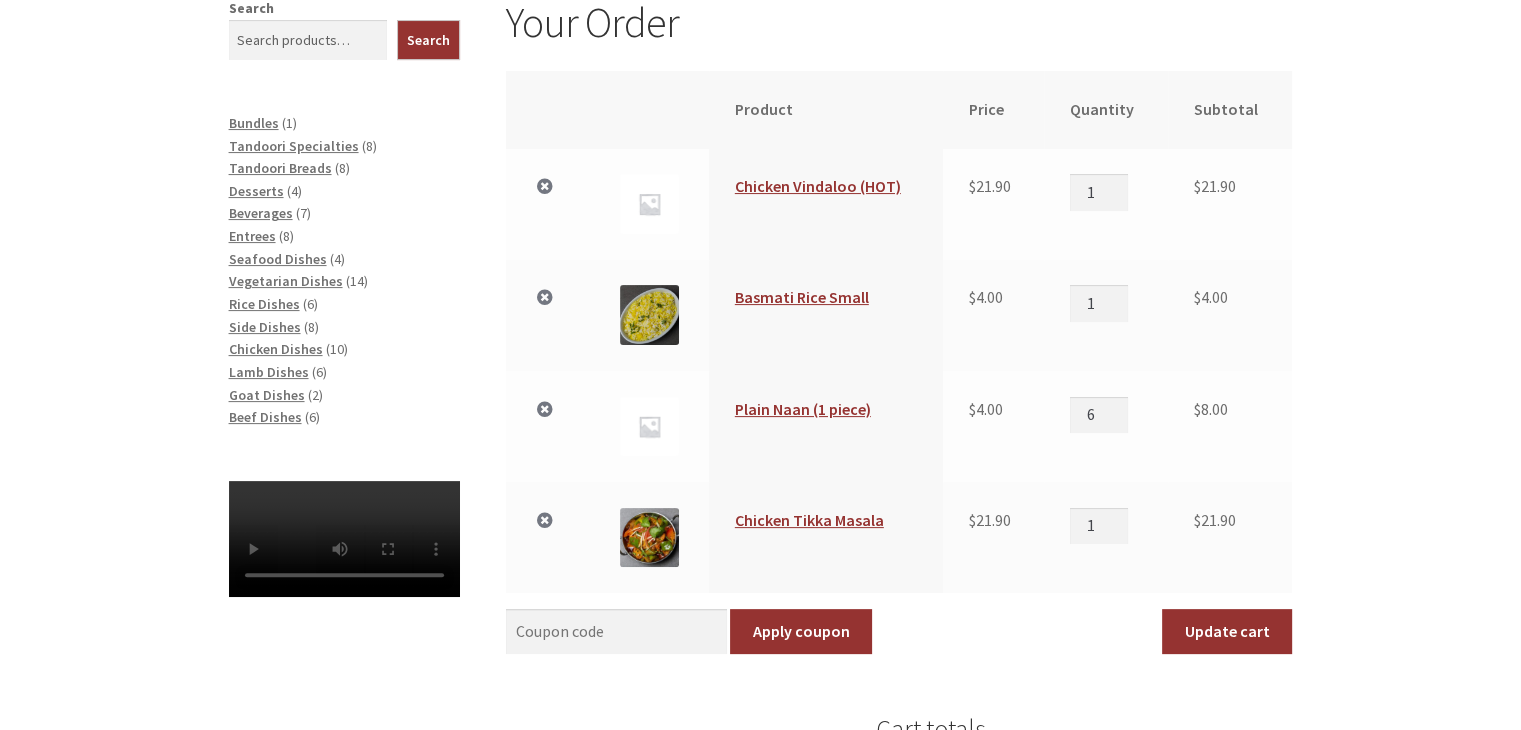 click on "Your Order
Remove item
Thumbnail image
Product
Price
Quantity
Subtotal
×
Chicken Vindaloo (HOT)
$ 21.90
Chicken Vindaloo (HOT) quantity
1
$ 21.90
×
Basmati Rice Small
$ 4.00
Basmati Rice Small quantity
1
$ 4.00
×
Plain Naan (1 piece)
$ 4.00
Plain Naan (1 piece) quantity
6
$ 8.00
×" at bounding box center [760, 558] 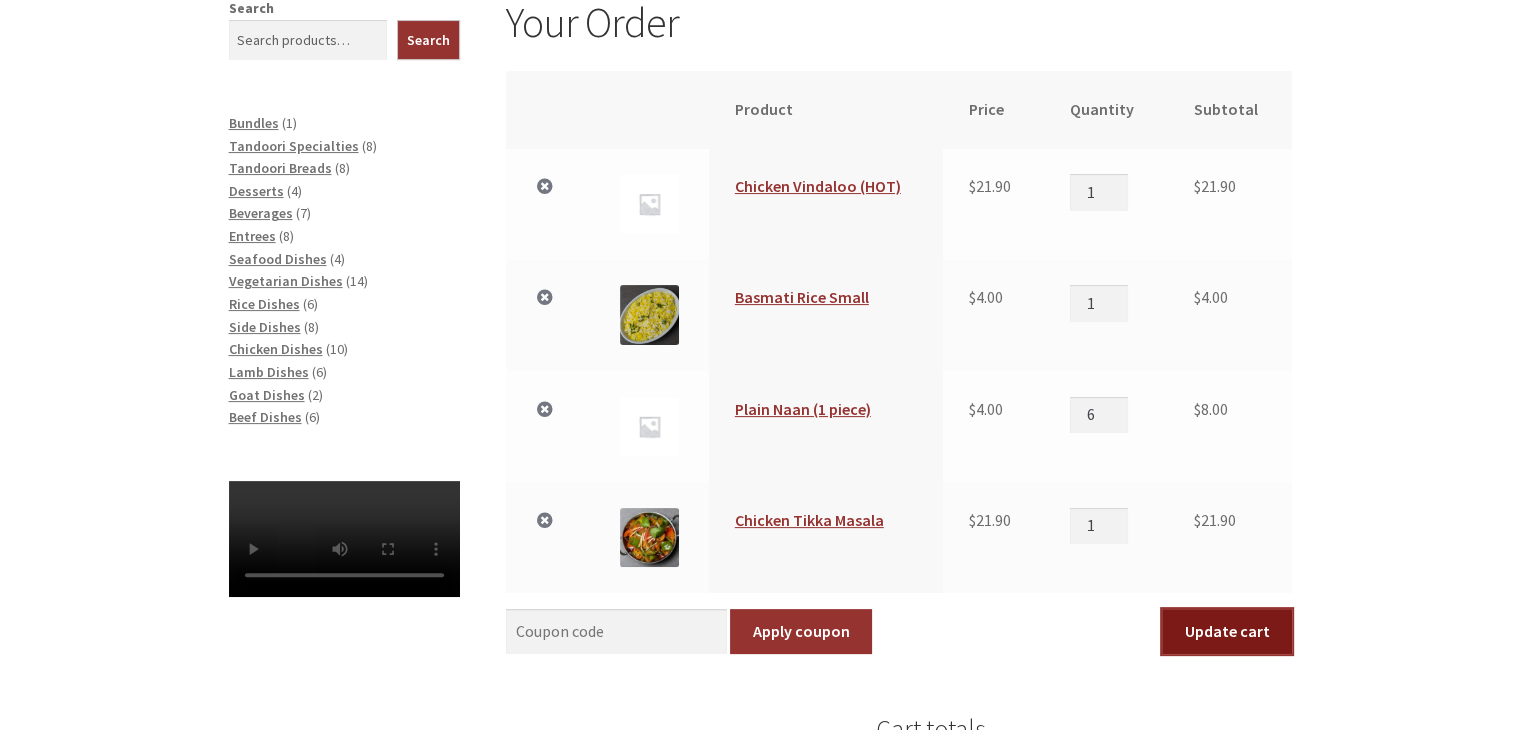 click on "Update cart" at bounding box center [1227, 632] 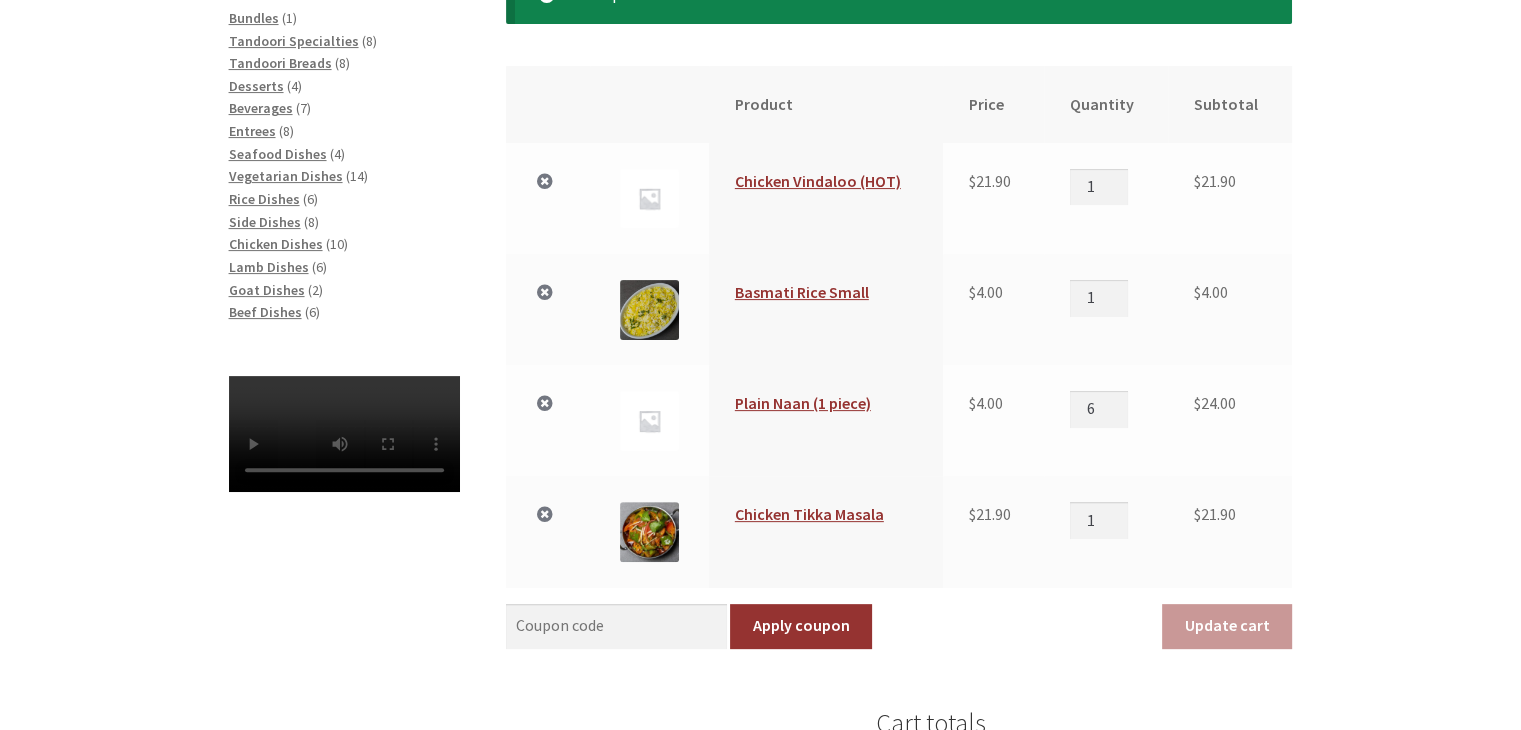 scroll, scrollTop: 471, scrollLeft: 0, axis: vertical 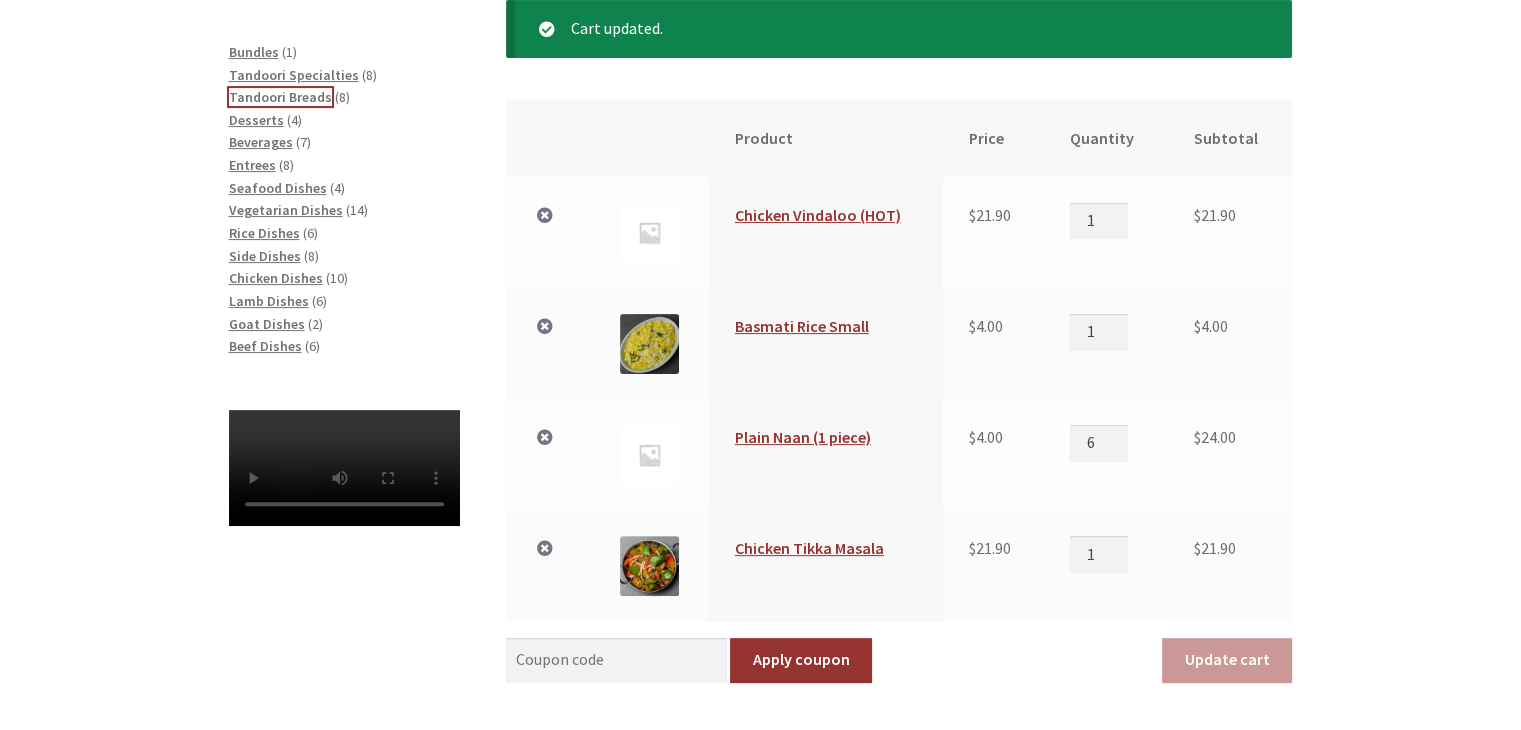 click on "Tandoori Breads" at bounding box center [280, 97] 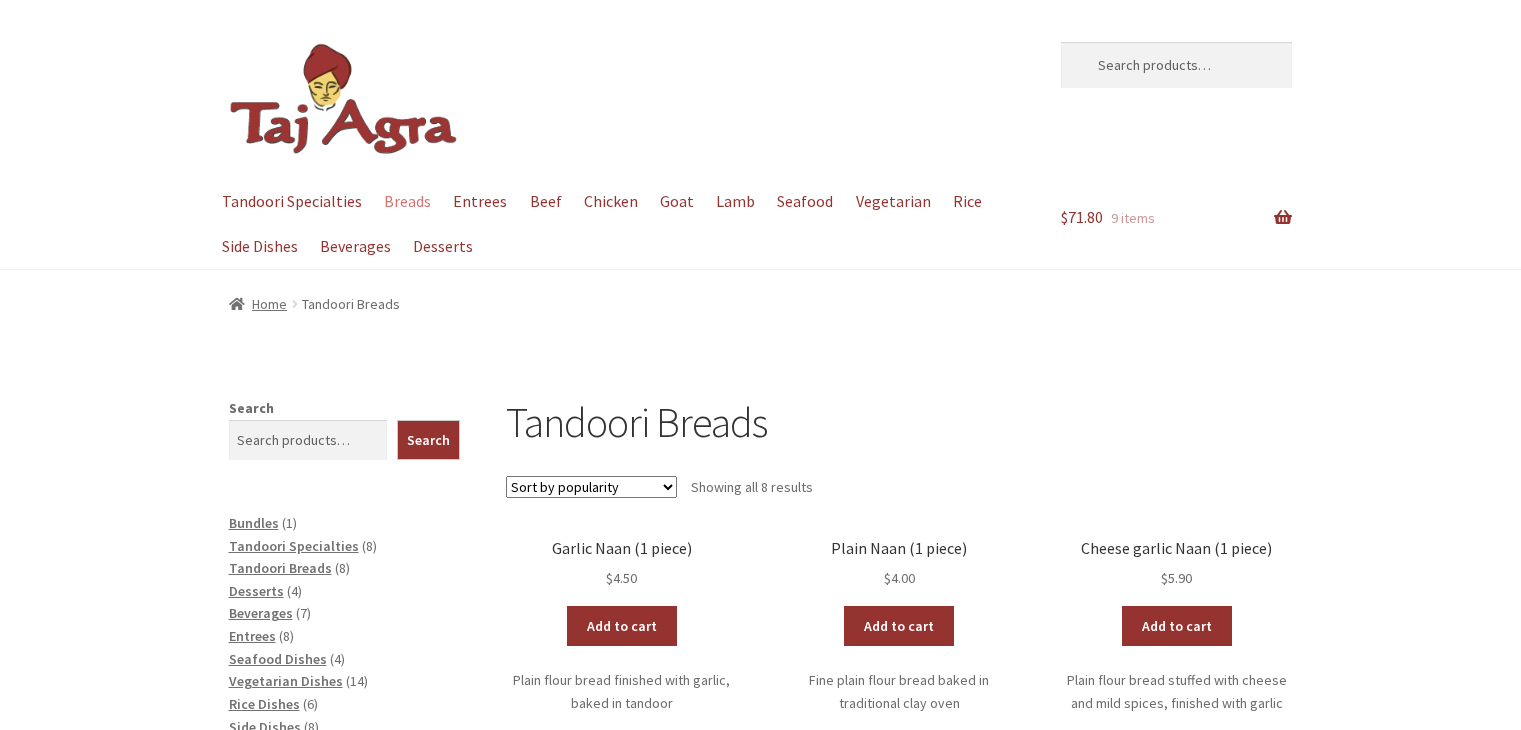 scroll, scrollTop: 0, scrollLeft: 0, axis: both 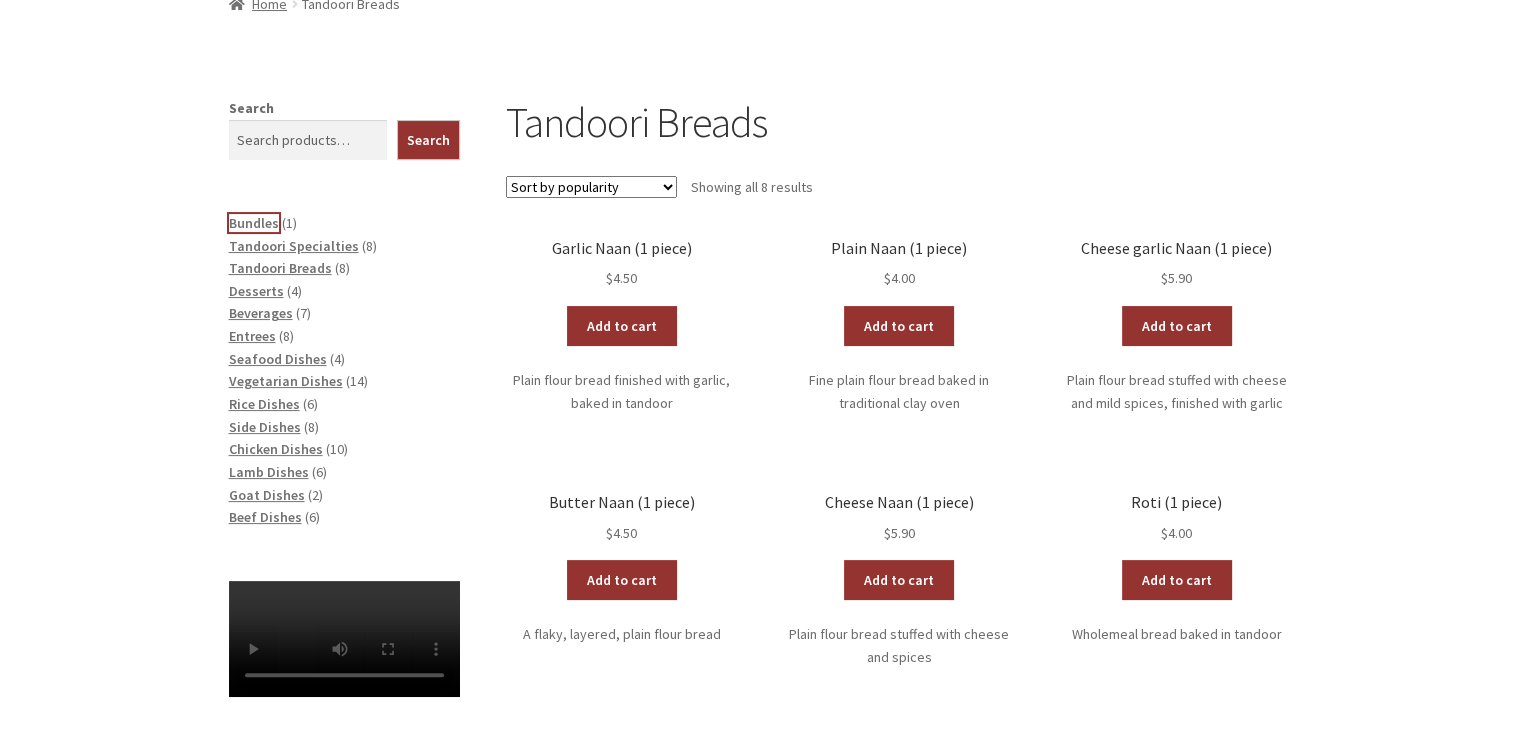 click on "Bundles" at bounding box center [254, 223] 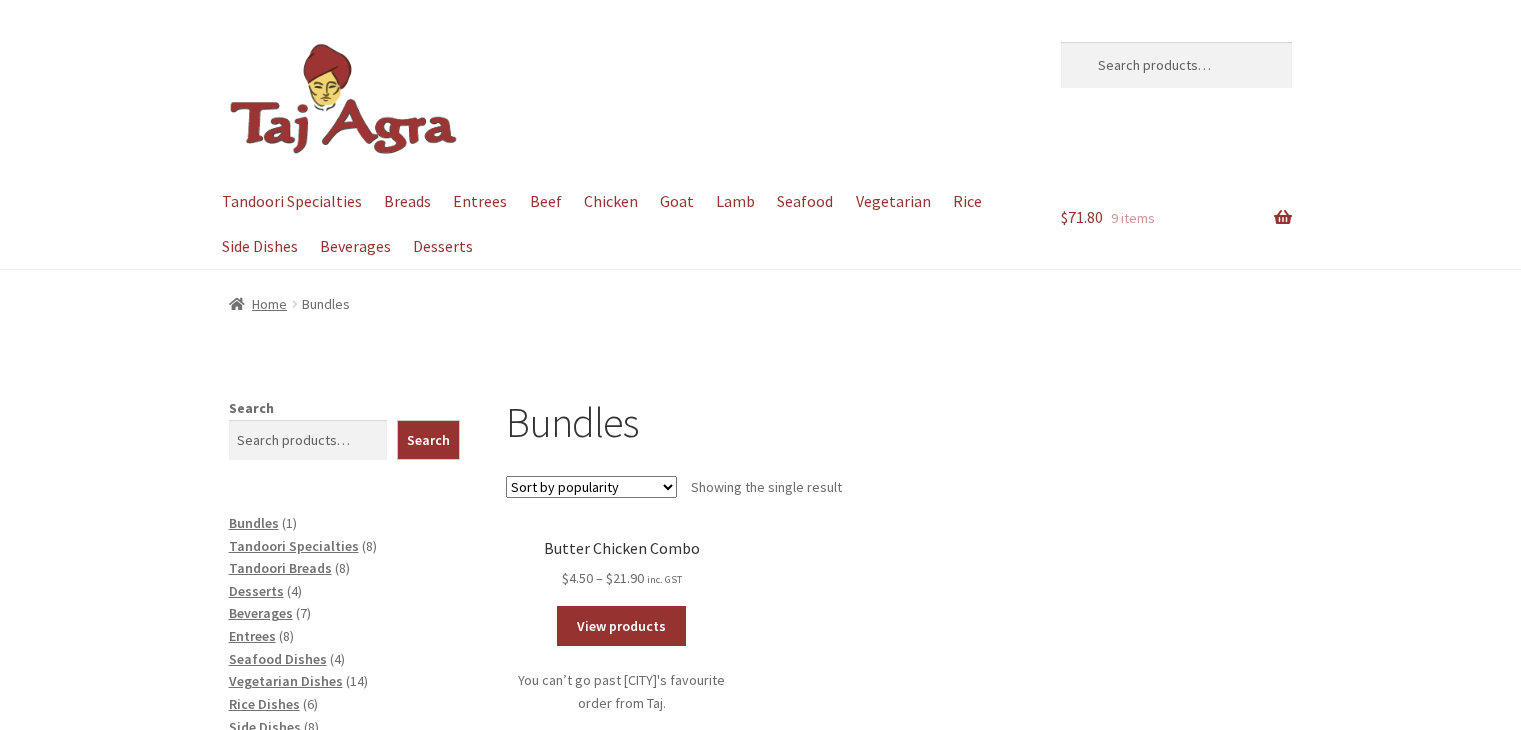 scroll, scrollTop: 0, scrollLeft: 0, axis: both 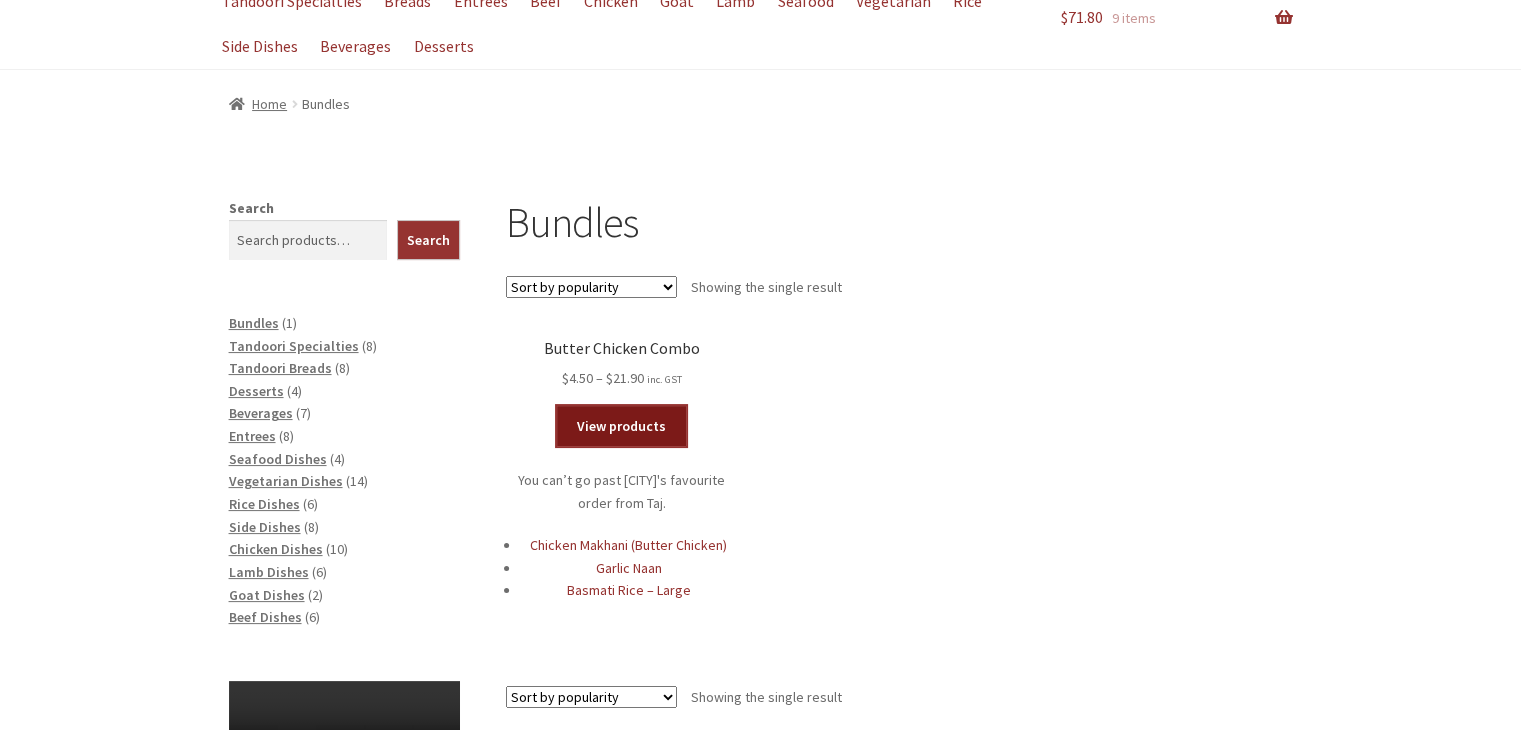 click on "View products" at bounding box center [621, 426] 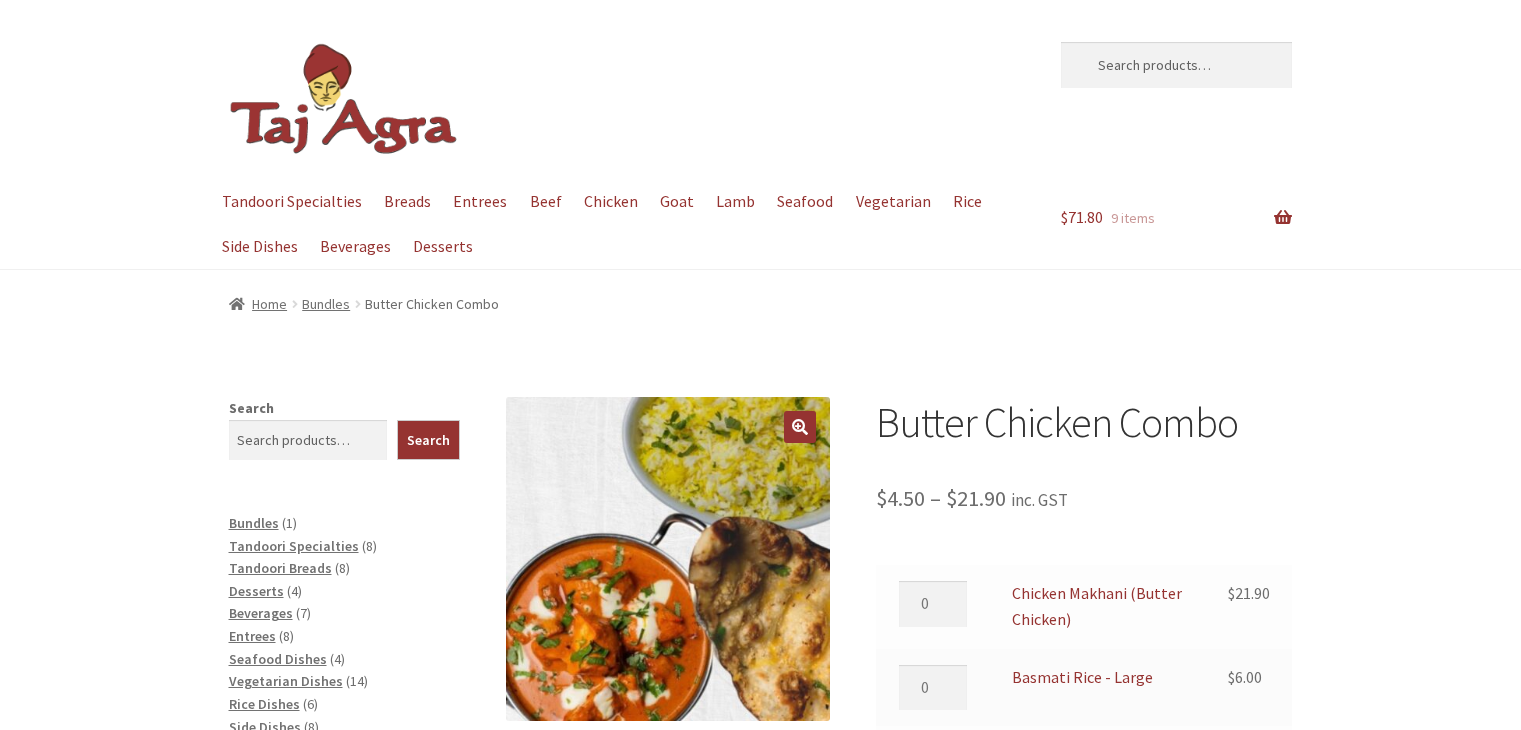 scroll, scrollTop: 125, scrollLeft: 0, axis: vertical 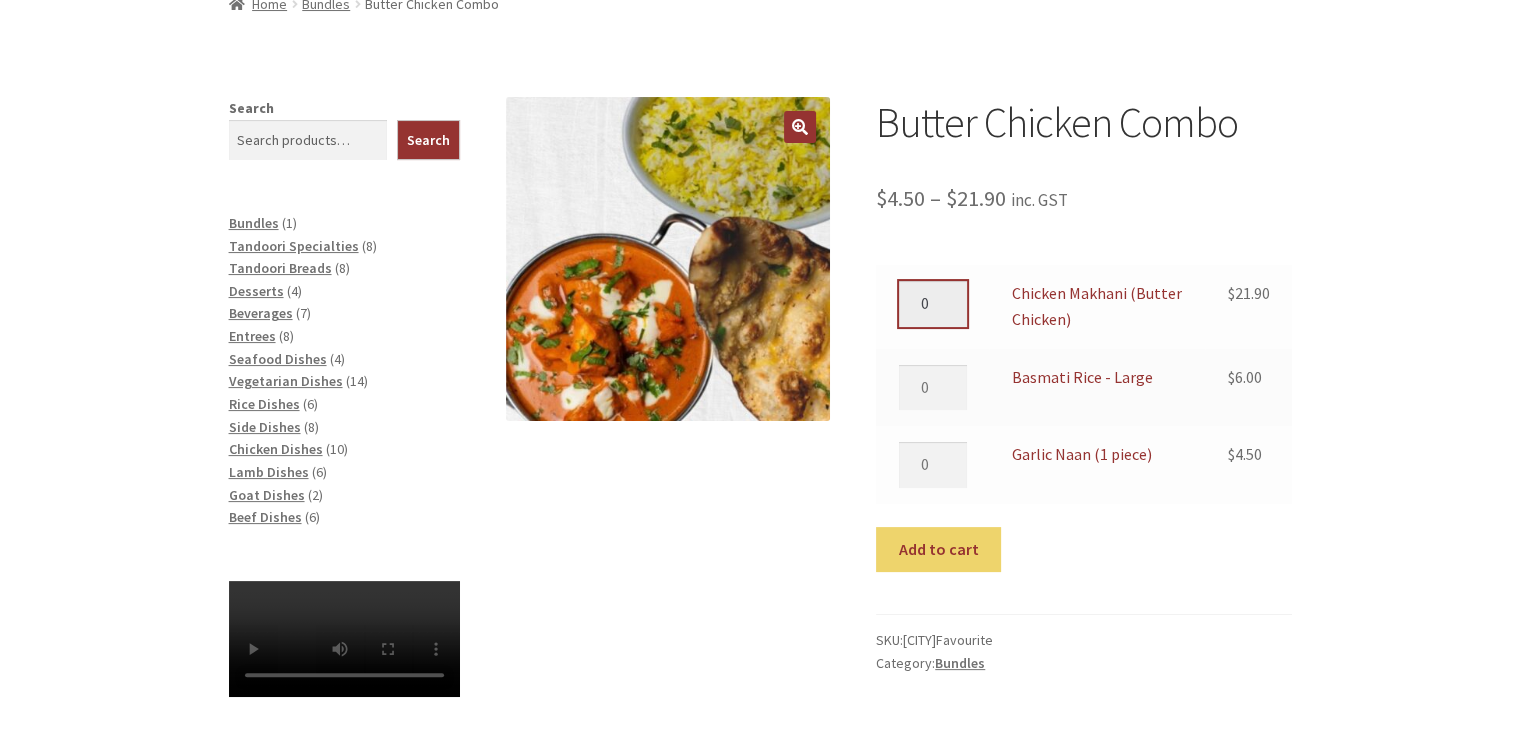 click on "0" at bounding box center (933, 304) 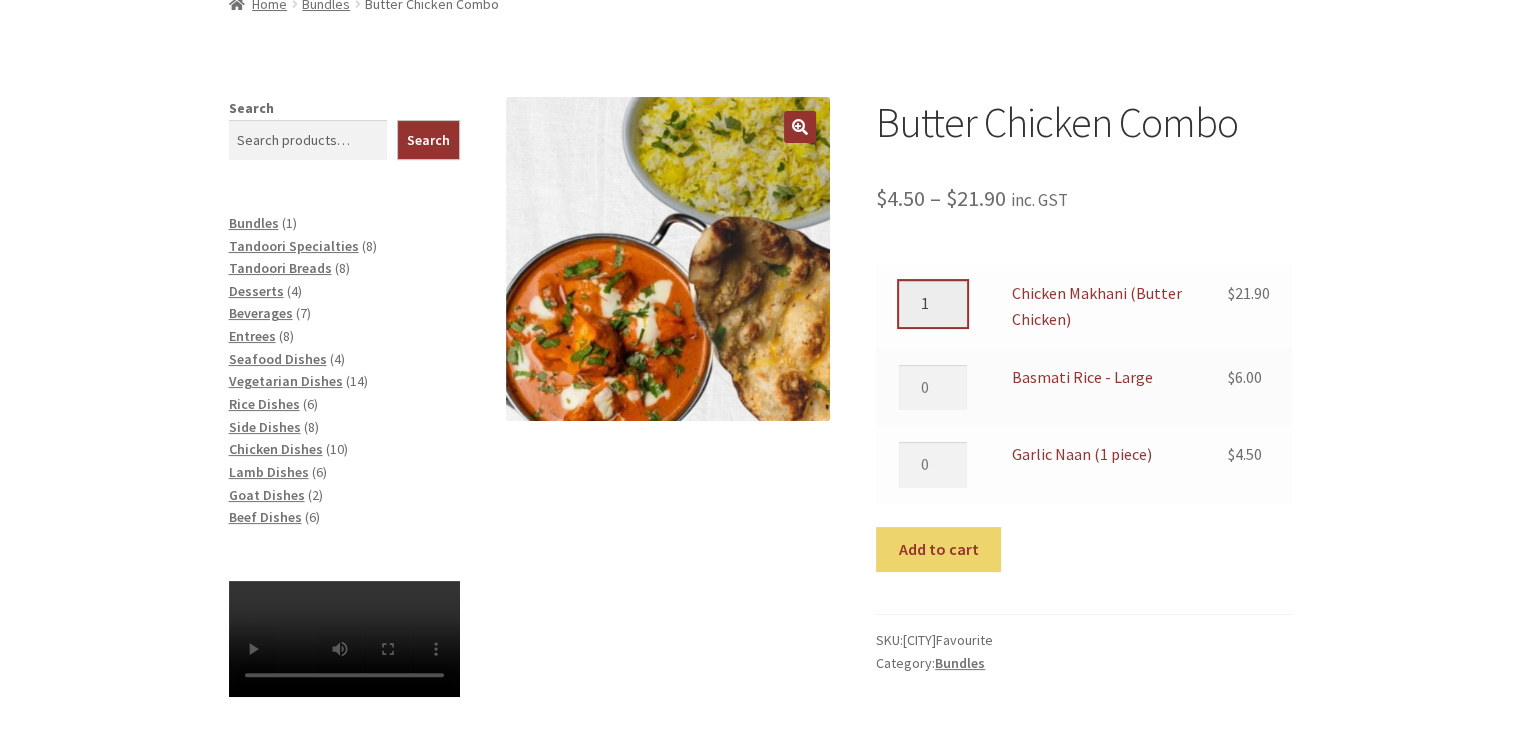 type on "1" 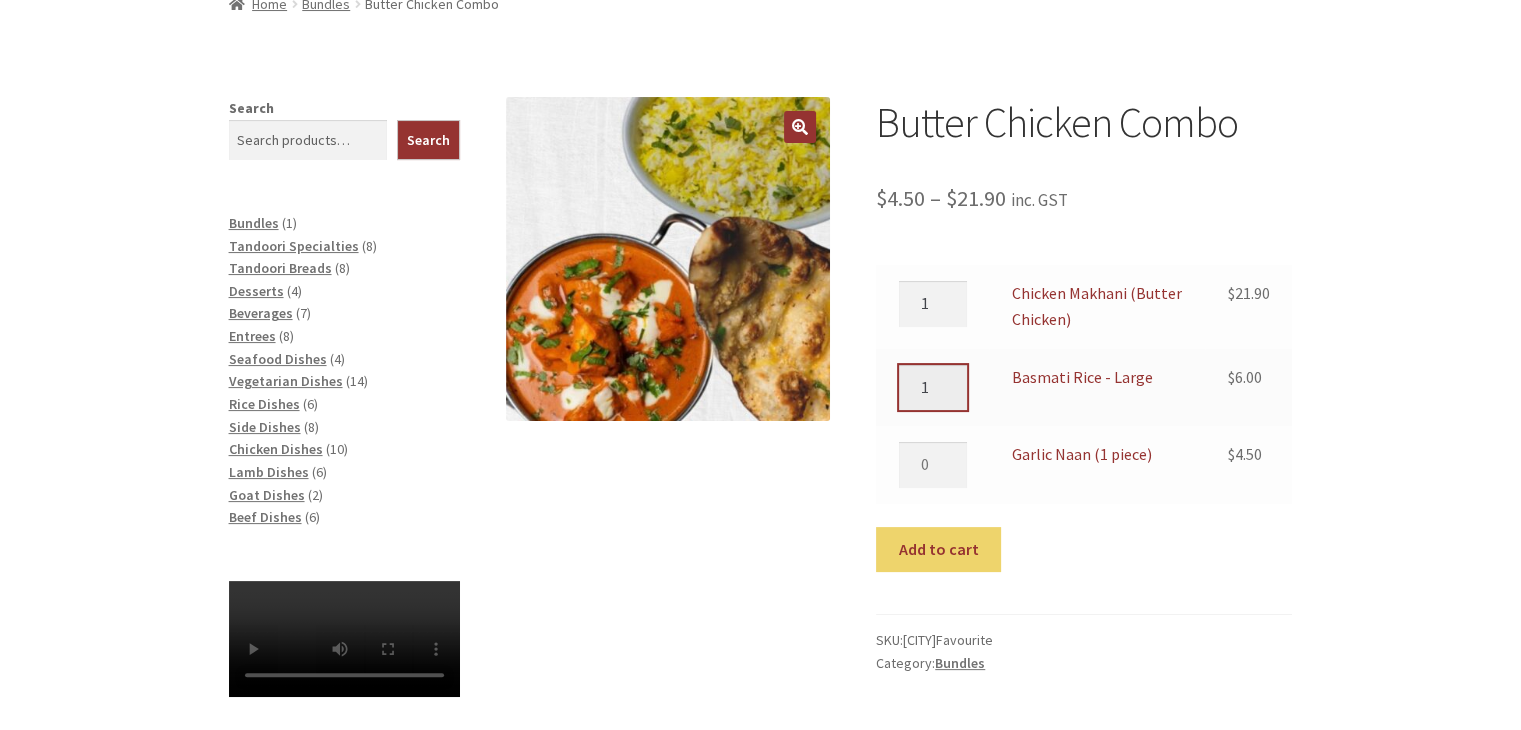 type on "1" 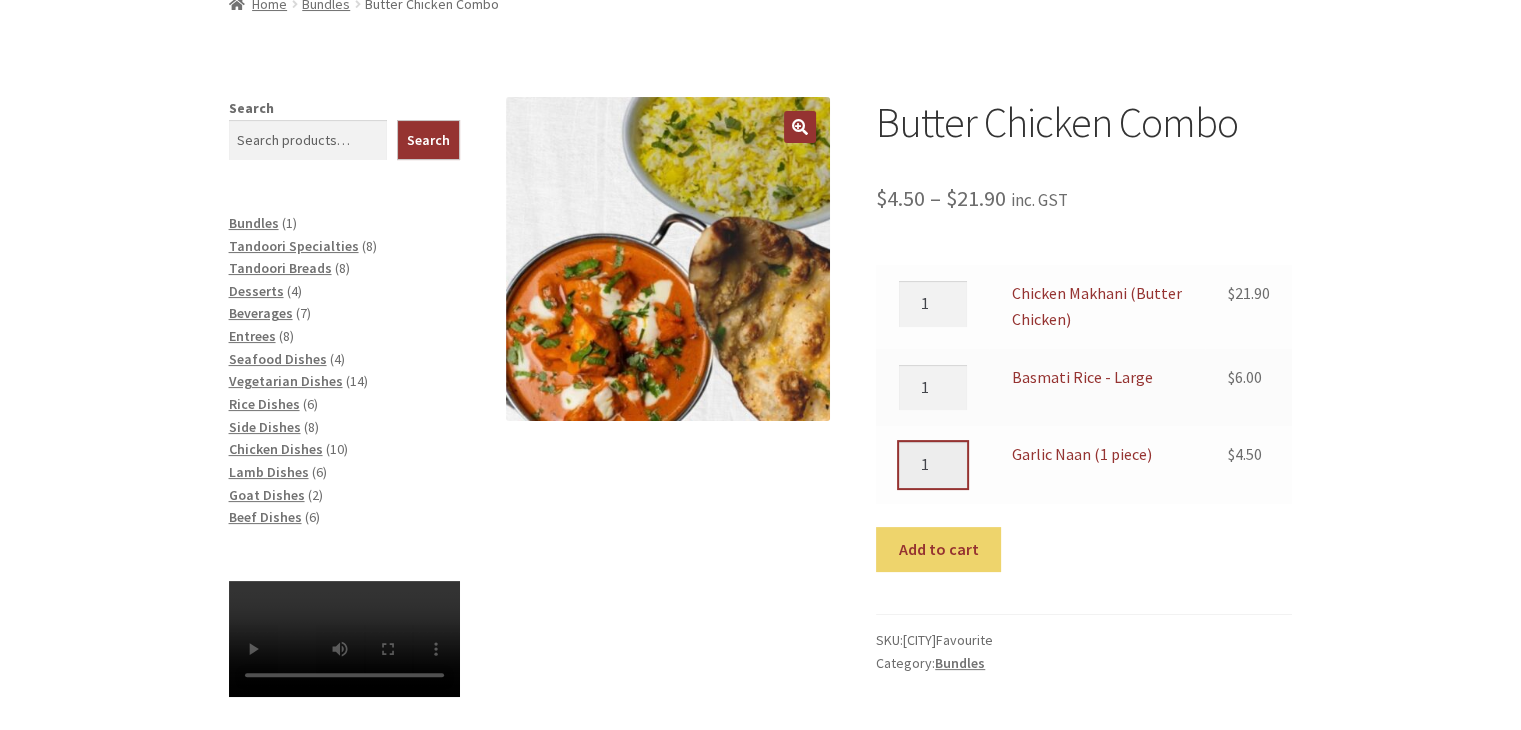 type on "1" 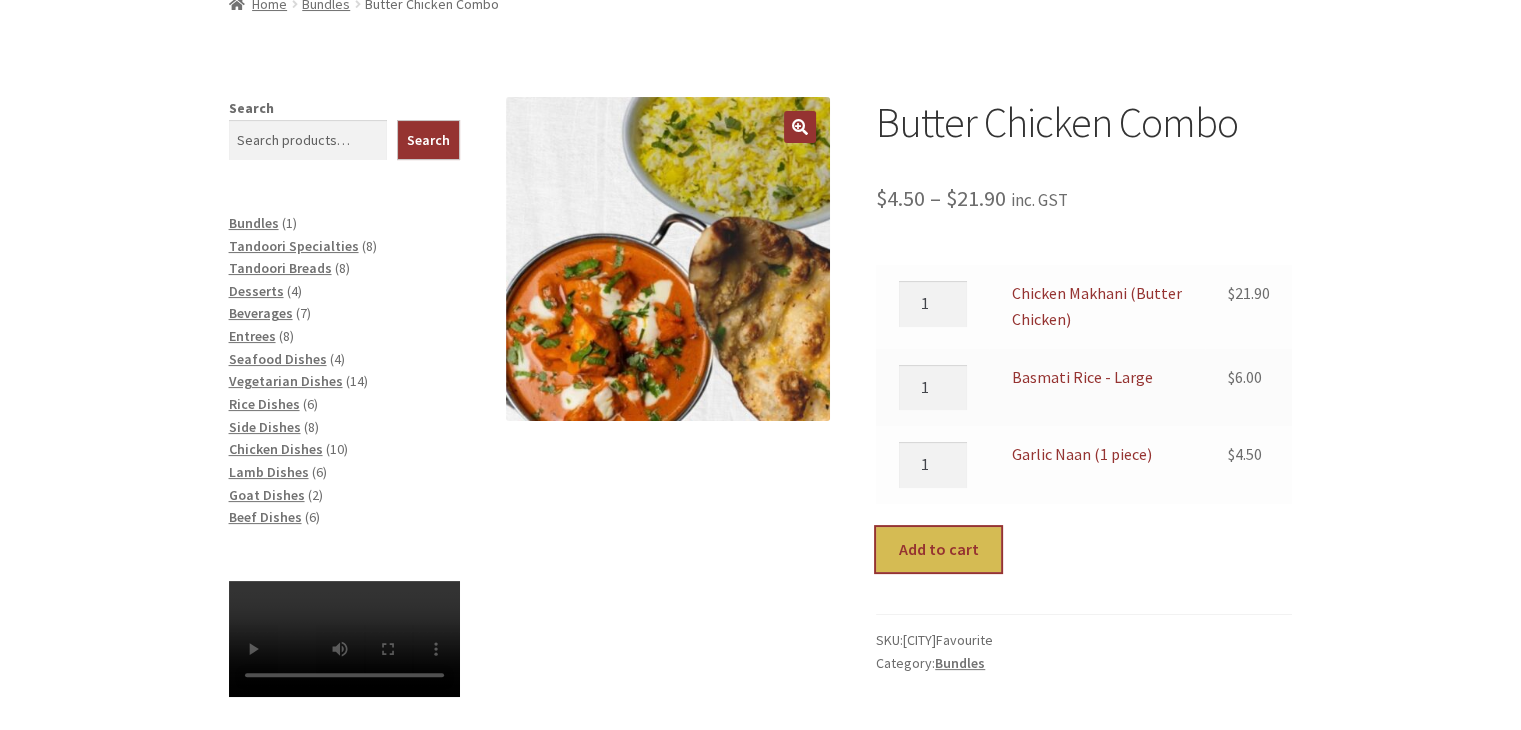 click on "Add to cart" at bounding box center [938, 550] 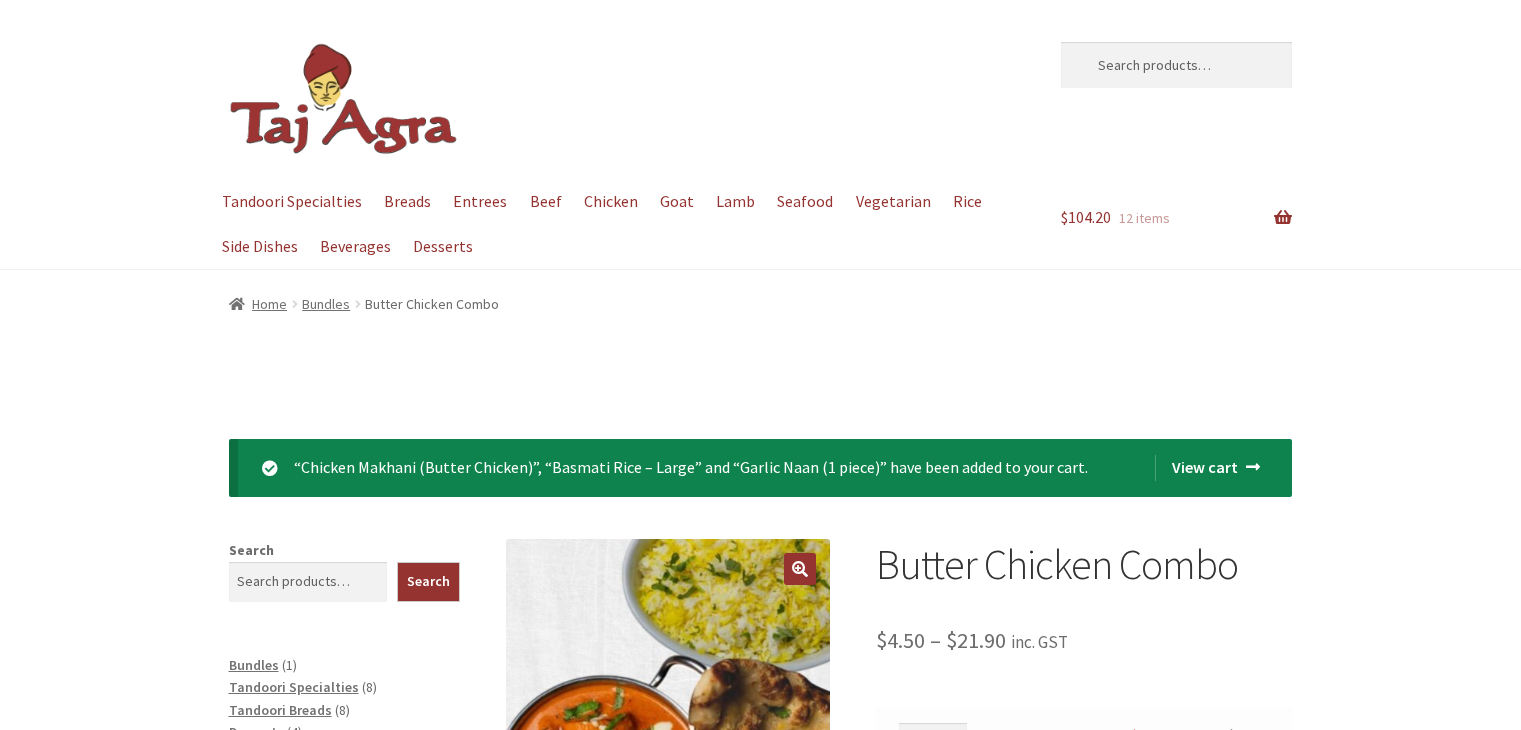 scroll, scrollTop: 0, scrollLeft: 0, axis: both 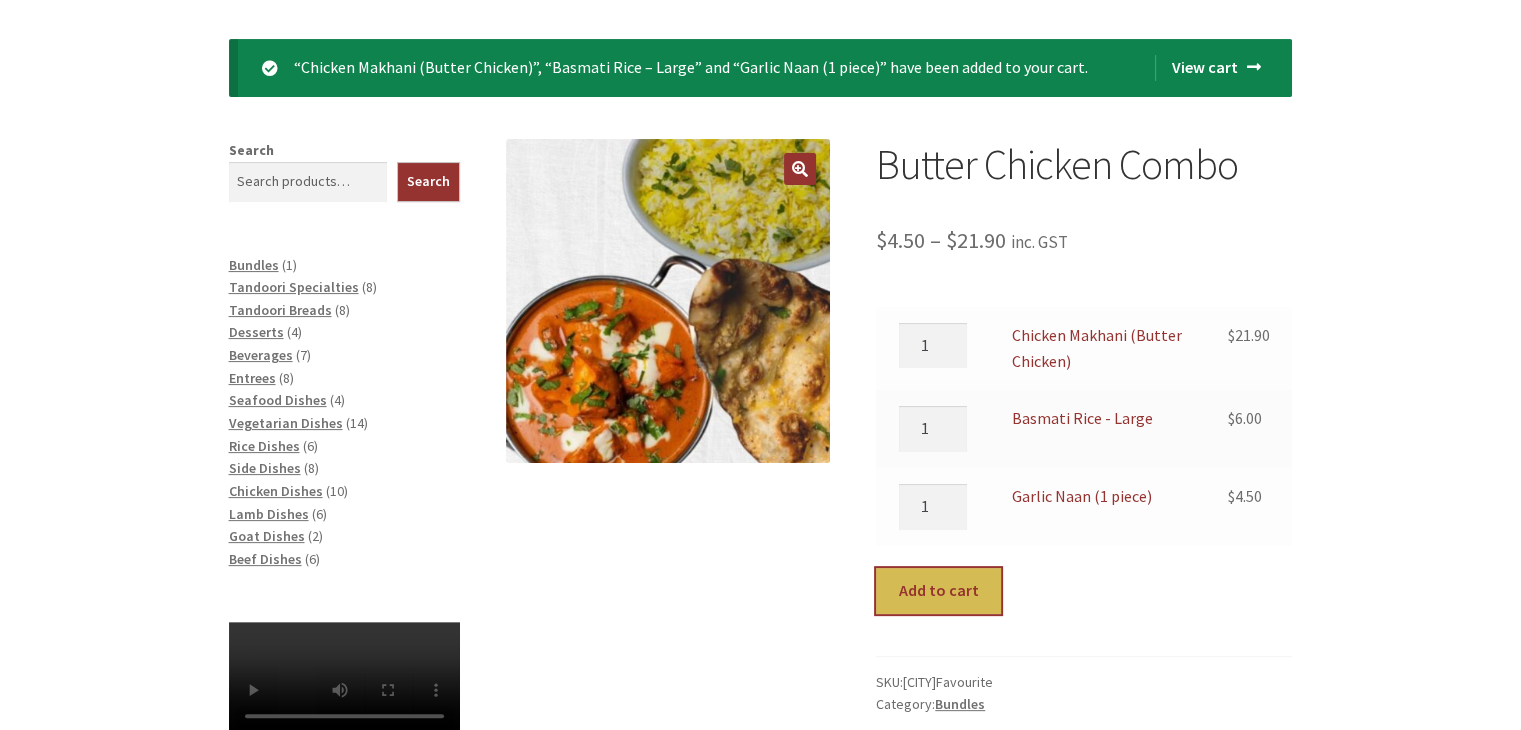 click on "Add to cart" at bounding box center (938, 591) 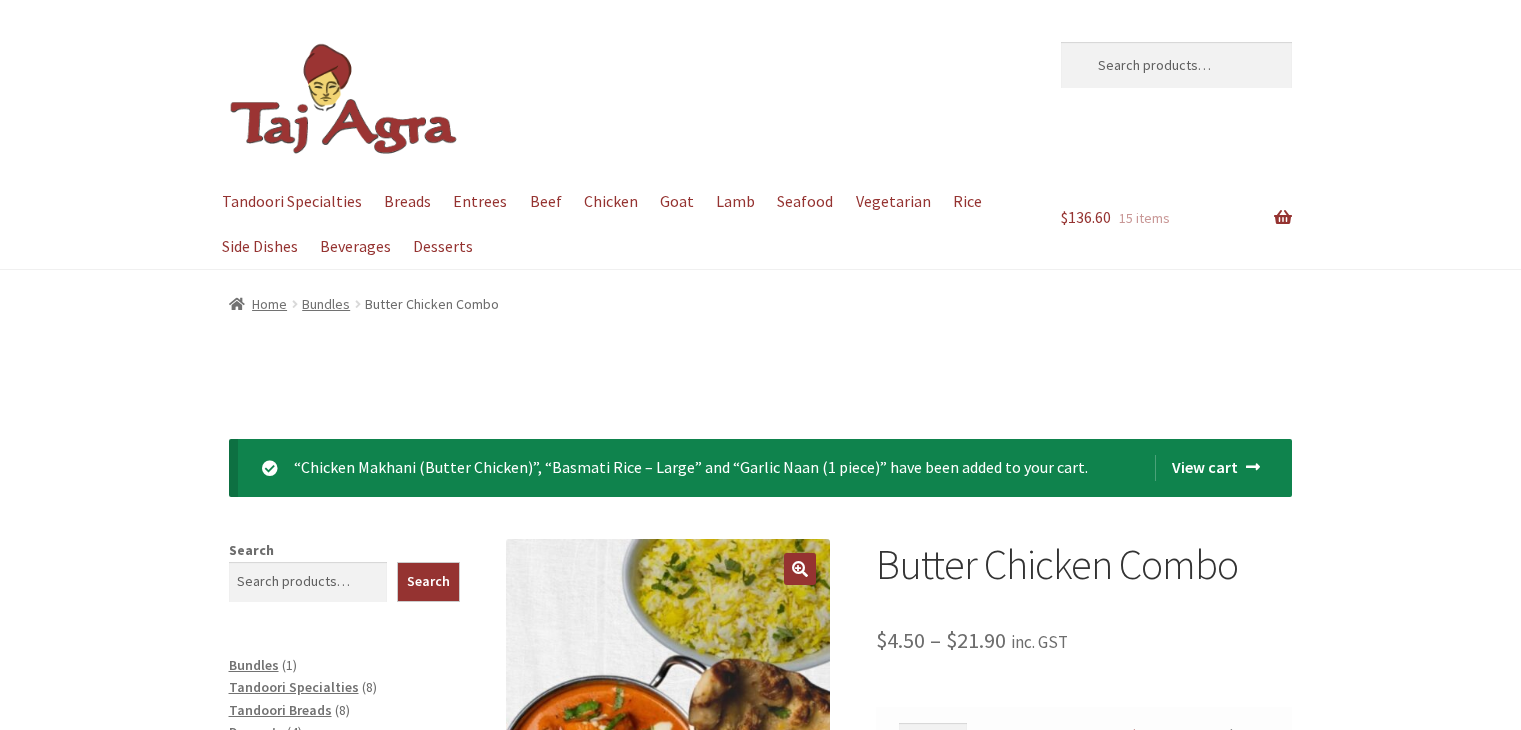 scroll, scrollTop: 300, scrollLeft: 0, axis: vertical 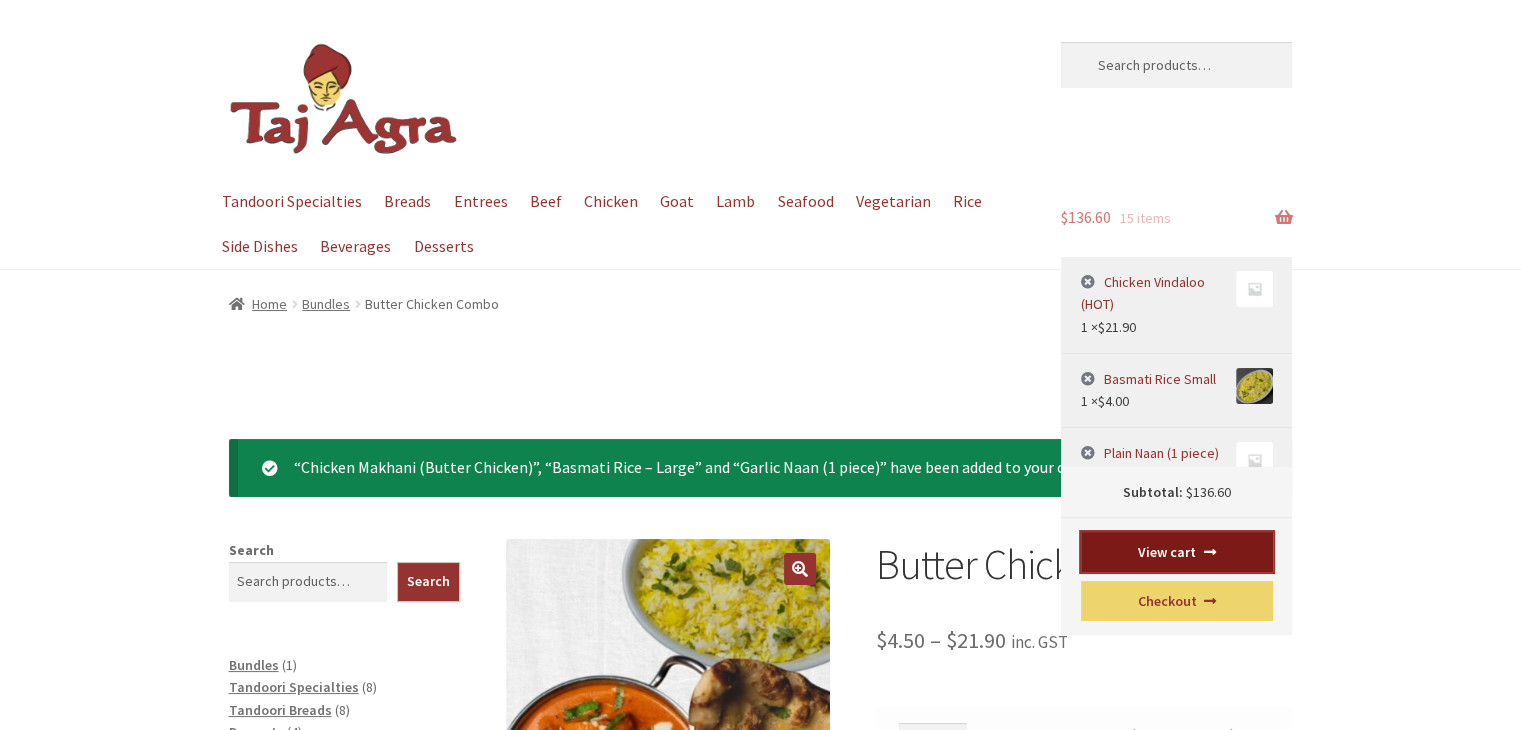click on "View cart" at bounding box center (1177, 552) 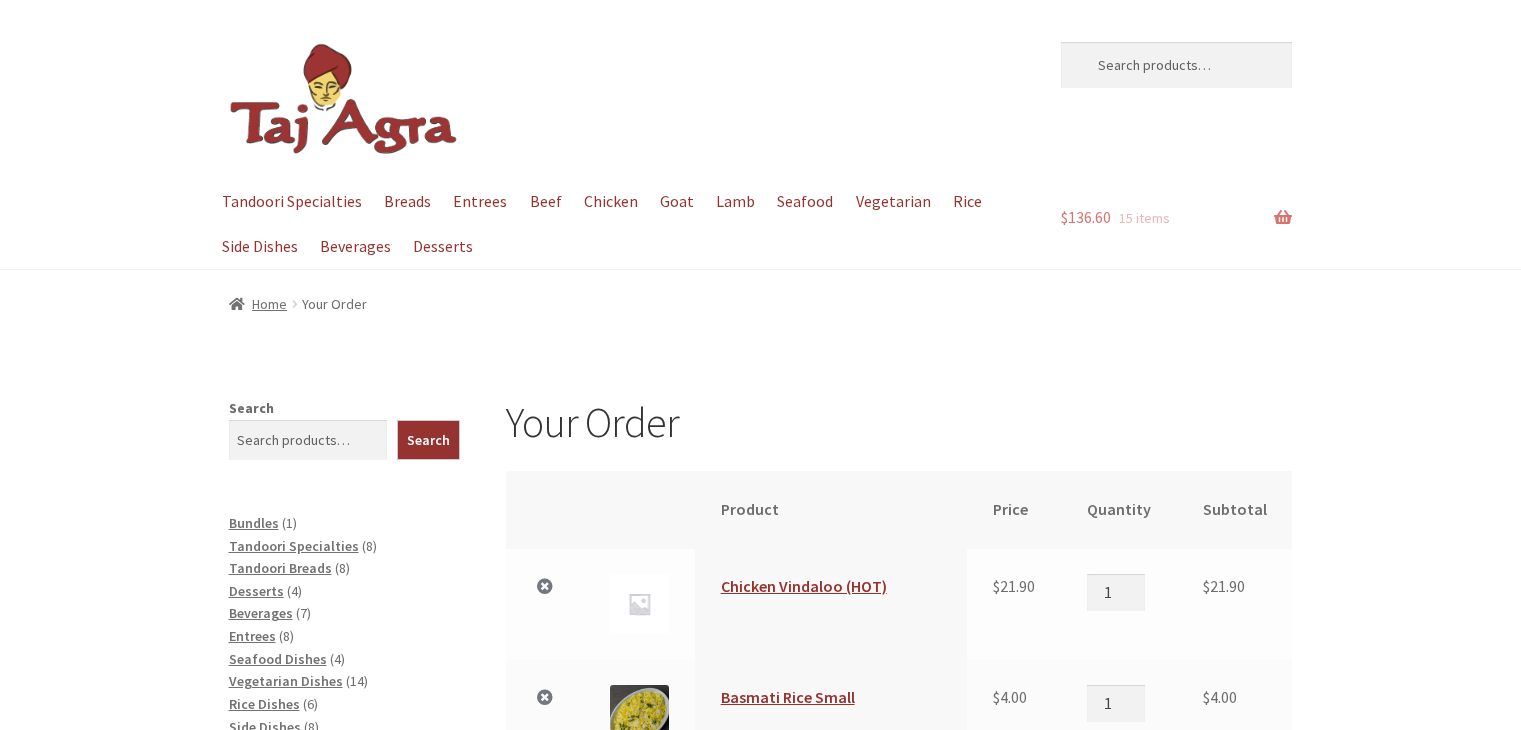 scroll, scrollTop: 500, scrollLeft: 0, axis: vertical 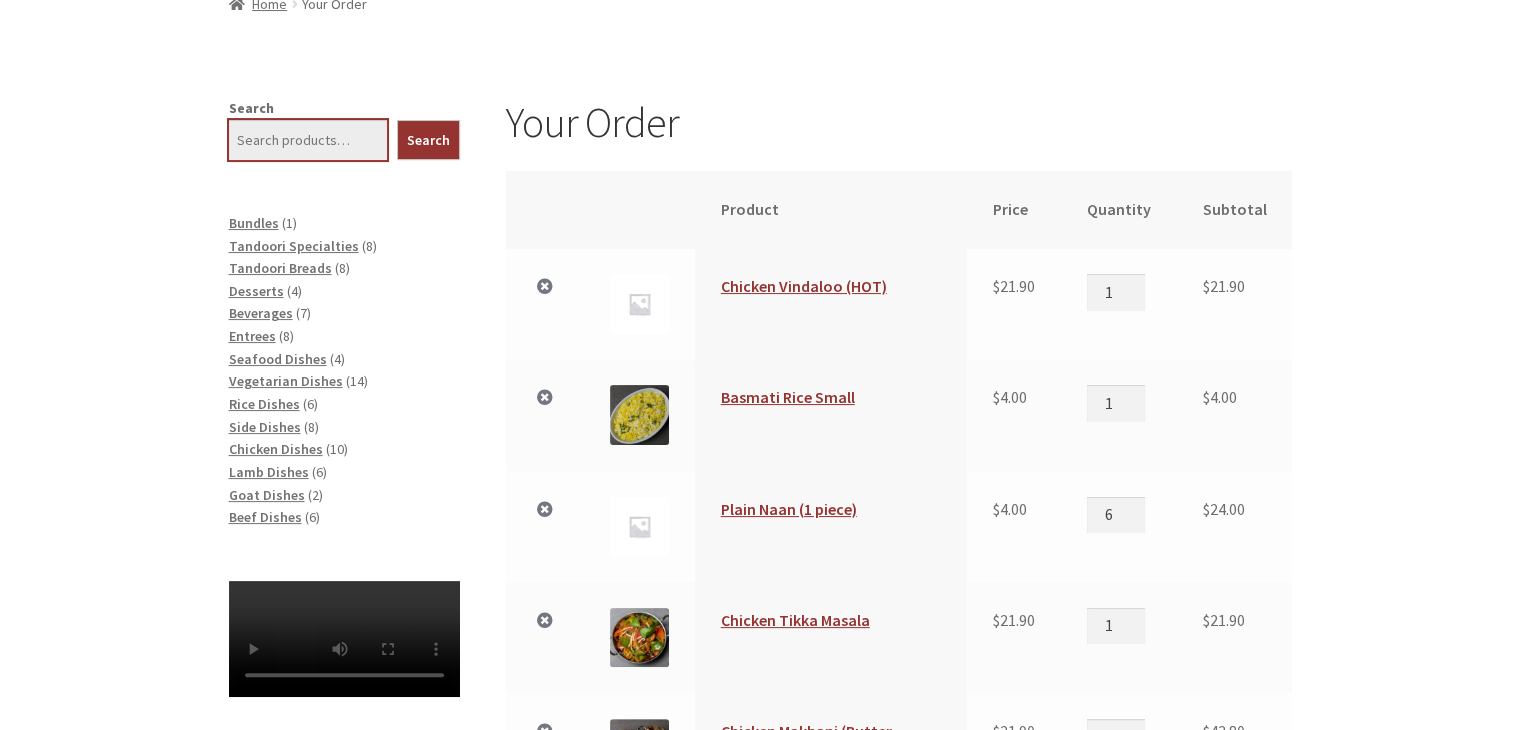 click on "Search" at bounding box center (308, 140) 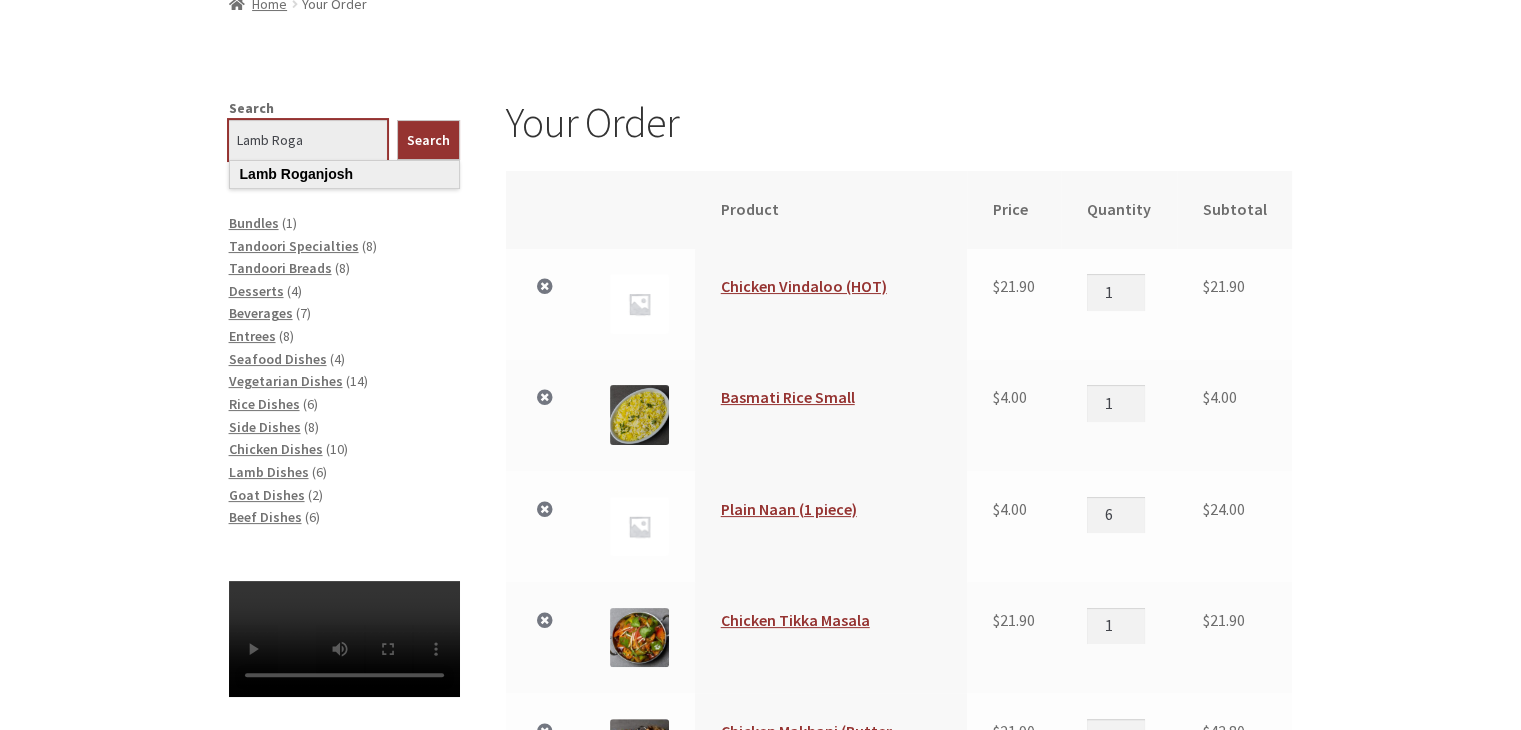 type on "Lamb Roga" 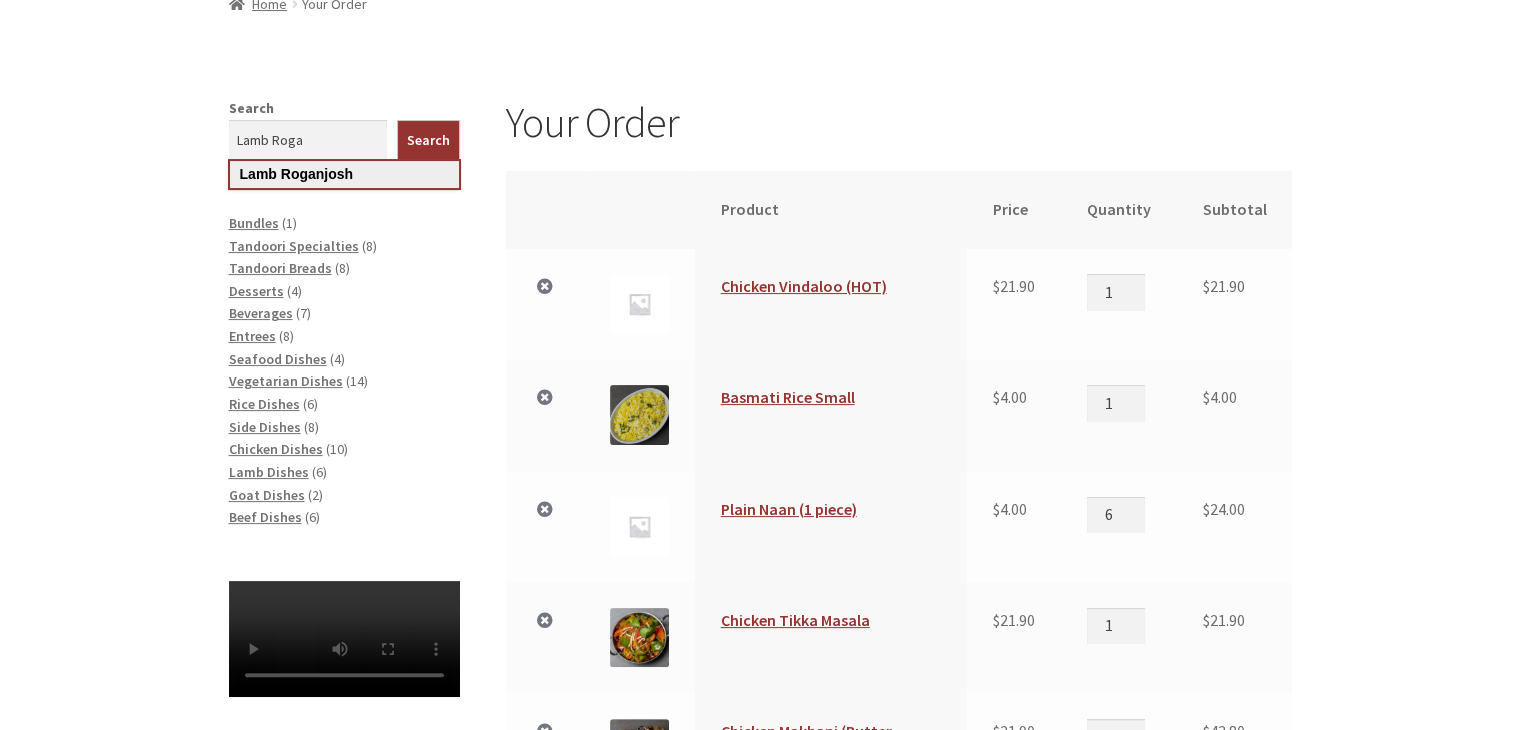 click on "Lamb Roganjosh" at bounding box center (344, 174) 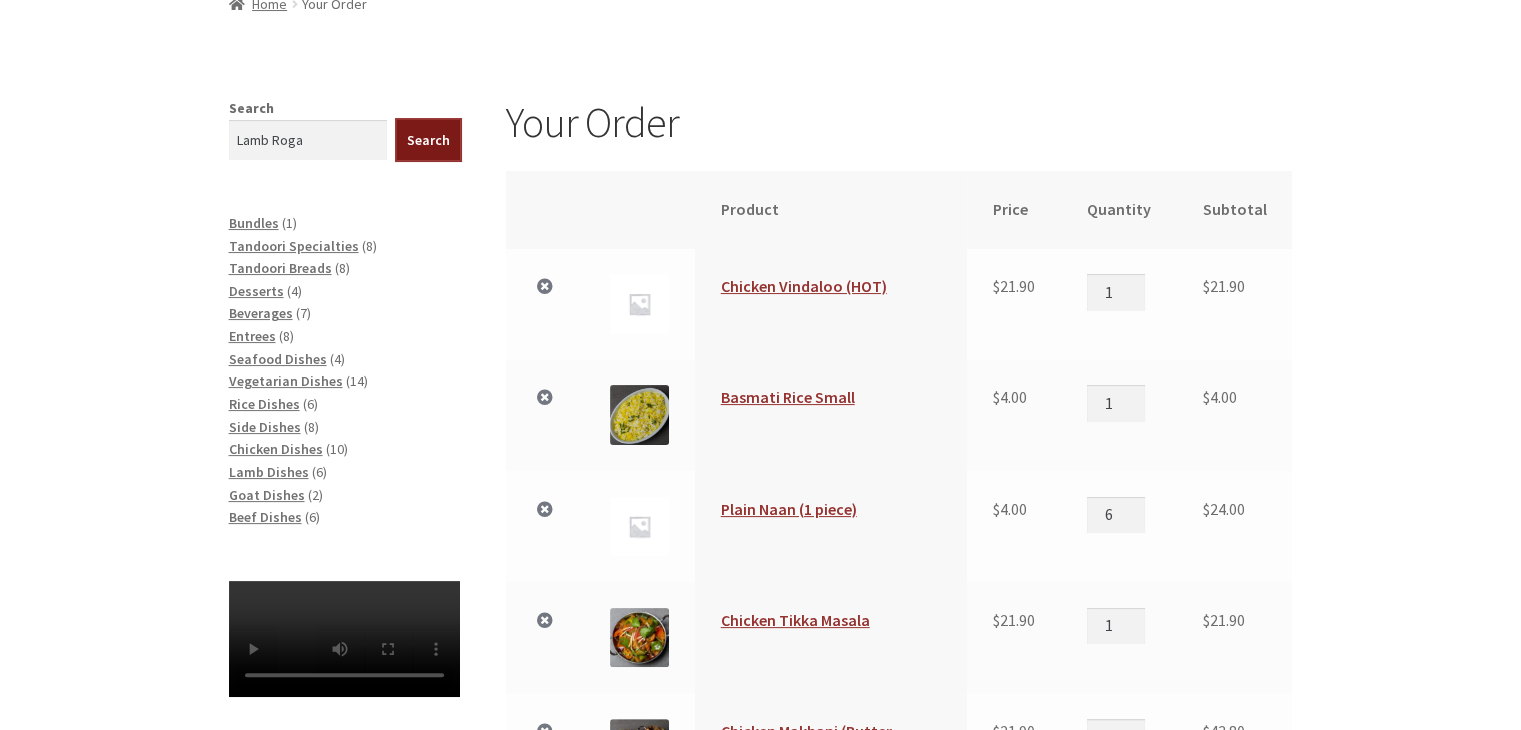 click on "Search" at bounding box center [428, 140] 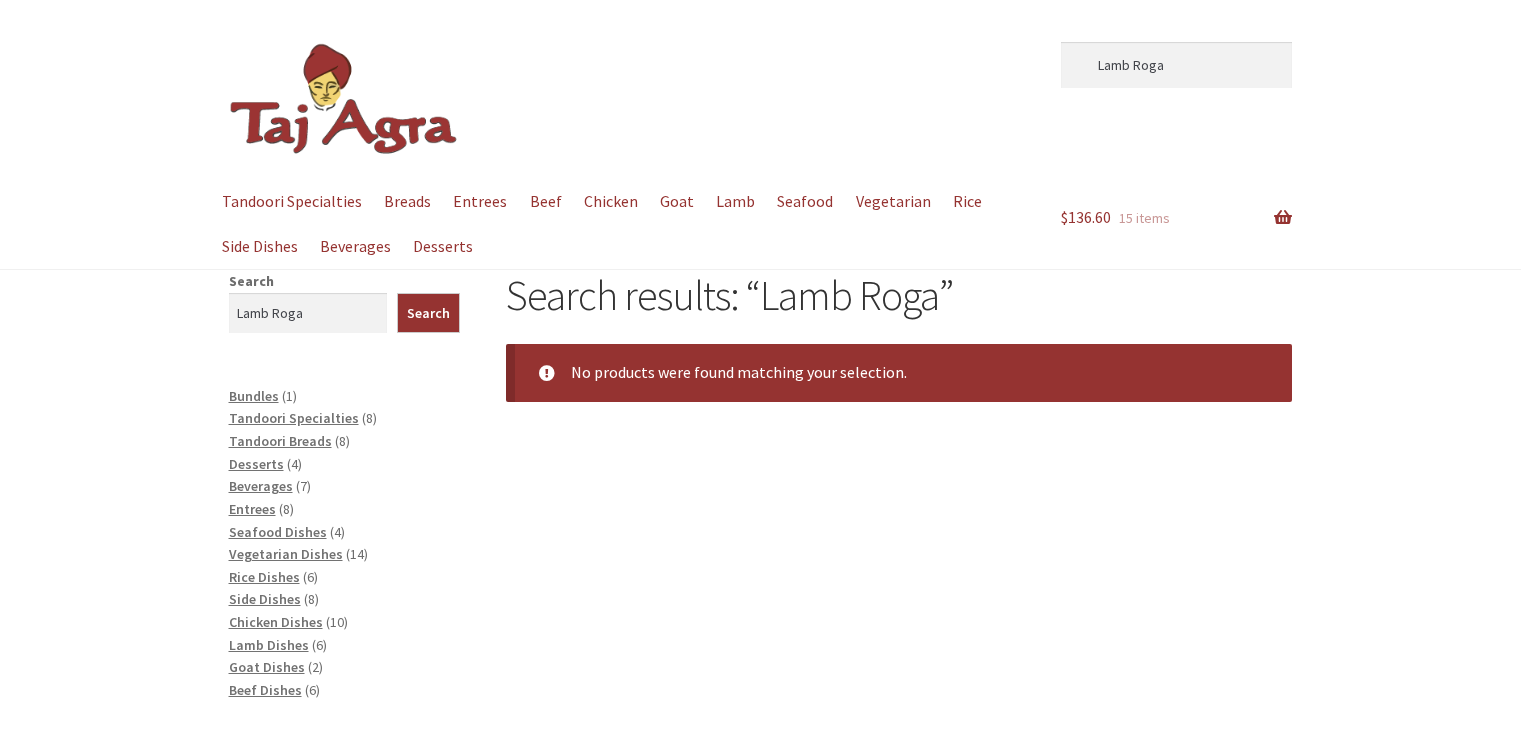 scroll, scrollTop: 0, scrollLeft: 0, axis: both 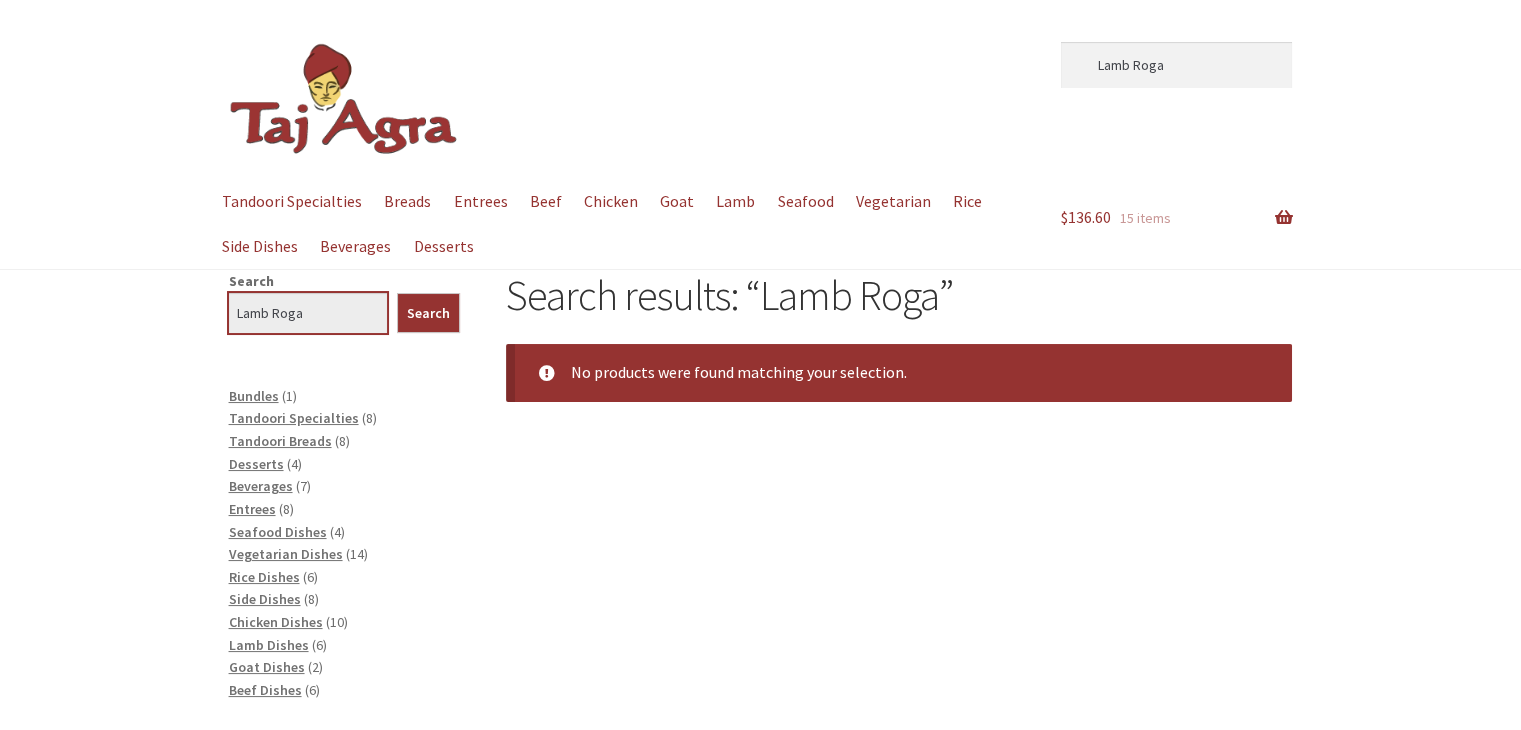 click on "Lamb Roga" at bounding box center [308, 313] 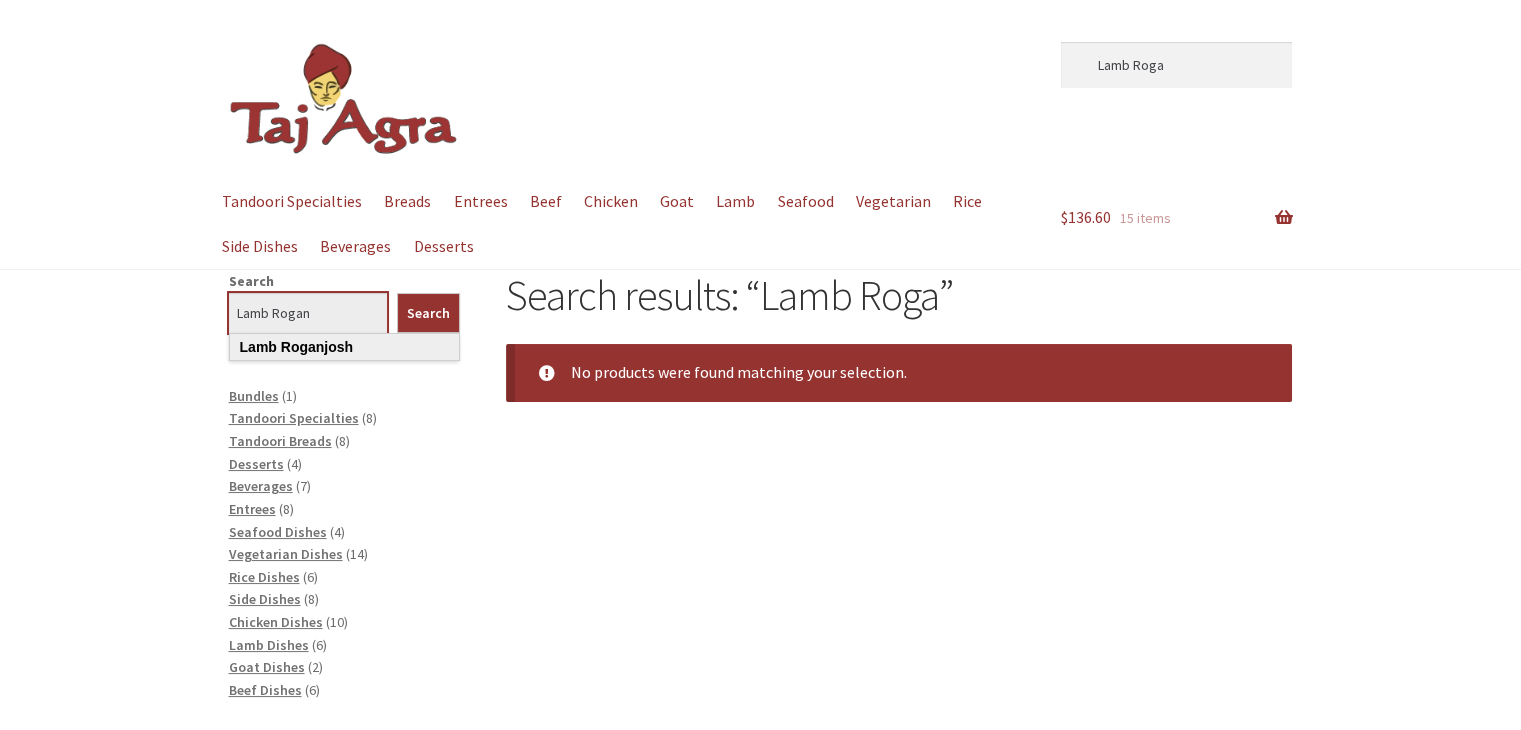 type on "Lamb Rogan" 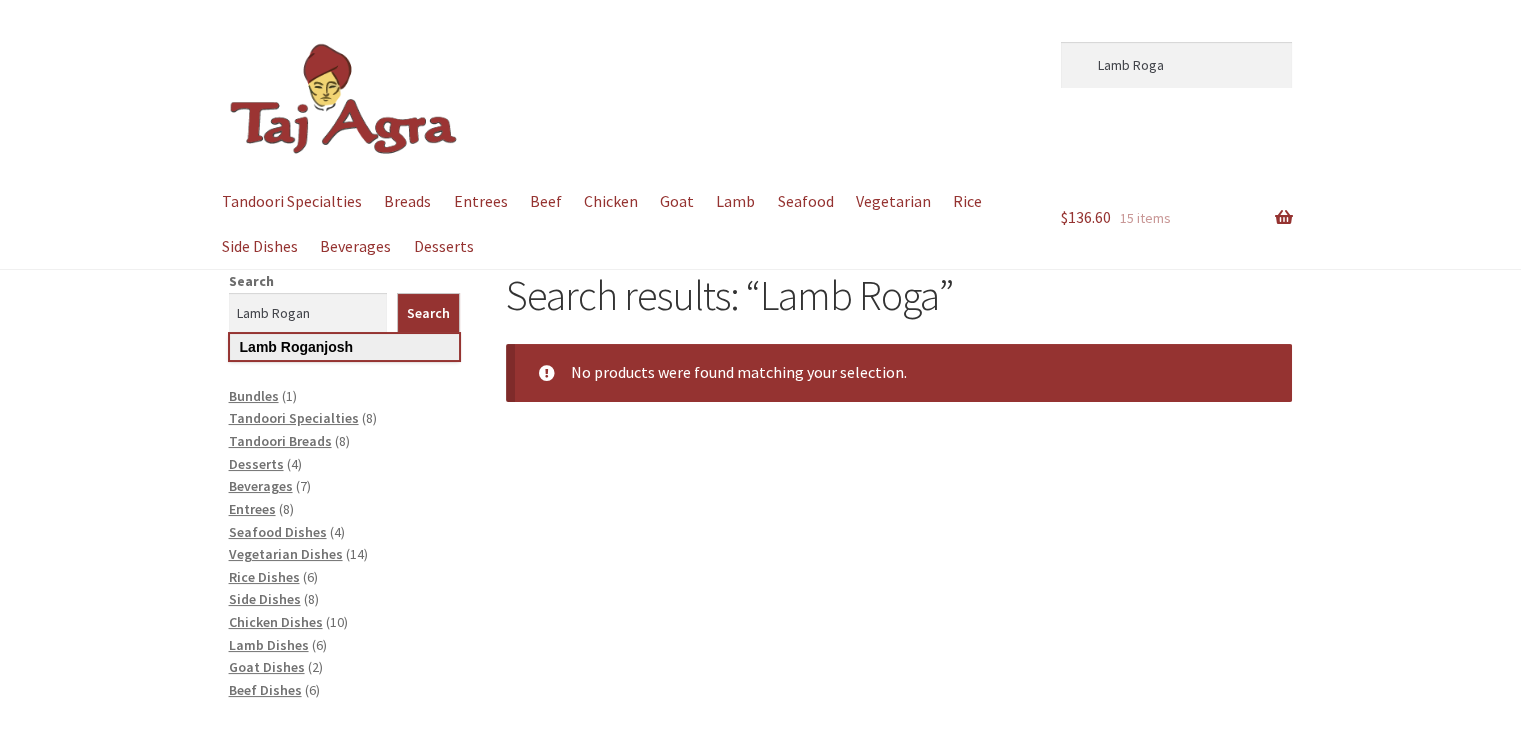 click on "Lamb Roganjosh" at bounding box center [344, 347] 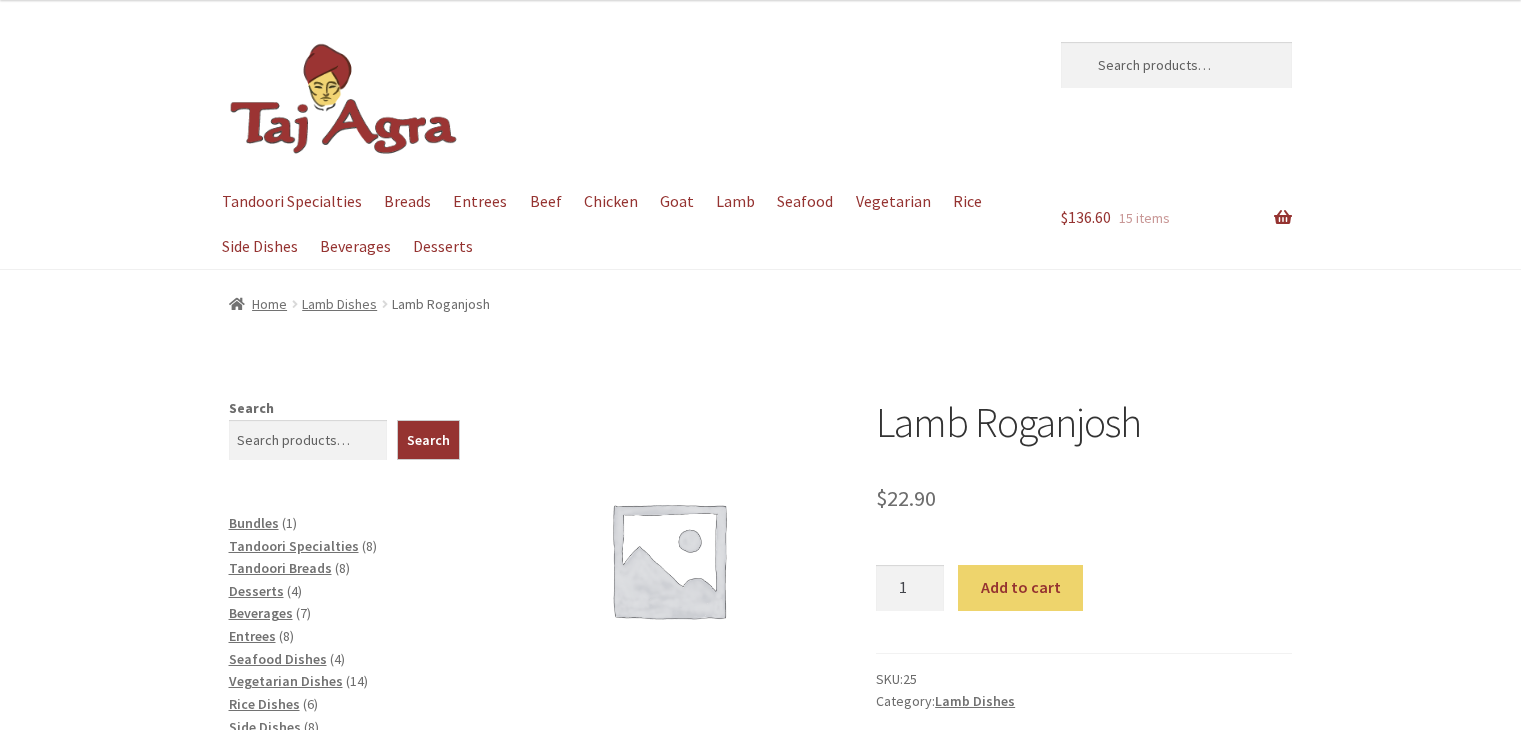 scroll, scrollTop: 0, scrollLeft: 0, axis: both 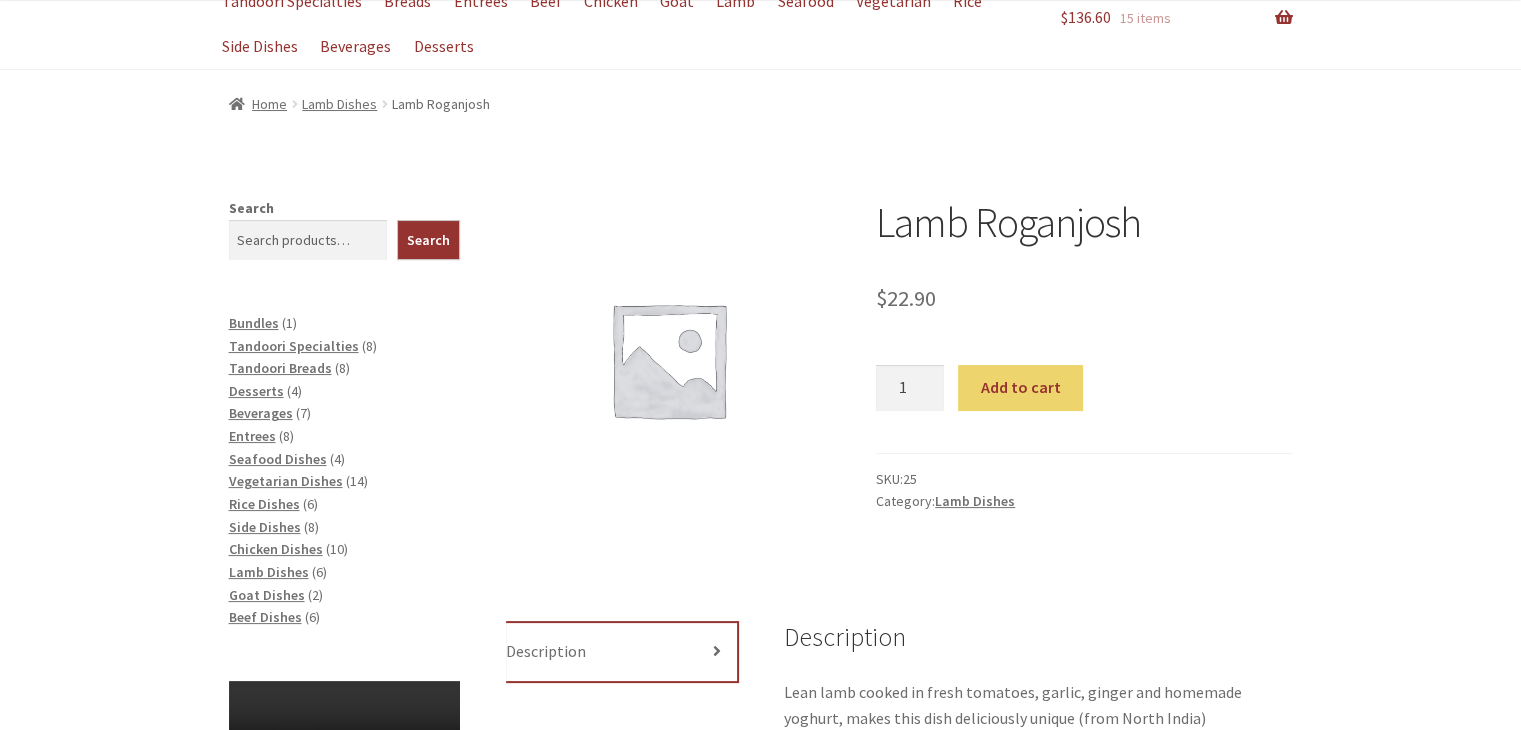 click on "Description" at bounding box center (621, 652) 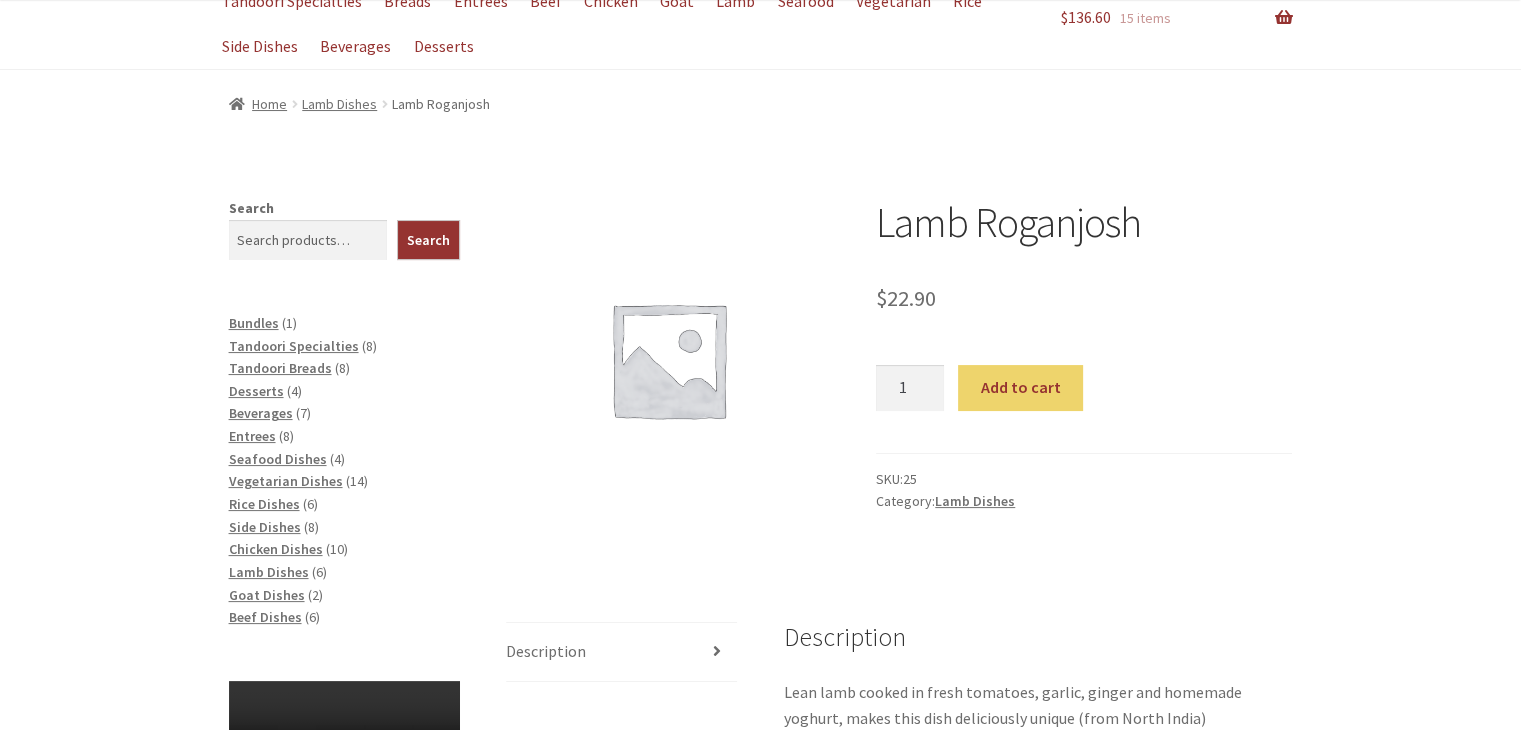 click on "Lamb Roganjosh $ 22.90
Lamb Roganjosh quantity
1
Add to cart
SKU:  25
Category:  Lamb Dishes
Description
Description
Lean lamb cooked in fresh tomatoes, garlic, ginger and homemade yoghurt, makes this dish deliciously unique (from North India)
Related products
Bhuna Lamb
$ 22.90
Add to cart
Tender pieces of lamb marinated in garlic, ginger and spices roasted with capsicum, onion and tomatoes in a thick bottomed pan to seal in all the natural juices
Saag Lamb
$ 22.90
Add to cart
Tender lamb pieces cooked with spinach and special herbs, tempered with cream
Lamb Vindaloo (HOT)
$ 22.90
Add to cart
Tender pieces of lamb cooked in a spiced tangy sauce" at bounding box center (899, 686) 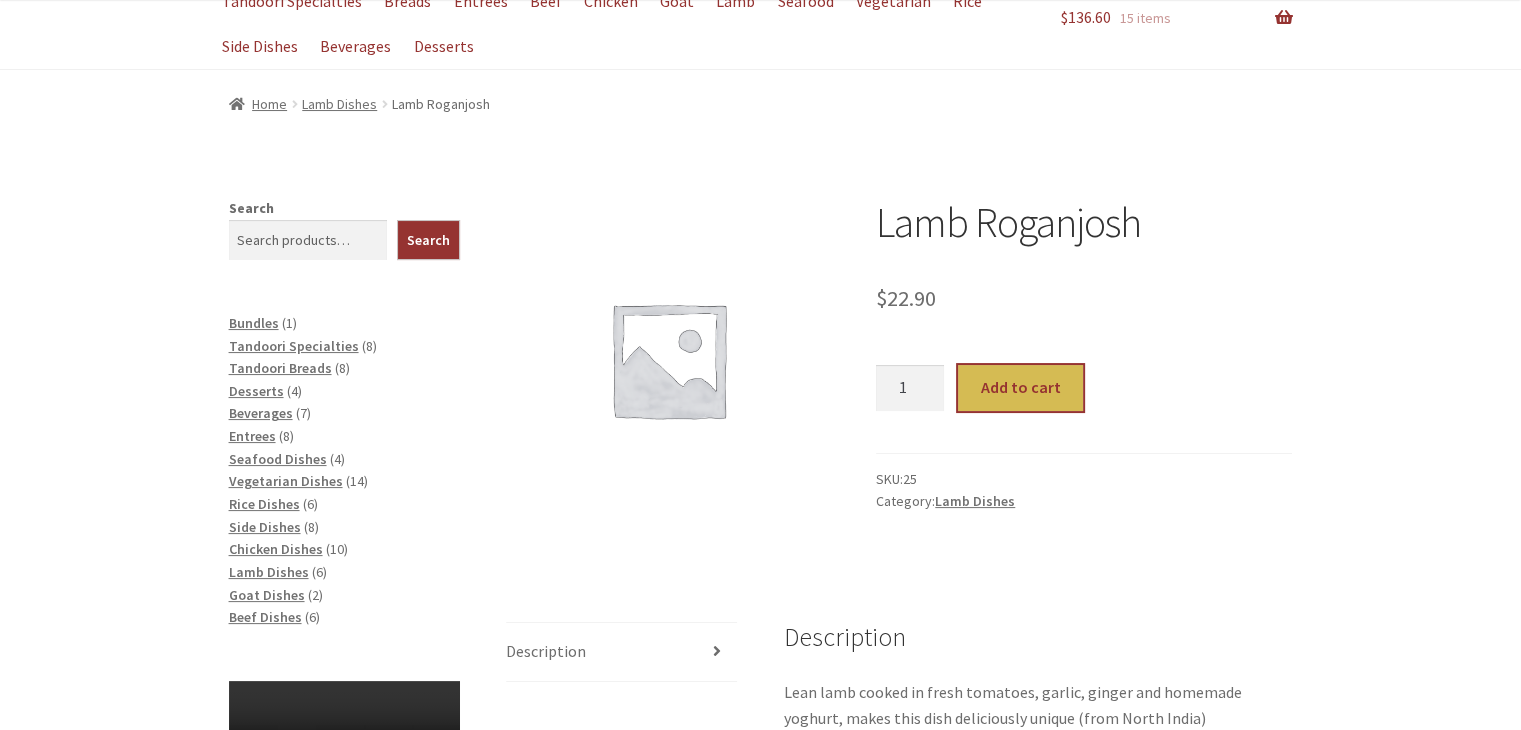 click on "Add to cart" at bounding box center [1020, 388] 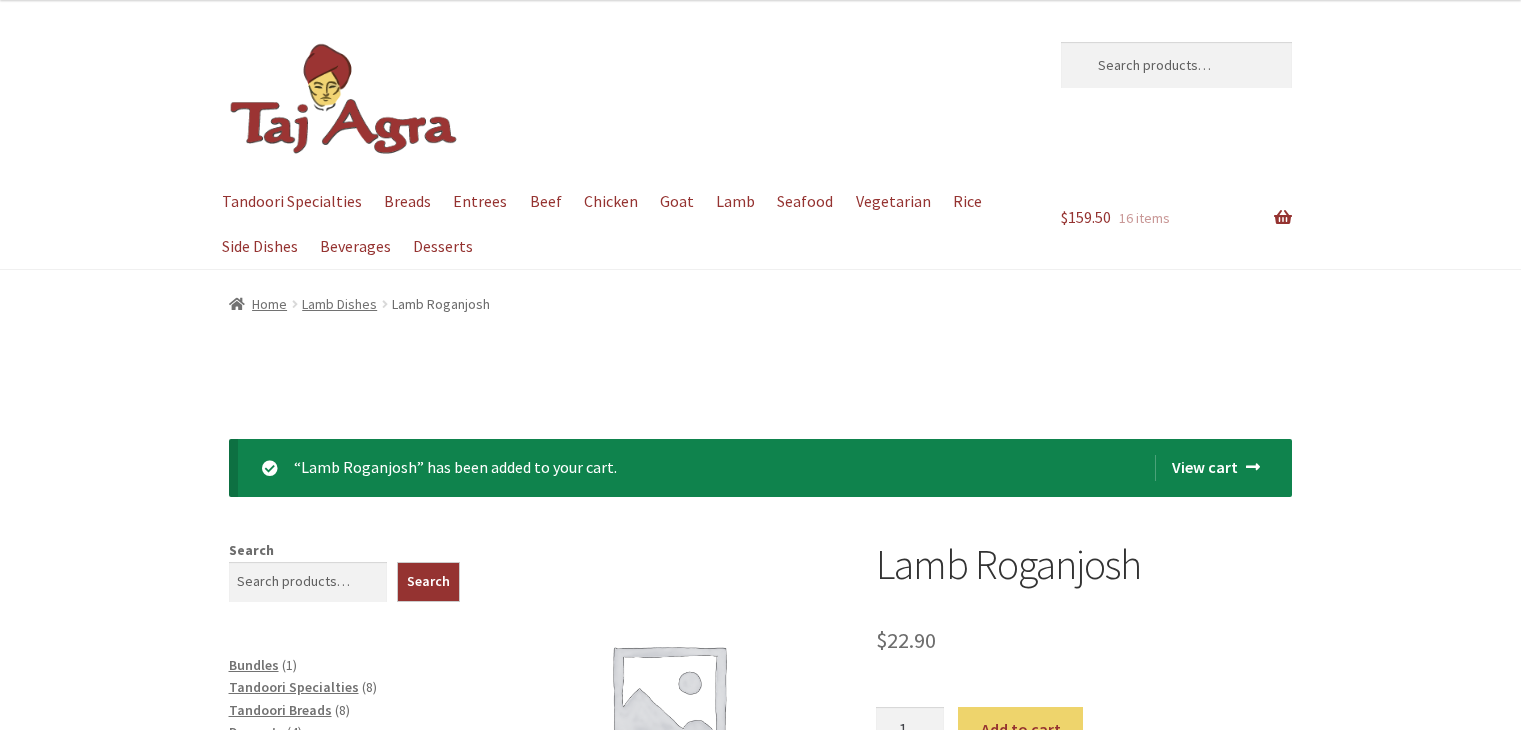 scroll, scrollTop: 0, scrollLeft: 0, axis: both 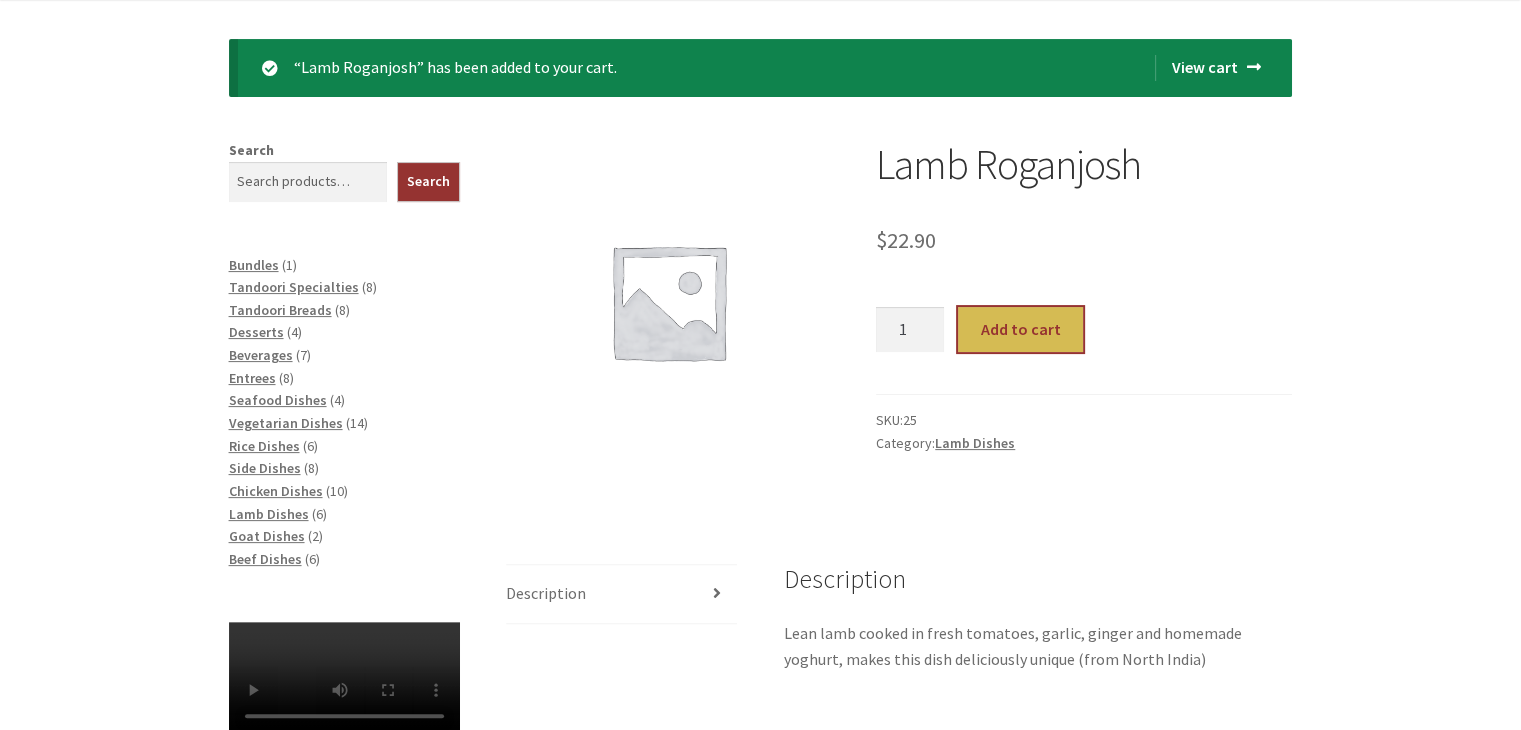 click on "Add to cart" at bounding box center (1020, 330) 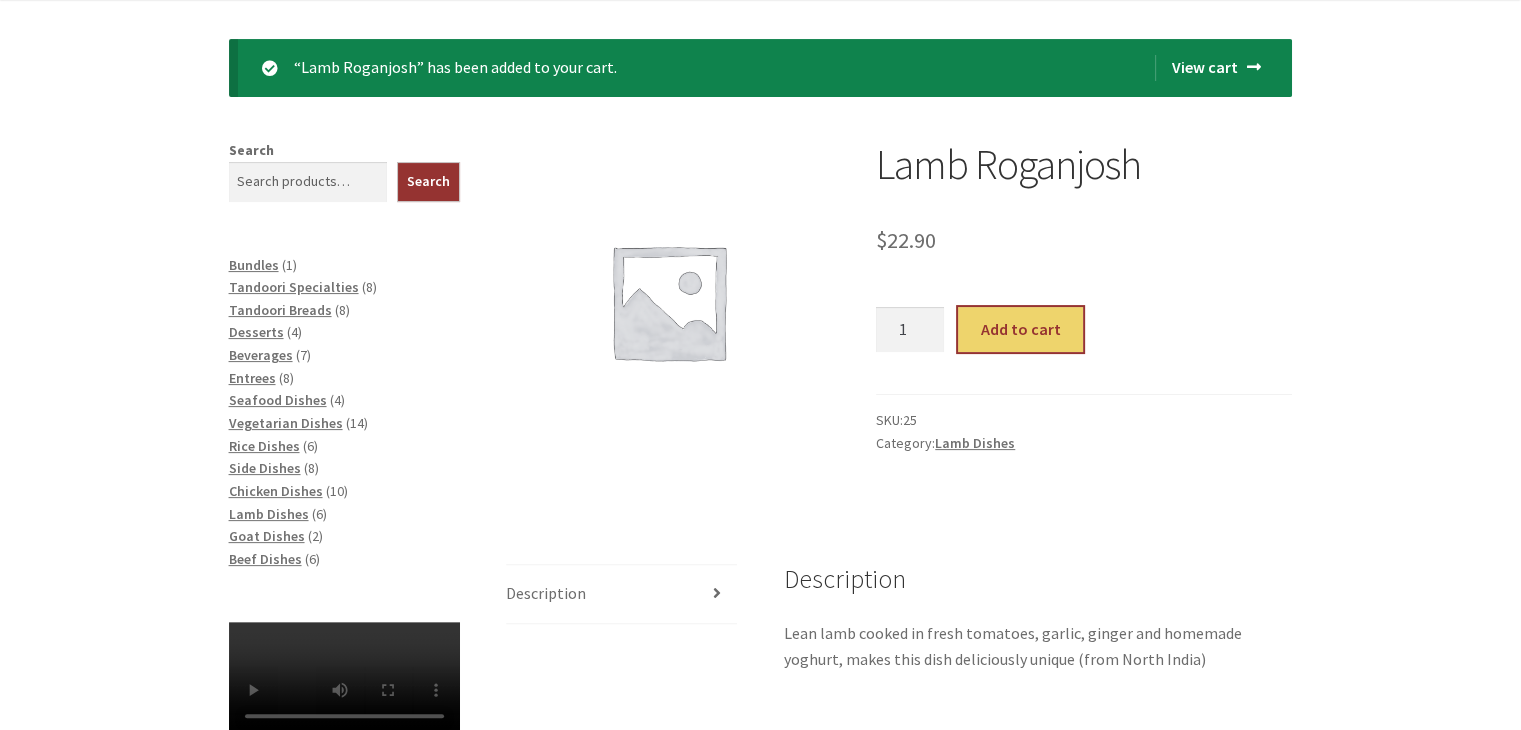 scroll, scrollTop: 428, scrollLeft: 0, axis: vertical 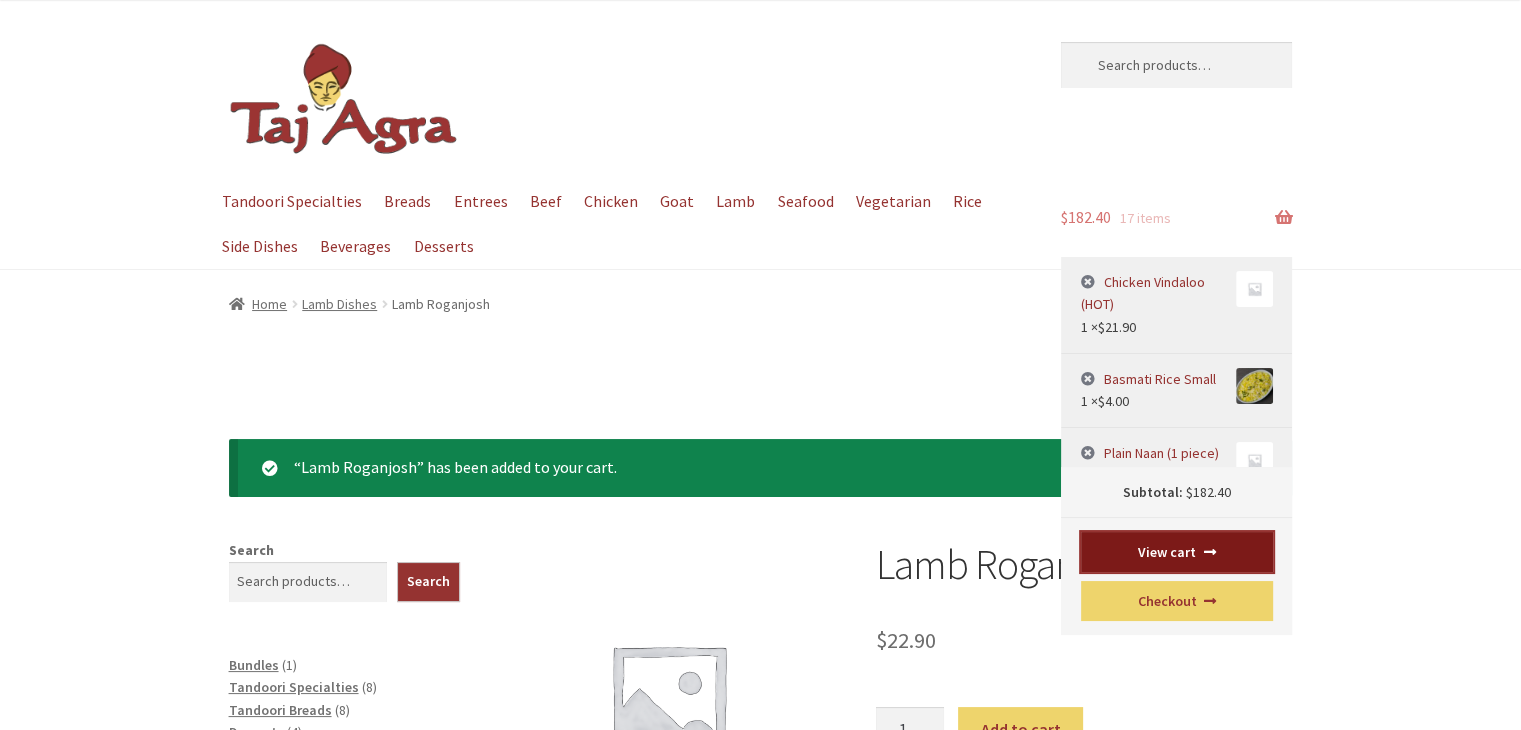 click on "View cart" at bounding box center [1177, 552] 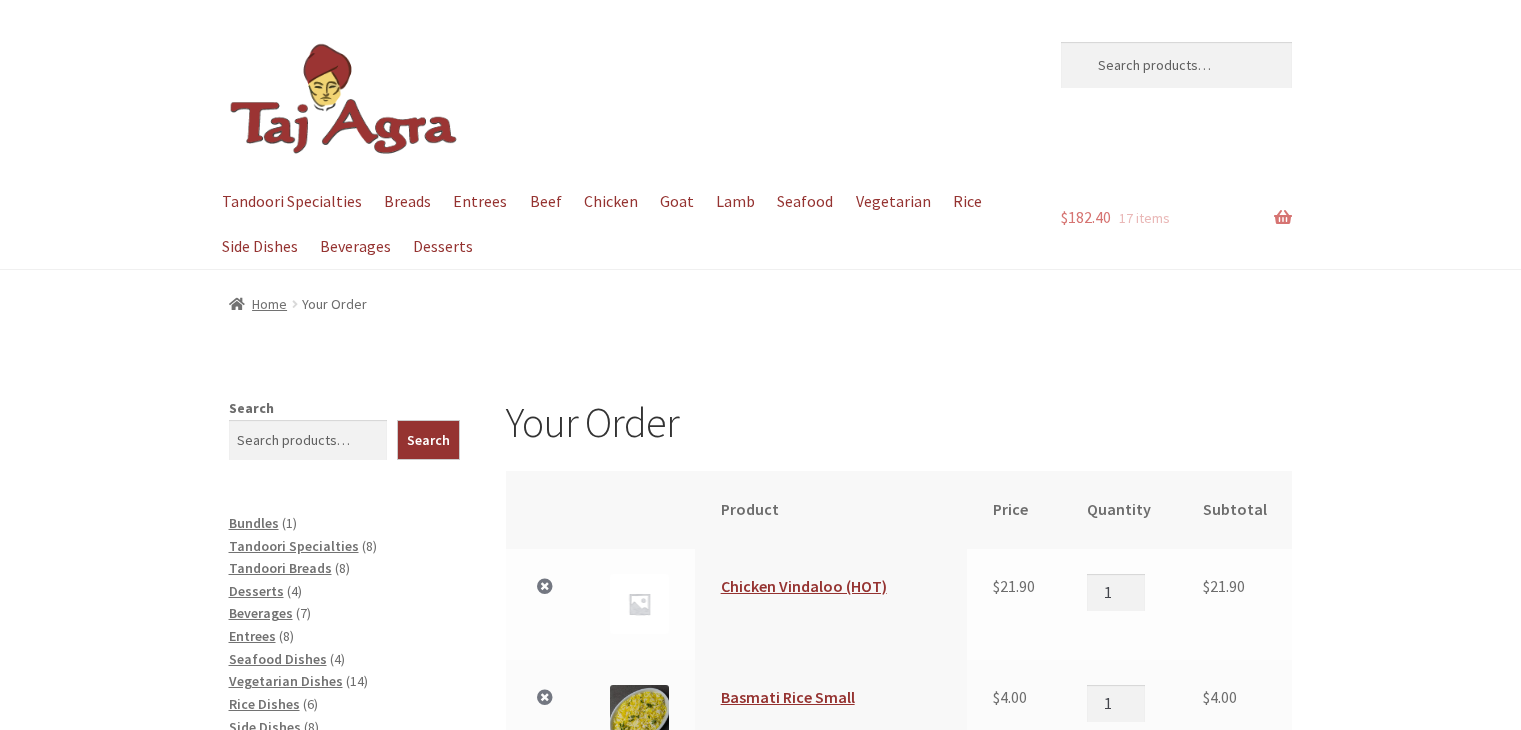 scroll, scrollTop: 400, scrollLeft: 0, axis: vertical 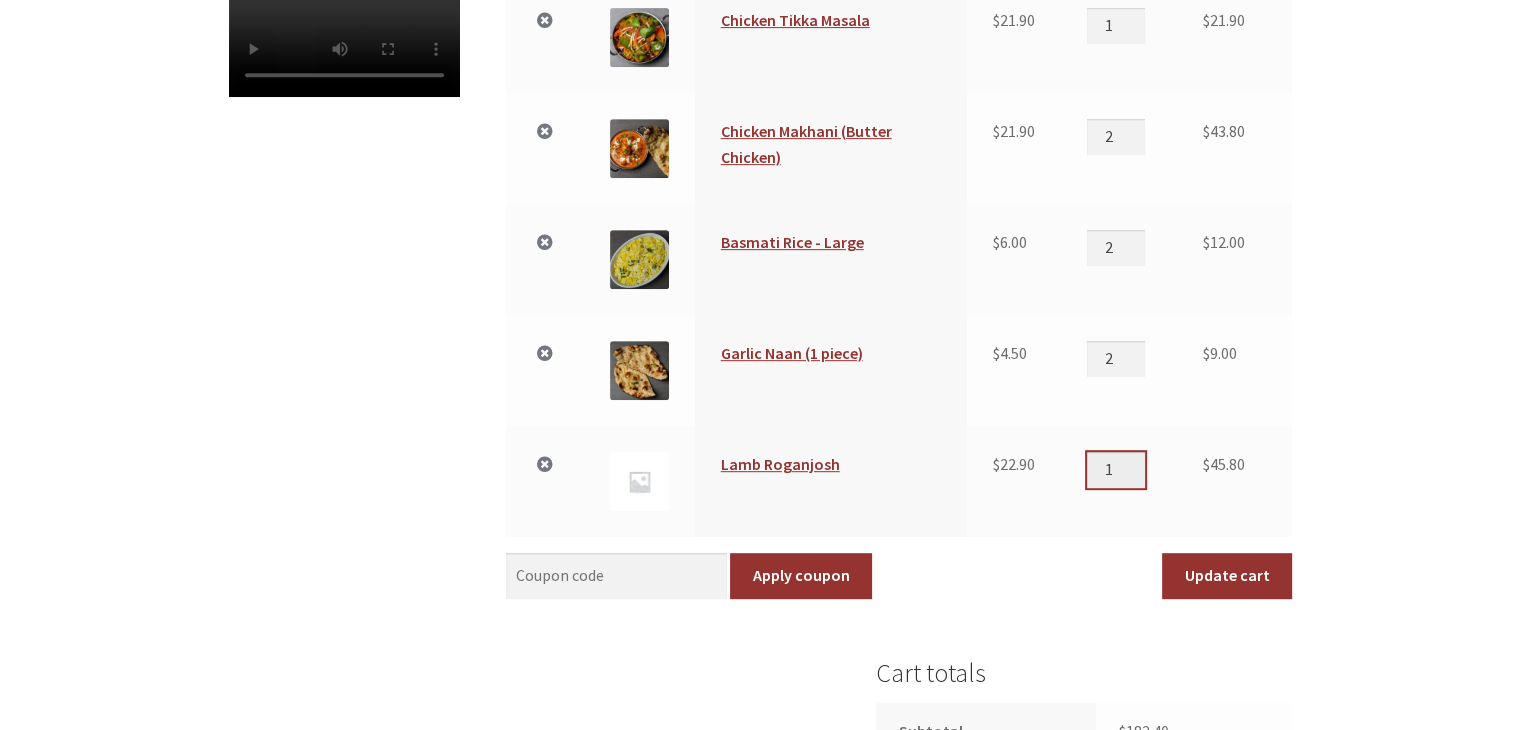 type on "1" 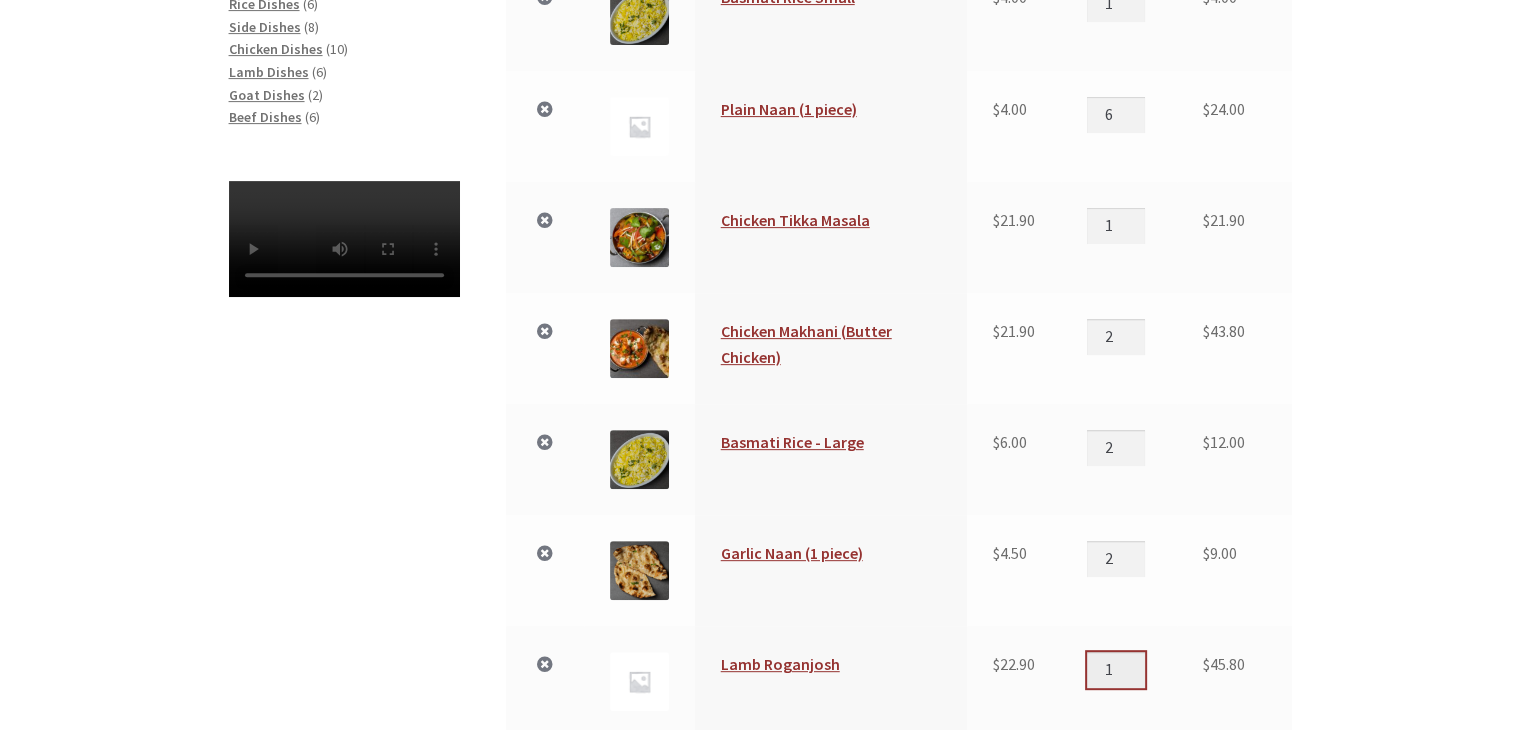 scroll, scrollTop: 600, scrollLeft: 0, axis: vertical 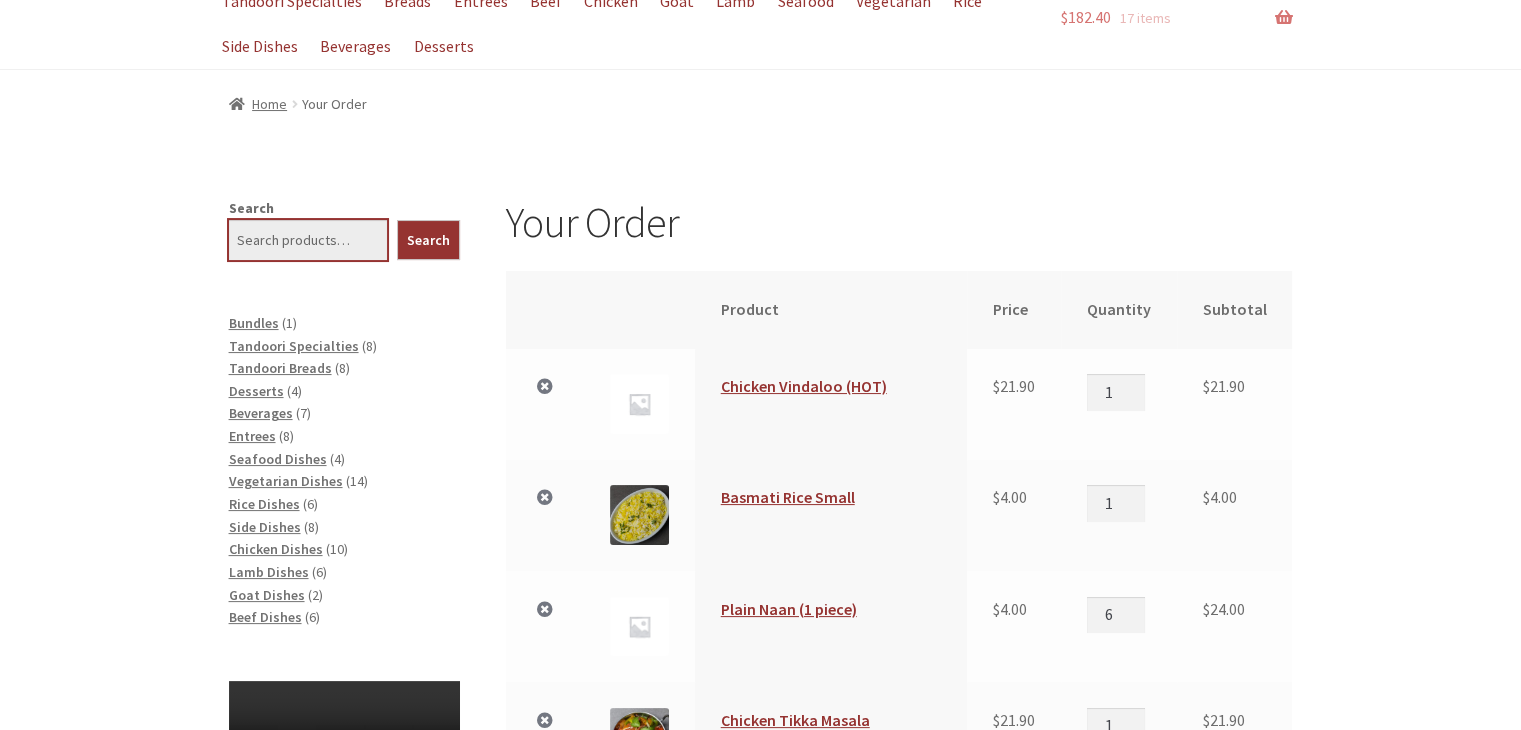click on "Search" at bounding box center [308, 240] 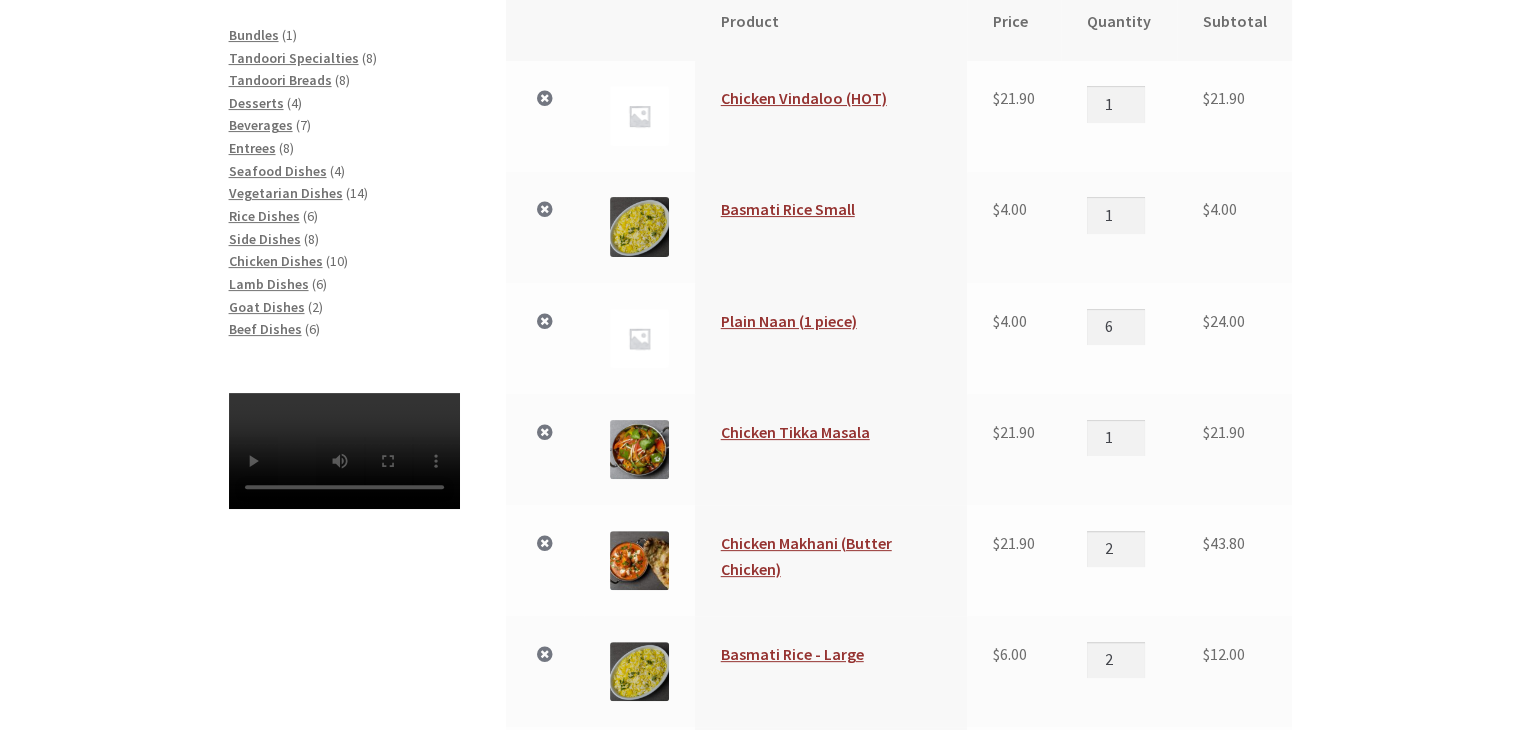 scroll, scrollTop: 500, scrollLeft: 0, axis: vertical 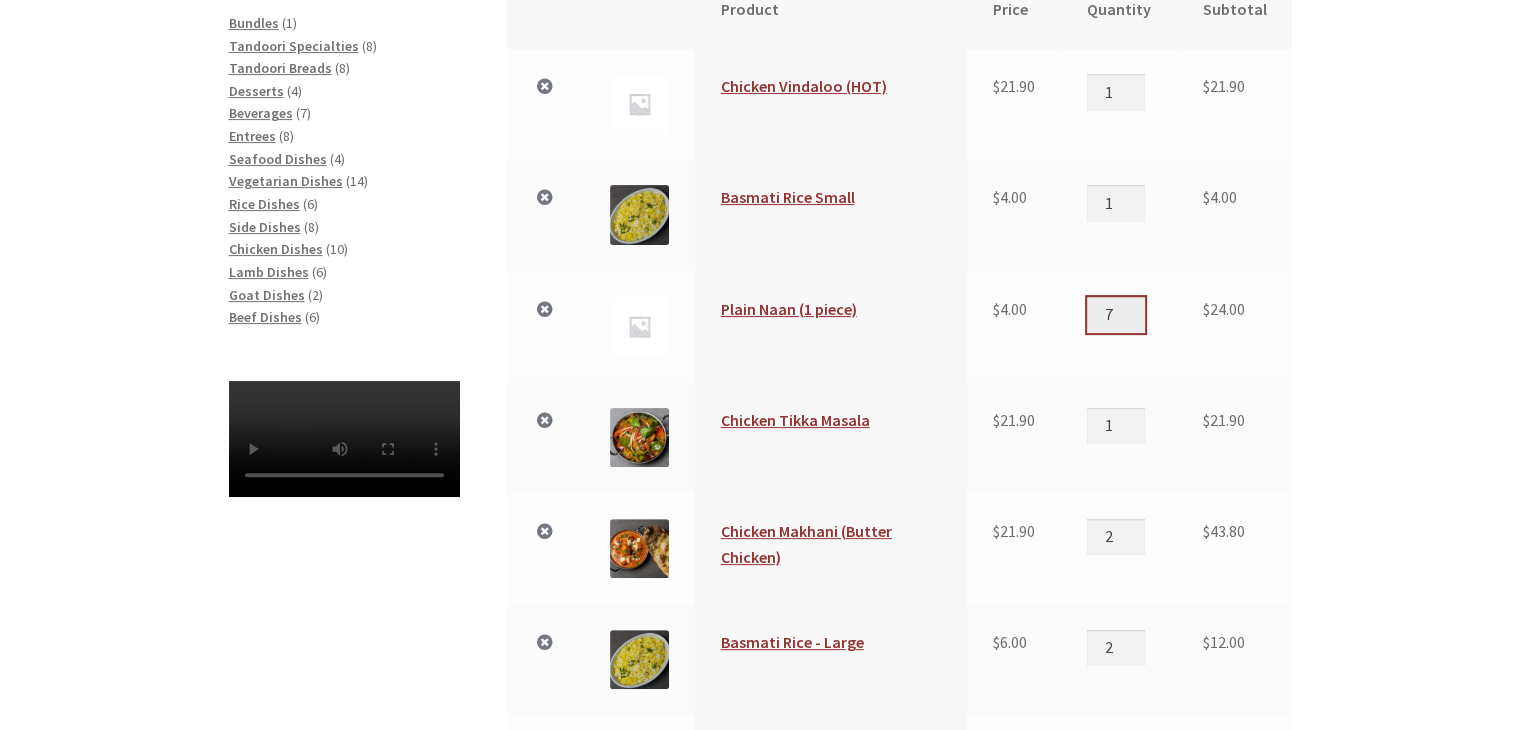 click on "7" at bounding box center [1116, 315] 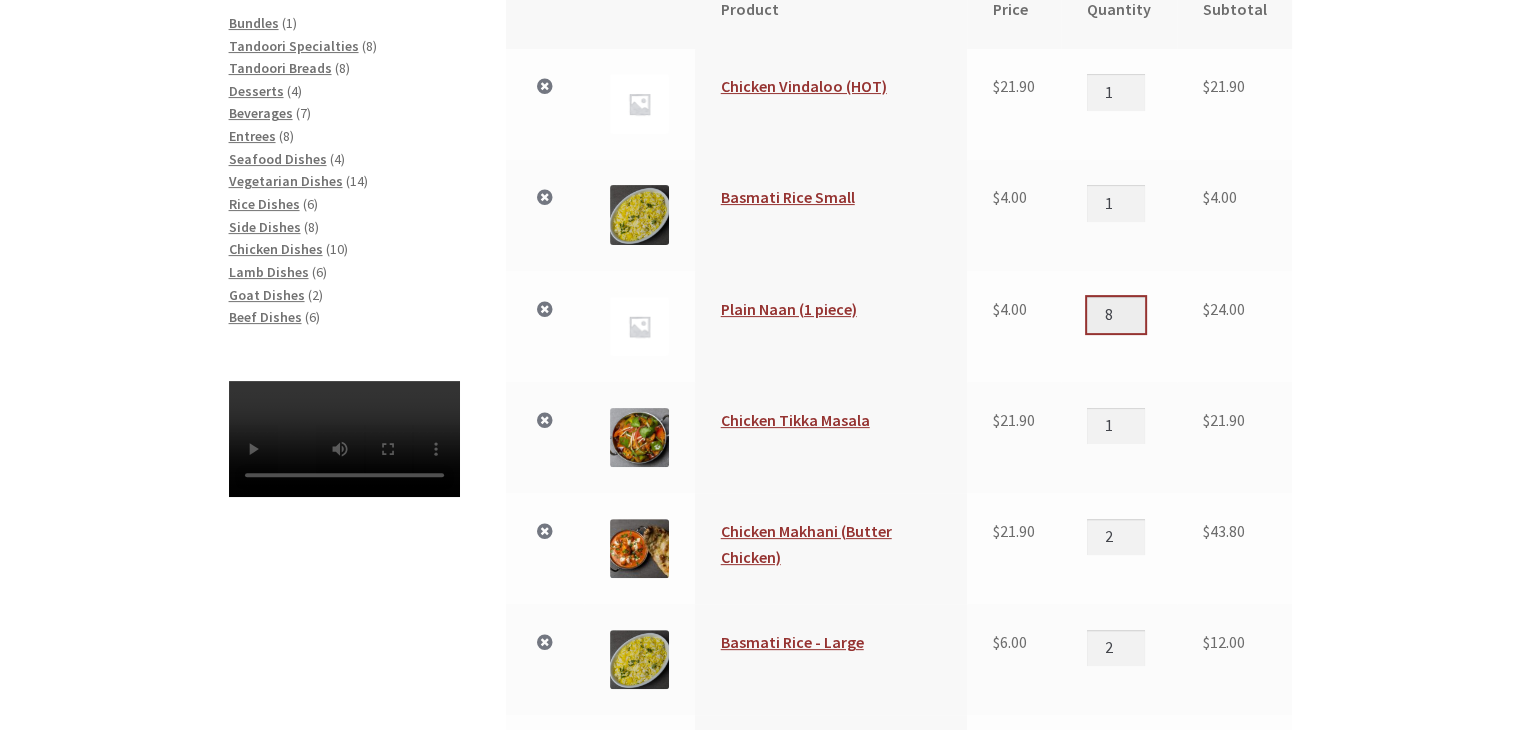 type on "8" 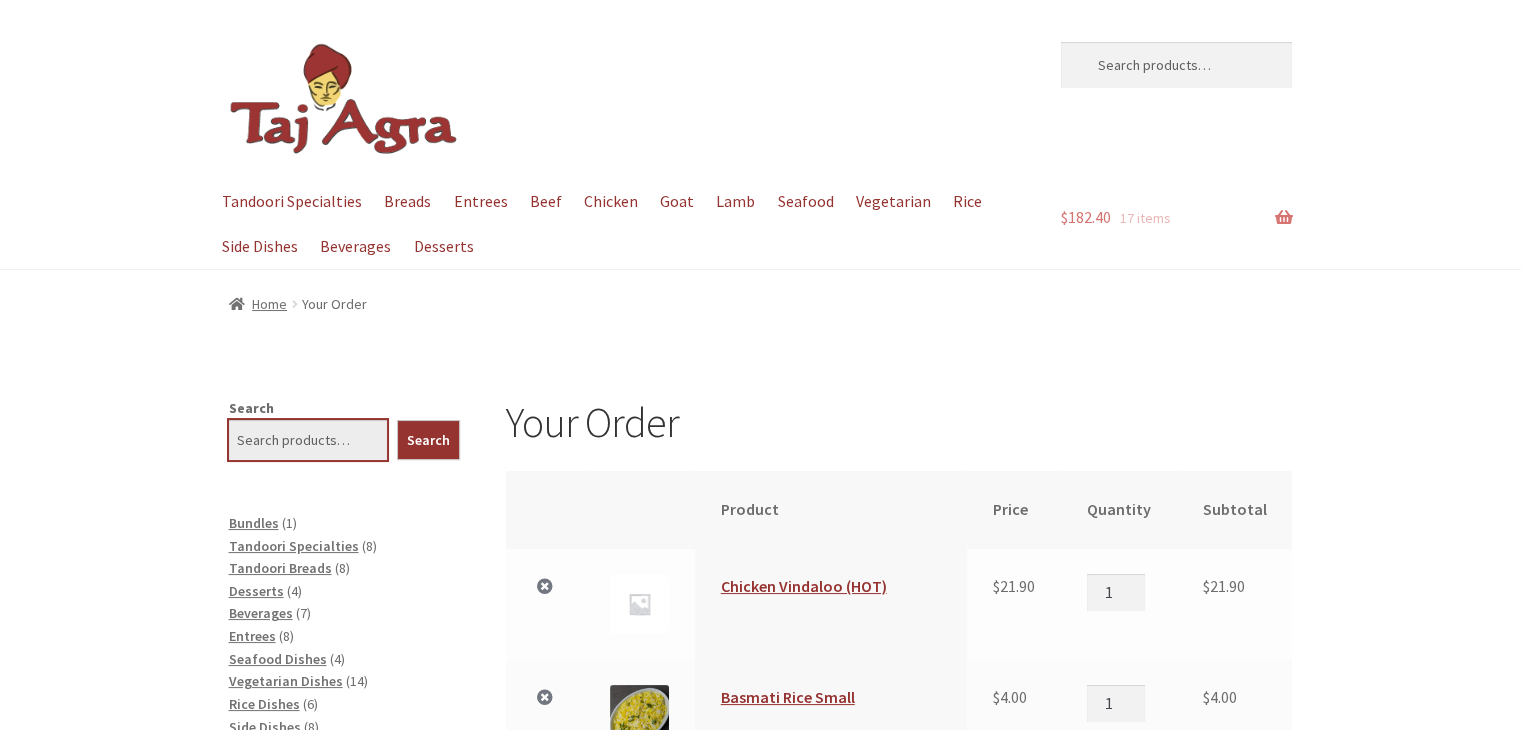 click on "Search" at bounding box center (308, 440) 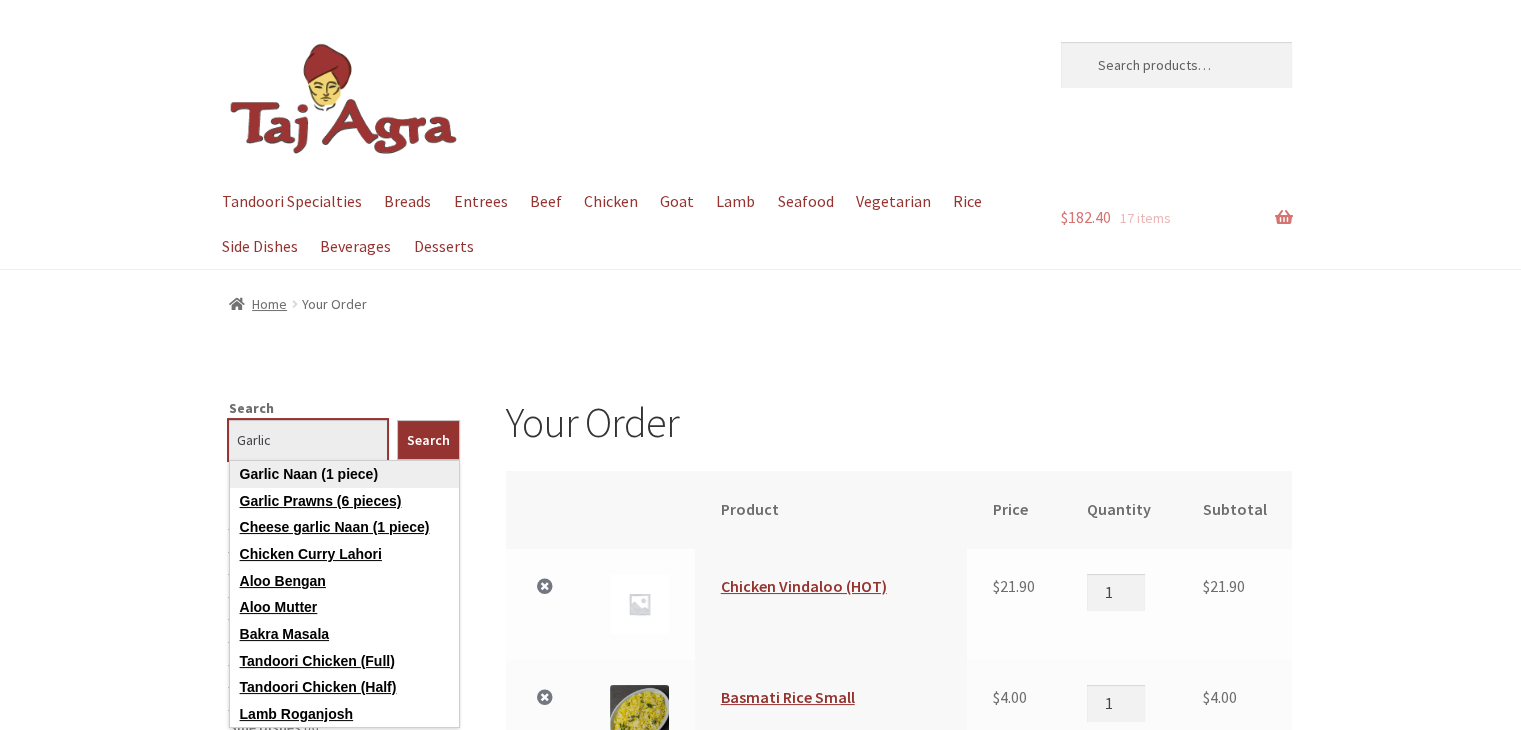 type on "Garlic" 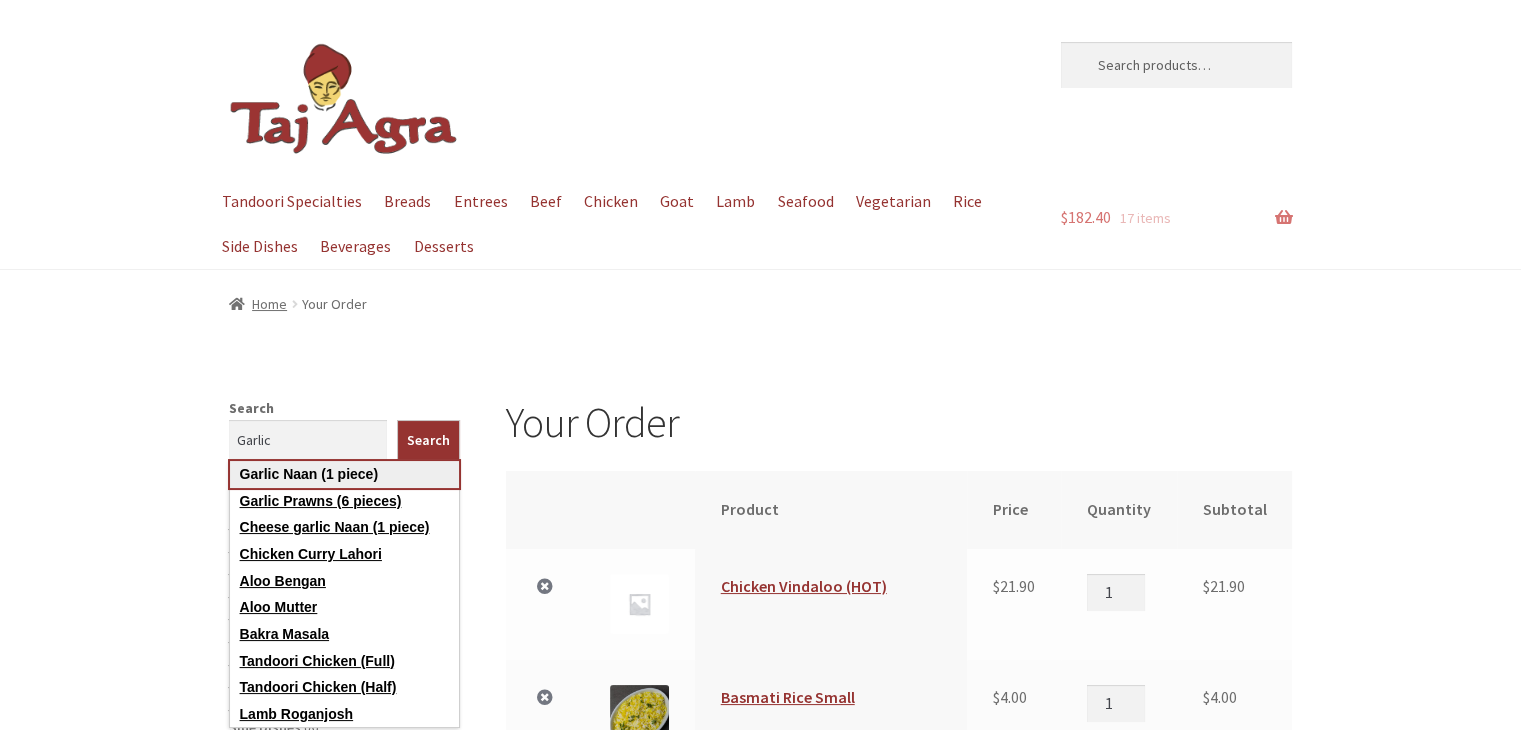 click on "Garlic Naan (1 piece)" at bounding box center (344, 474) 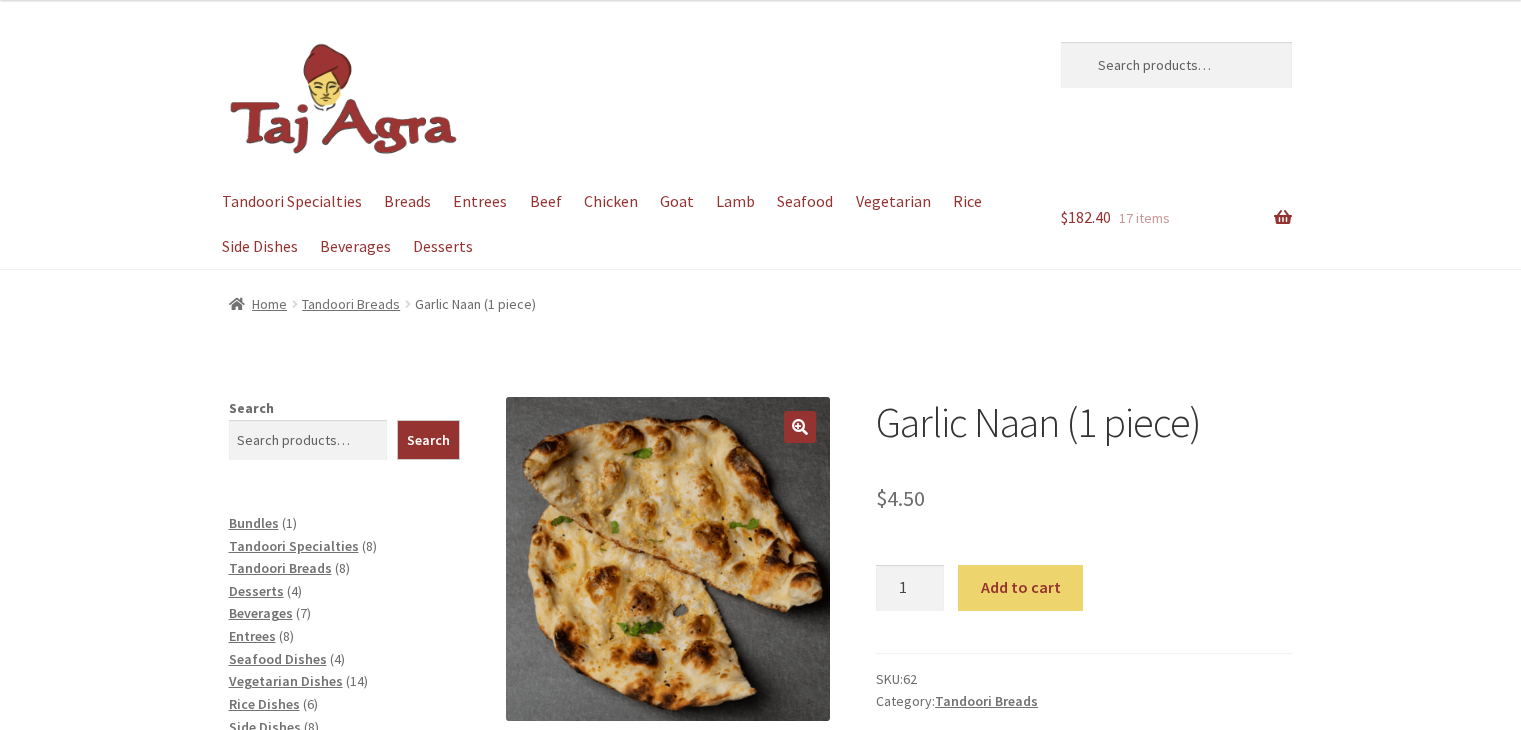 scroll, scrollTop: 0, scrollLeft: 0, axis: both 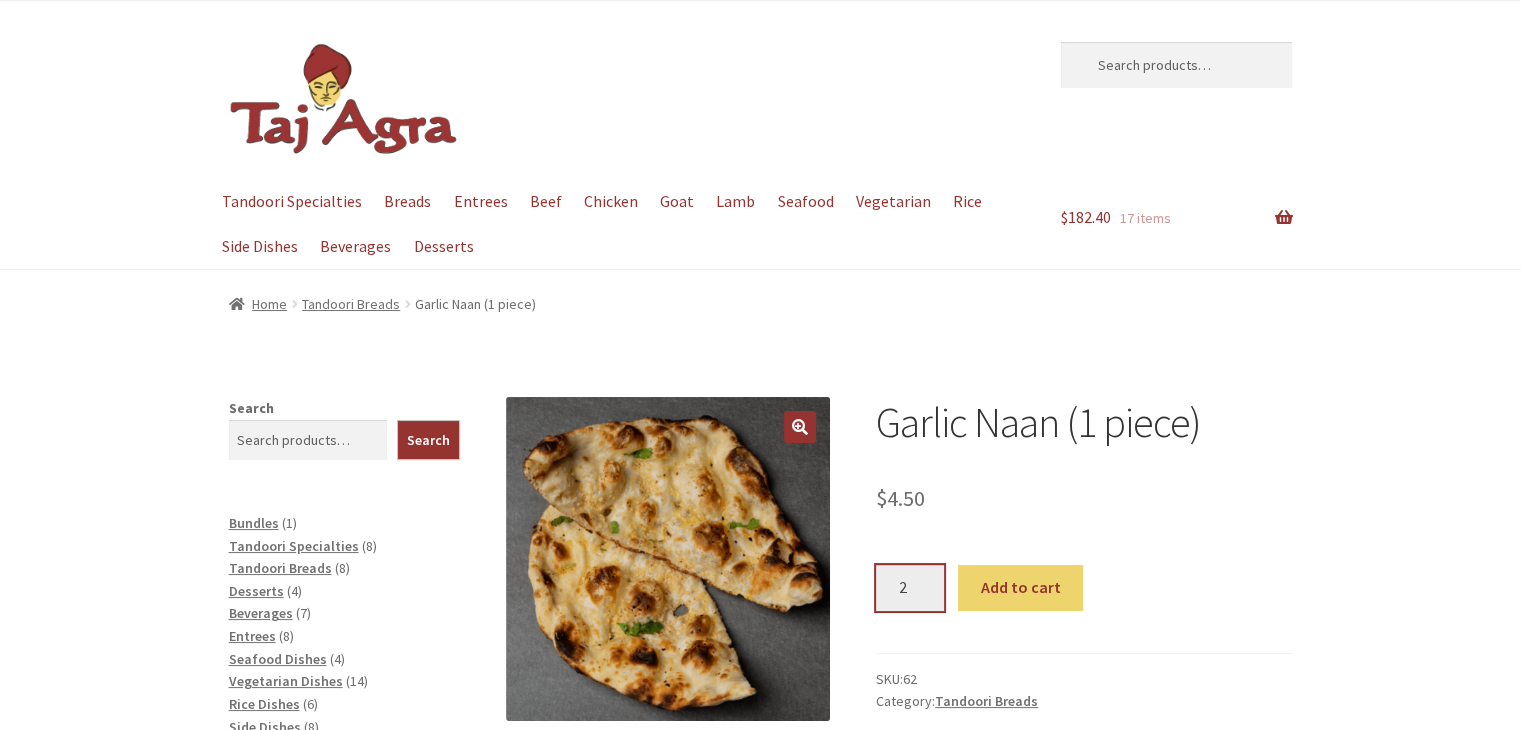 type on "2" 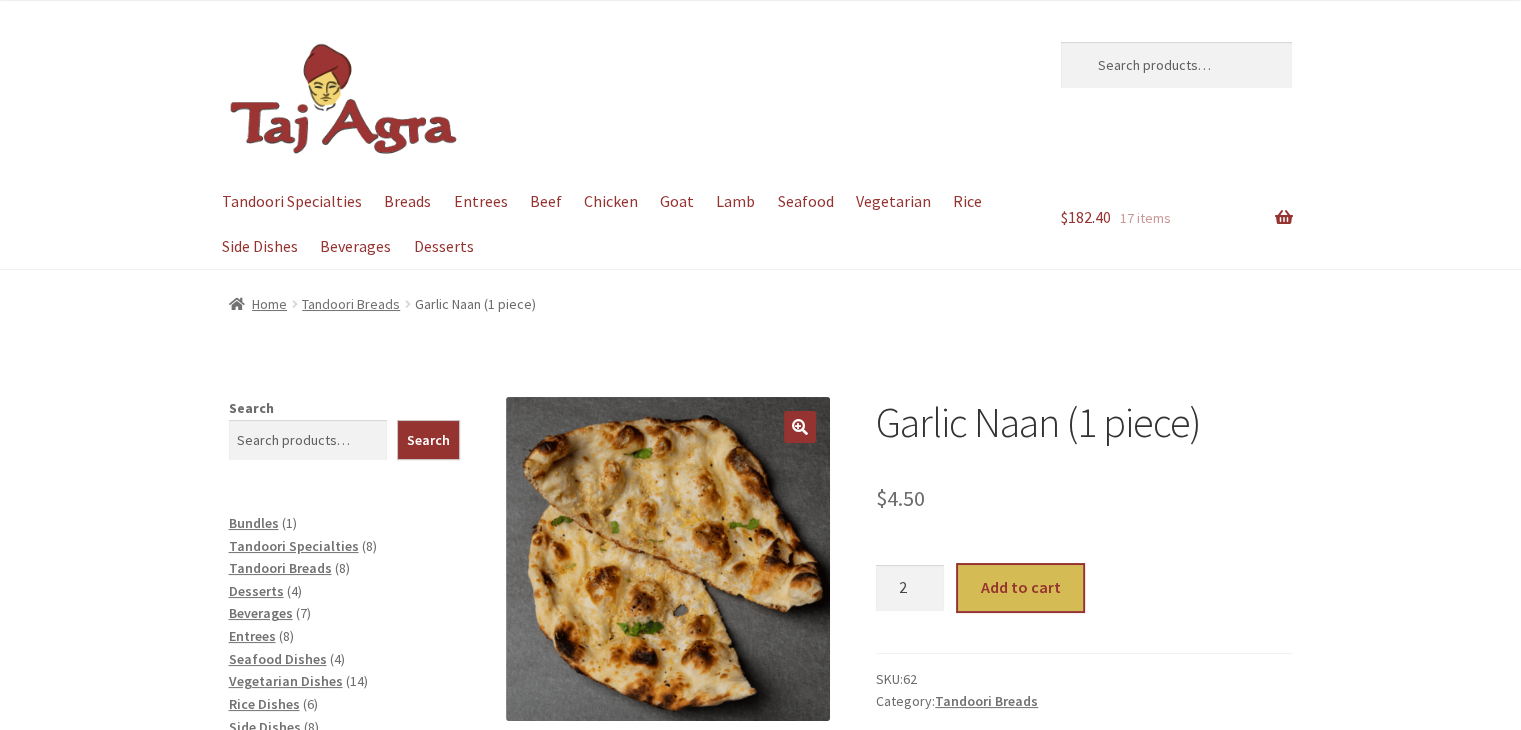 click on "Add to cart" at bounding box center (1020, 588) 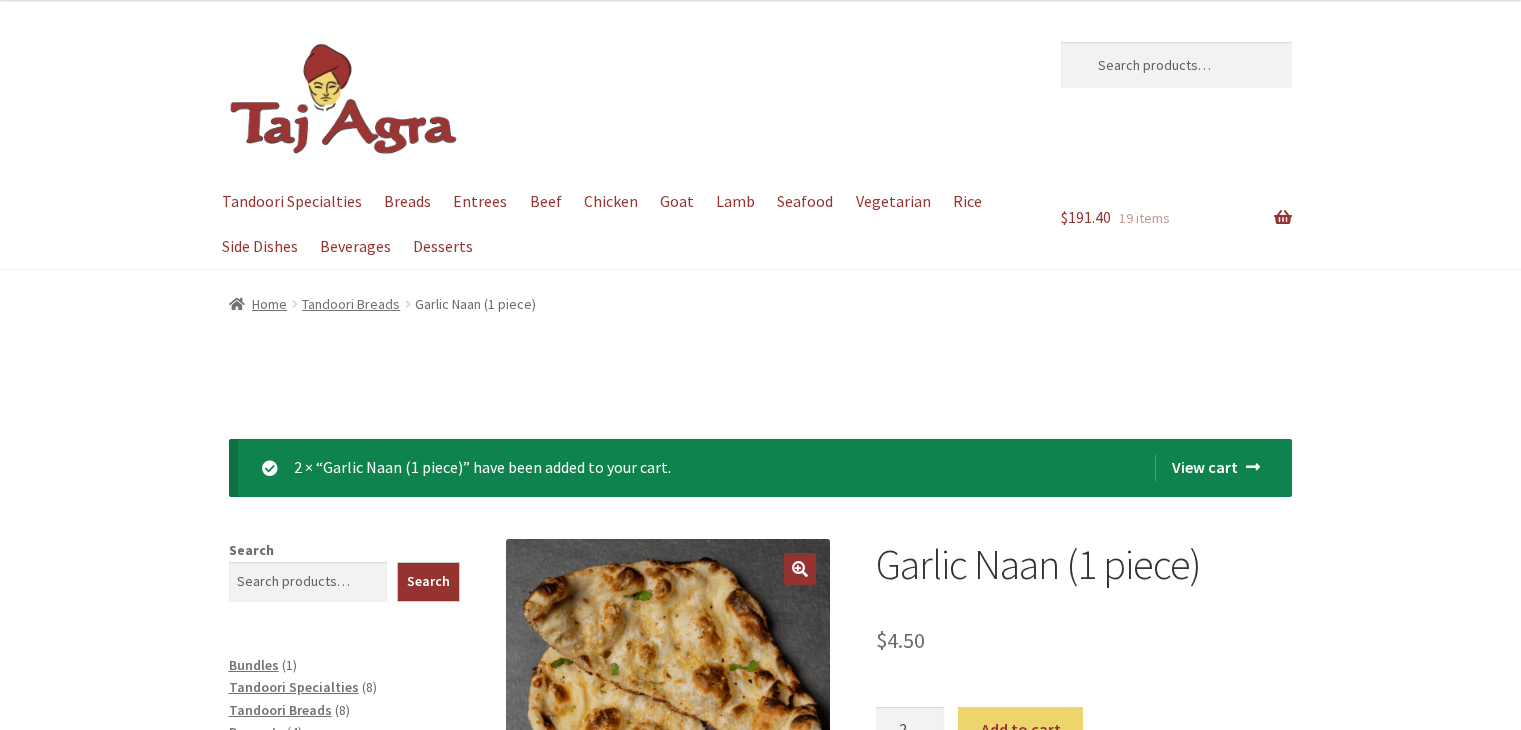 scroll, scrollTop: 0, scrollLeft: 0, axis: both 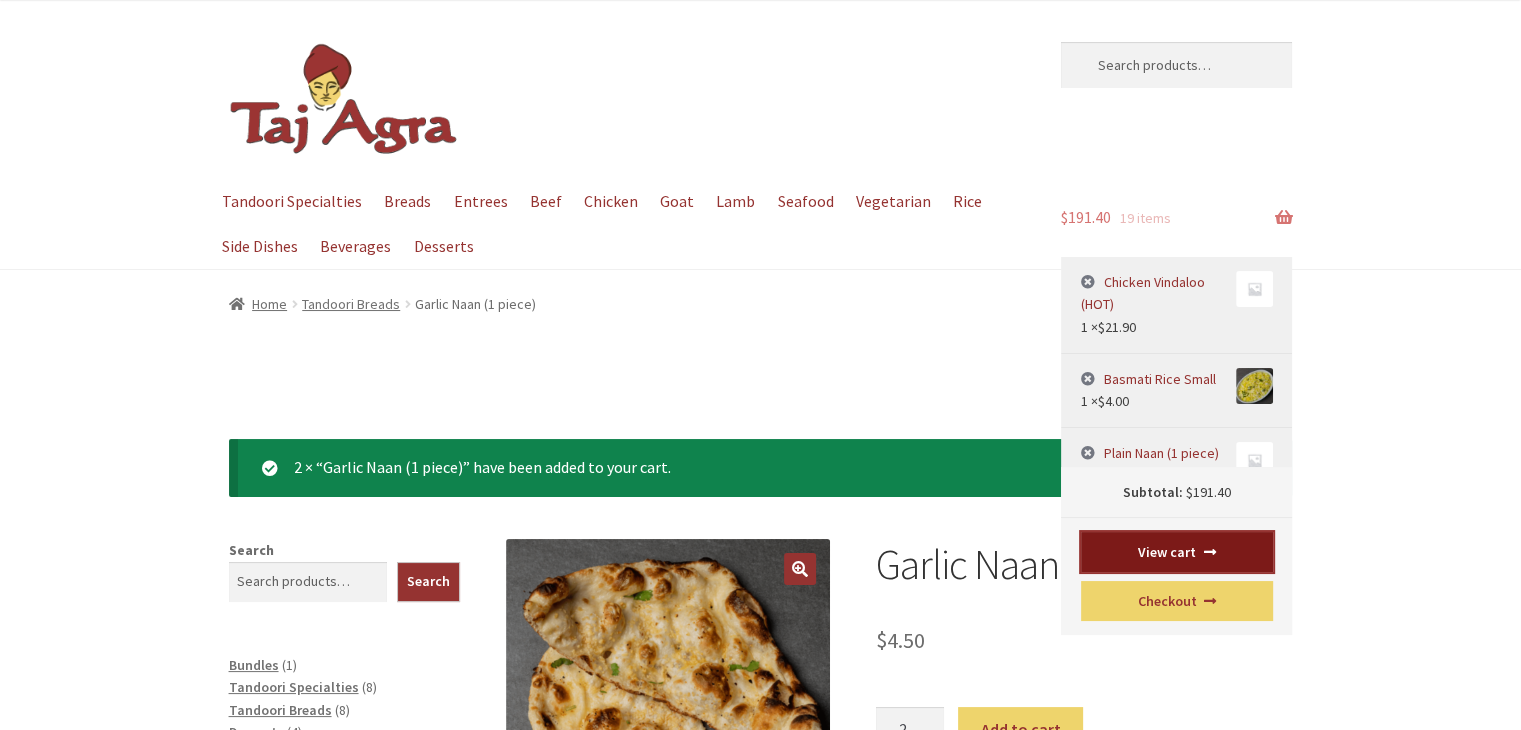 click on "View cart" at bounding box center [1177, 552] 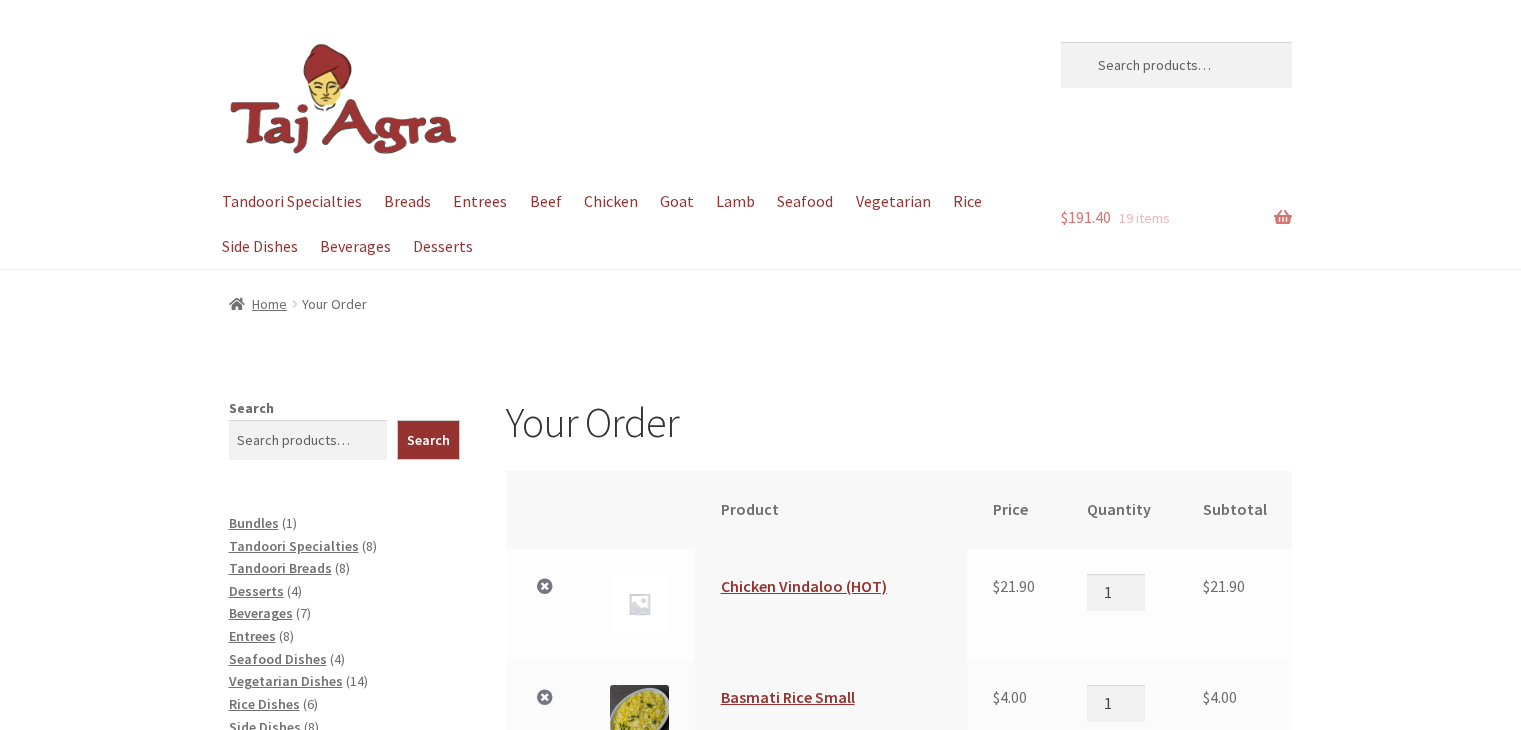 scroll, scrollTop: 0, scrollLeft: 0, axis: both 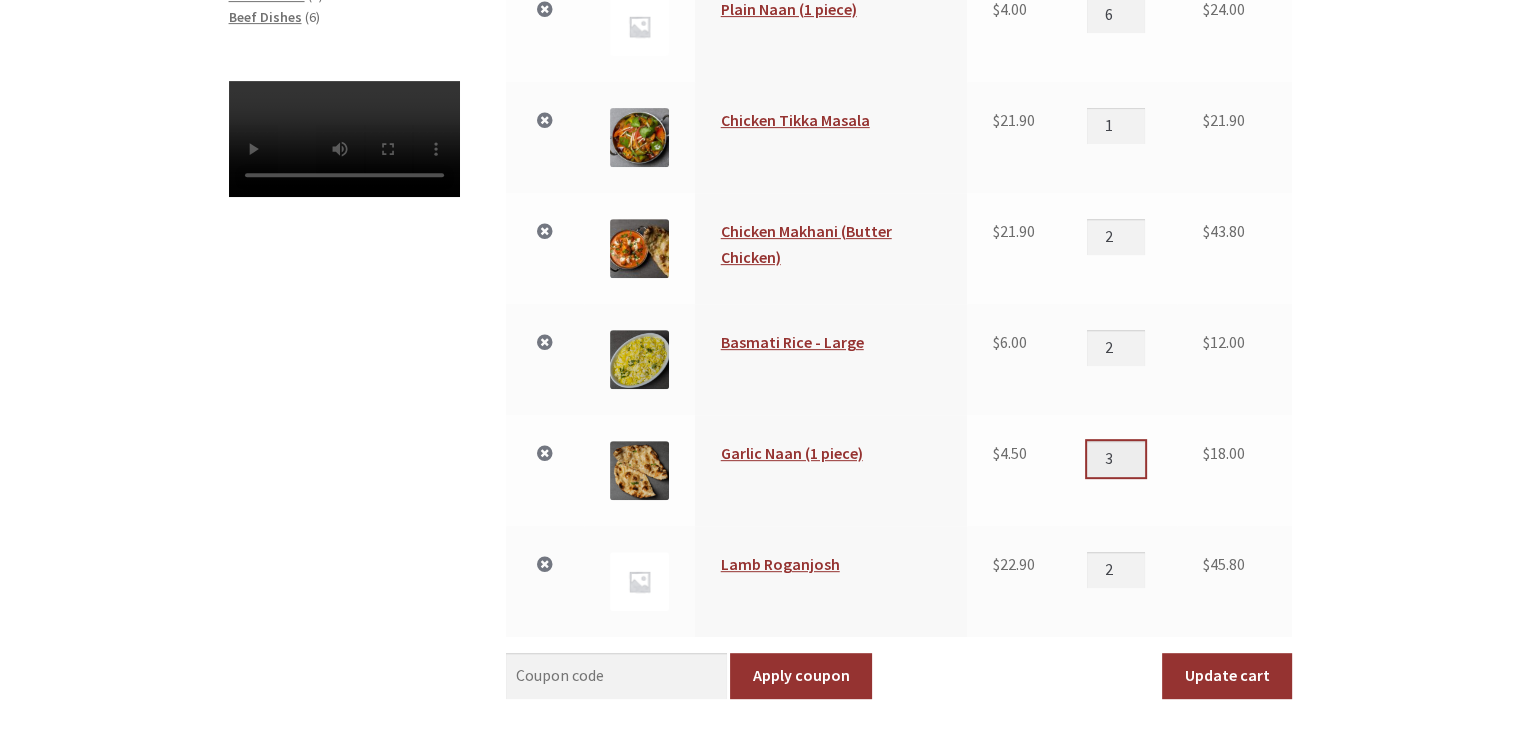 click on "3" at bounding box center (1116, 459) 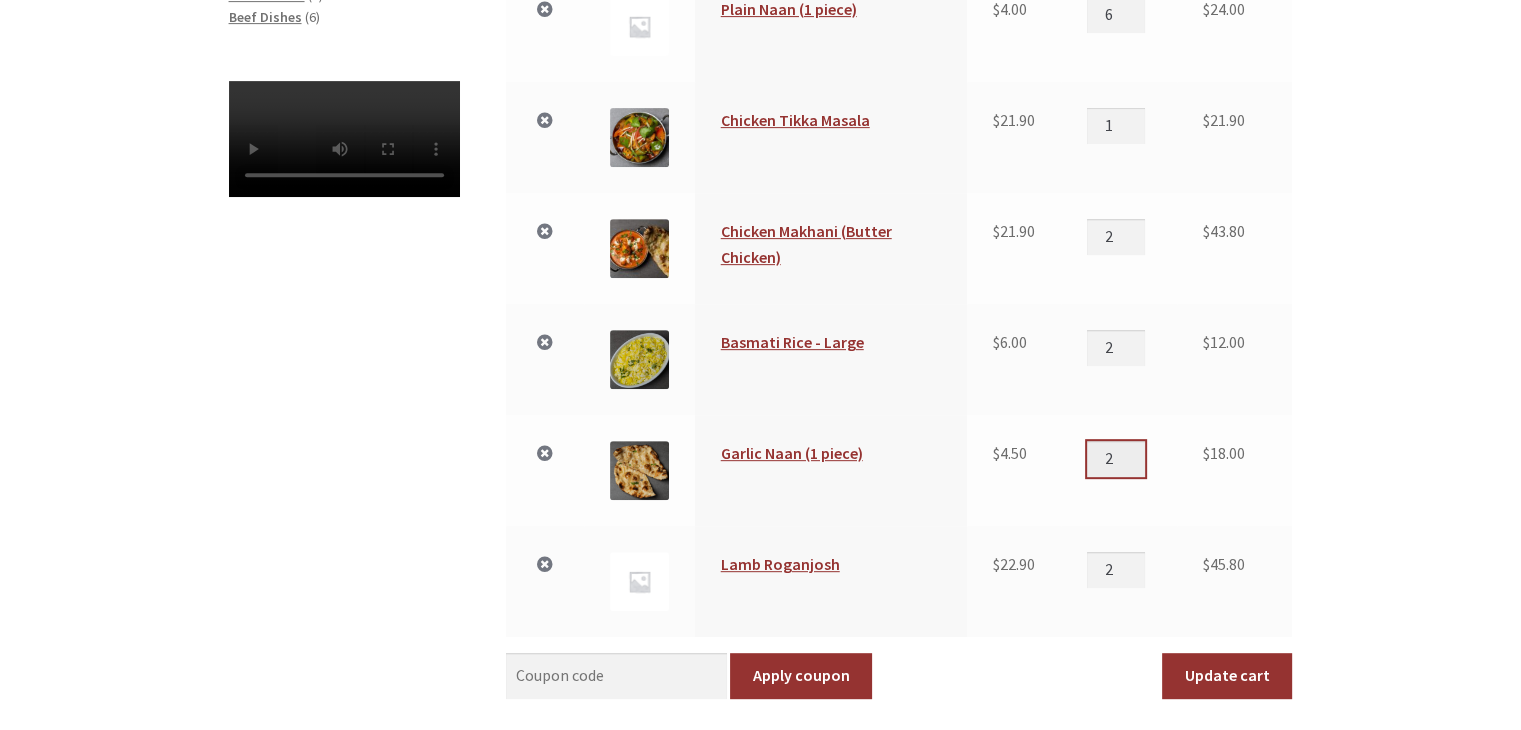 type on "2" 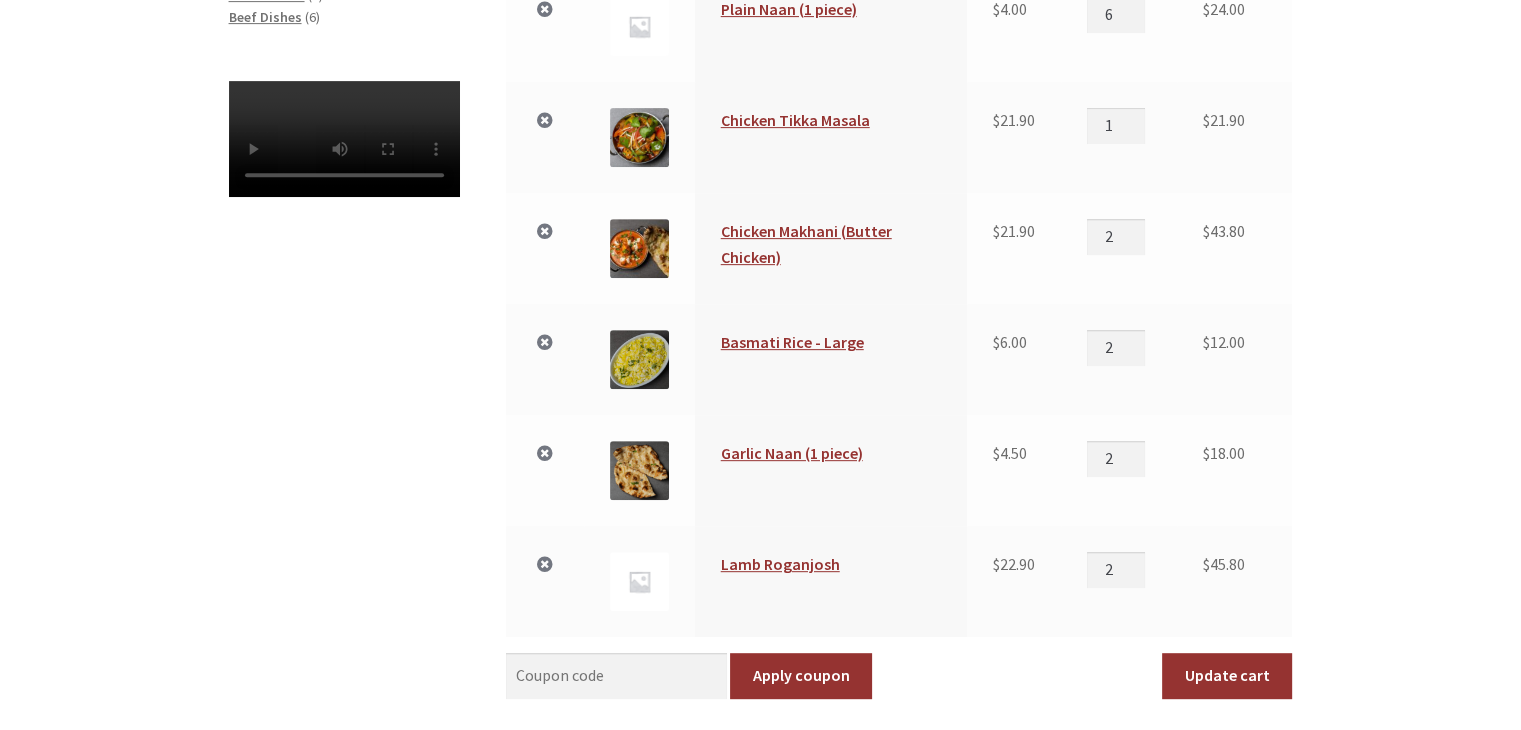 click on "Your Order
Remove item
Thumbnail image
Product
Price
Quantity
Subtotal
×
Chicken Vindaloo (HOT)
$ 21.90
Chicken Vindaloo (HOT) quantity
1
$ 21.90
×
Basmati Rice Small
$ 4.00
Basmati Rice Small quantity
1
$ 4.00
×
Plain Naan (1 piece)
$ 4.00
Plain Naan (1 piece) quantity
6
$ 24.00
×
$ 21.90" at bounding box center (760, 380) 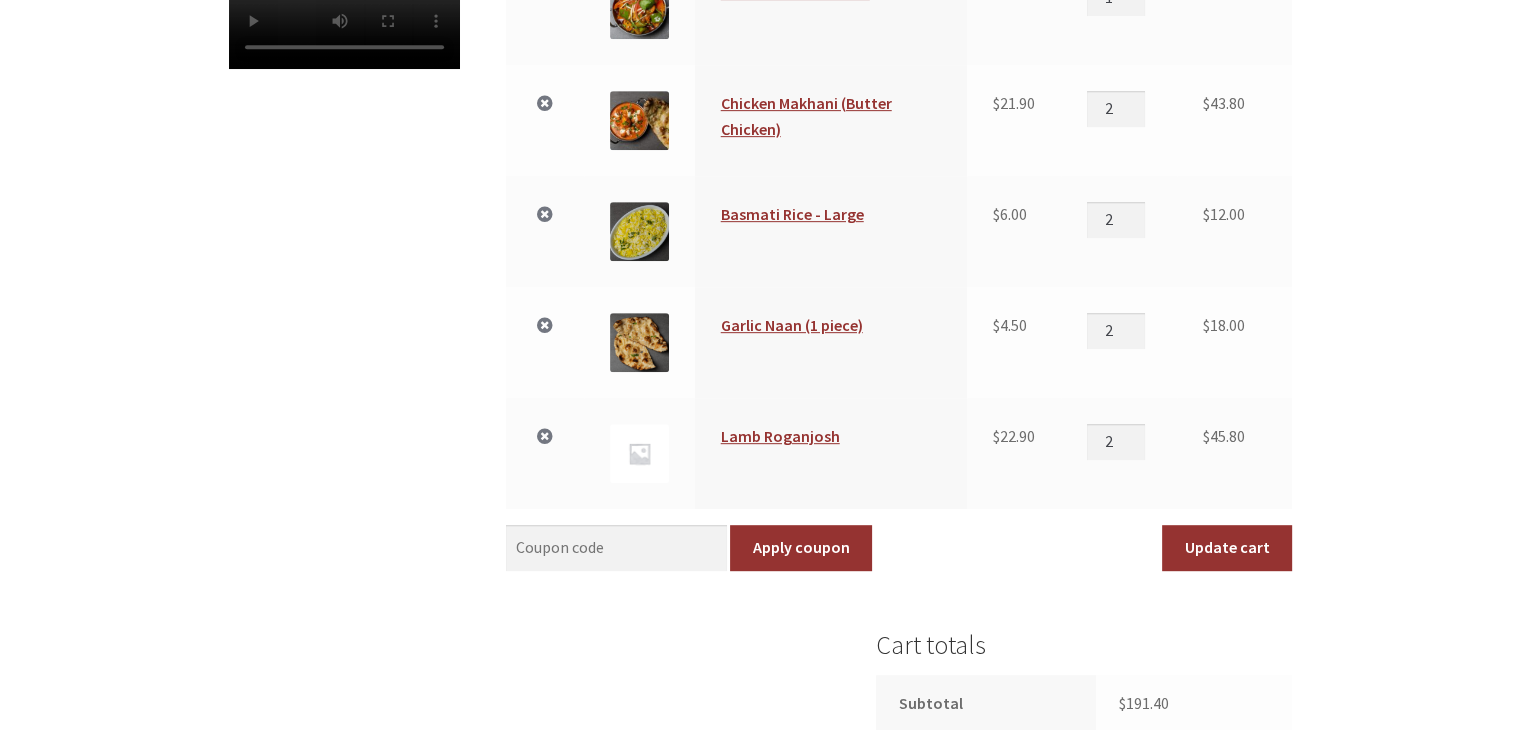 scroll, scrollTop: 1200, scrollLeft: 0, axis: vertical 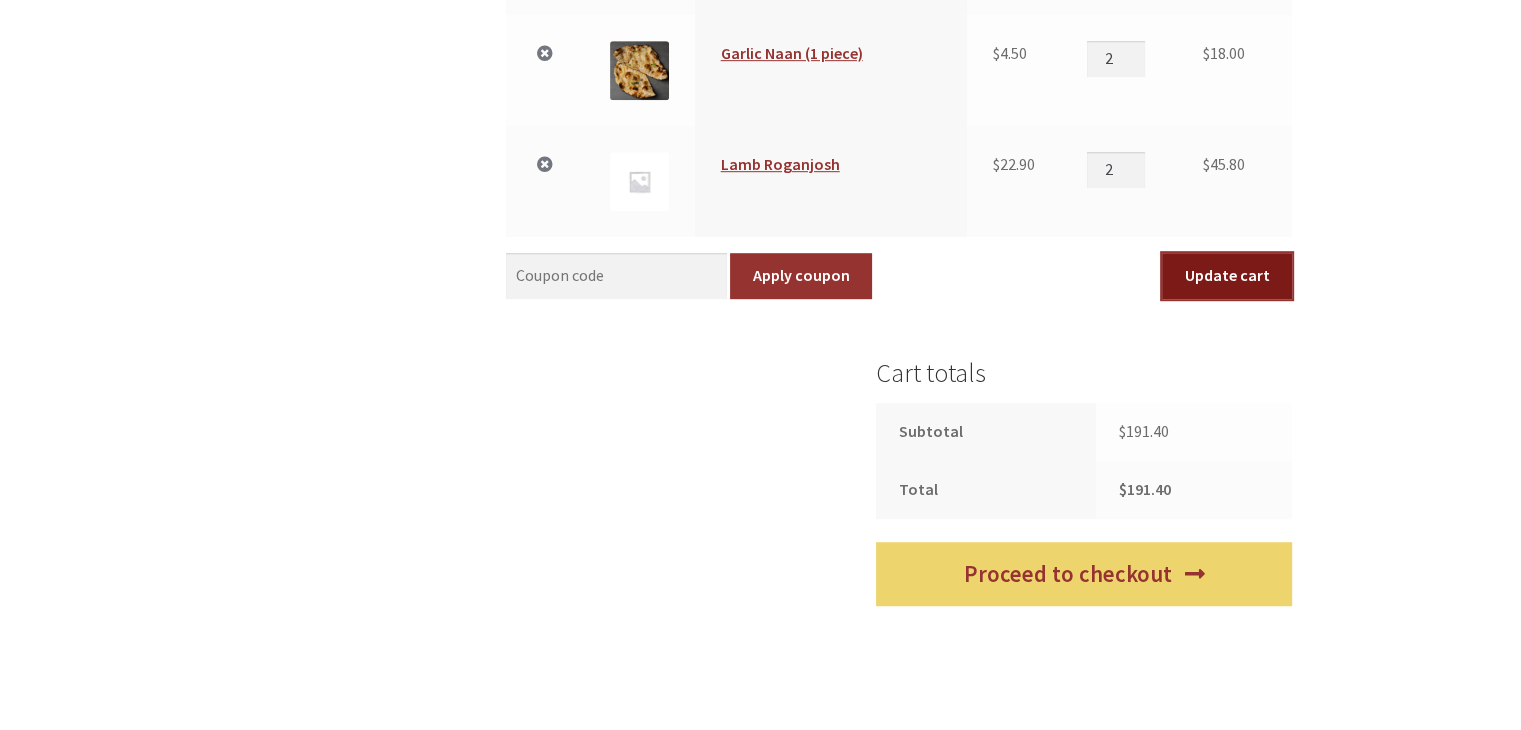 click on "Update cart" at bounding box center (1227, 276) 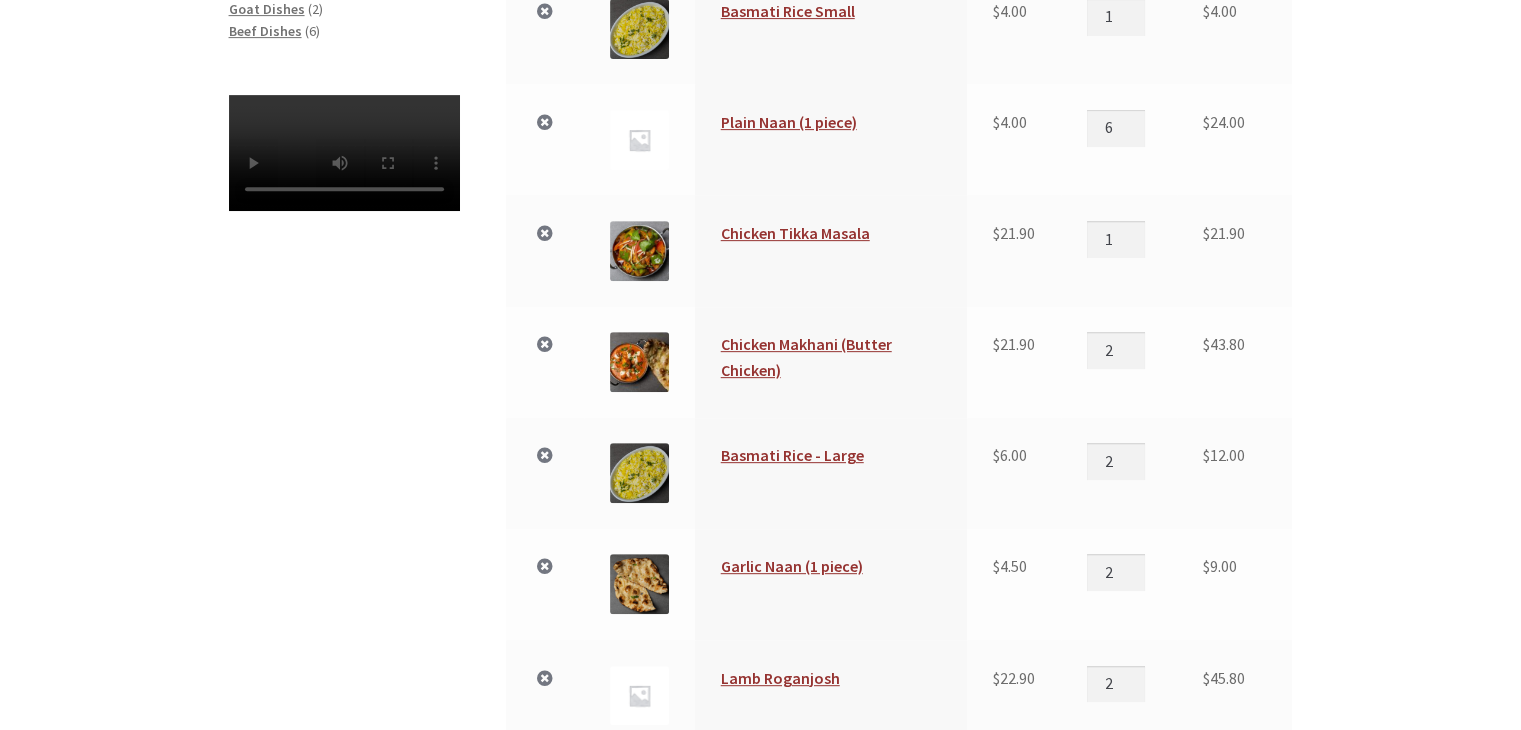 scroll, scrollTop: 740, scrollLeft: 0, axis: vertical 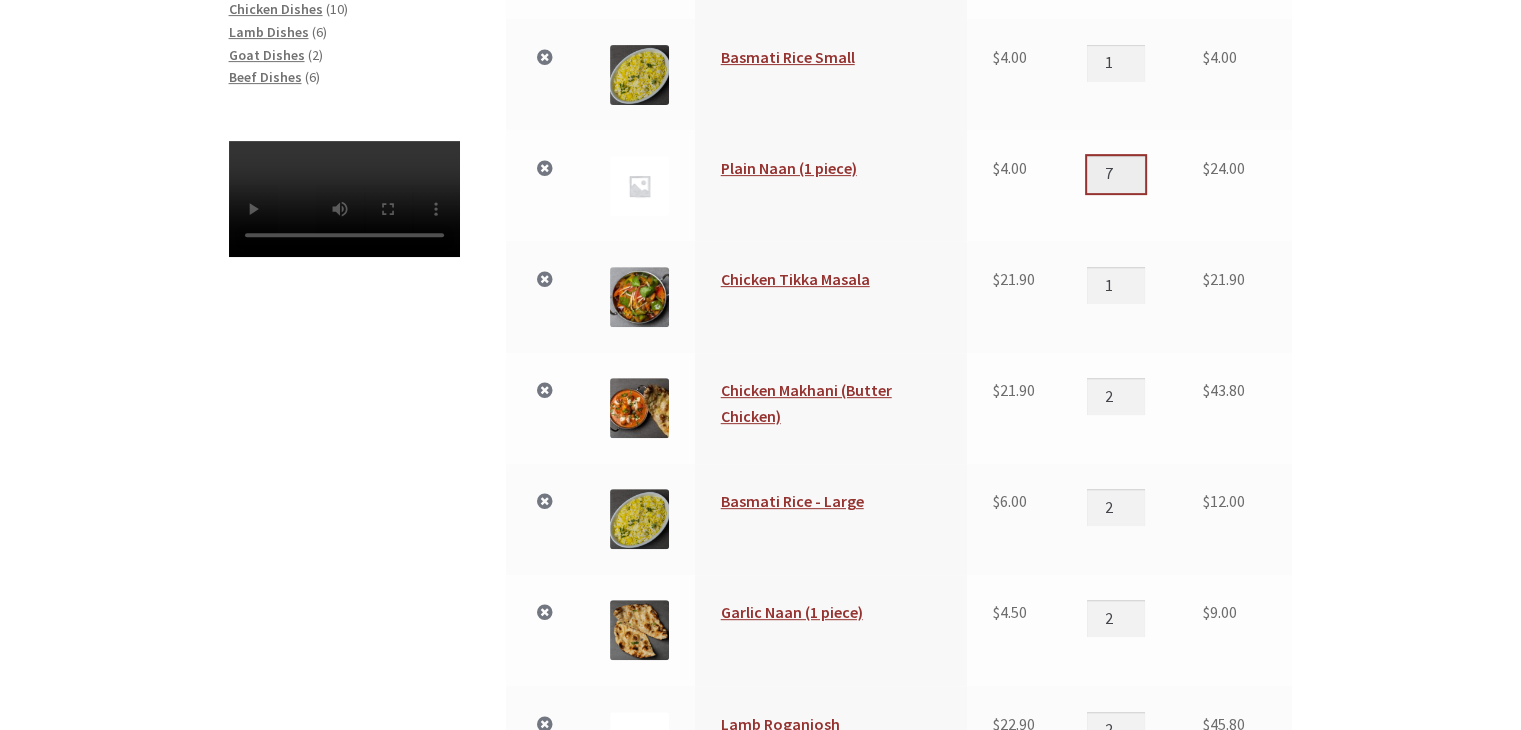 click on "7" at bounding box center (1116, 174) 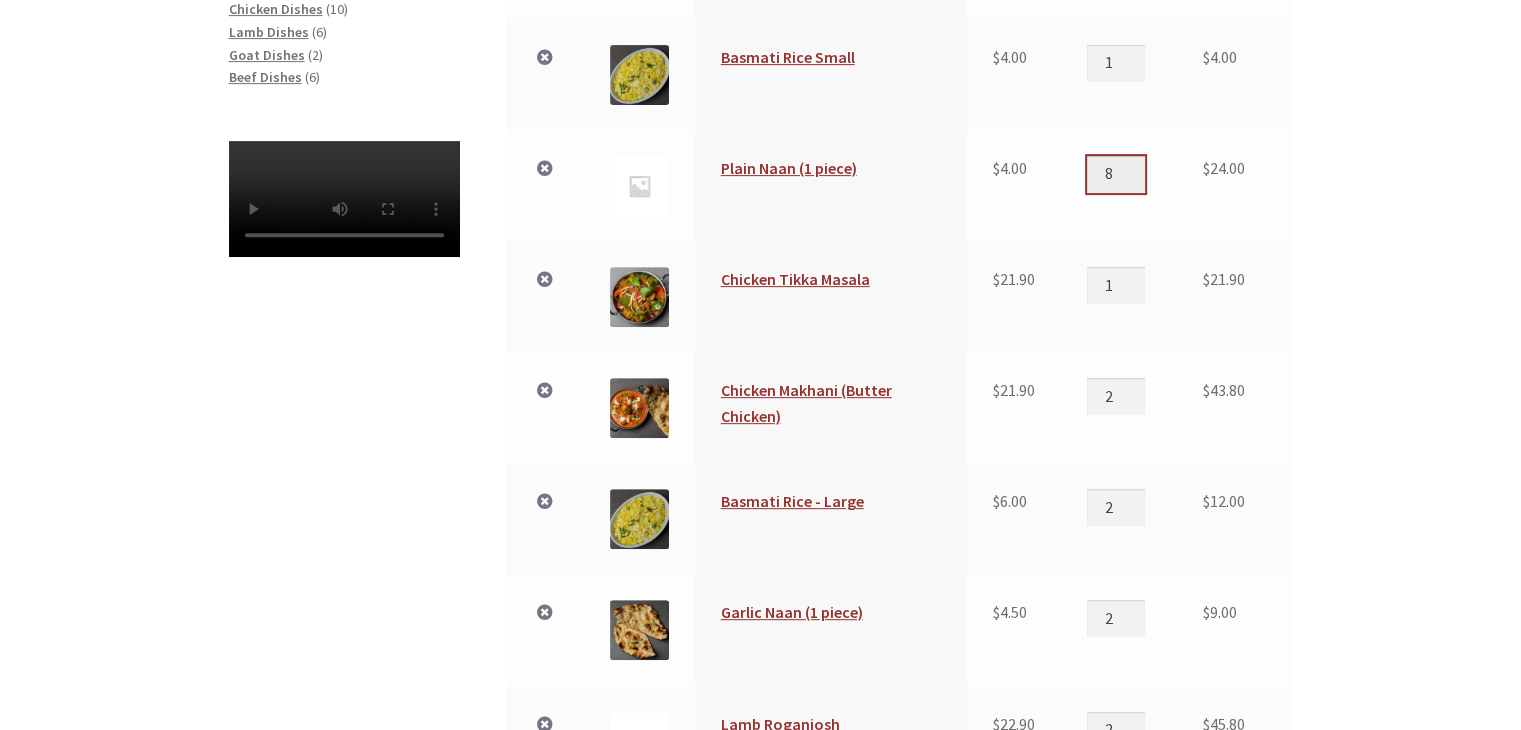 type on "8" 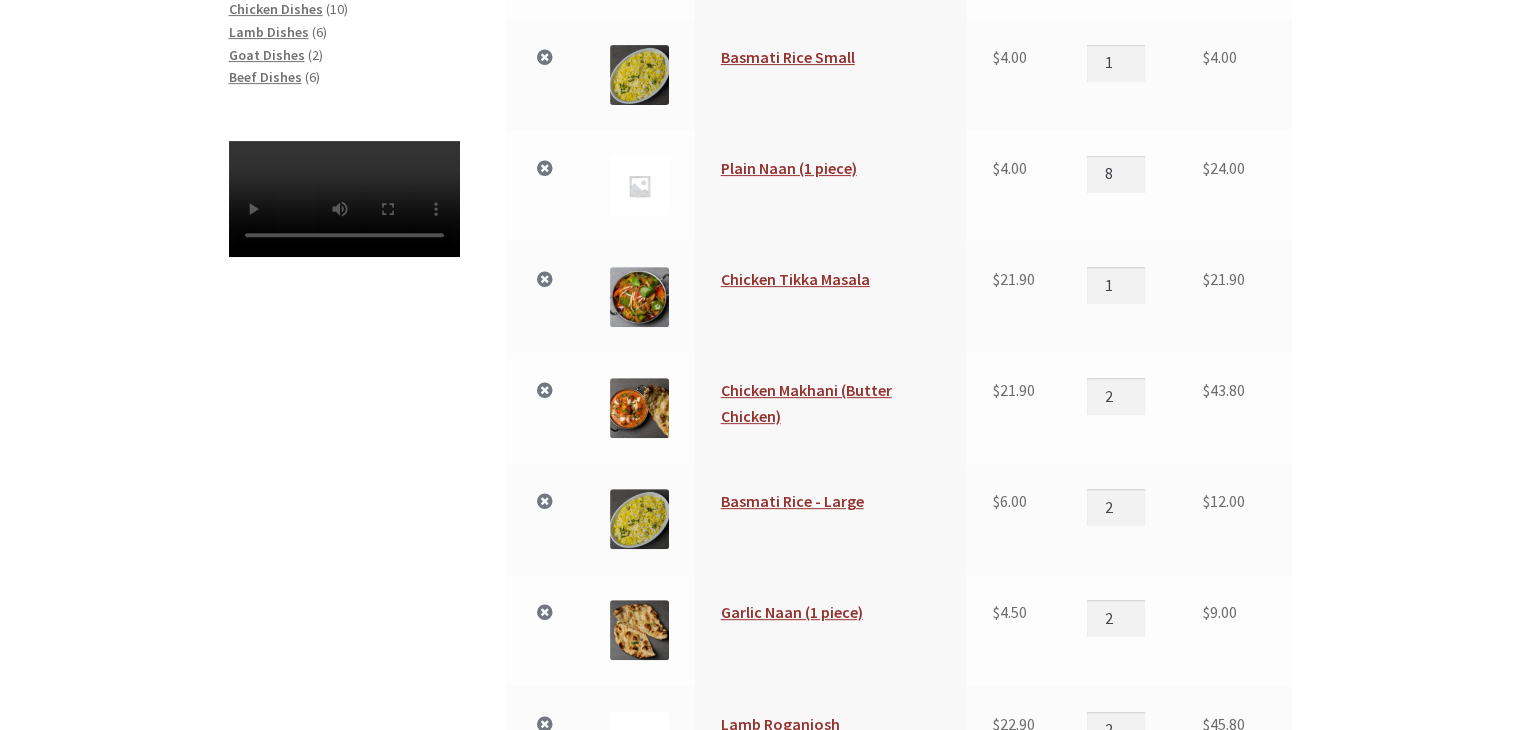 click on "Your Order
Cart updated.
Remove item
Thumbnail image
Product
Price
Quantity
Subtotal
×
Chicken Vindaloo (HOT)
$ 21.90
Chicken Vindaloo (HOT) quantity
1
$ 21.90
×
Basmati Rice Small
$ 4.00
Basmati Rice Small quantity
1
$ 4.00
×
Plain Naan (1 piece)
$ 4.00
Plain Naan (1 piece) quantity
8
$ 24.00
×
$" at bounding box center (760, 490) 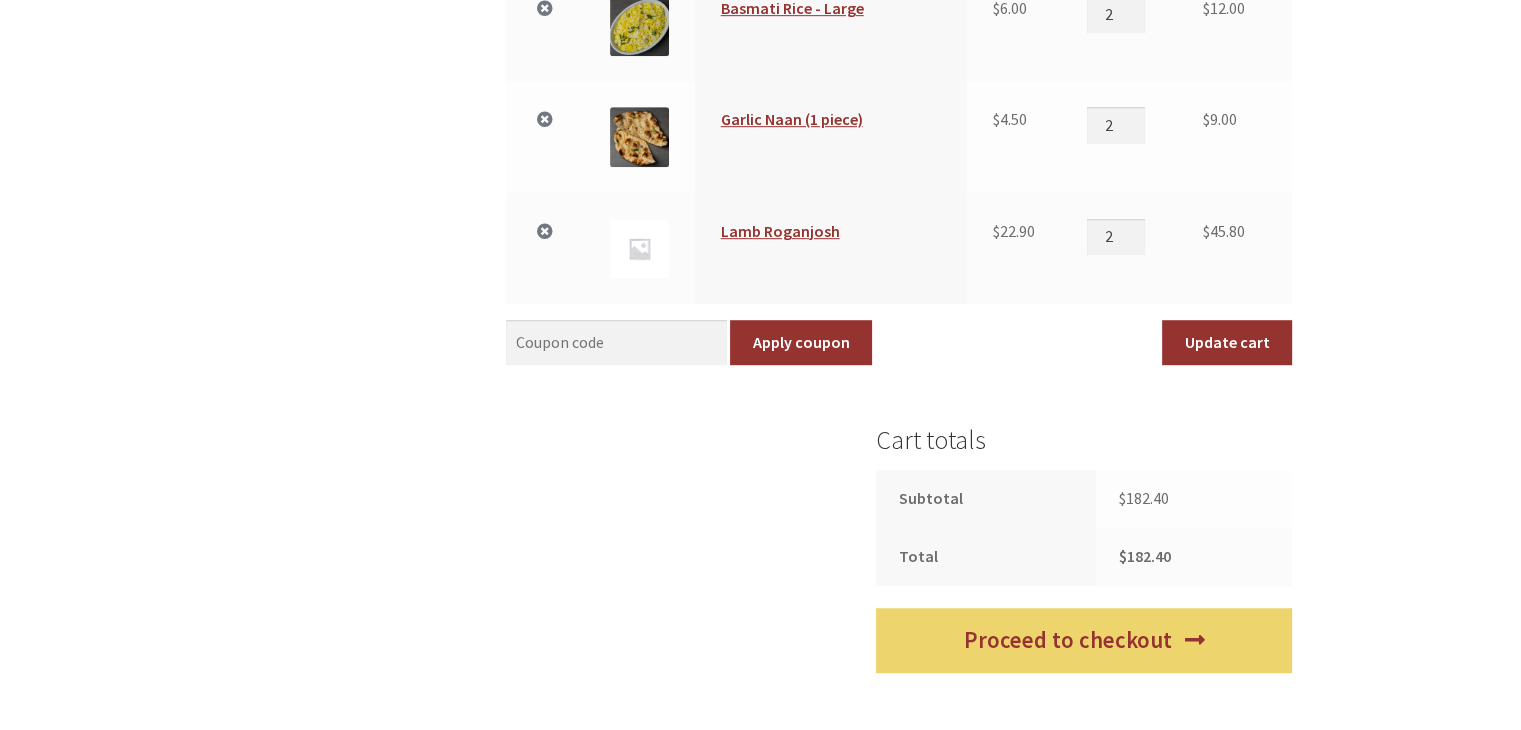 scroll, scrollTop: 1240, scrollLeft: 0, axis: vertical 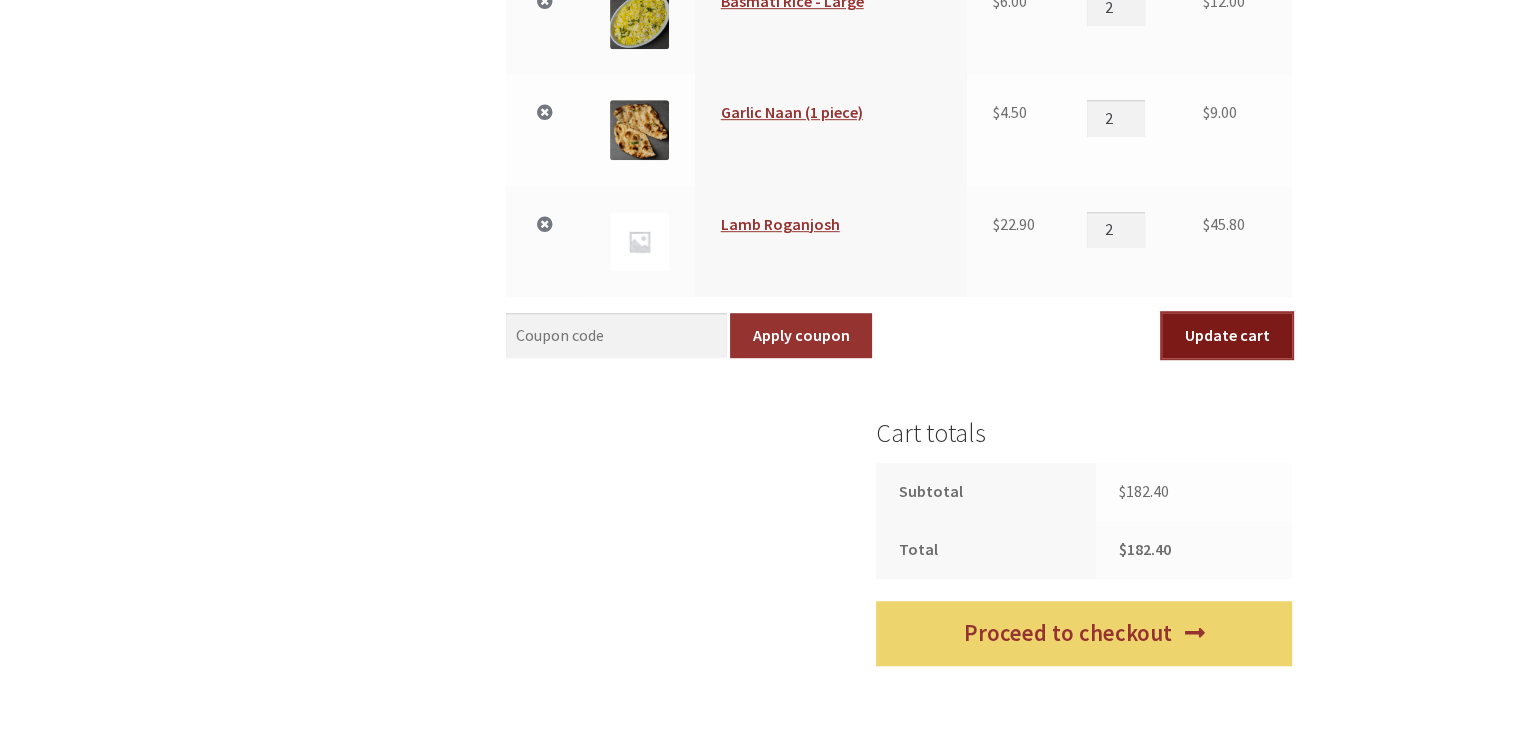 click on "Update cart" at bounding box center [1227, 336] 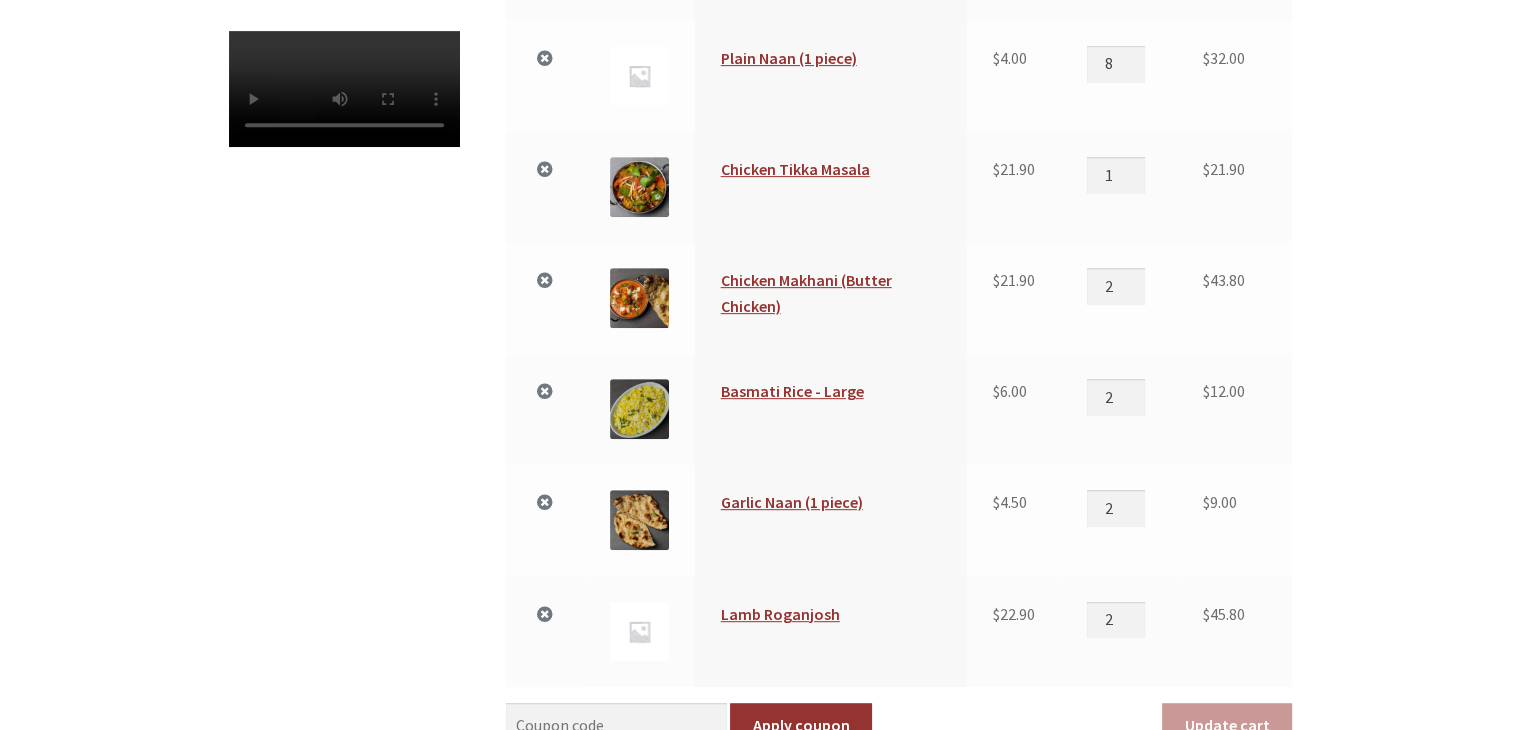 scroll, scrollTop: 971, scrollLeft: 0, axis: vertical 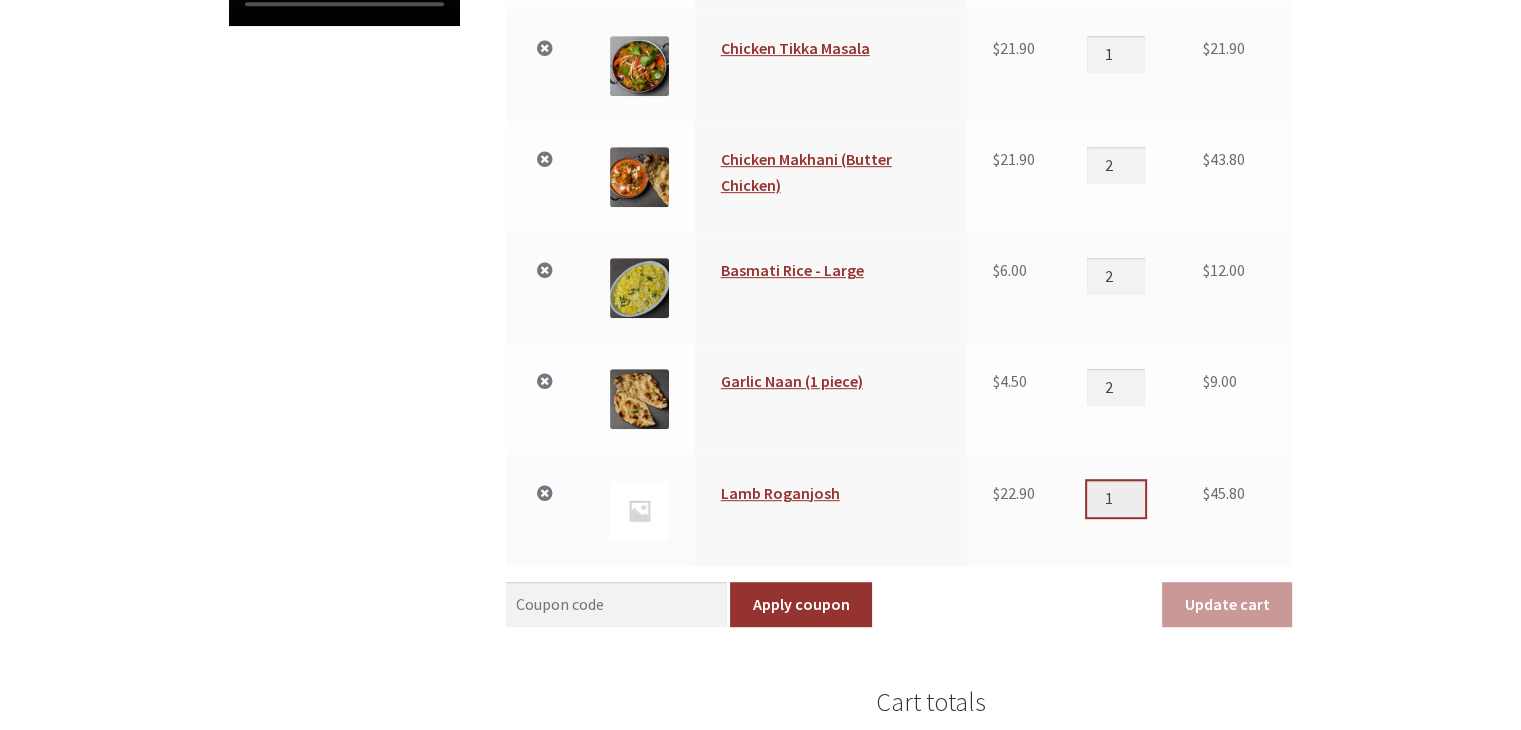 type on "1" 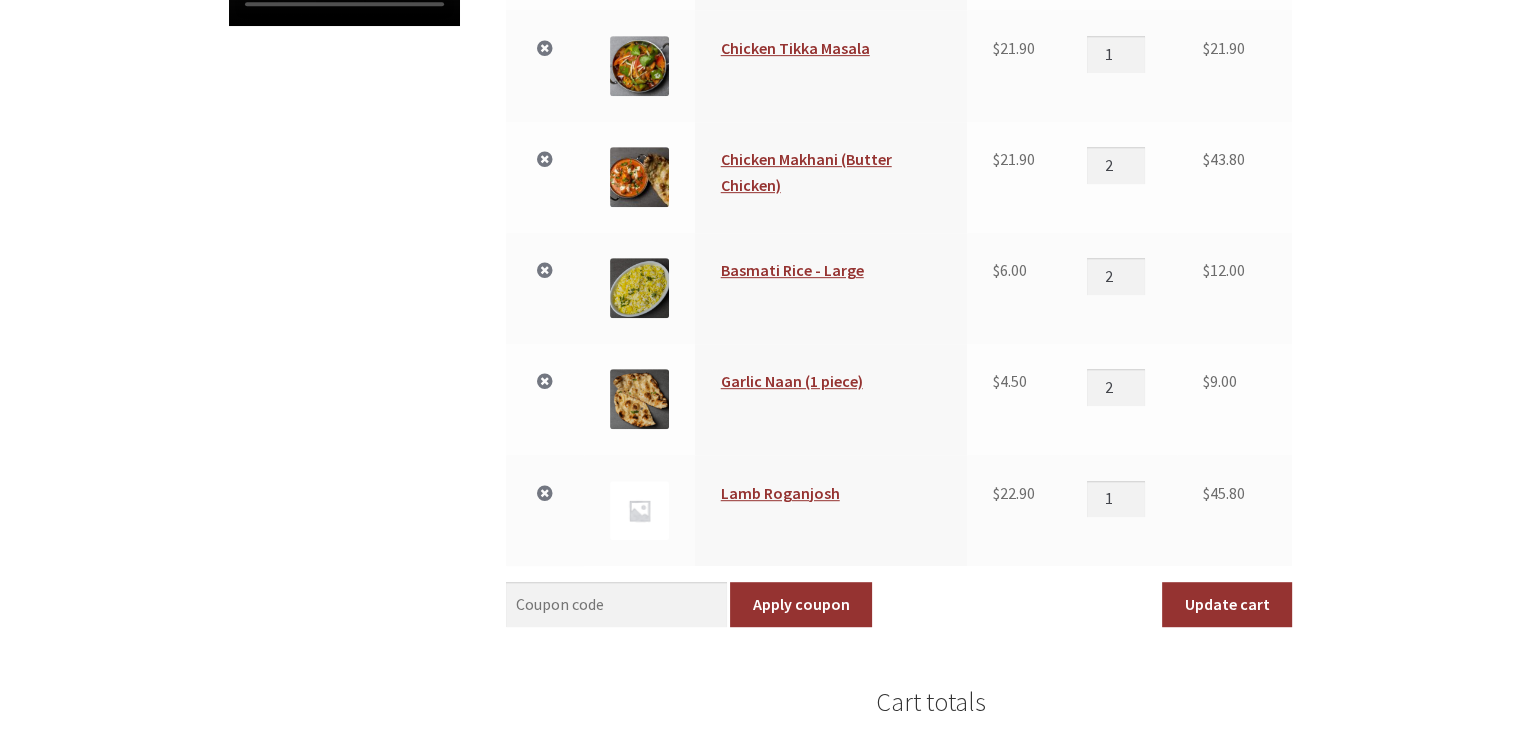 click on "Your Order
Cart updated.
Remove item
Thumbnail image
Product
Price
Quantity
Subtotal
×
Chicken Vindaloo (HOT)
$ 21.90
Chicken Vindaloo (HOT) quantity
1
$ 21.90
×
Basmati Rice Small
$ 4.00
Basmati Rice Small quantity
1
$ 4.00
×
Plain Naan (1 piece)
$ 4.00
Plain Naan (1 piece) quantity
8
$ 32.00
×
$" at bounding box center [760, 259] 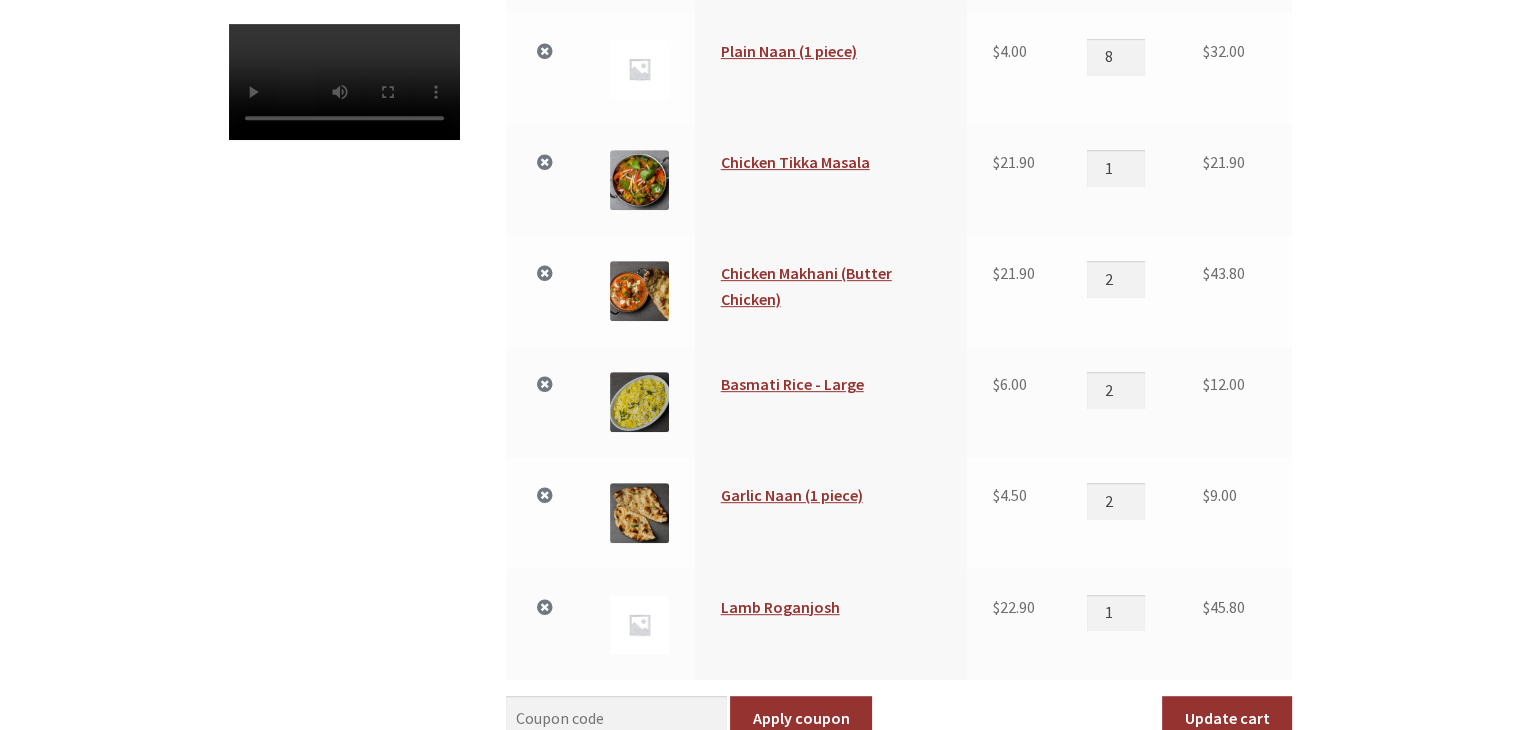 scroll, scrollTop: 871, scrollLeft: 0, axis: vertical 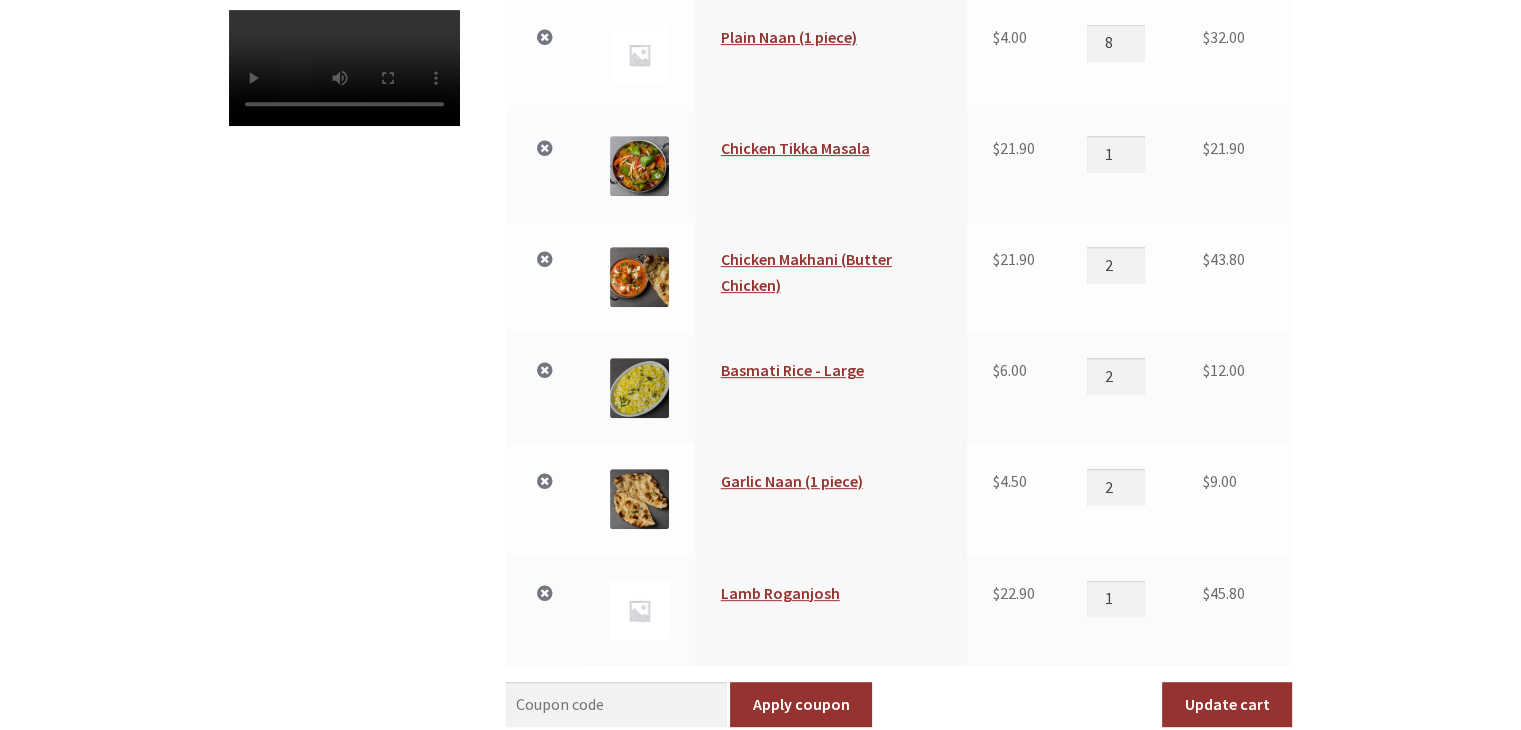click on "Your Order
Cart updated.
Remove item
Thumbnail image
Product
Price
Quantity
Subtotal
×
Chicken Vindaloo (HOT)
$ 21.90
Chicken Vindaloo (HOT) quantity
1
$ 21.90
×
Basmati Rice Small
$ 4.00
Basmati Rice Small quantity
1
$ 4.00
×
Plain Naan (1 piece)
$ 4.00
Plain Naan (1 piece) quantity
8
$ 32.00
×
$" at bounding box center [760, 359] 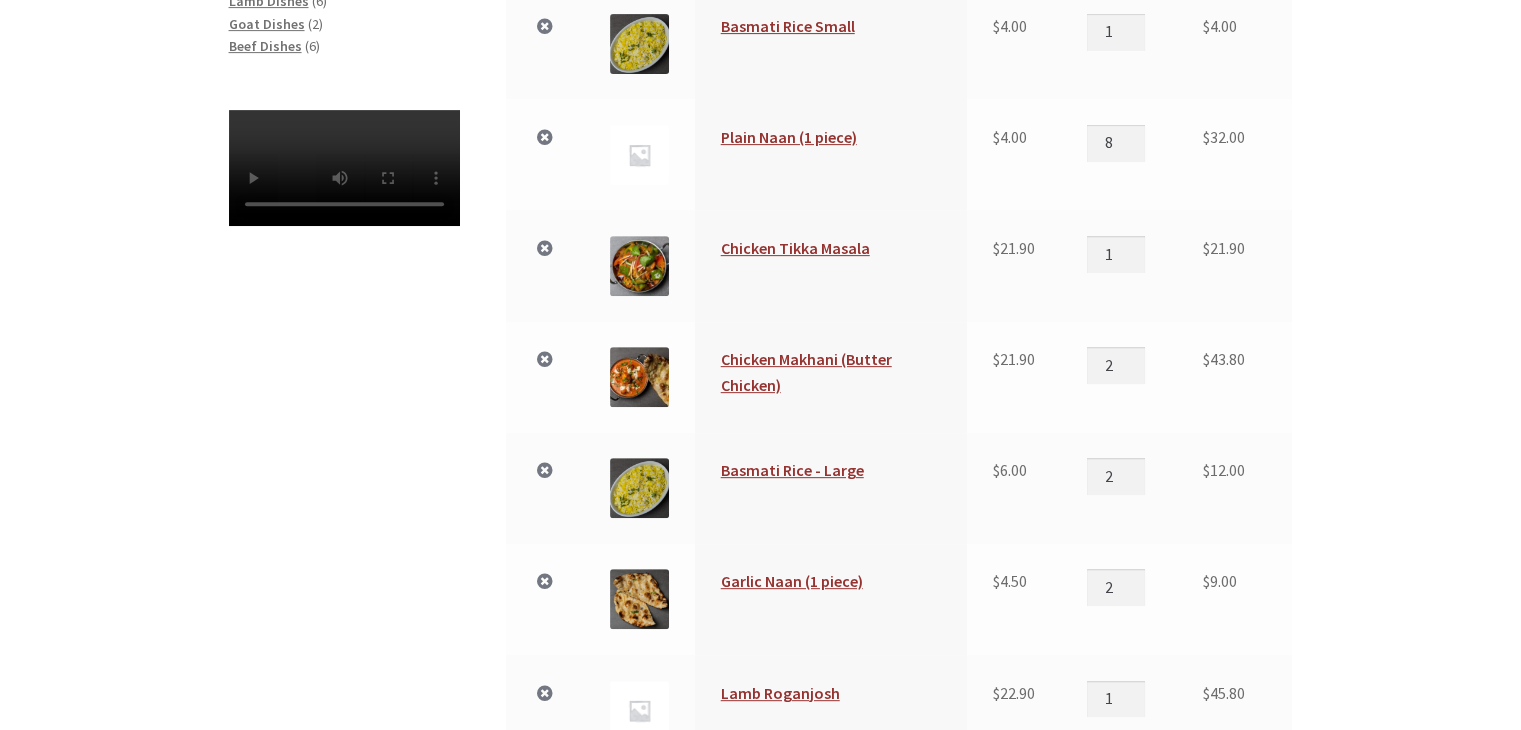 scroll, scrollTop: 871, scrollLeft: 0, axis: vertical 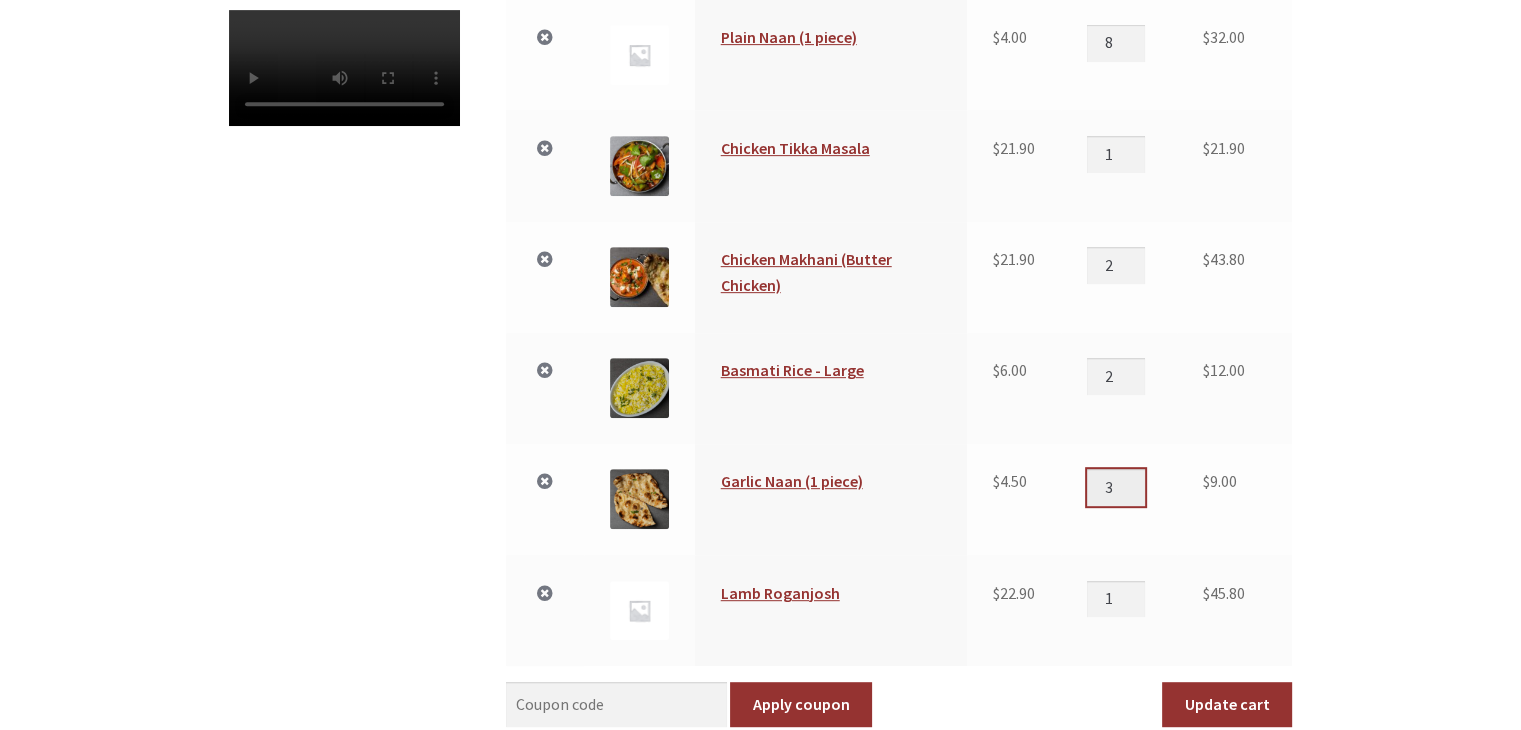 click on "3" at bounding box center (1116, 487) 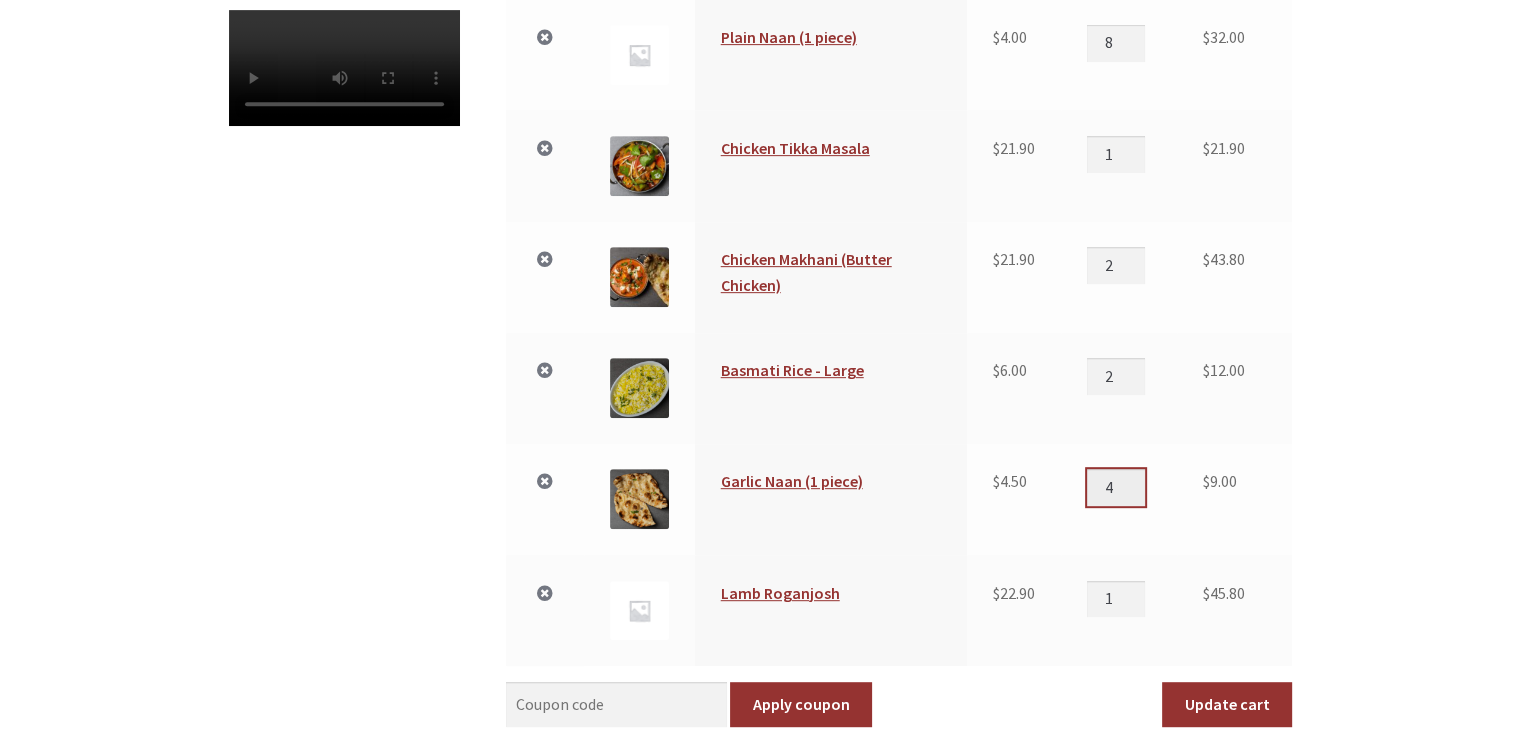 type on "4" 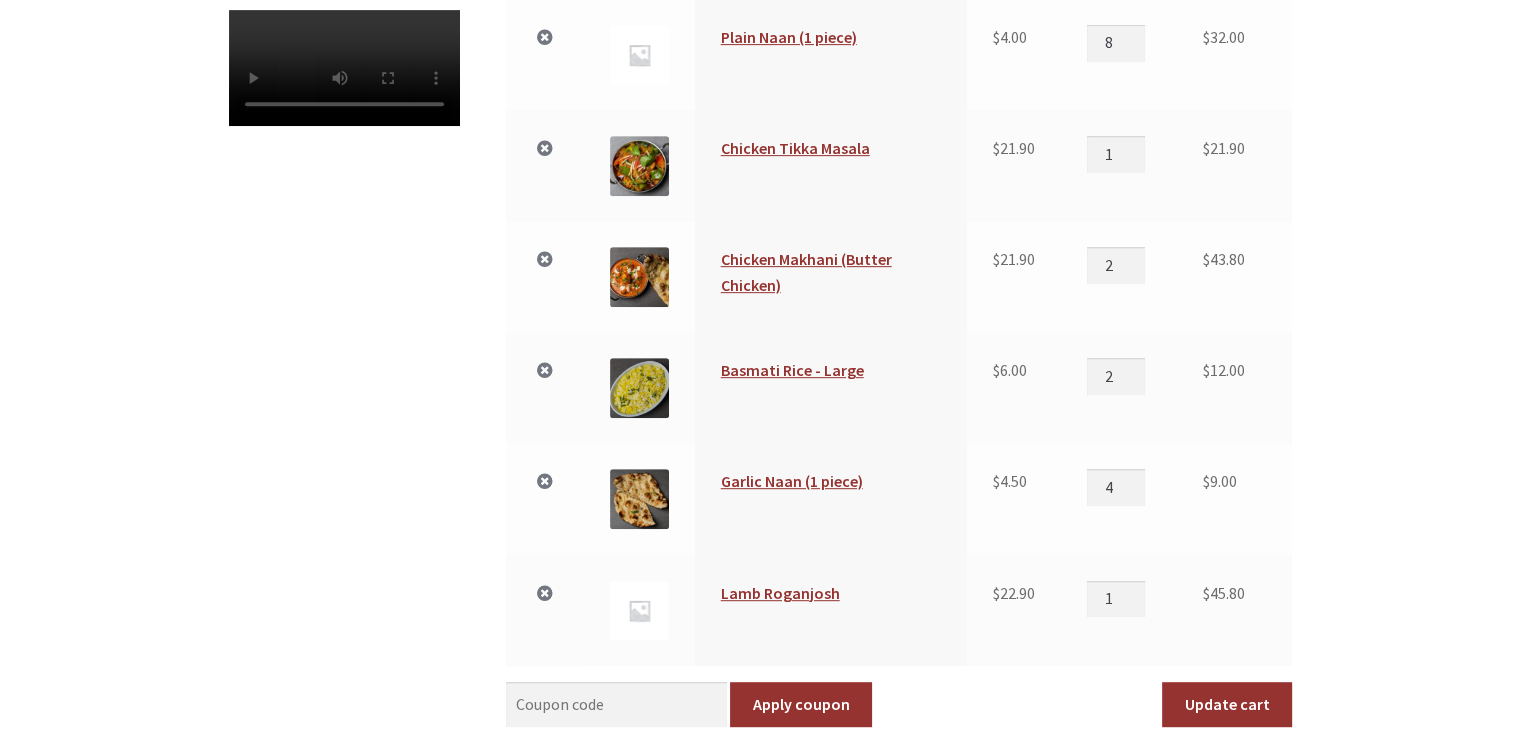 click on "Your Order
Cart updated.
Remove item
Thumbnail image
Product
Price
Quantity
Subtotal
×
Chicken Vindaloo (HOT)
$ 21.90
Chicken Vindaloo (HOT) quantity
1
$ 21.90
×
Basmati Rice Small
$ 4.00
Basmati Rice Small quantity
1
$ 4.00
×
Plain Naan (1 piece)
$ 4.00
Plain Naan (1 piece) quantity
8
$ 32.00
×
$" at bounding box center [760, 359] 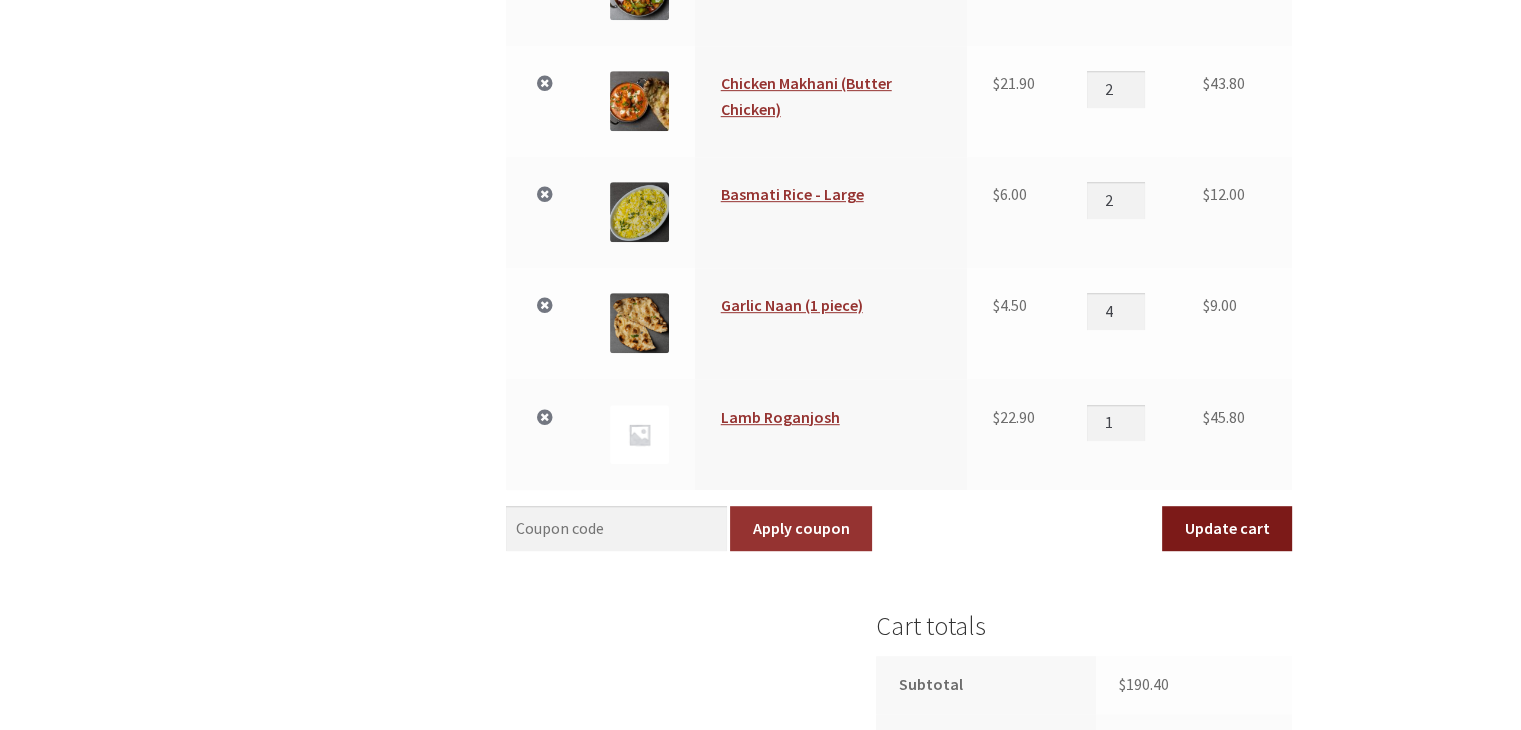 scroll, scrollTop: 1071, scrollLeft: 0, axis: vertical 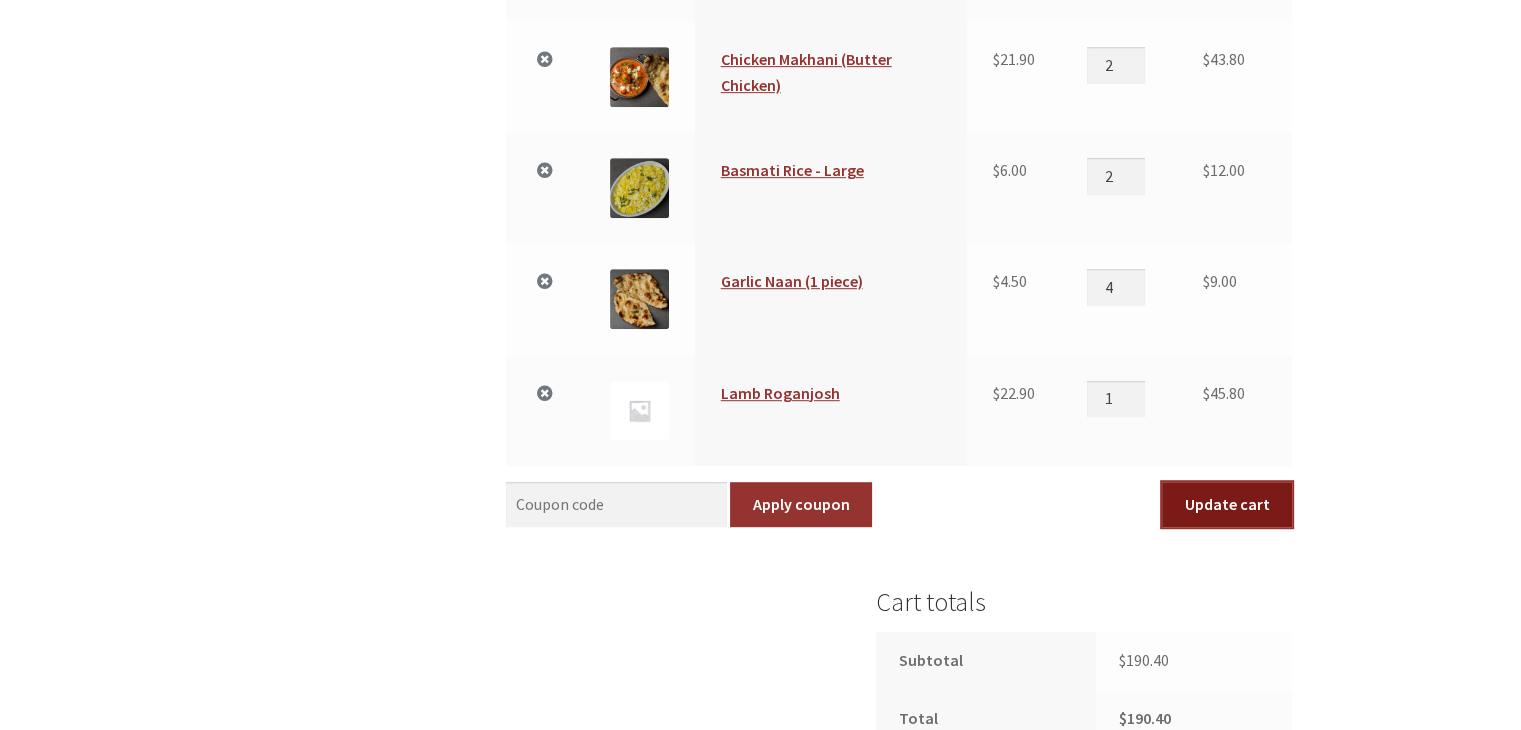 click on "Update cart" at bounding box center (1227, 505) 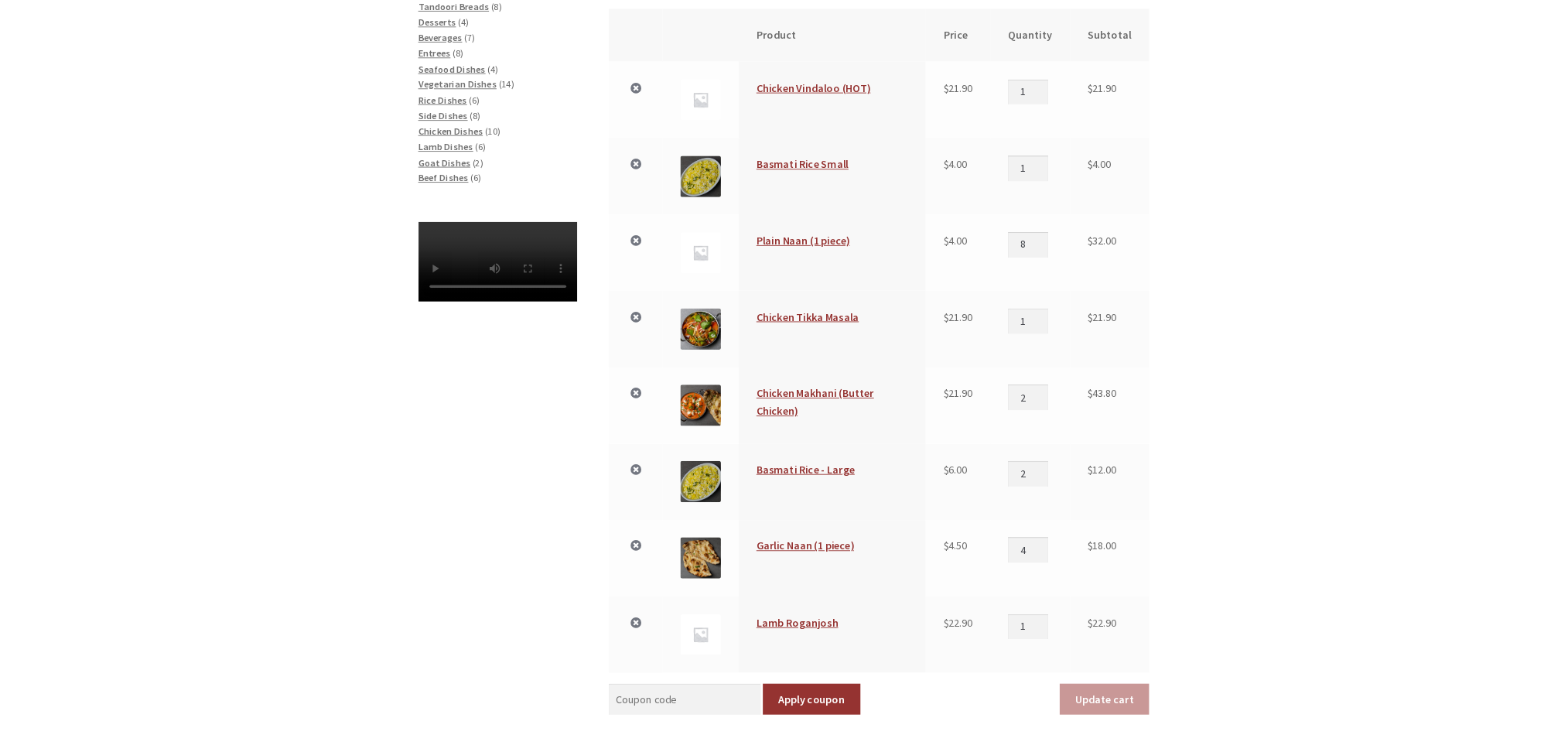 scroll, scrollTop: 431, scrollLeft: 0, axis: vertical 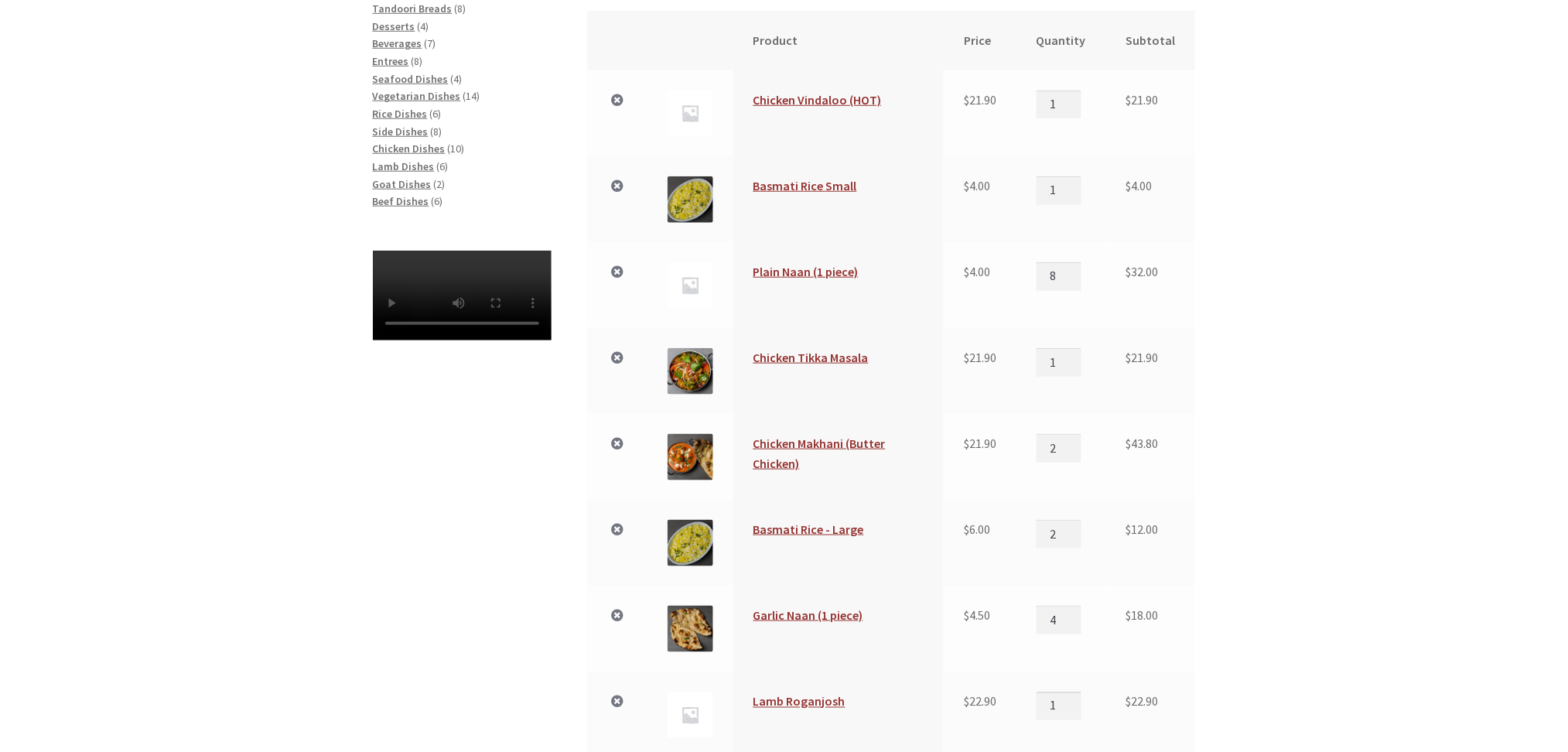 click on "Your Order
Cart updated.
Remove item
Thumbnail image
Product
Price
Quantity
Subtotal
×
Chicken Vindaloo (HOT)
$ 21.90
Chicken Vindaloo (HOT) quantity
1
$ 21.90
×
Basmati Rice Small
$ 4.00
Basmati Rice Small quantity
1
$ 4.00
×
Plain Naan (1 piece)
$ 4.00
Plain Naan (1 piece) quantity
8
$ 32.00
×
$" at bounding box center [784, 521] 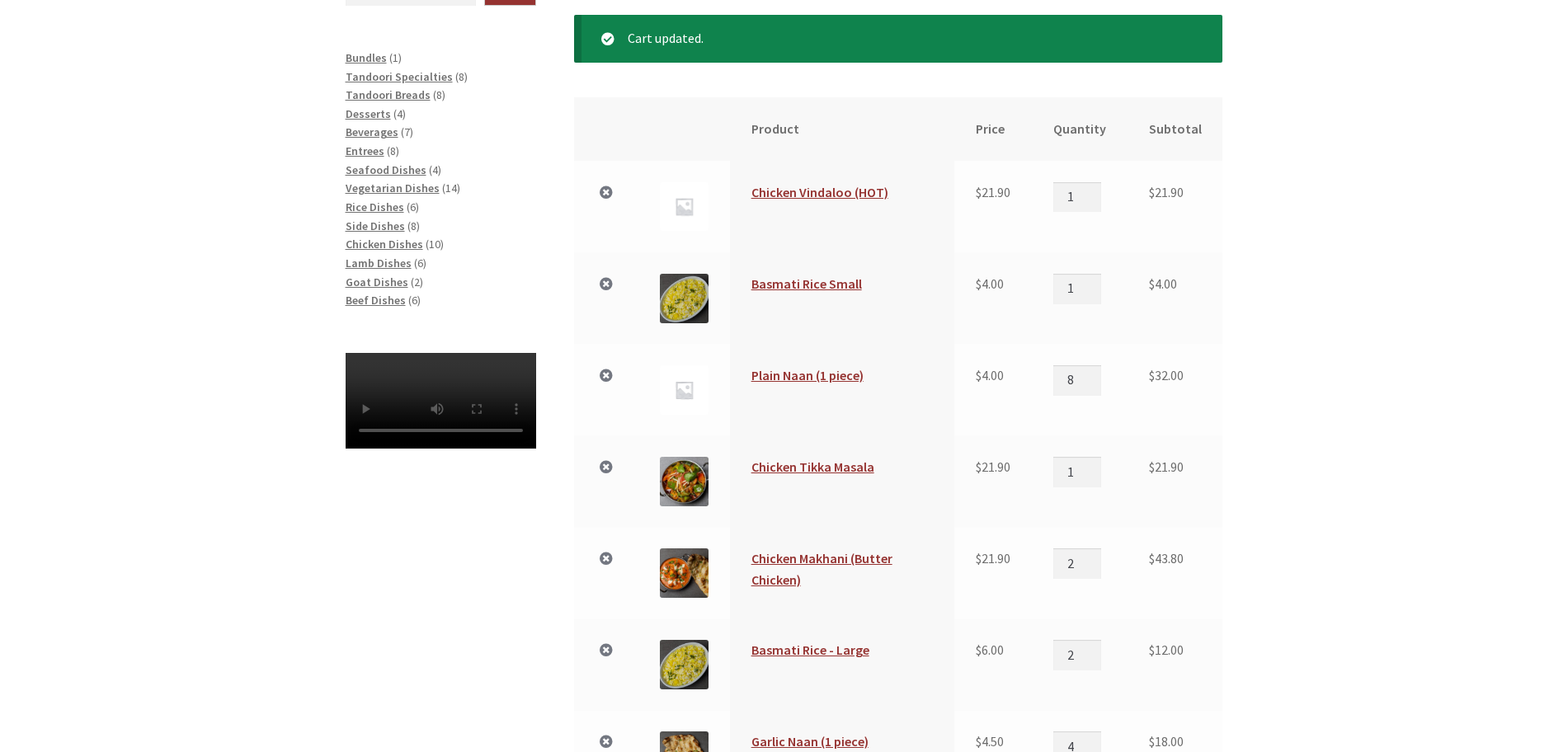 scroll, scrollTop: 372, scrollLeft: 0, axis: vertical 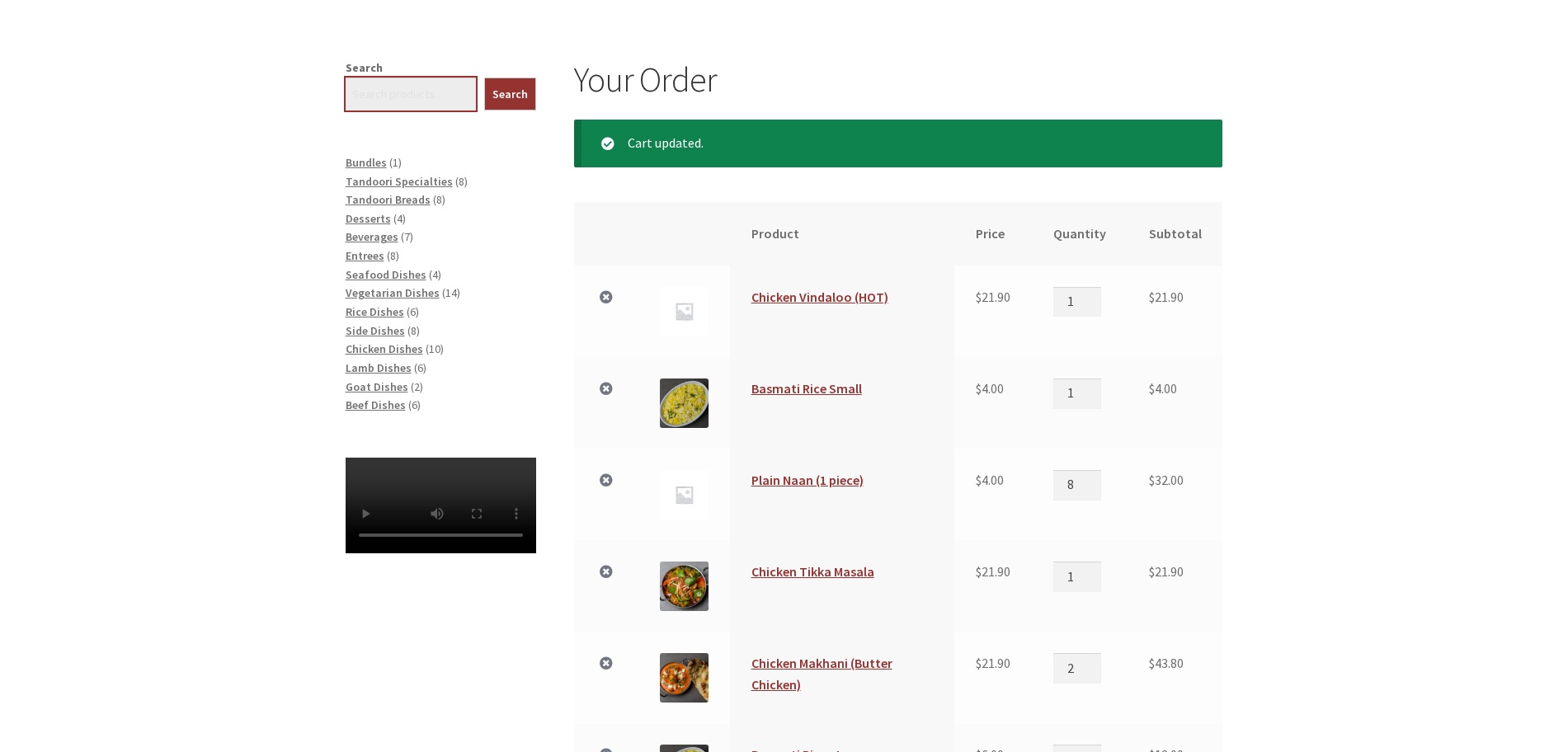 click on "Search" at bounding box center [411, 94] 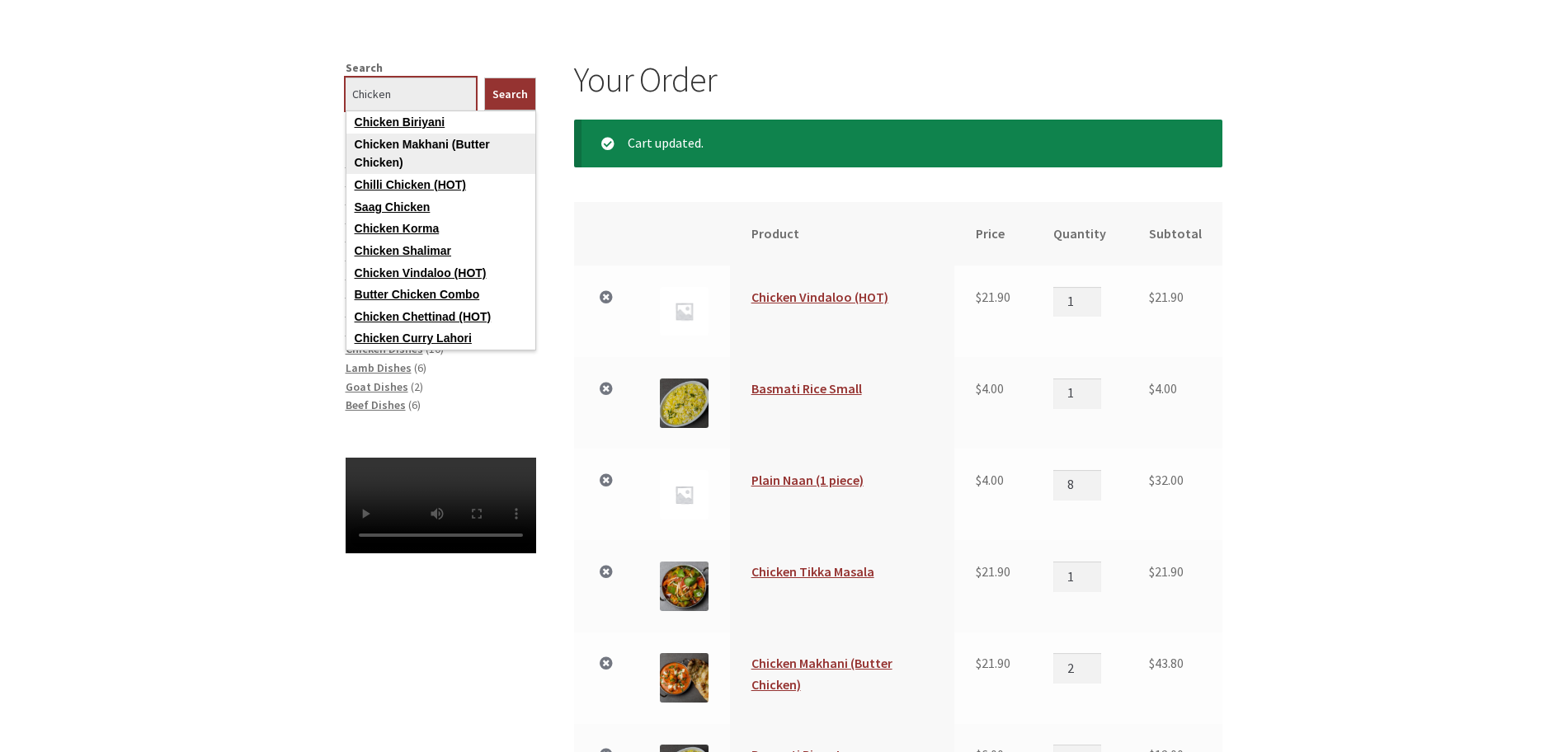 type on "Chicken" 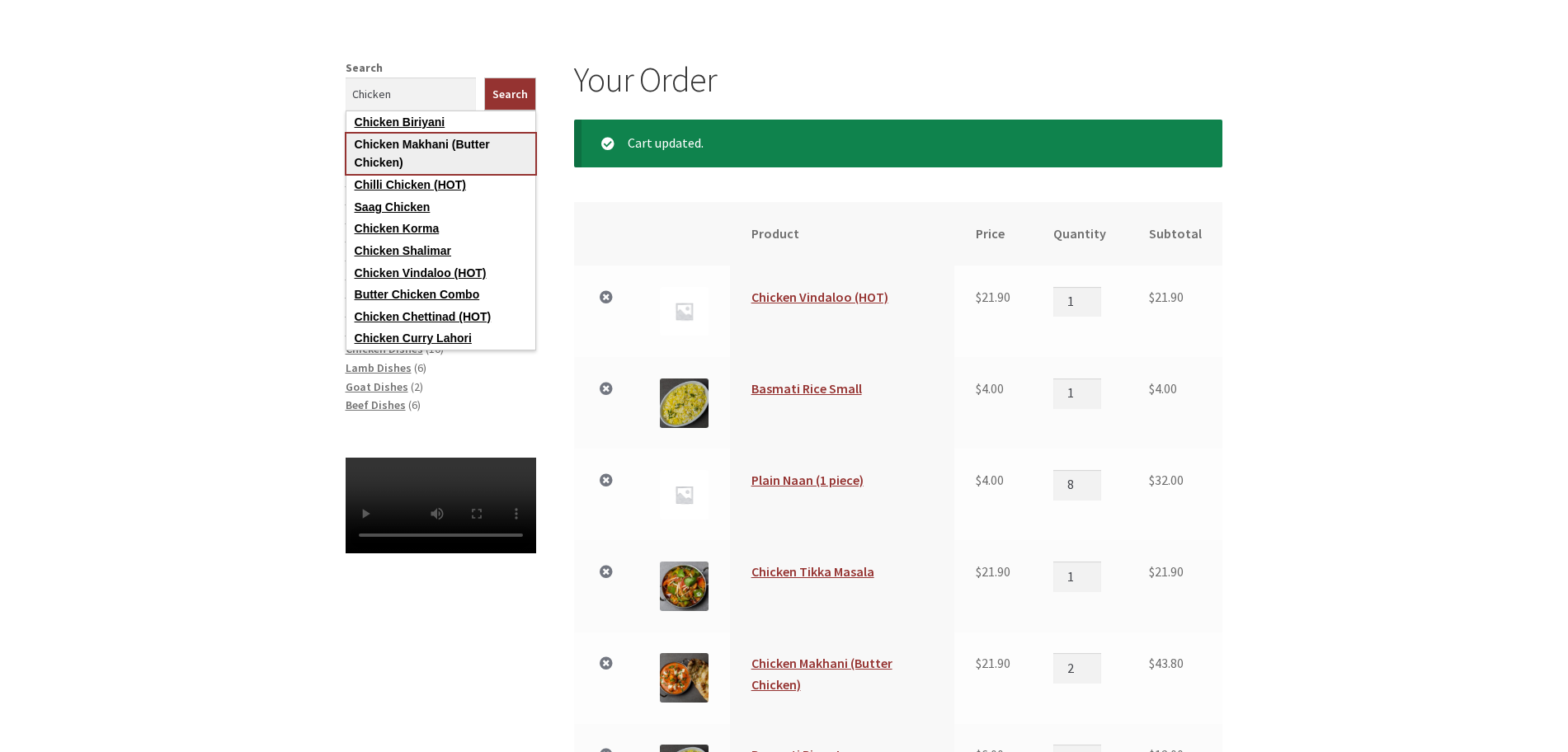 click on "Chicken Makhani (Butter Chicken)" at bounding box center (440, 153) 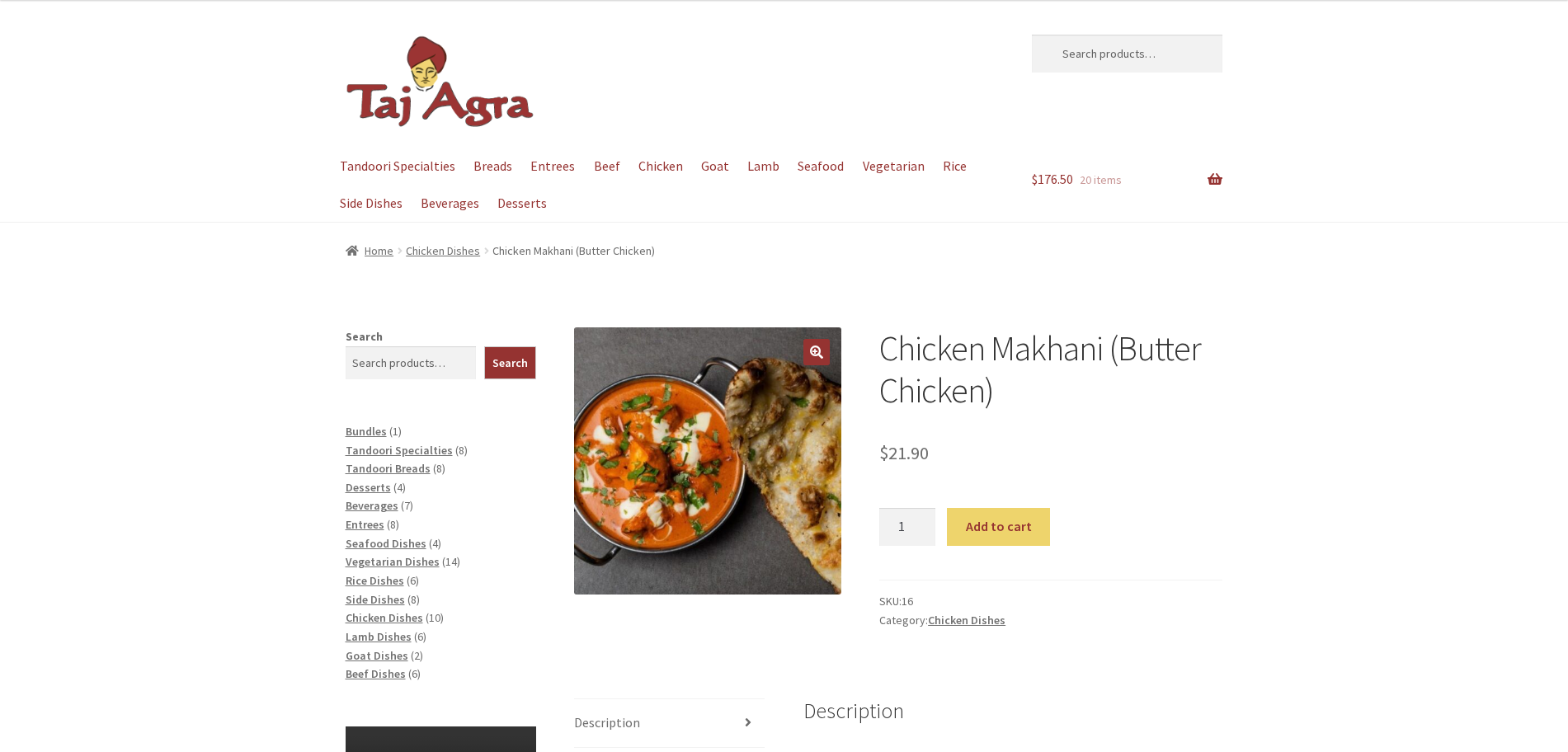 scroll, scrollTop: 0, scrollLeft: 0, axis: both 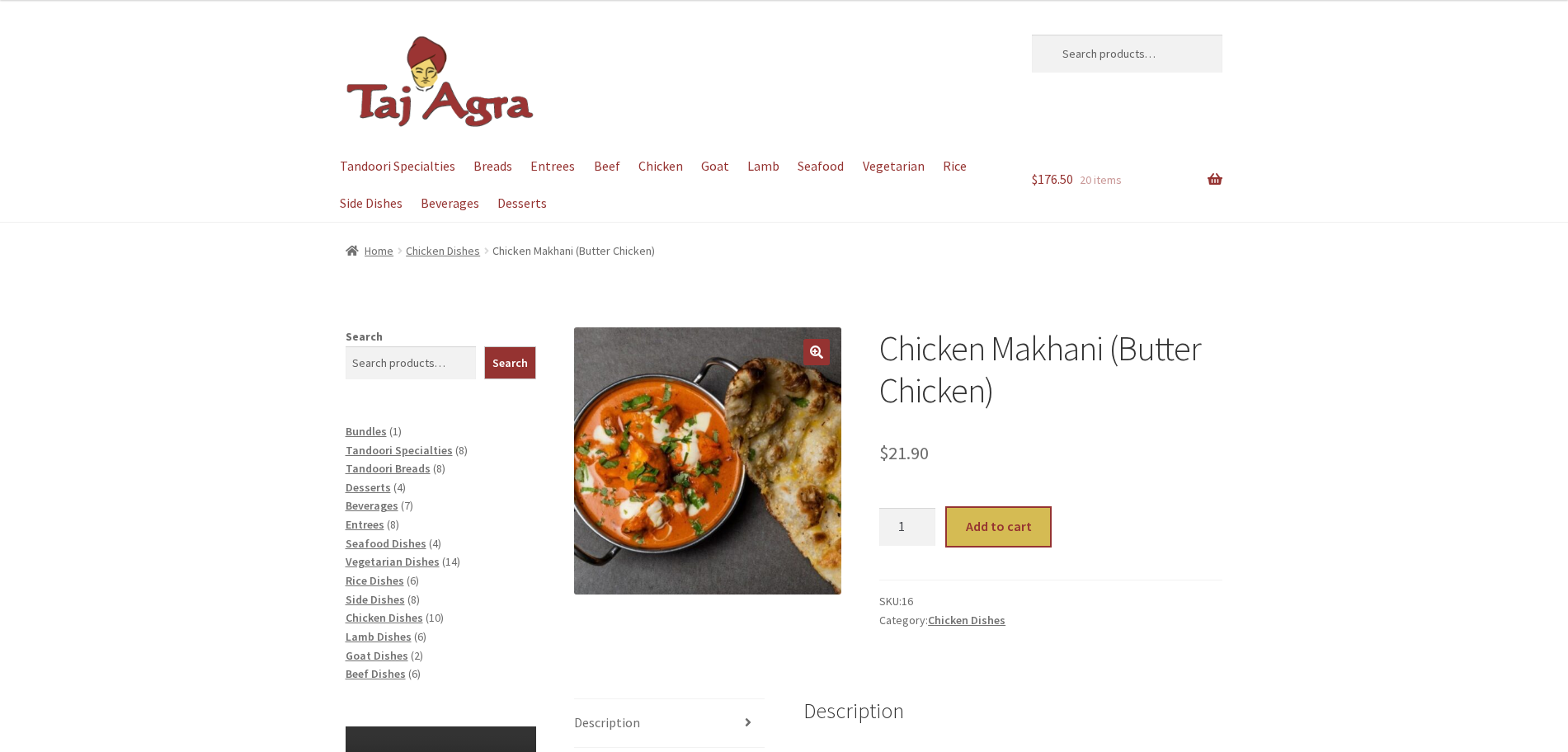 click on "Add to cart" at bounding box center (998, 527) 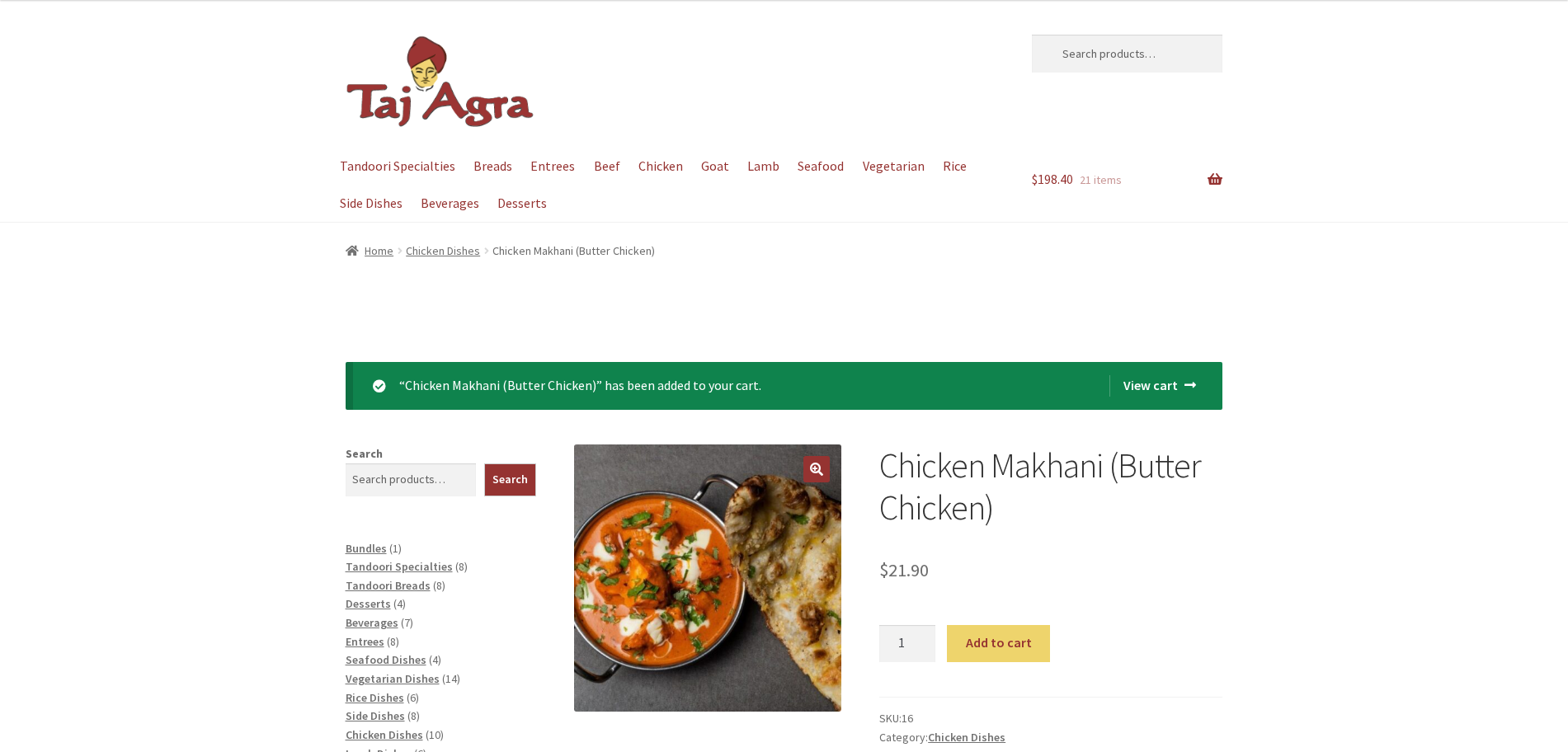 scroll, scrollTop: 0, scrollLeft: 0, axis: both 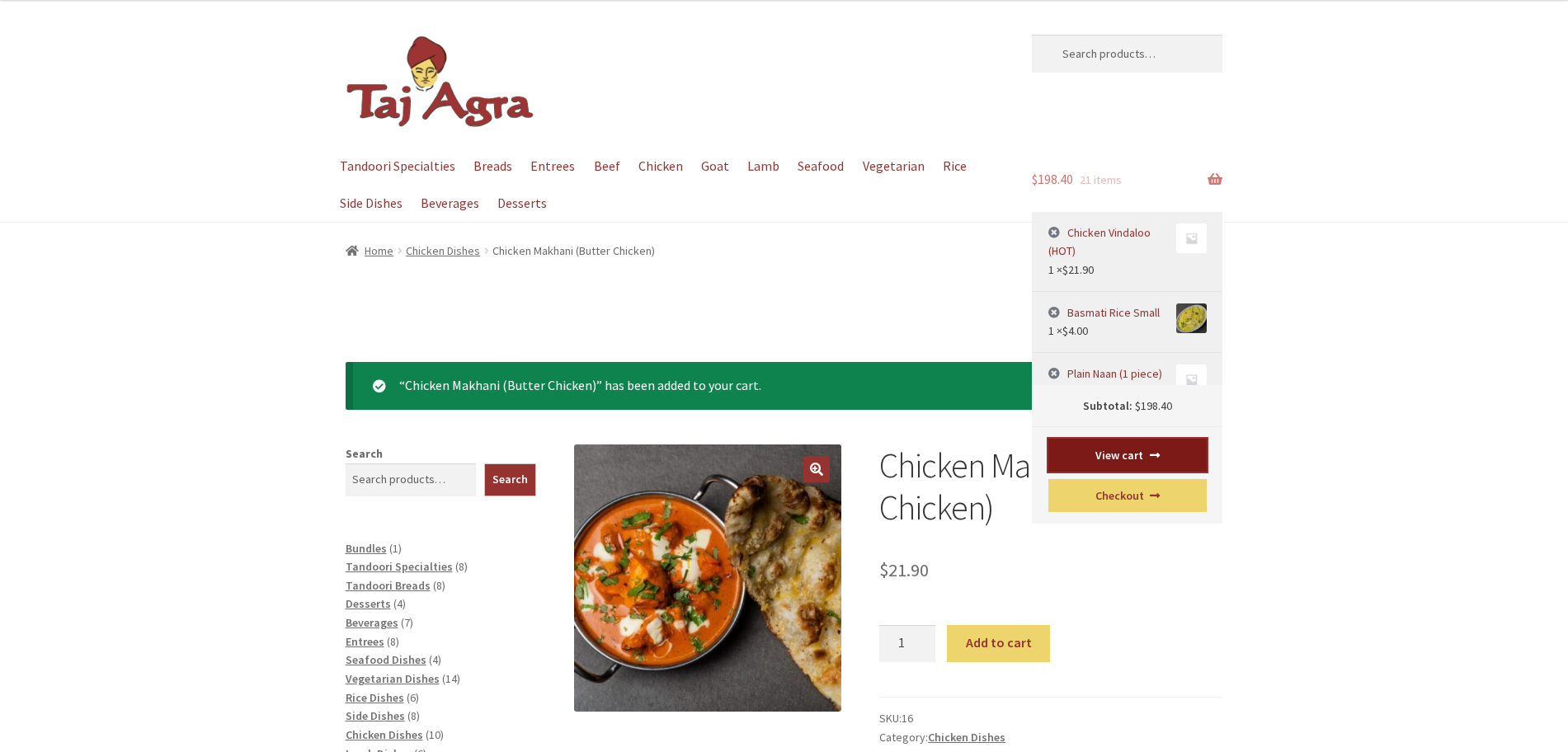 click on "View cart" at bounding box center [1128, 455] 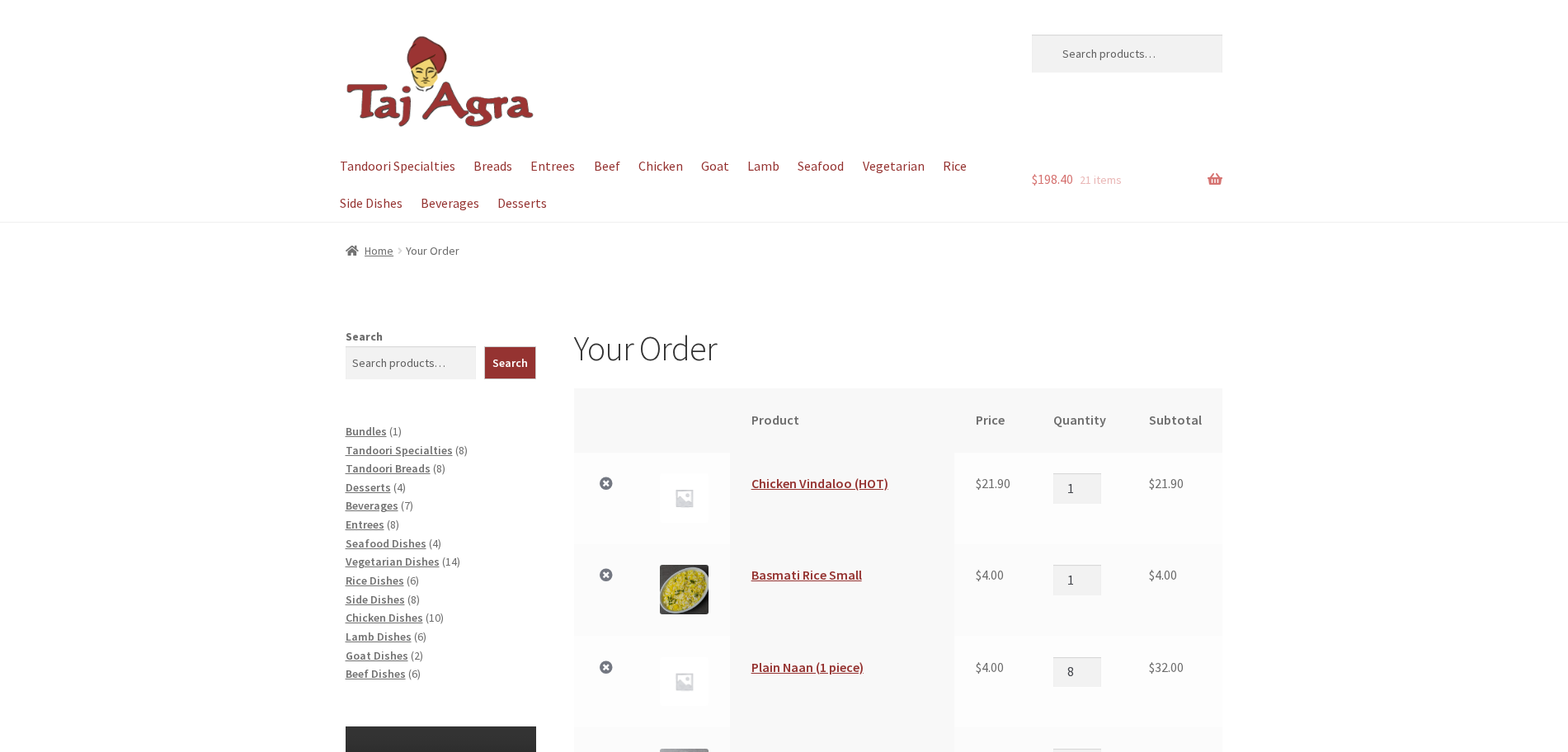 scroll, scrollTop: 0, scrollLeft: 0, axis: both 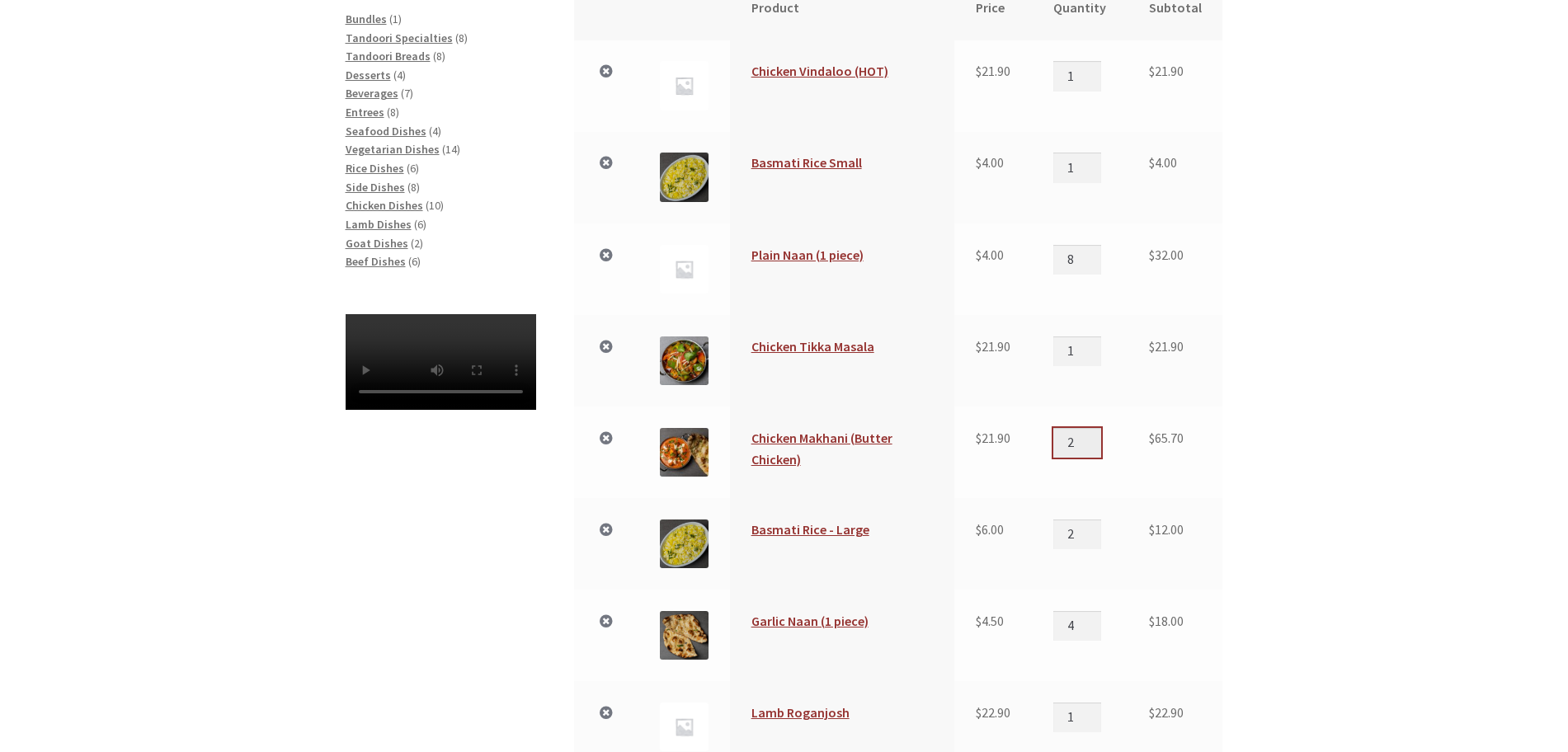 click on "2" at bounding box center (1077, 443) 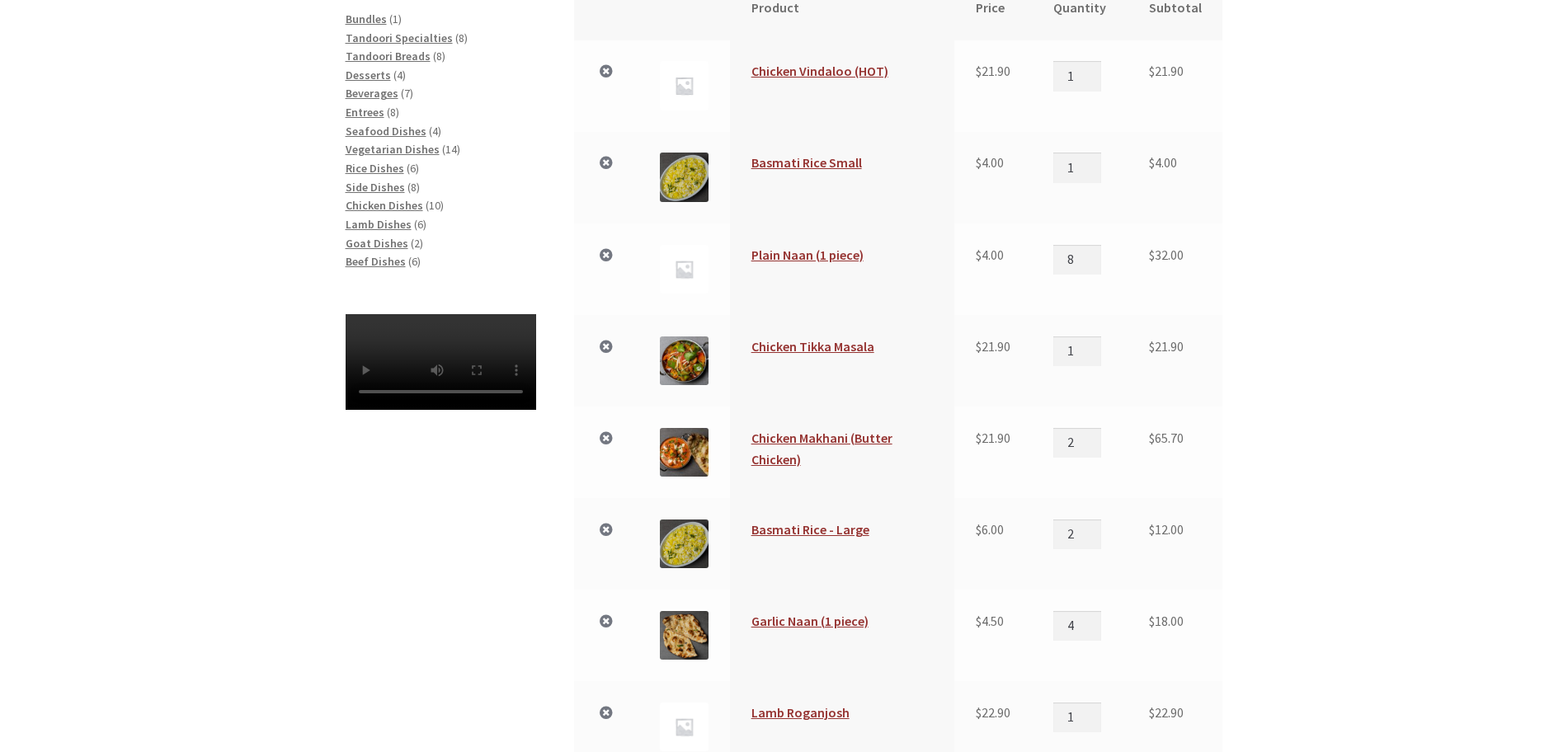 click on "Your Order
Remove item
Thumbnail image
Product
Price
Quantity
Subtotal
×
Chicken Vindaloo (HOT)
$ 21.90
Chicken Vindaloo (HOT) quantity
1
$ 21.90
×
Basmati Rice Small
$ 4.00
Basmati Rice Small quantity
1
$ 4.00
×
Plain Naan (1 piece)
$ 4.00
Plain Naan (1 piece) quantity
8
$ 32.00
×
$ 21.90" at bounding box center [784, 561] 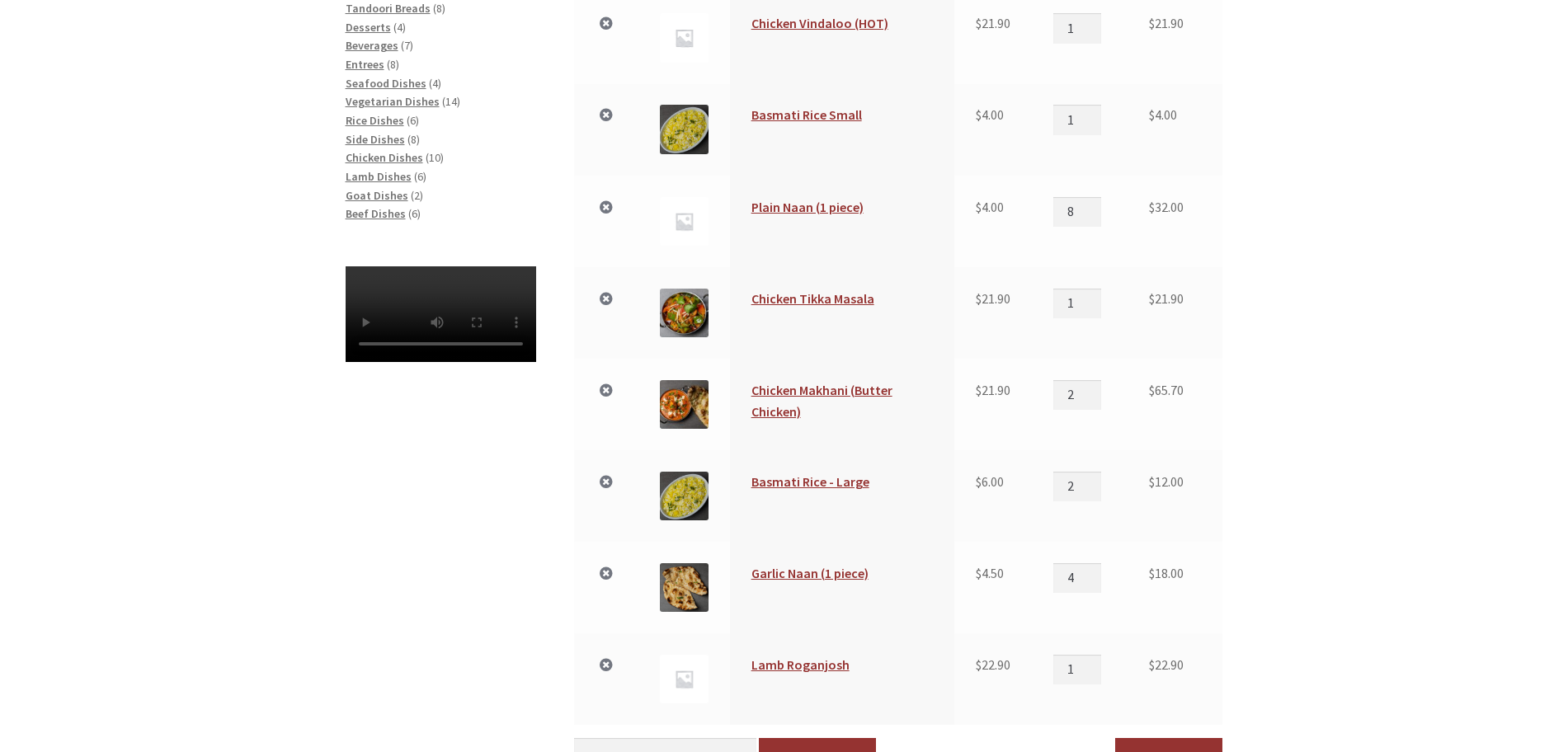 scroll, scrollTop: 412, scrollLeft: 0, axis: vertical 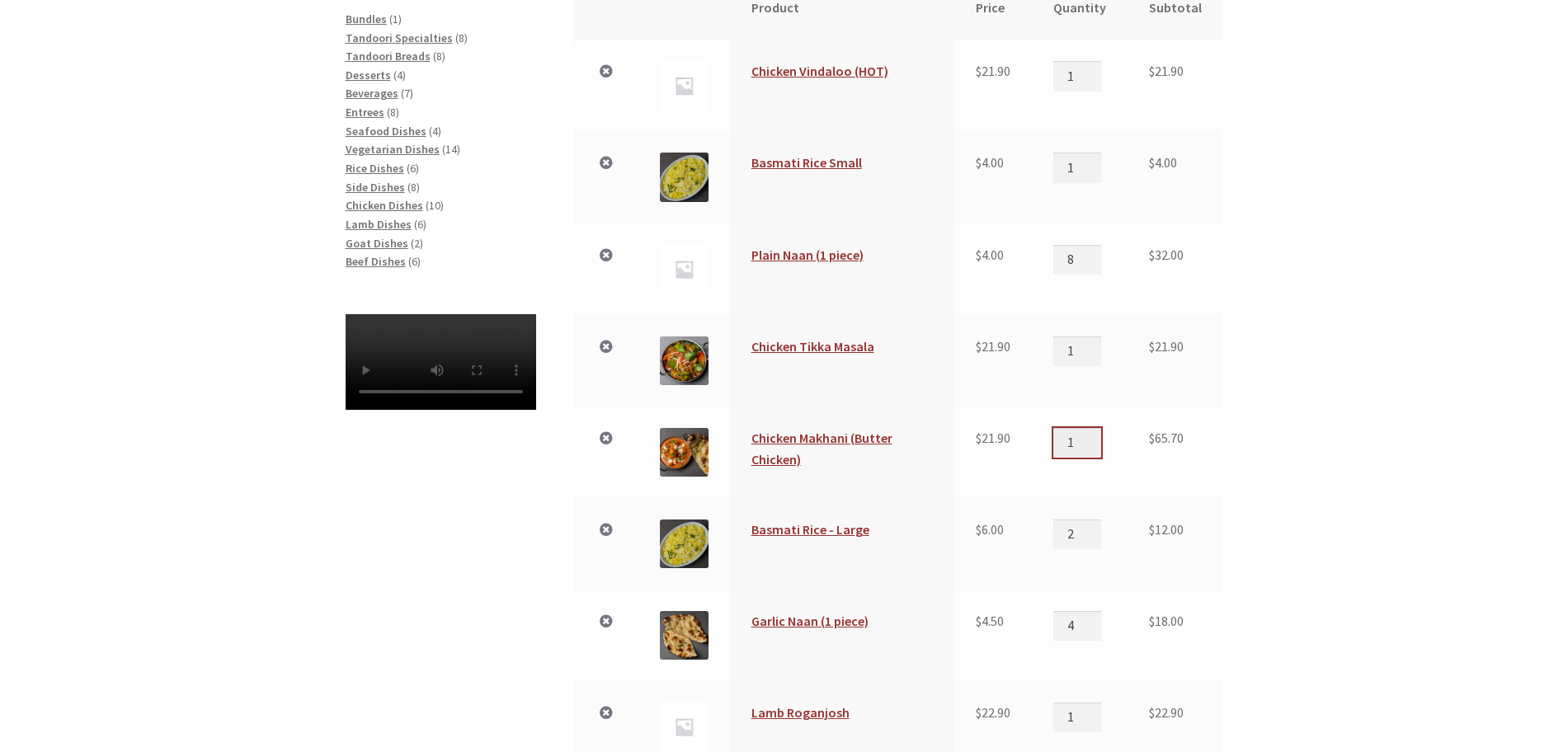 type on "1" 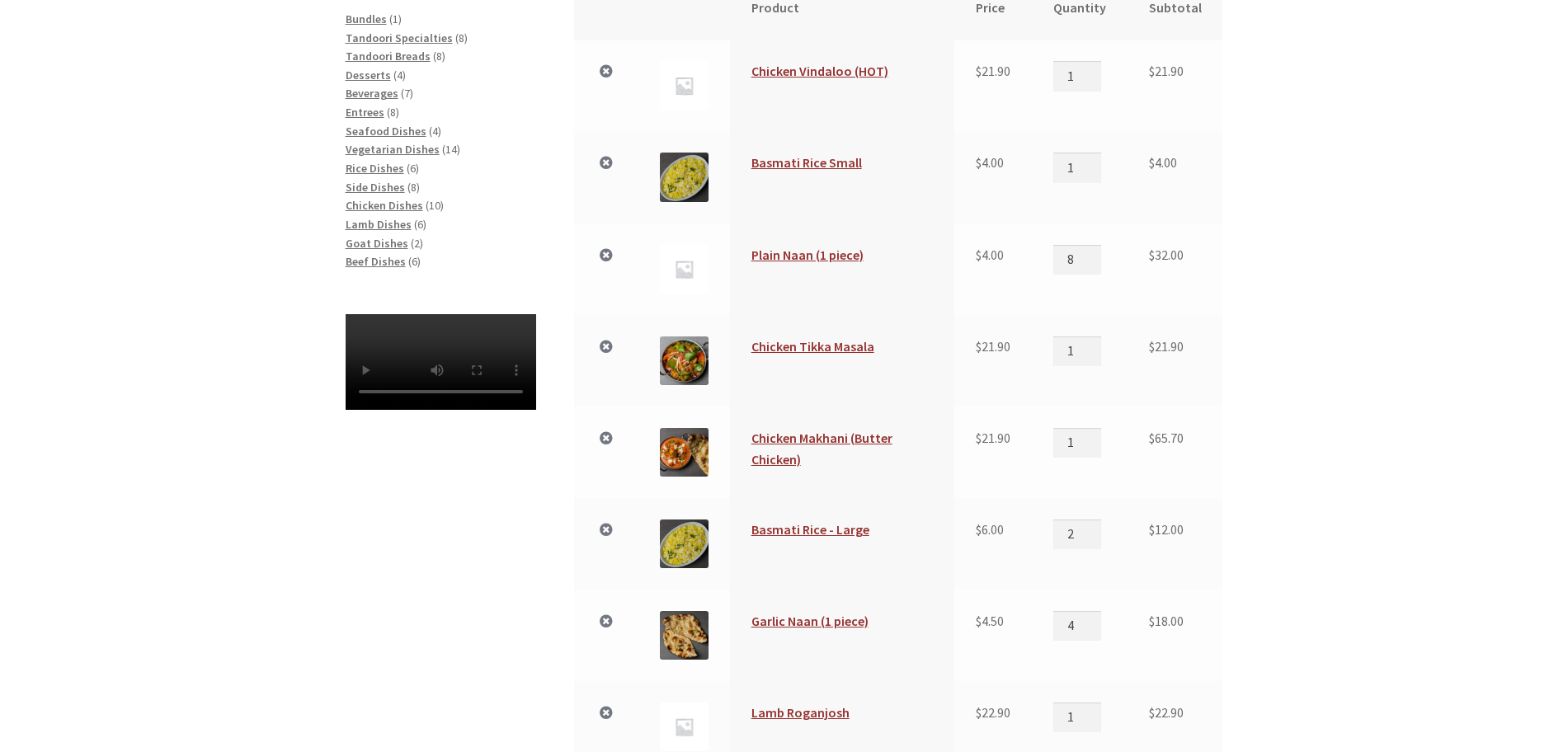 click on "Your Order
Remove item
Thumbnail image
Product
Price
Quantity
Subtotal
×
Chicken Vindaloo (HOT)
$ 21.90
Chicken Vindaloo (HOT) quantity
1
$ 21.90
×
Basmati Rice Small
$ 4.00
Basmati Rice Small quantity
1
$ 4.00
×
Plain Naan (1 piece)
$ 4.00
Plain Naan (1 piece) quantity
8
$ 32.00
×
$ 21.90" at bounding box center [784, 561] 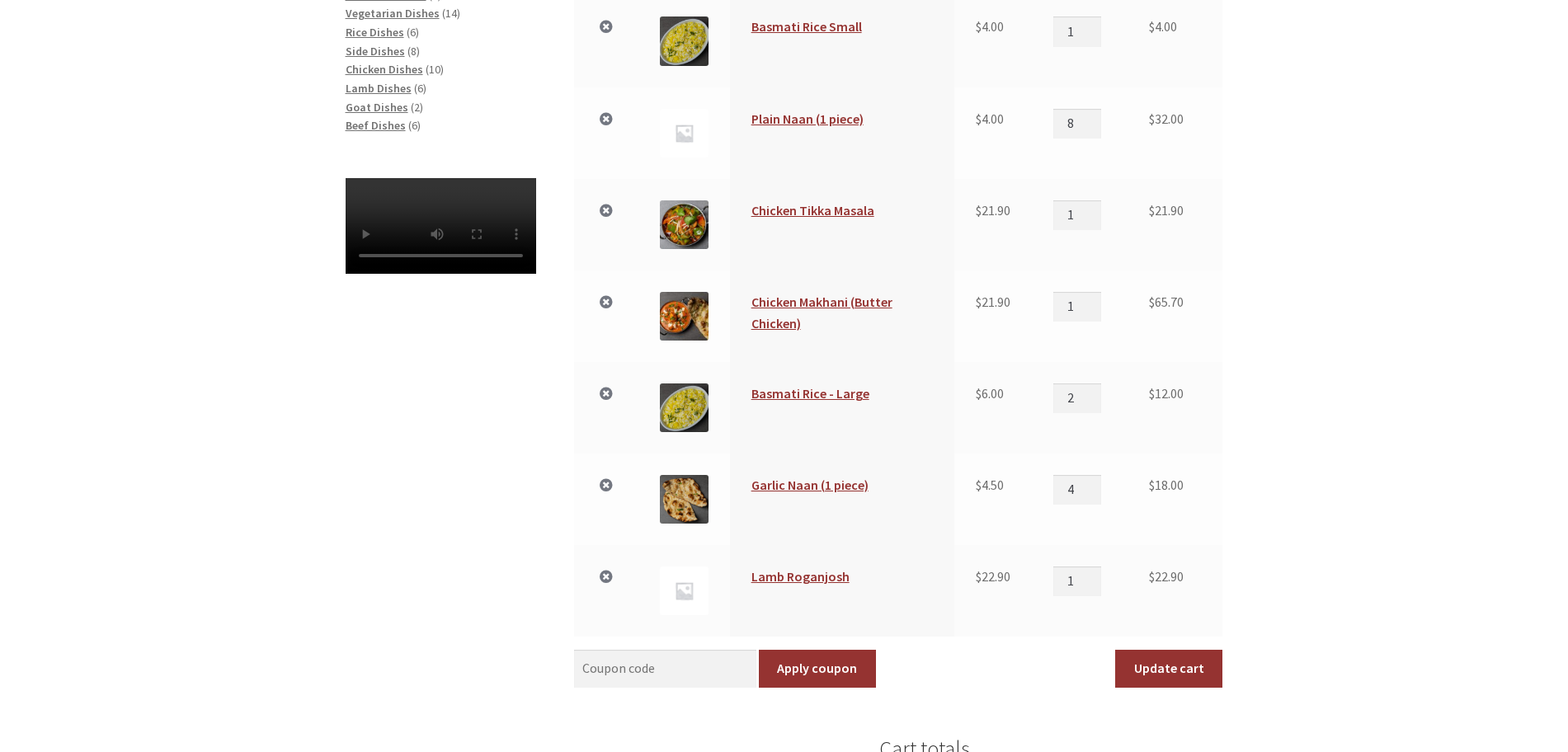 scroll, scrollTop: 825, scrollLeft: 0, axis: vertical 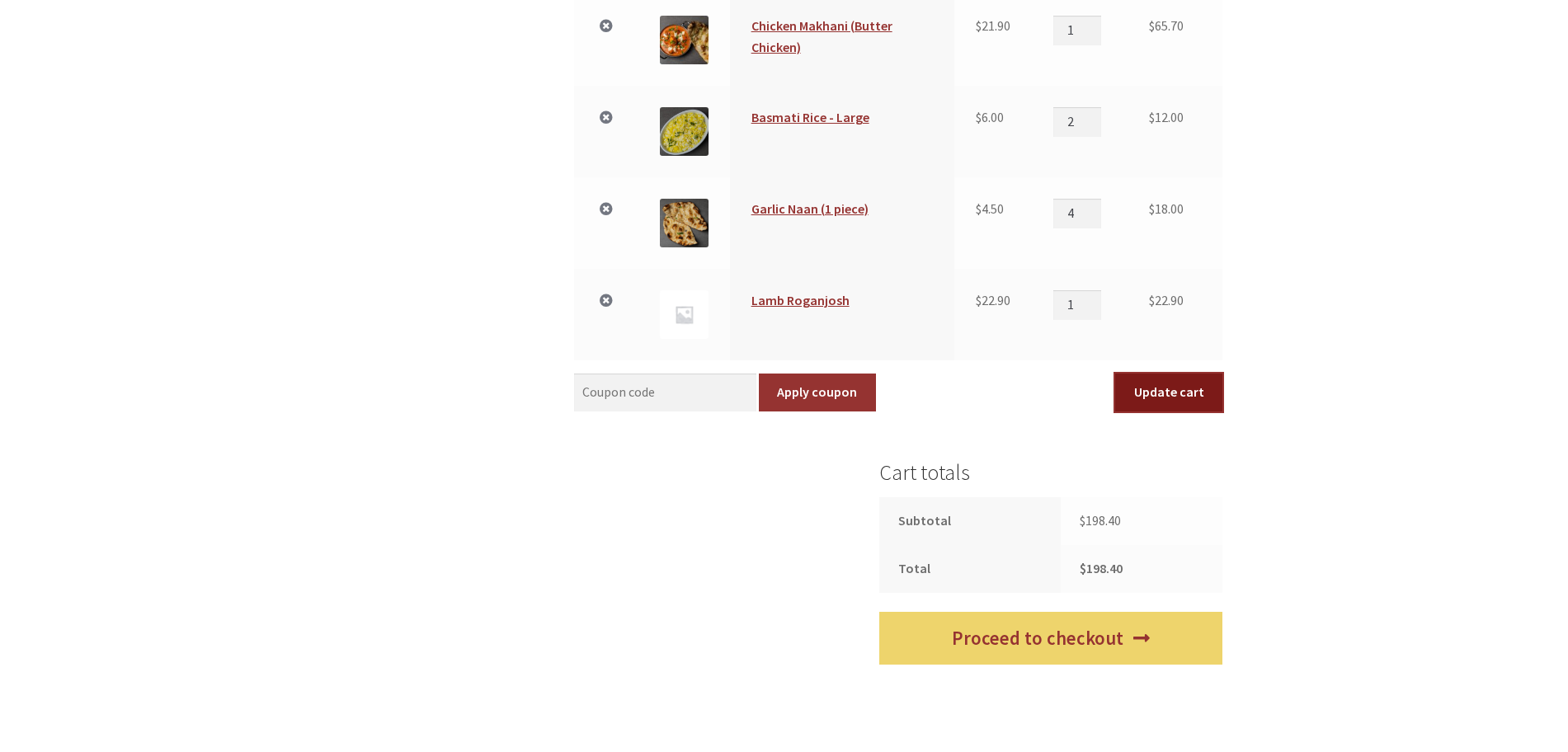click on "Update cart" at bounding box center [1169, 392] 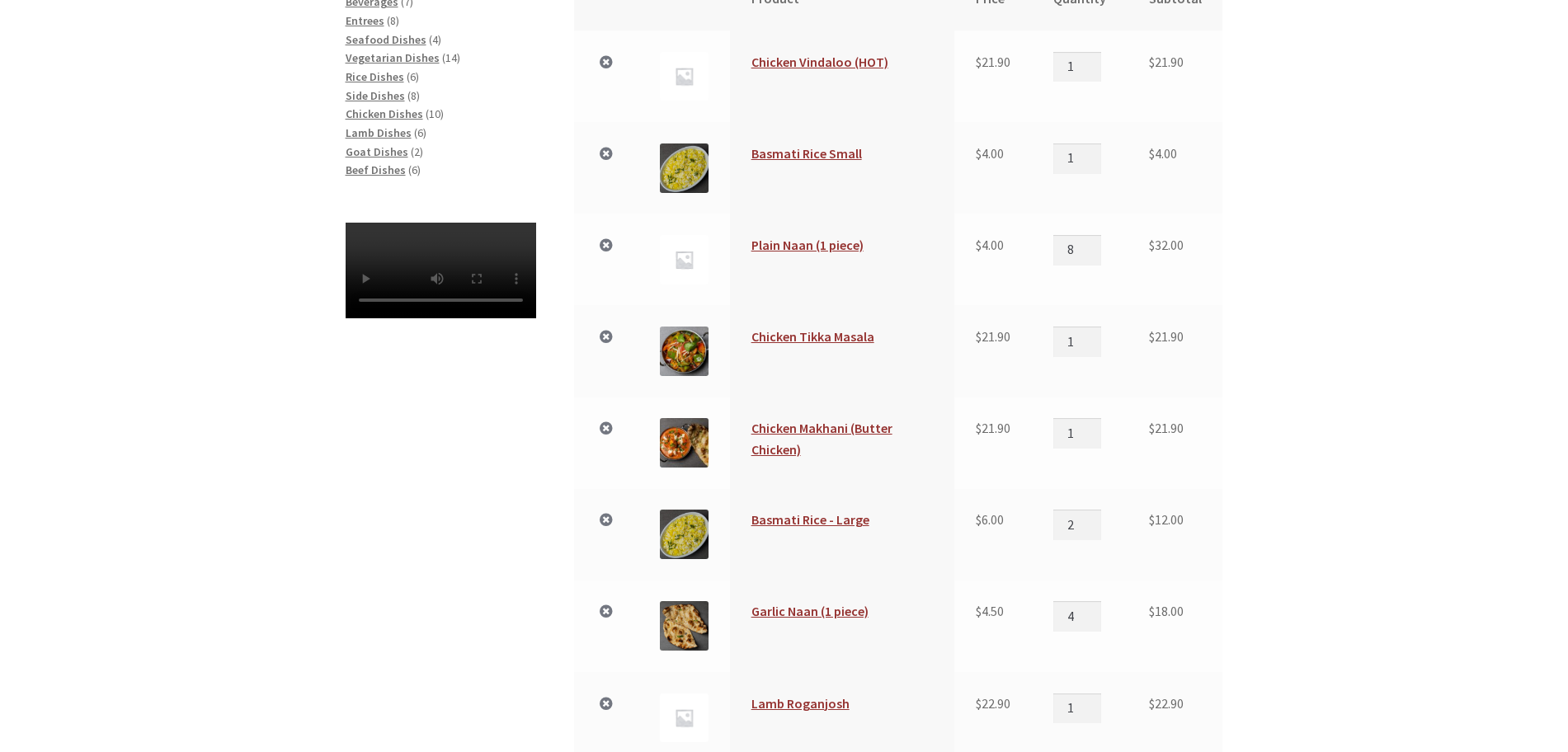 scroll, scrollTop: 512, scrollLeft: 0, axis: vertical 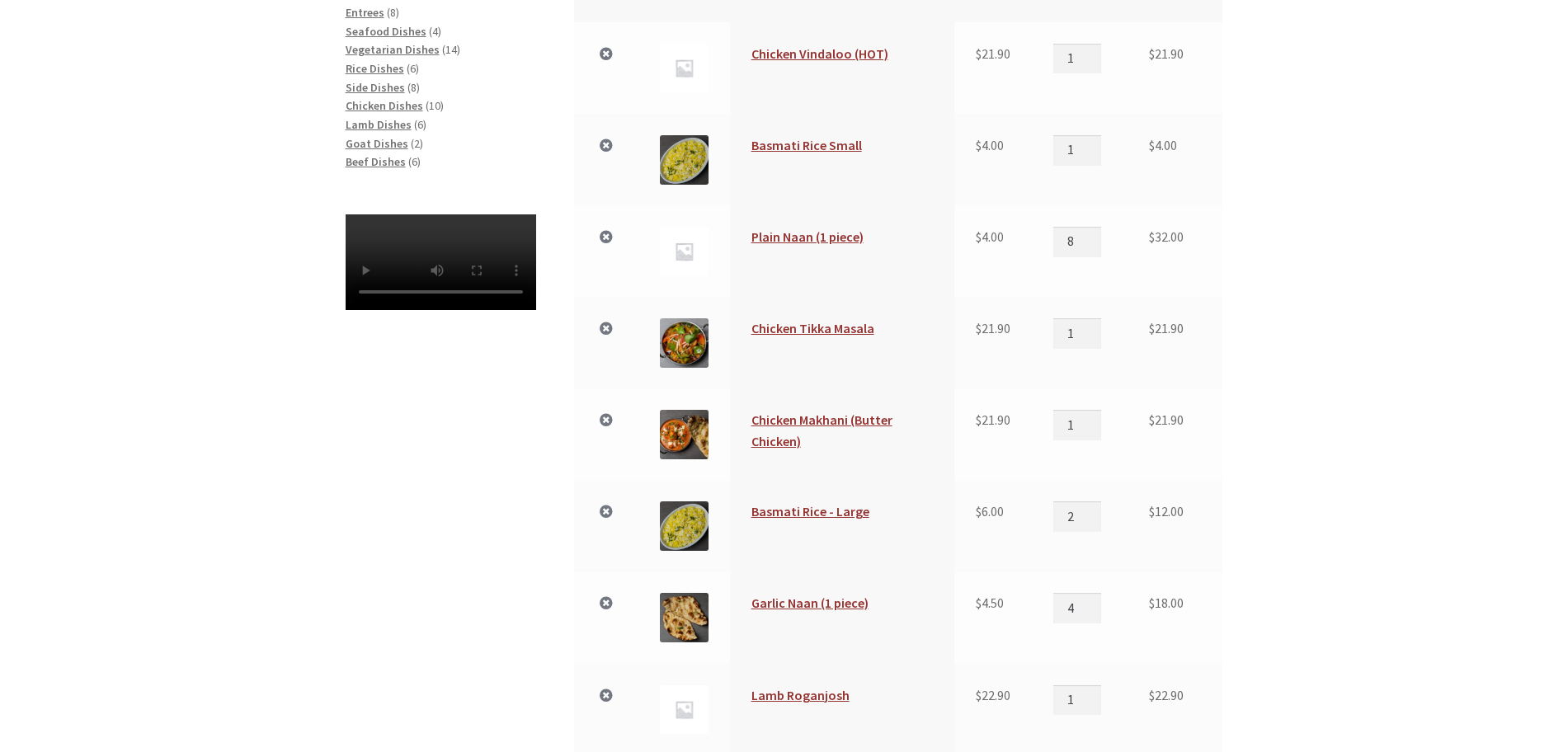 click on "Your Order
Cart updated.
Remove item
Thumbnail image
Product
Price
Quantity
Subtotal
×
Chicken Vindaloo (HOT)
$ 21.90
Chicken Vindaloo (HOT) quantity
1
$ 21.90
×
Basmati Rice Small
$ 4.00
Basmati Rice Small quantity
1
$ 4.00
×
Plain Naan (1 piece)
$ 4.00
Plain Naan (1 piece) quantity
8
$ 32.00
×
$" at bounding box center [784, 502] 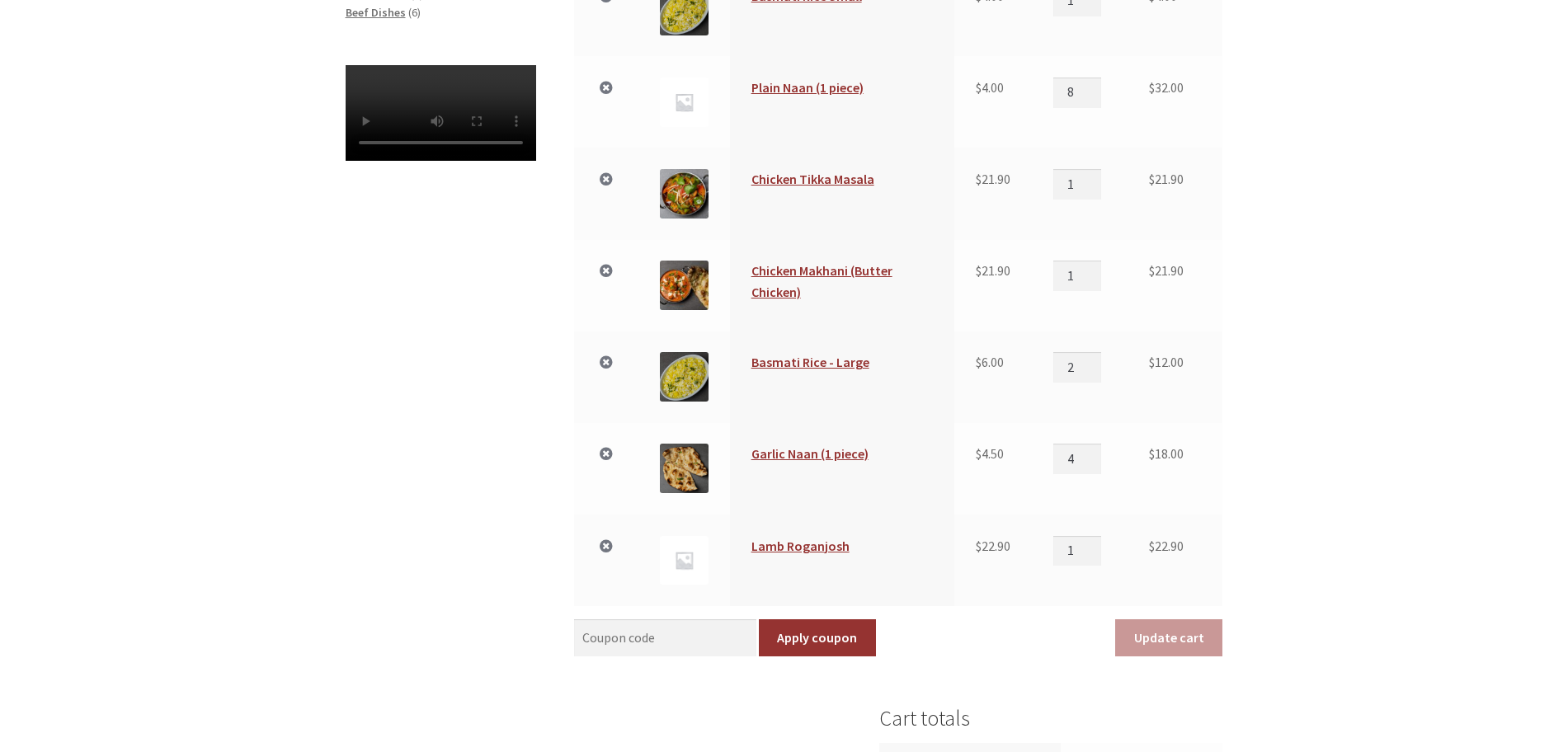scroll, scrollTop: 615, scrollLeft: 0, axis: vertical 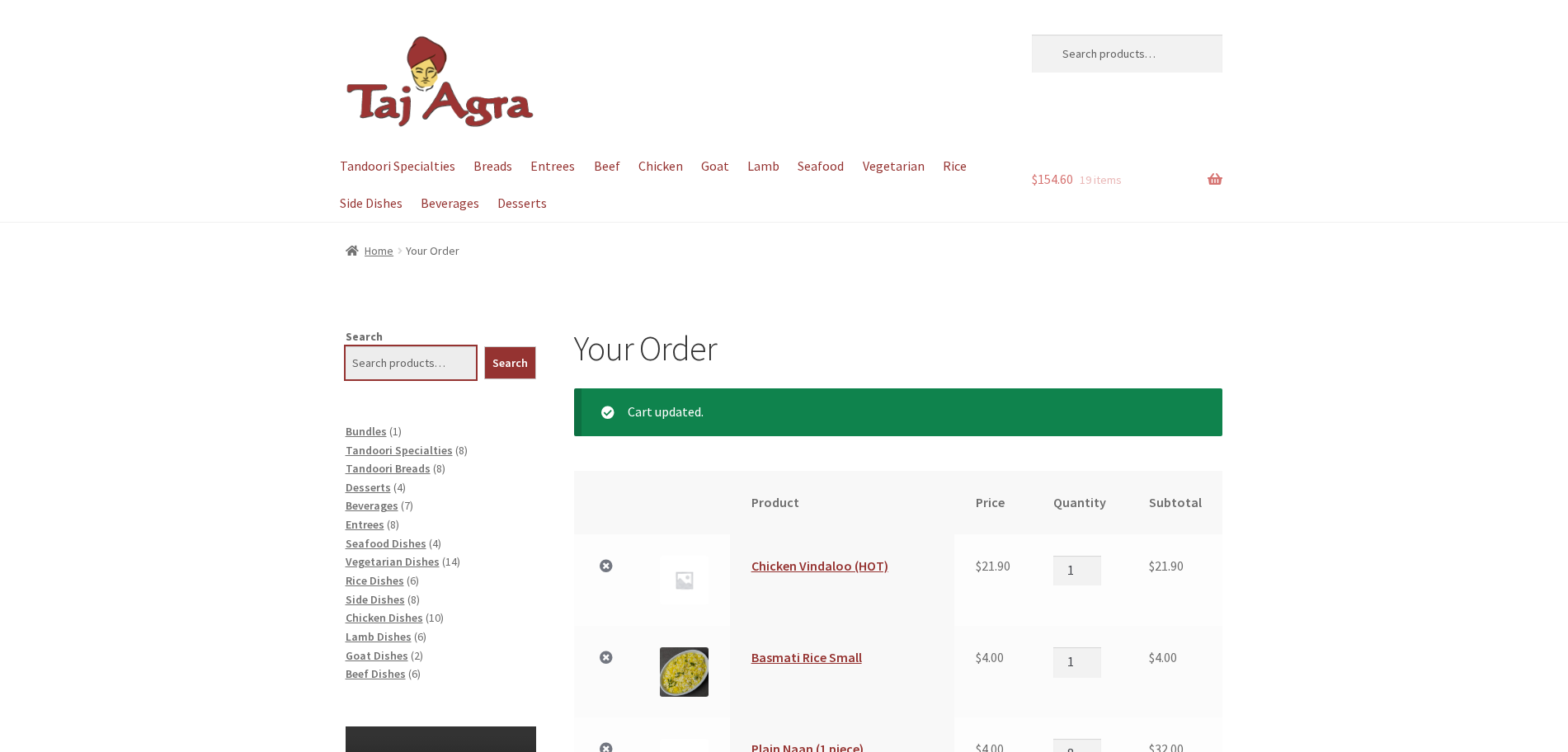 click on "Search" at bounding box center (411, 363) 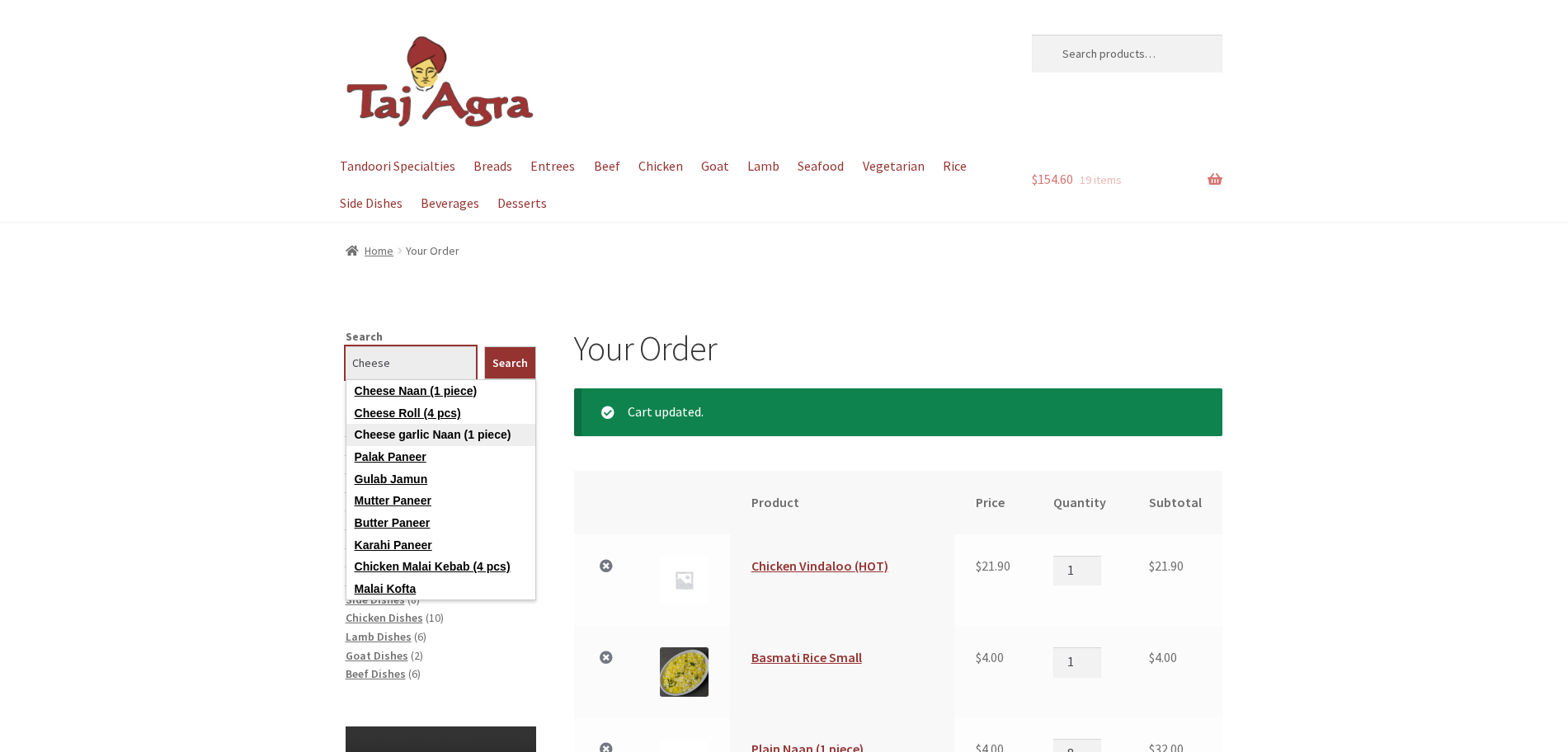 type on "Cheese" 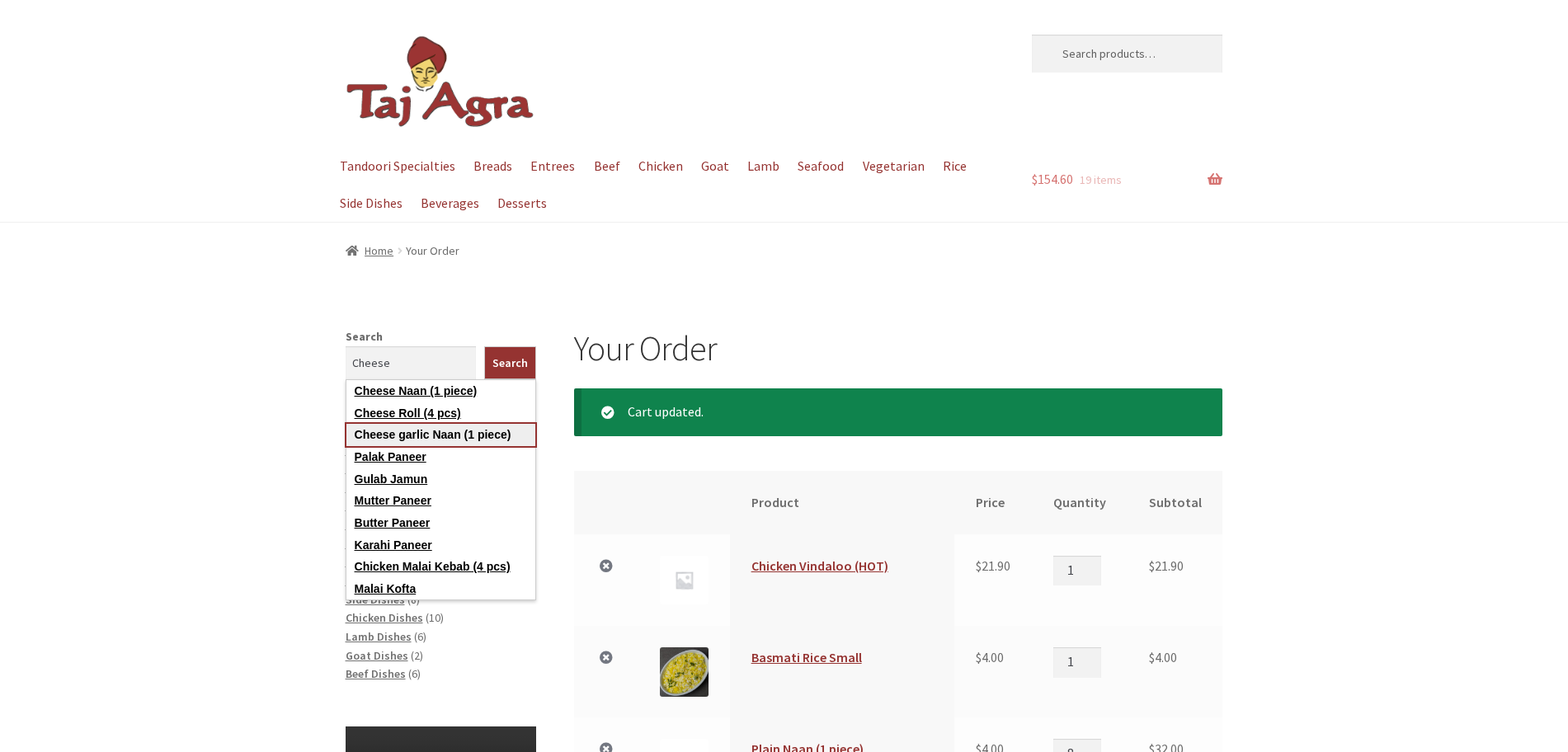 click on "Cheese garlic Naan (1 piece)" at bounding box center (440, 435) 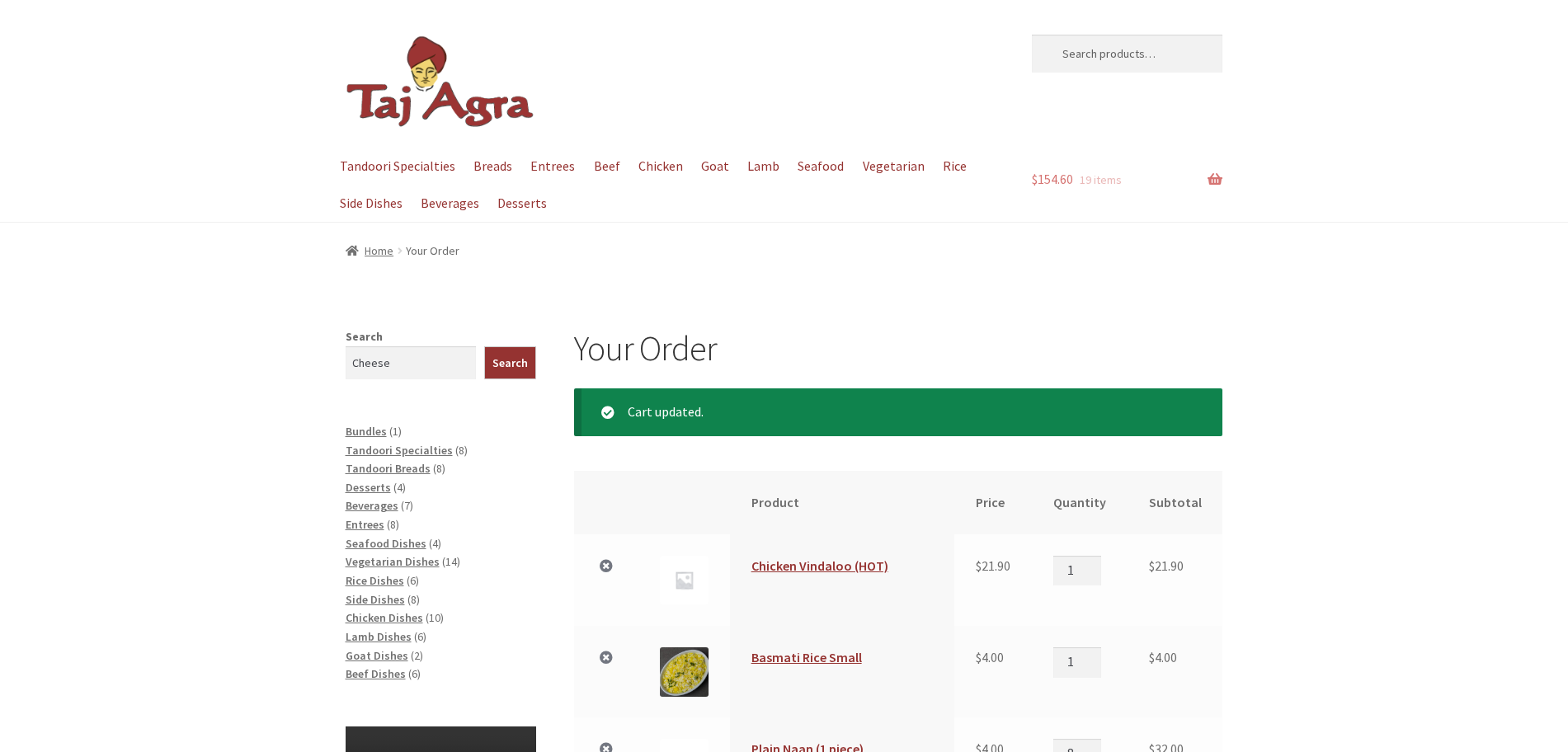 scroll, scrollTop: 45, scrollLeft: 0, axis: vertical 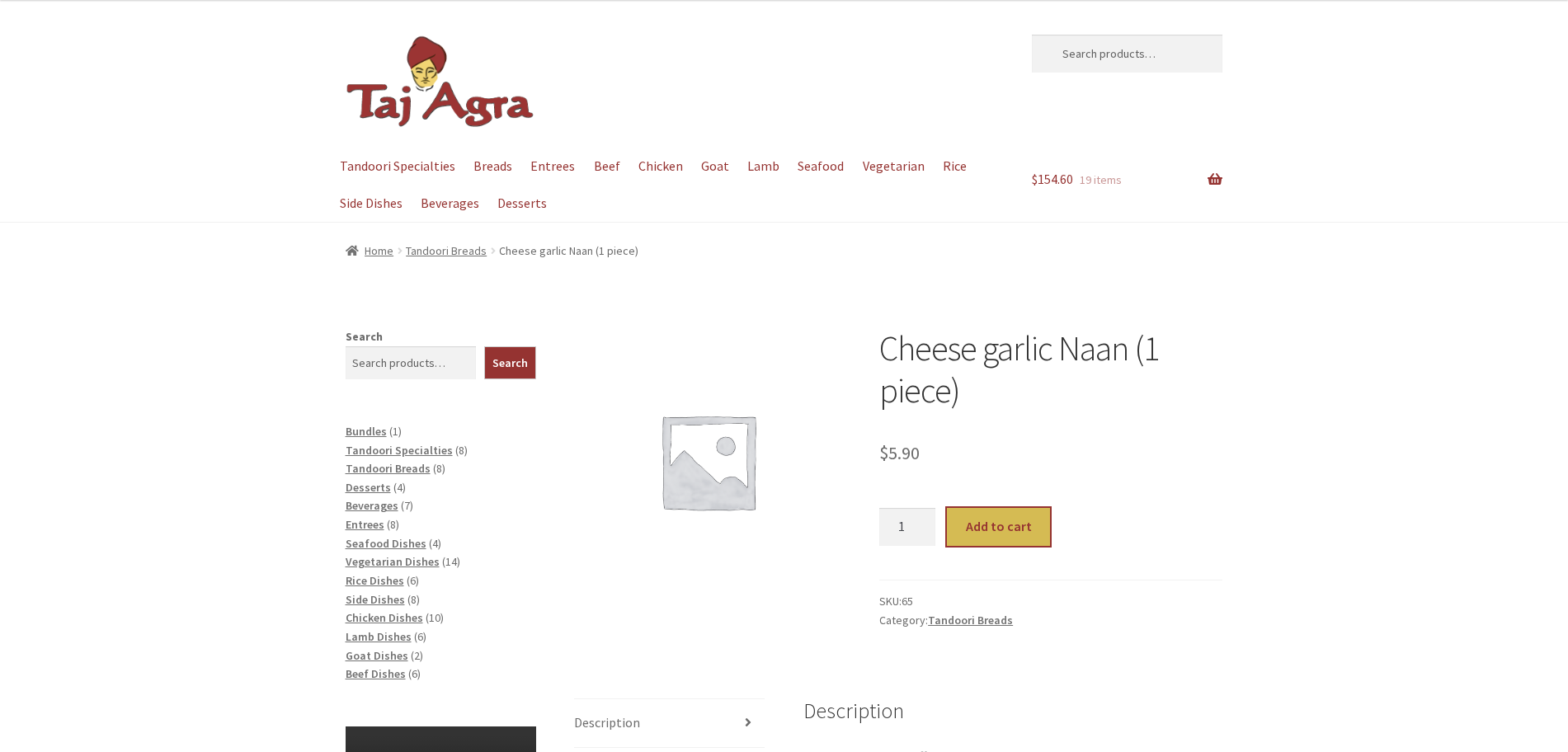 click on "Add to cart" at bounding box center [998, 527] 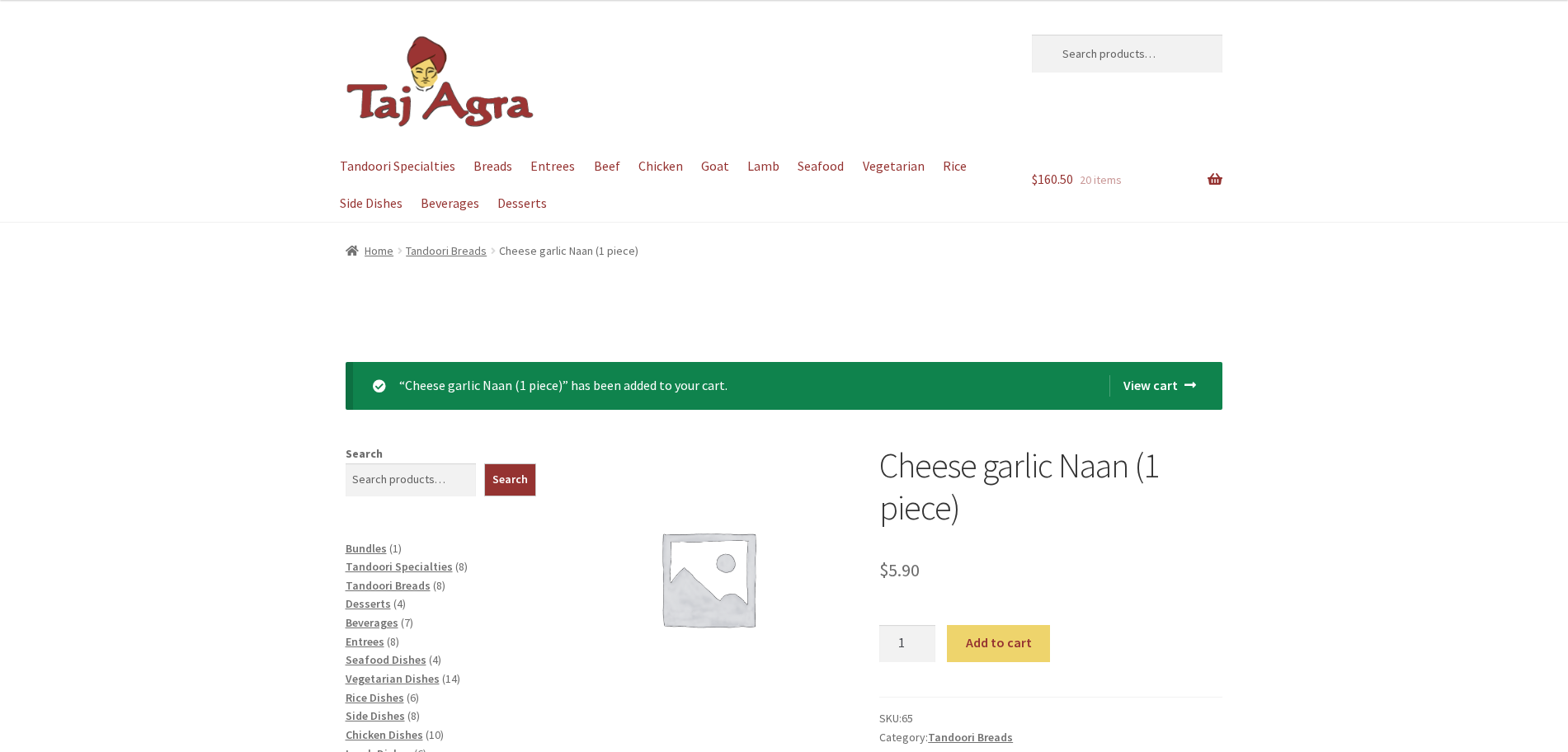 scroll, scrollTop: 0, scrollLeft: 0, axis: both 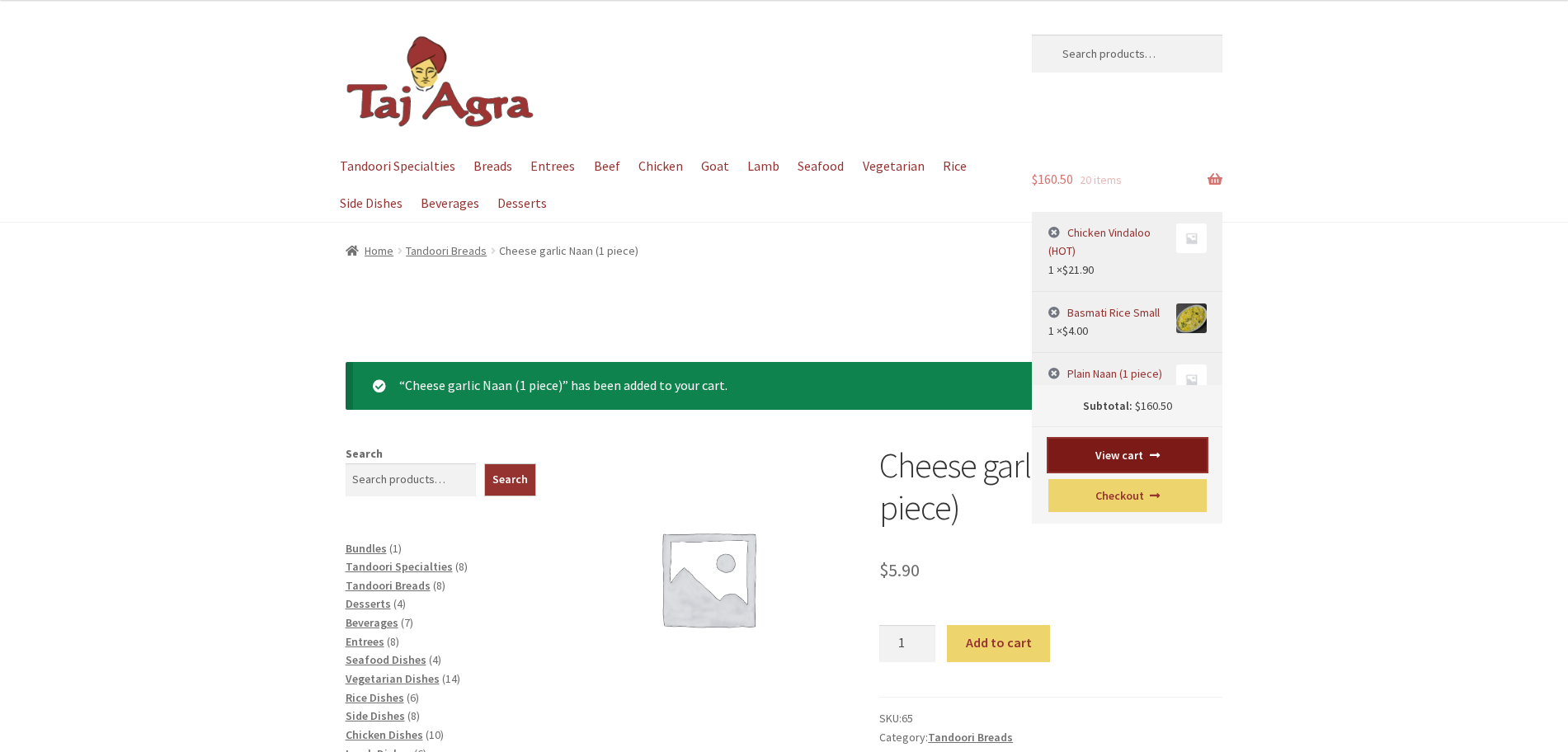 click on "View cart" at bounding box center [1128, 455] 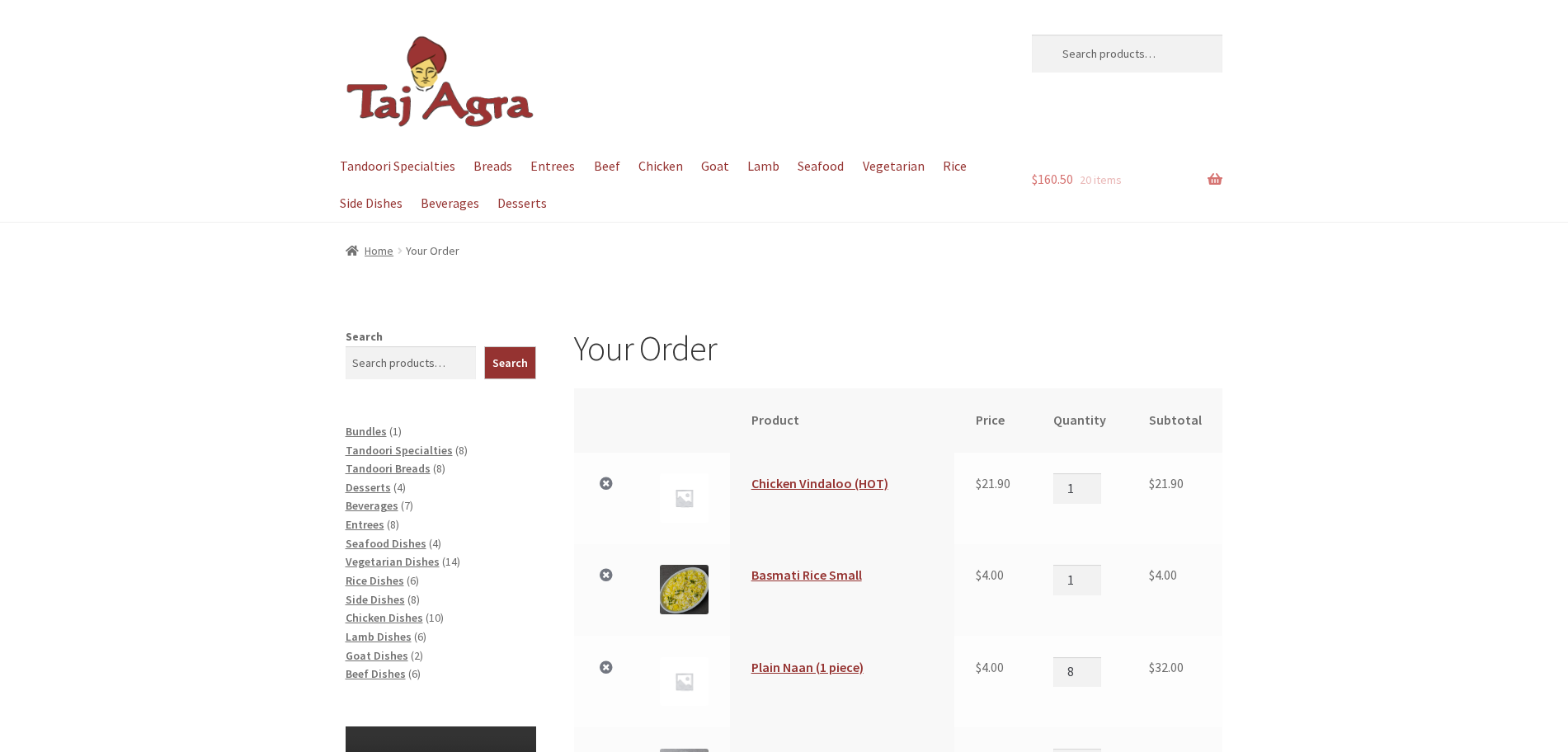 scroll, scrollTop: 0, scrollLeft: 0, axis: both 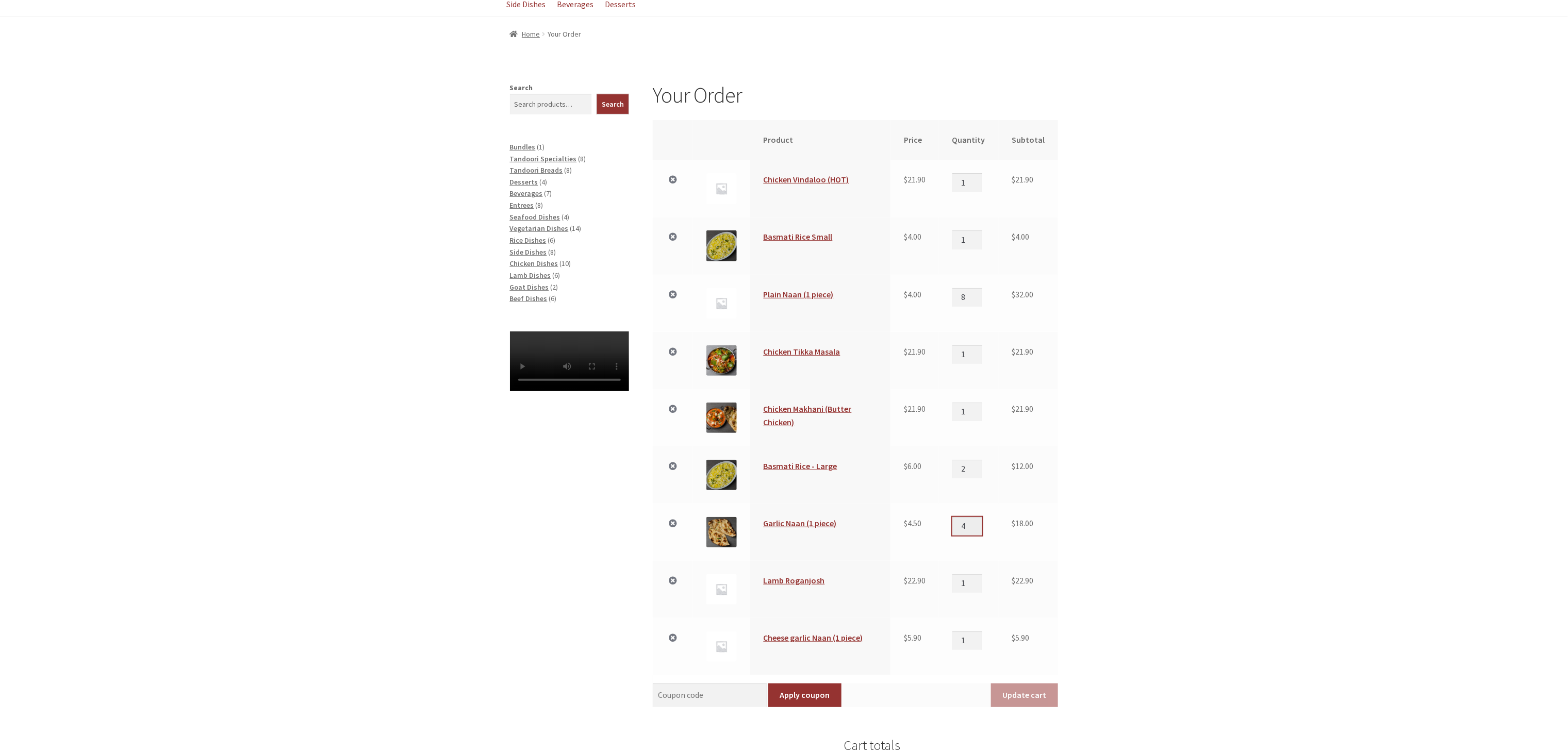 click on "4" at bounding box center (967, 526) 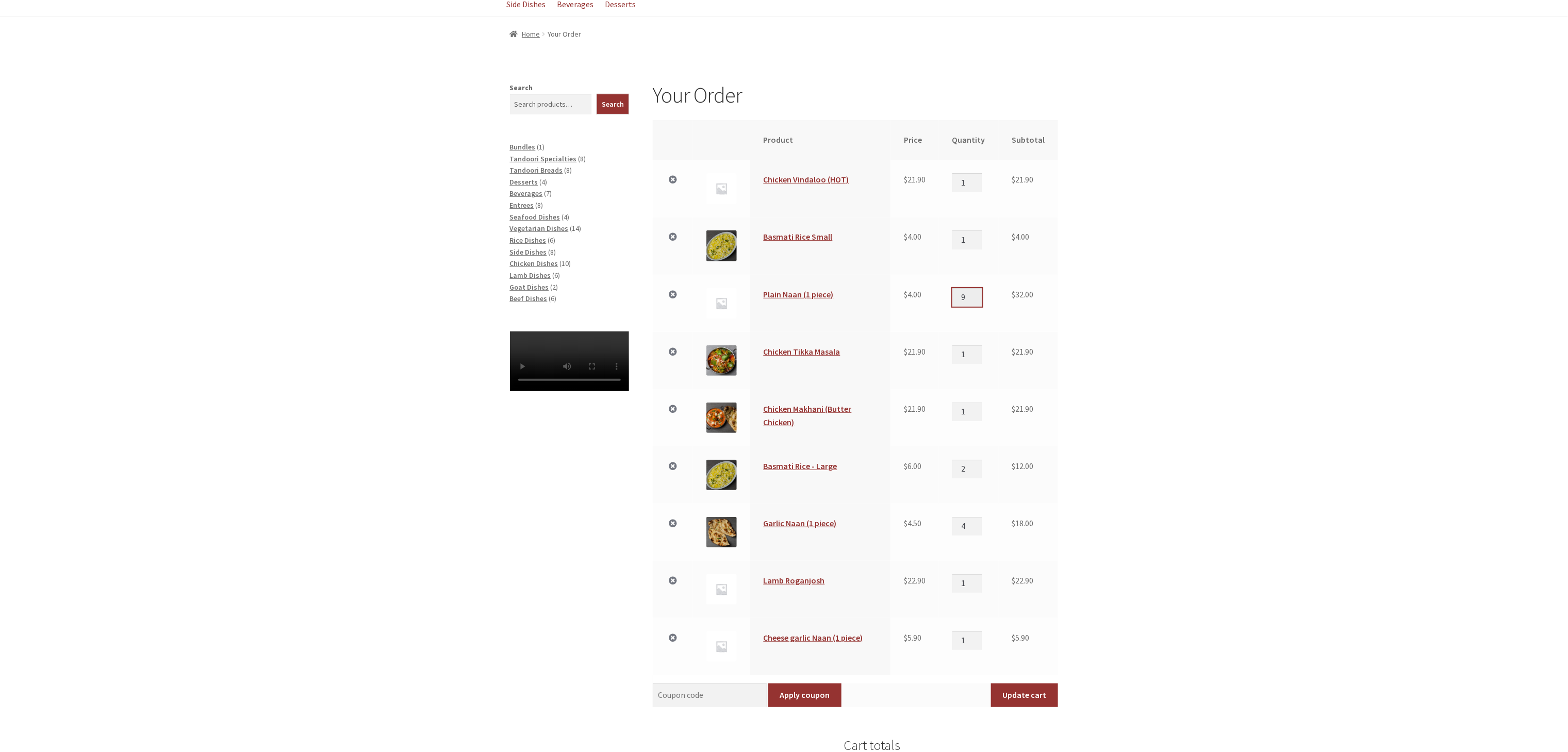 click on "9" at bounding box center [967, 297] 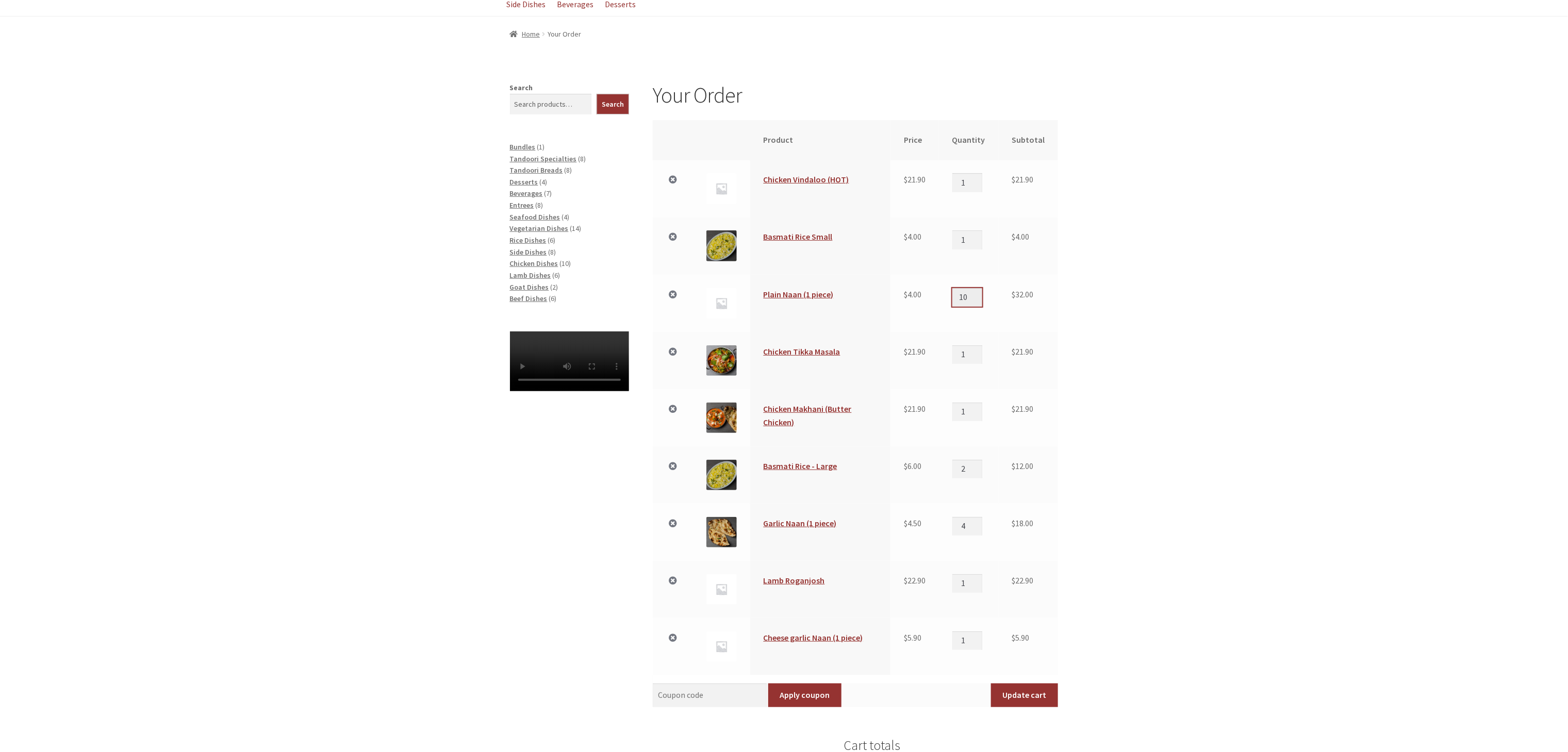 type on "10" 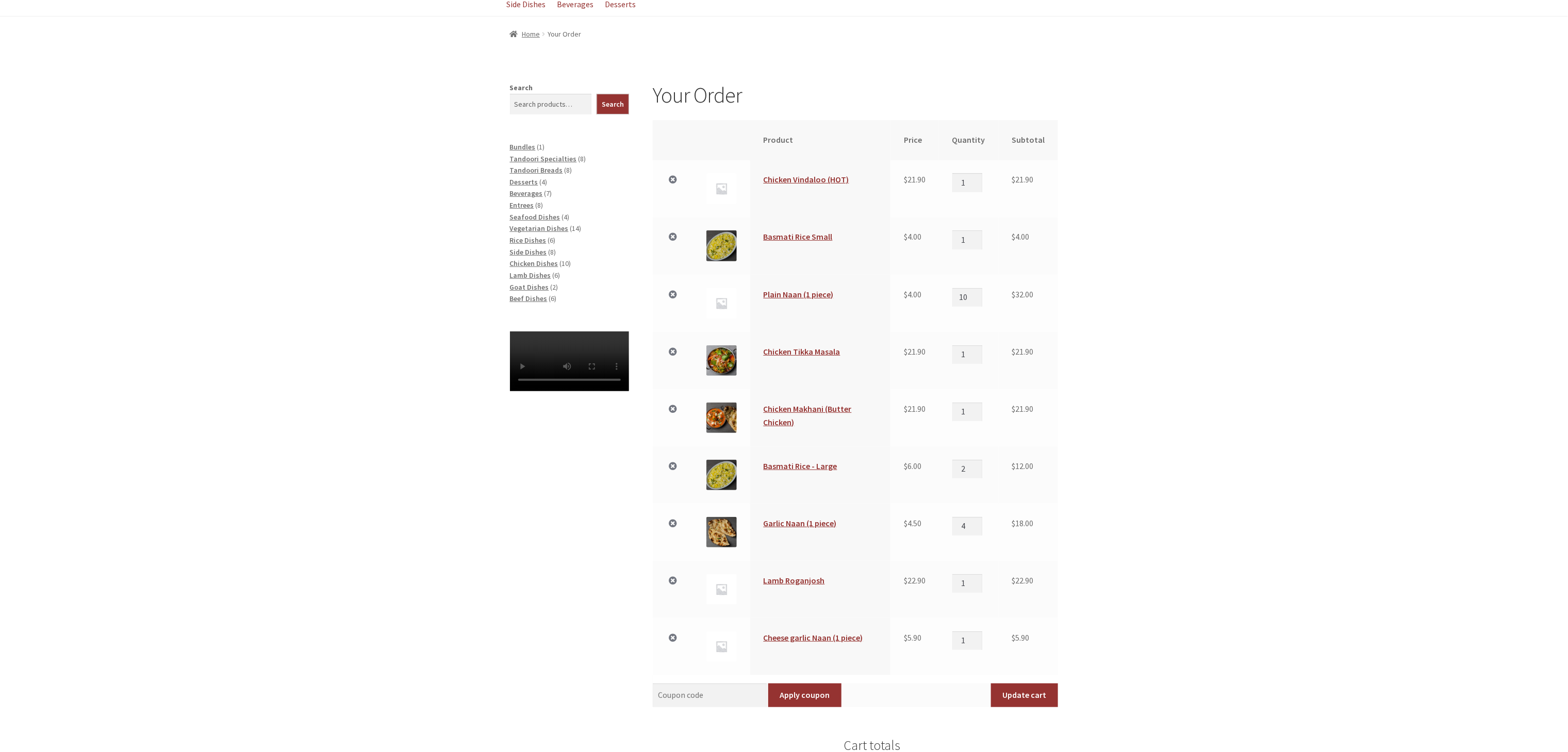 click on "Your Order
Remove item
Thumbnail image
Product
Price
Quantity
Subtotal
×
Chicken Vindaloo (HOT)
$ 21.90
Chicken Vindaloo (HOT) quantity
1
$ 21.90
×
Basmati Rice Small
$ 4.00
Basmati Rice Small quantity
1
$ 4.00
×
Plain Naan (1 piece)
$ 4.00
Plain Naan (1 piece) quantity
10
$ 32.00
×
$" at bounding box center [784, 514] 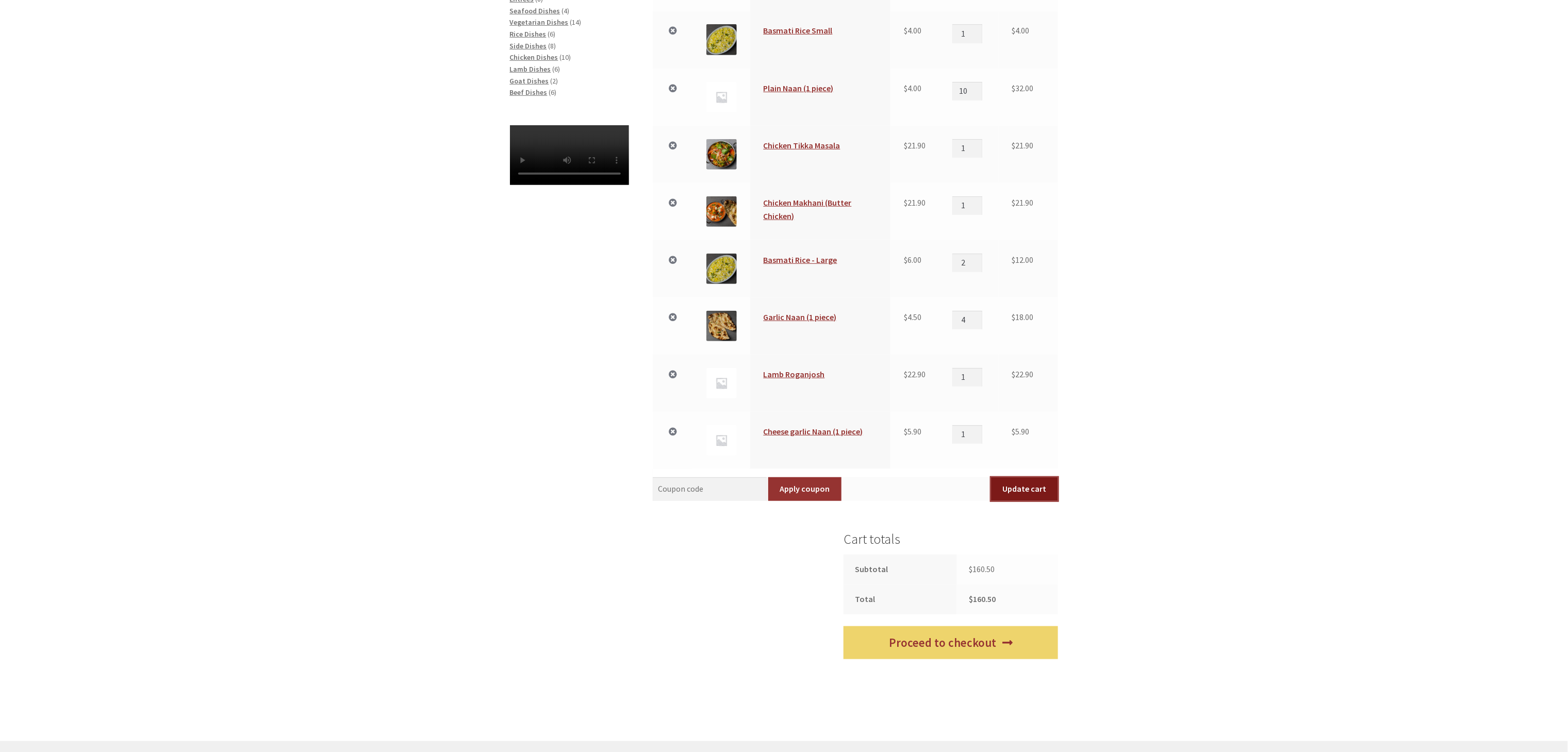 click on "Update cart" at bounding box center [1025, 489] 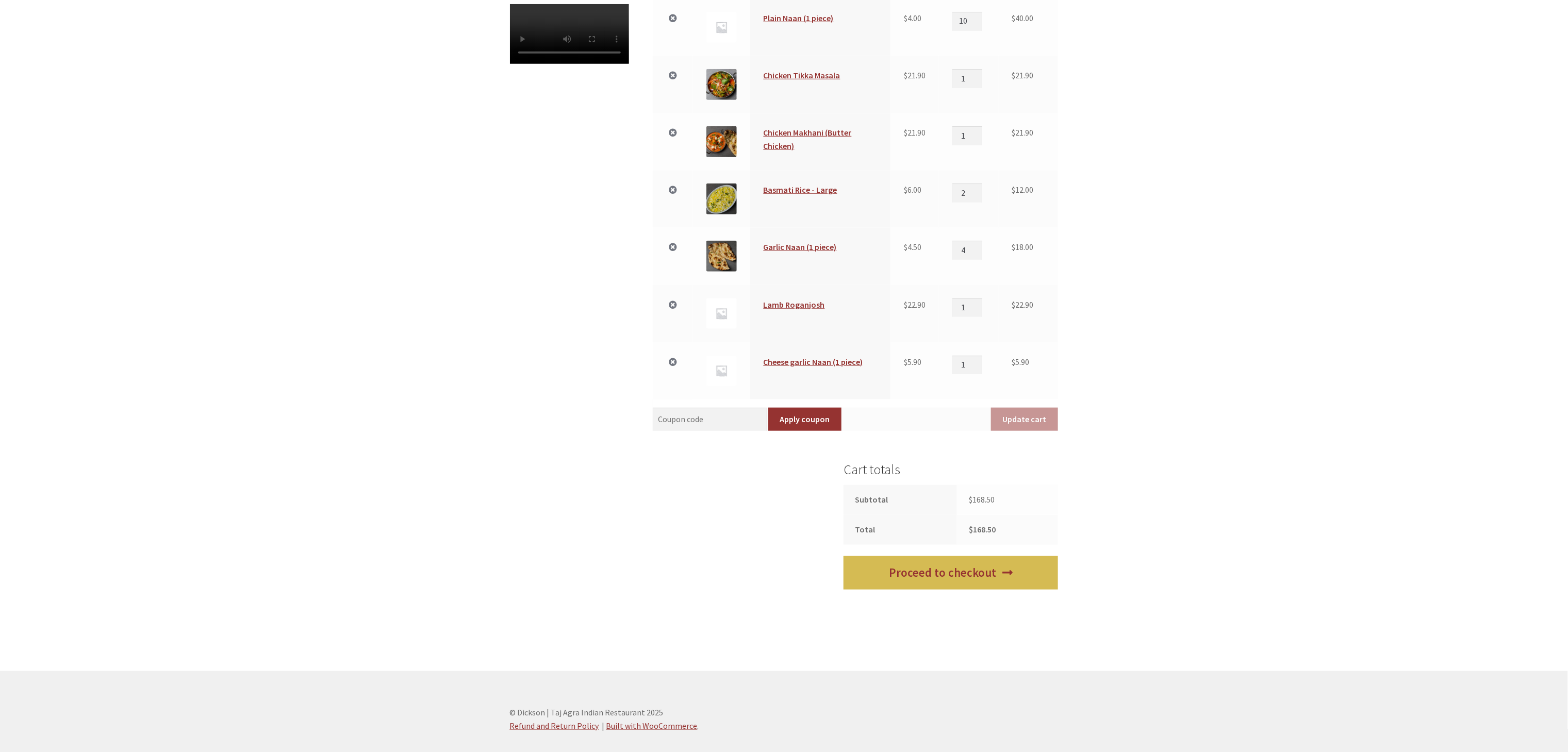 scroll, scrollTop: 483, scrollLeft: 0, axis: vertical 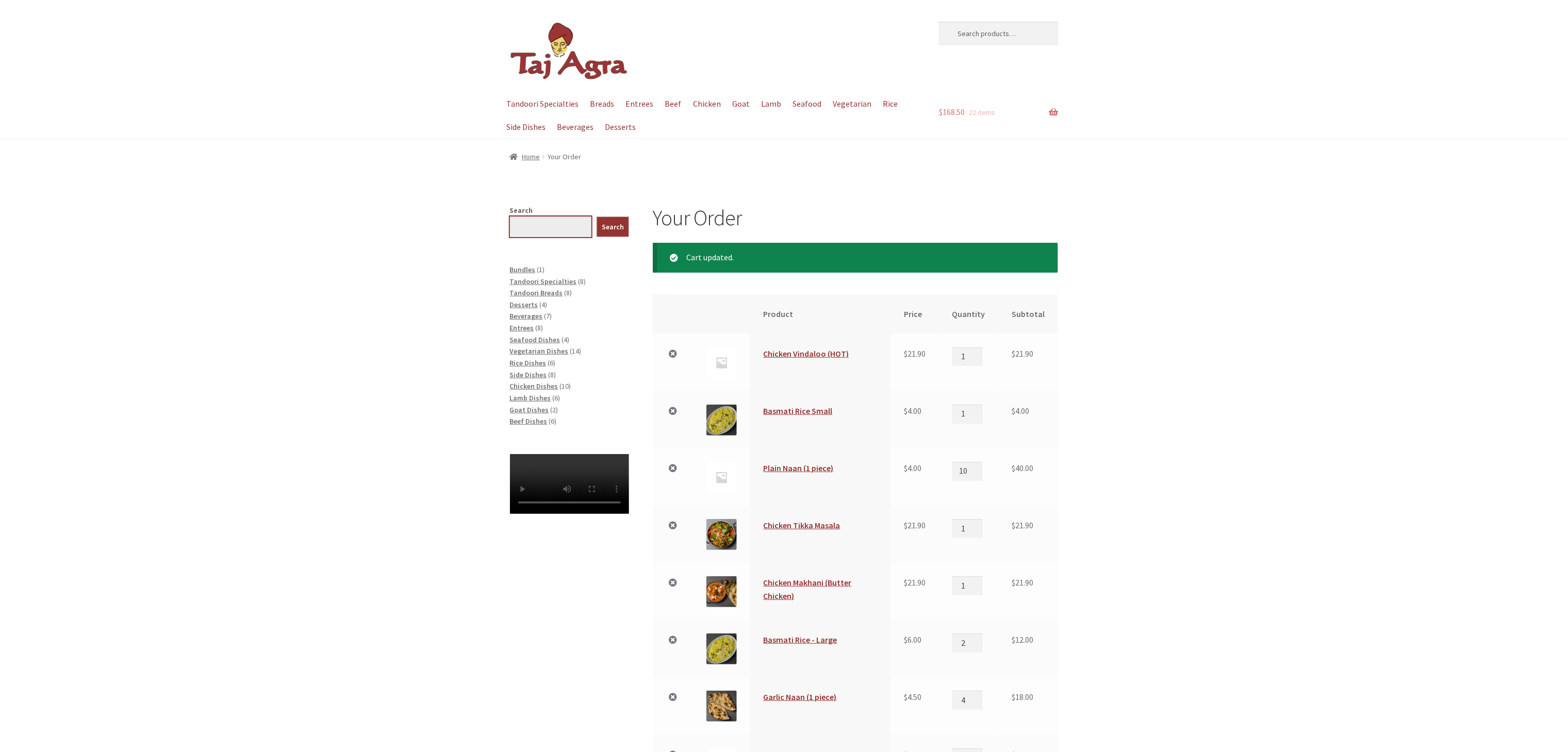 click on "Search" at bounding box center [551, 227] 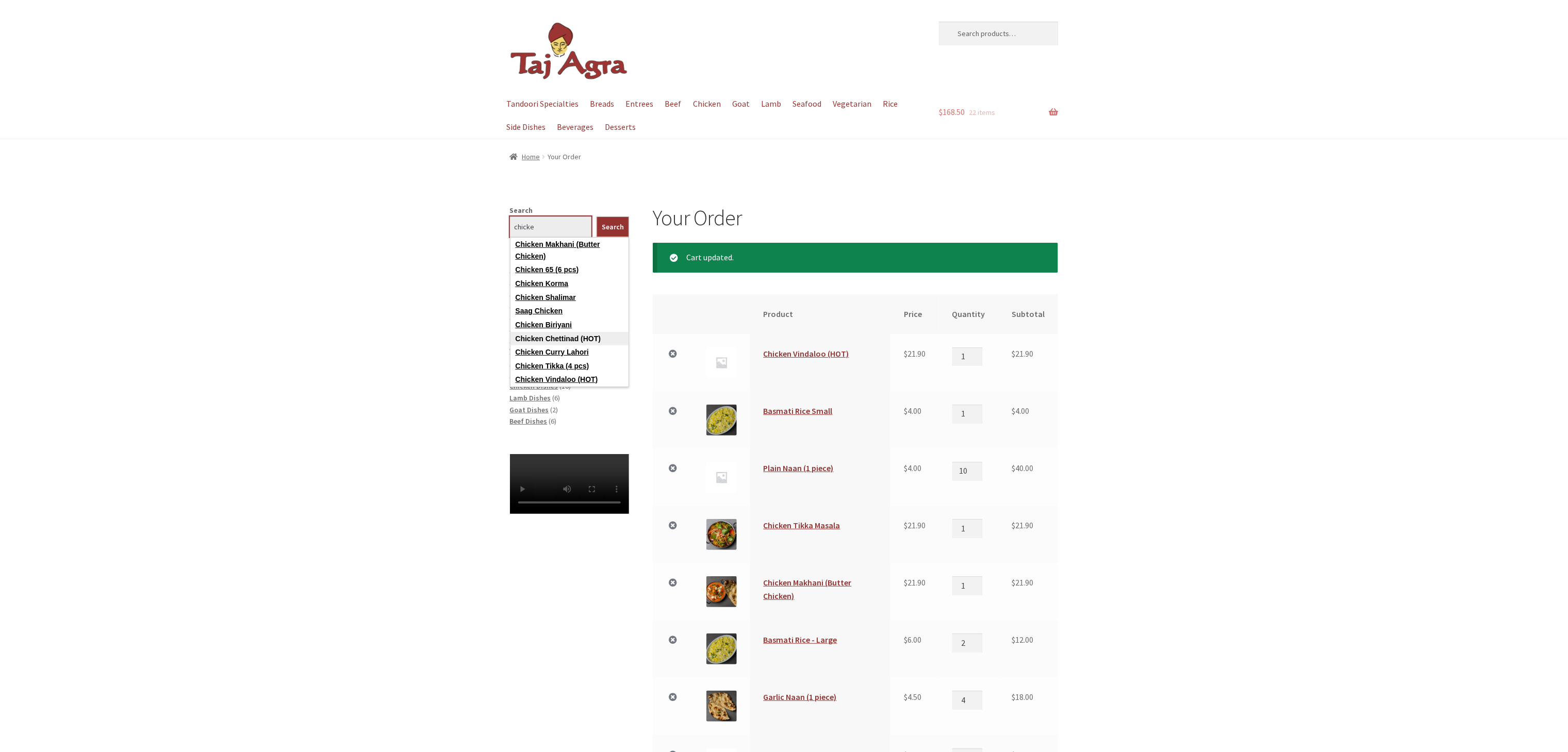 type on "chicke" 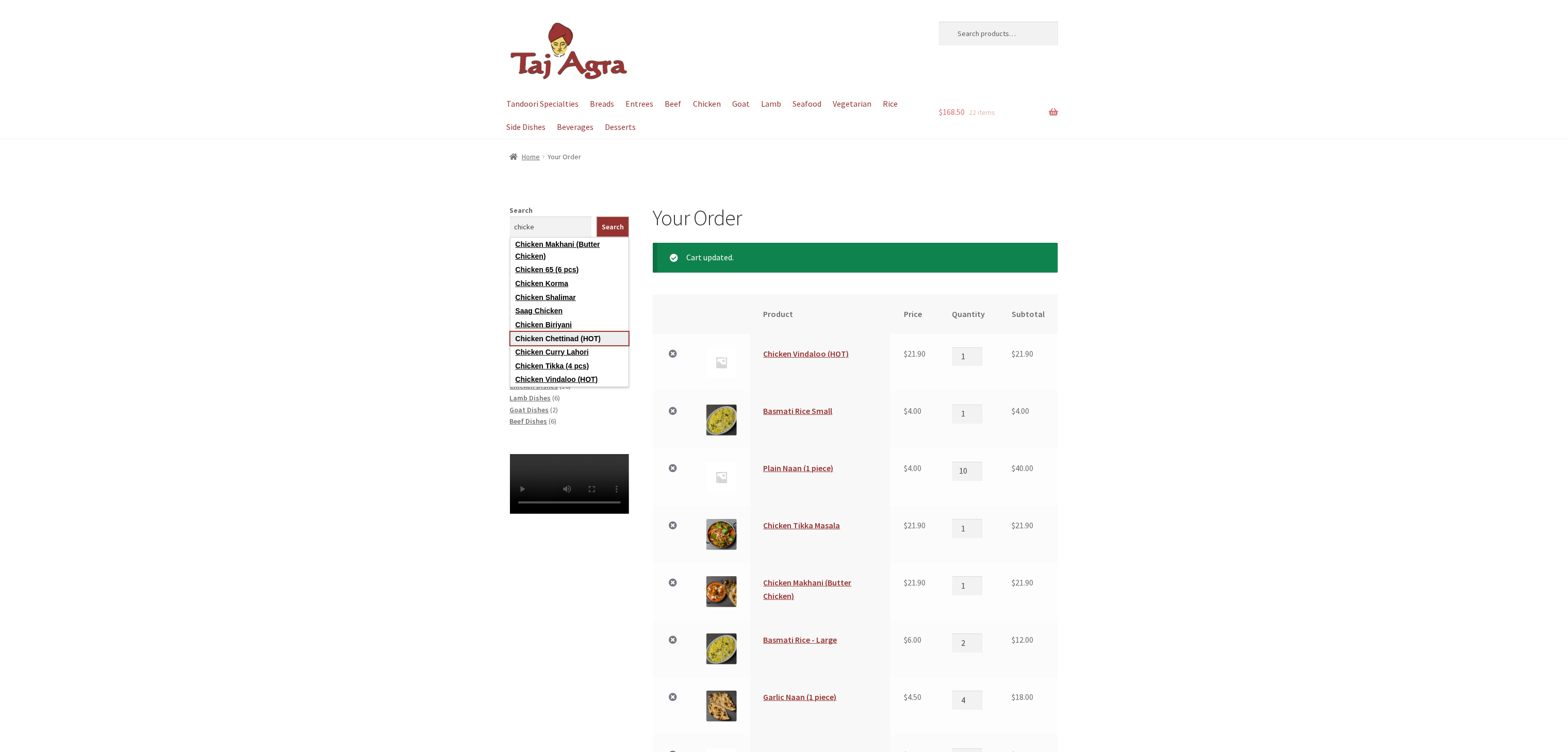click on "Chicken Chettinad (HOT)" at bounding box center [569, 339] 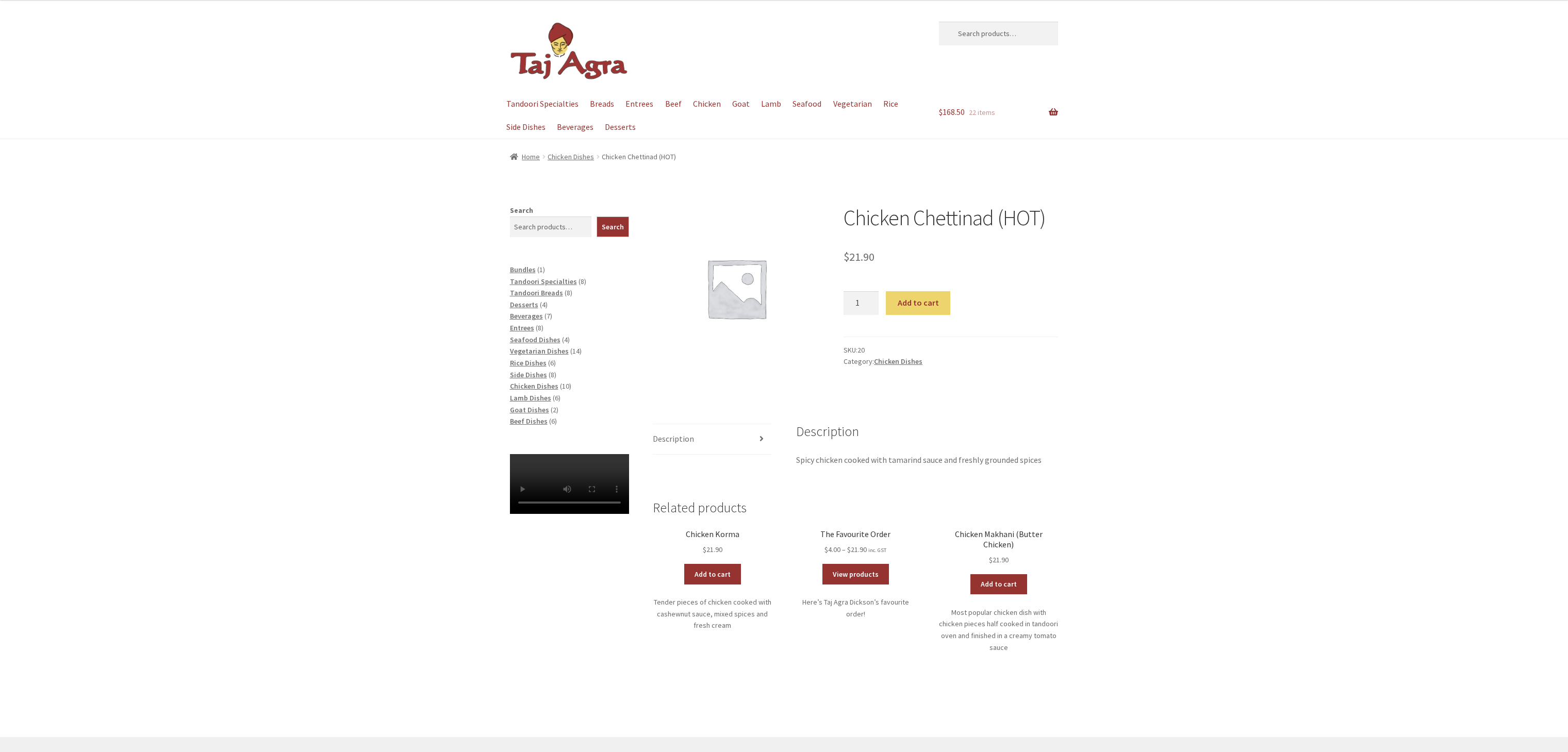 scroll, scrollTop: 0, scrollLeft: 0, axis: both 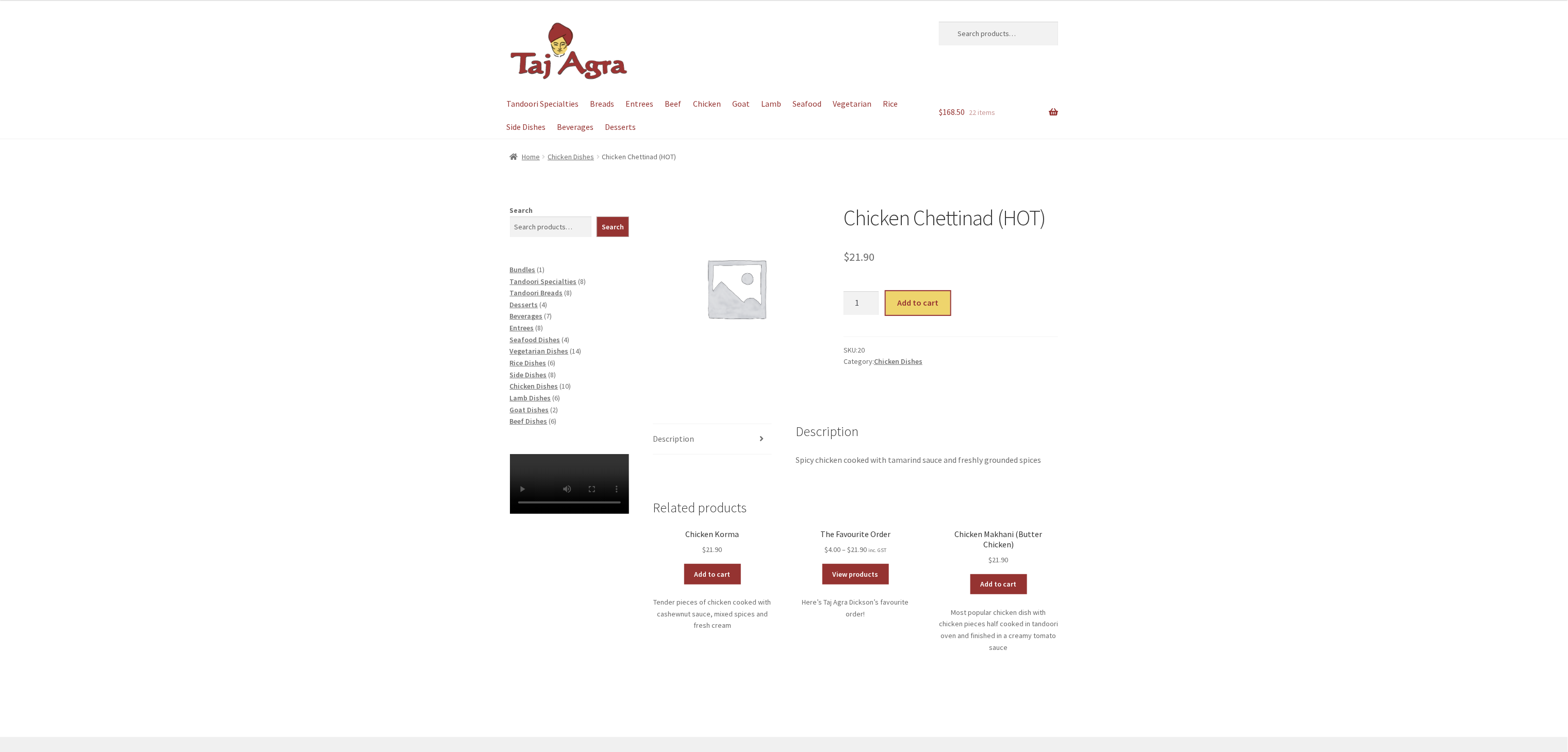click on "Add to cart" at bounding box center (918, 303) 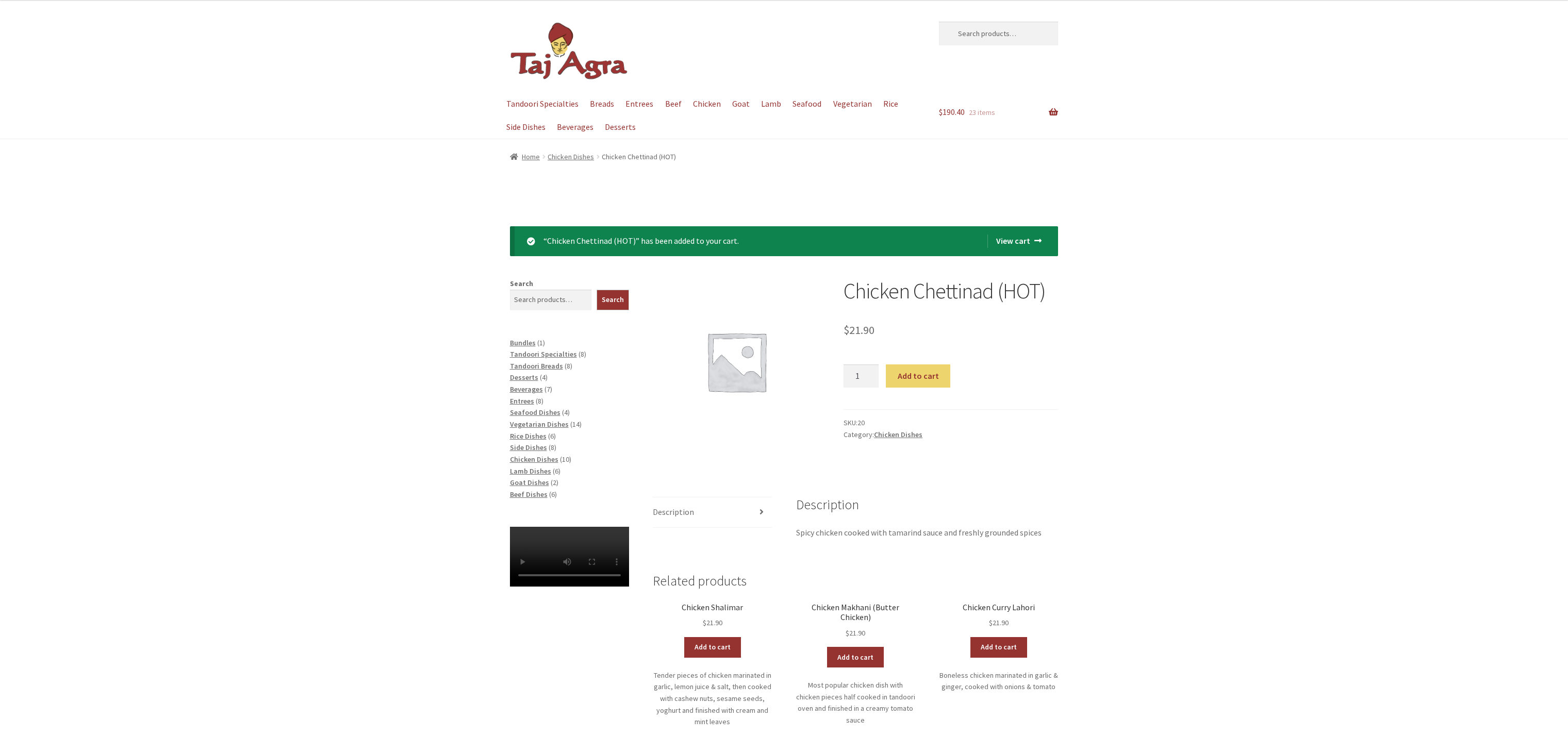 scroll, scrollTop: 0, scrollLeft: 0, axis: both 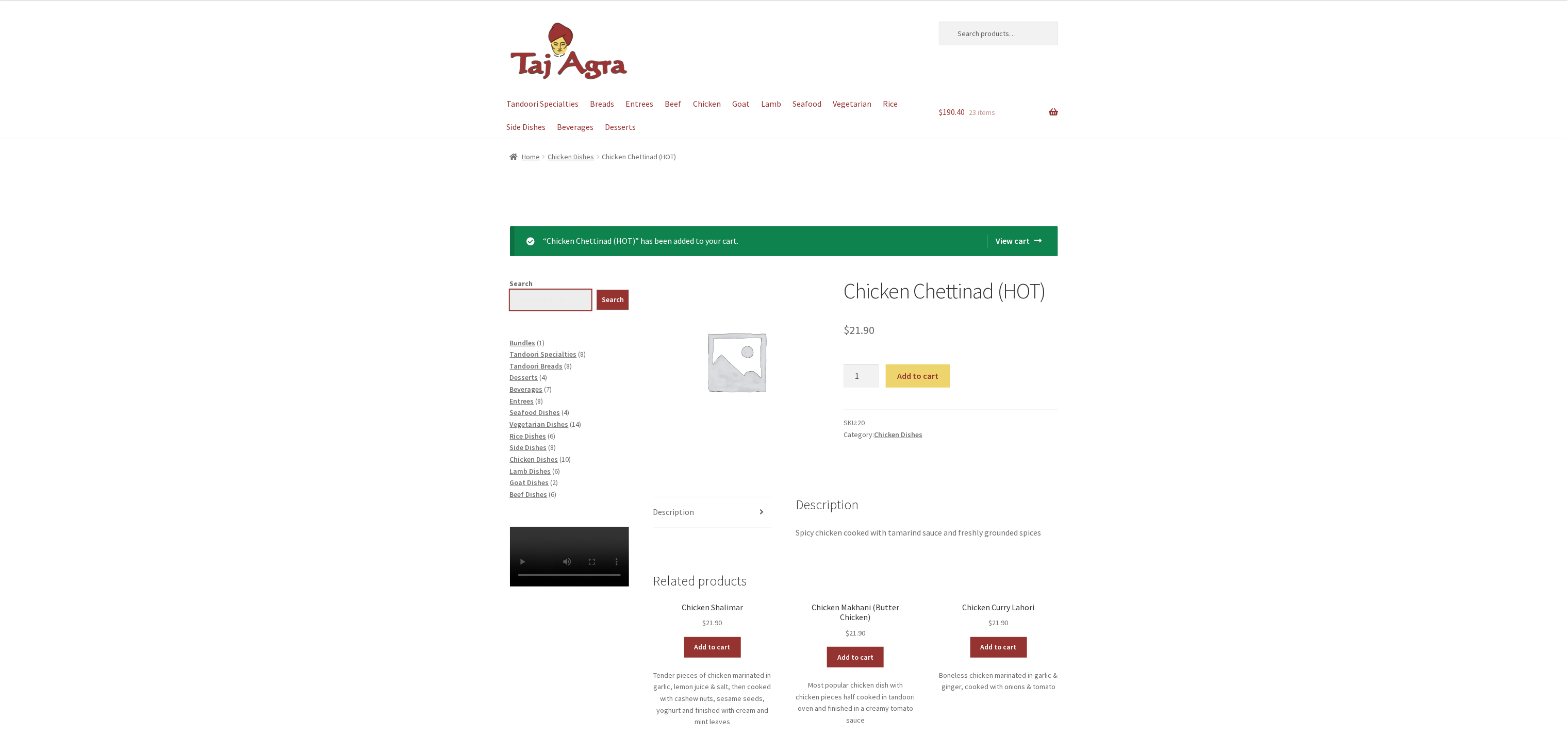 click on "Search" at bounding box center [551, 300] 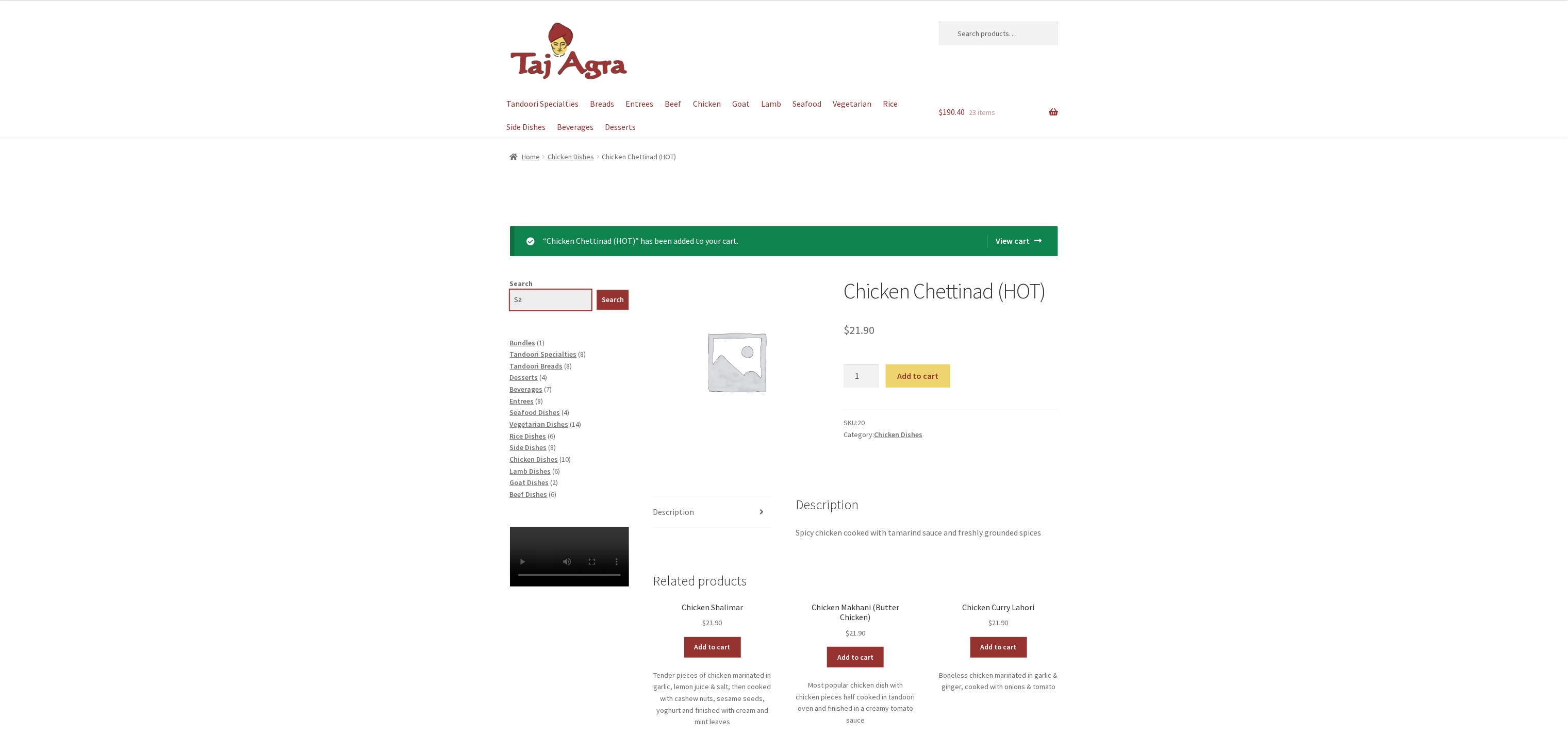 type on "S" 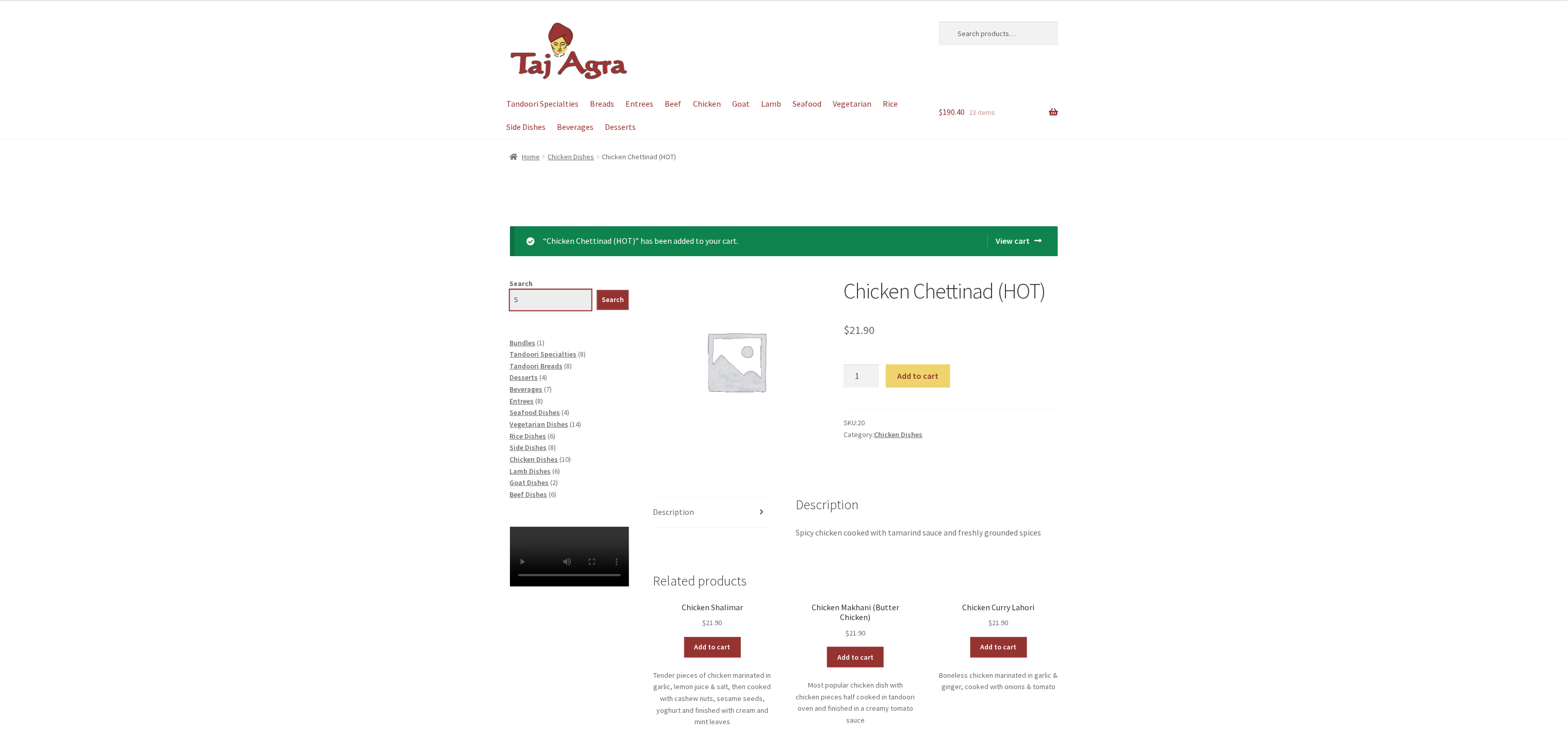 type 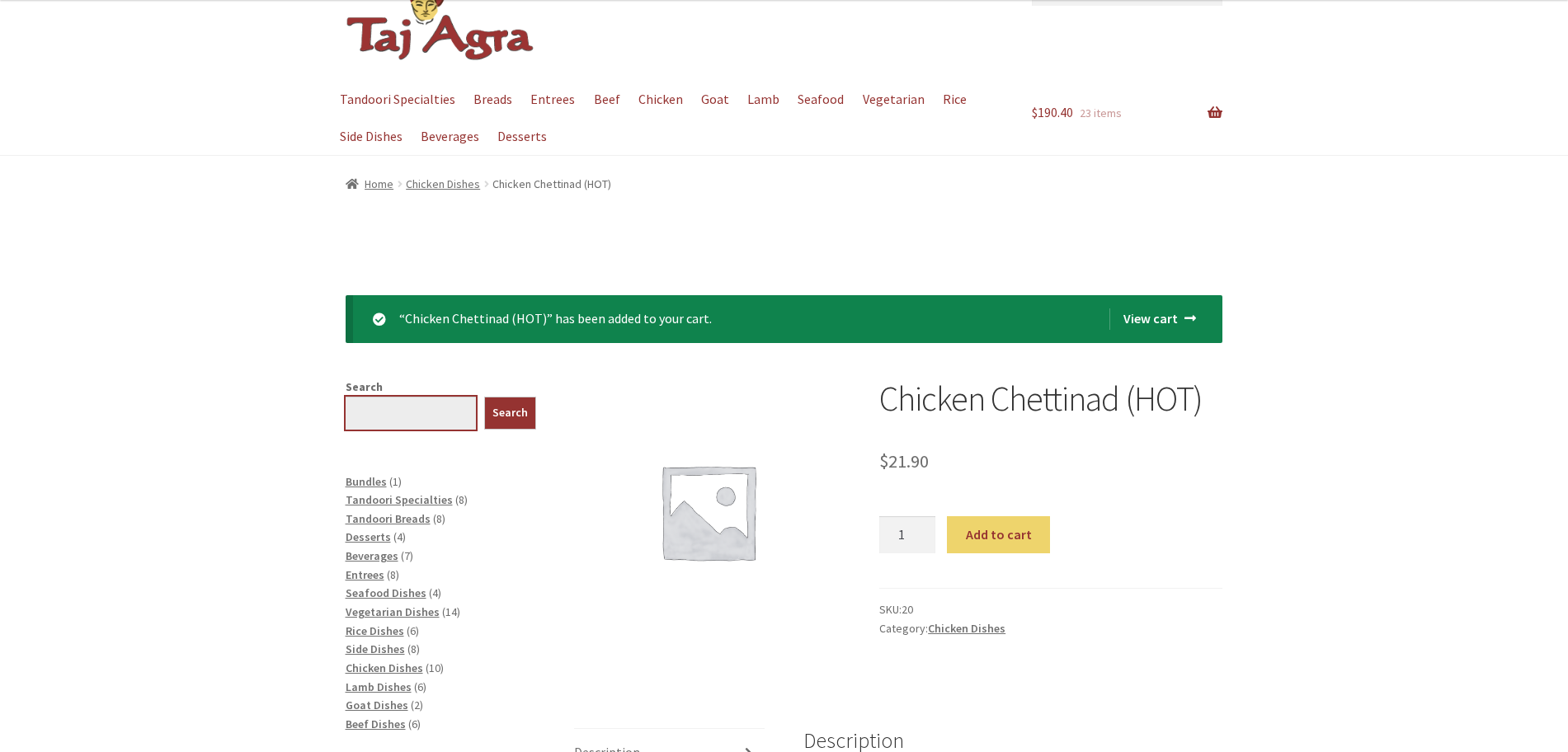 scroll, scrollTop: 103, scrollLeft: 0, axis: vertical 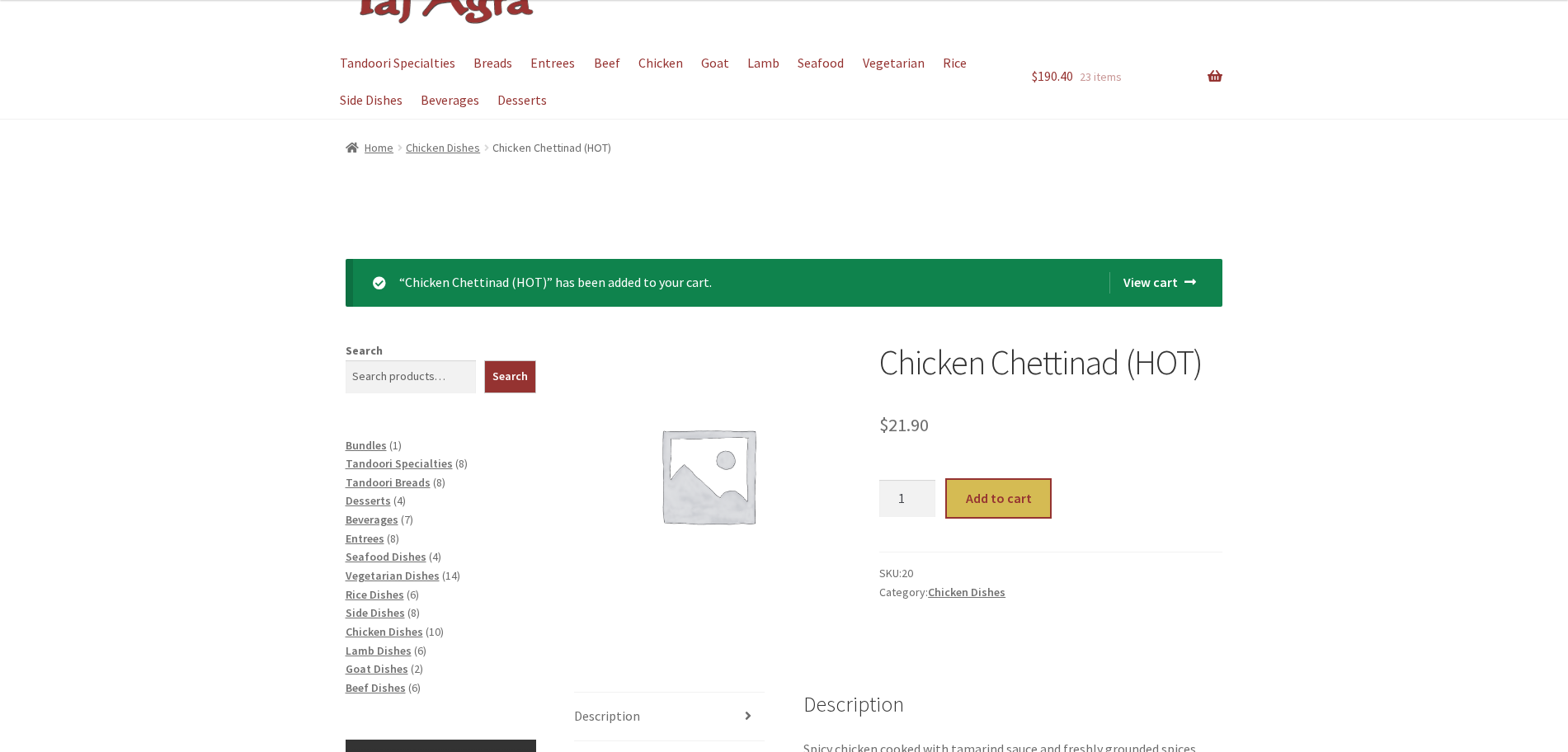 click on "Add to cart" at bounding box center [998, 499] 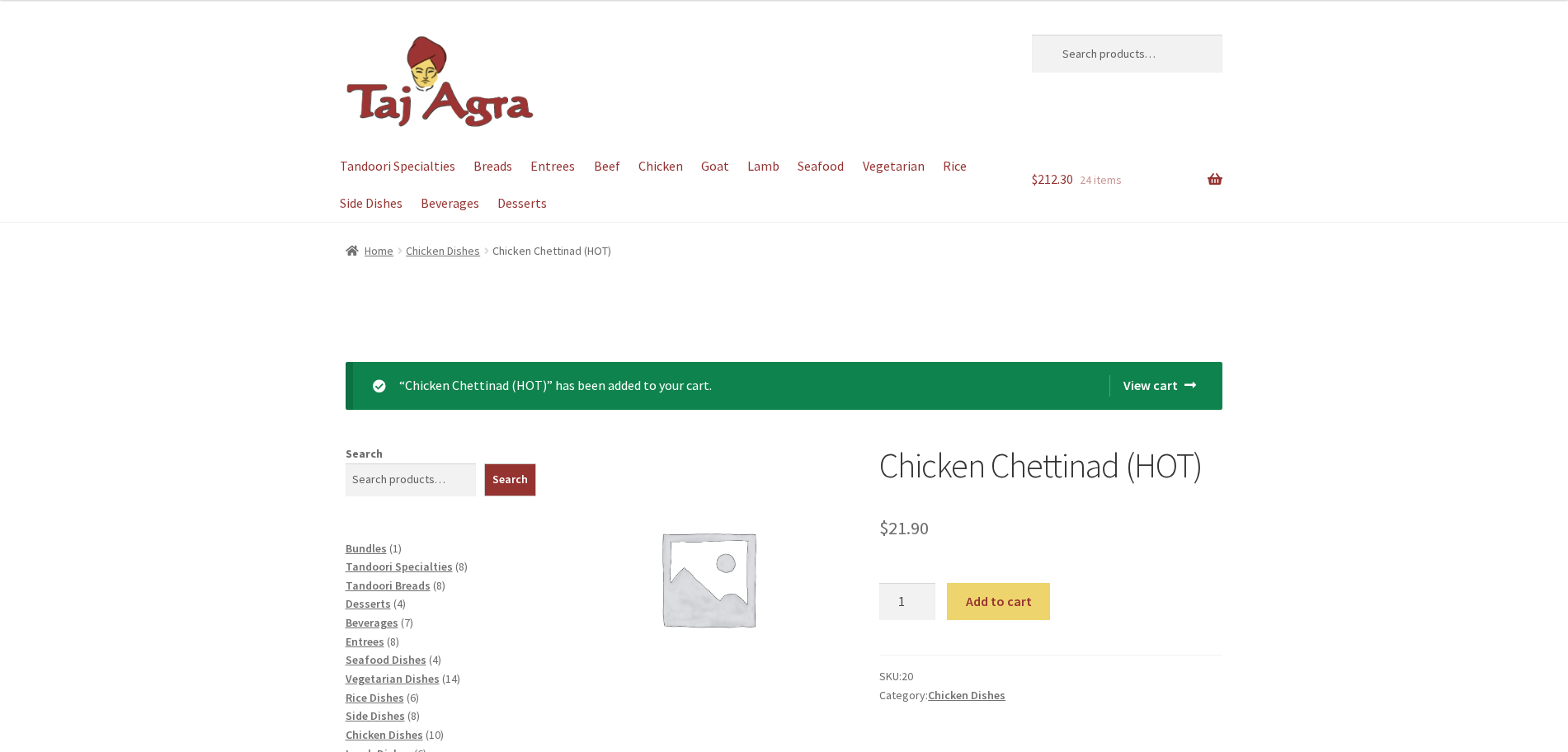 scroll, scrollTop: 0, scrollLeft: 0, axis: both 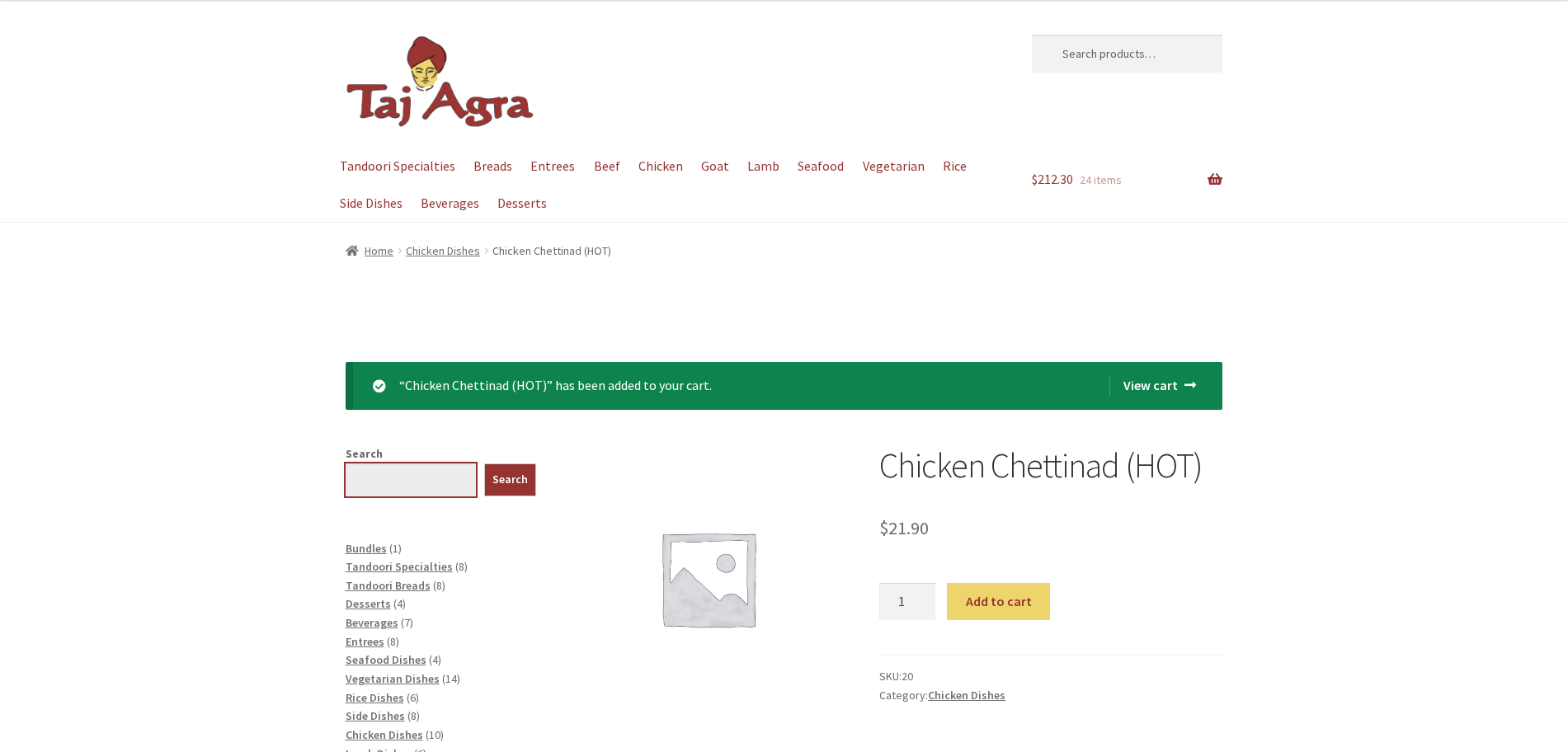 click on "Search" at bounding box center [411, 480] 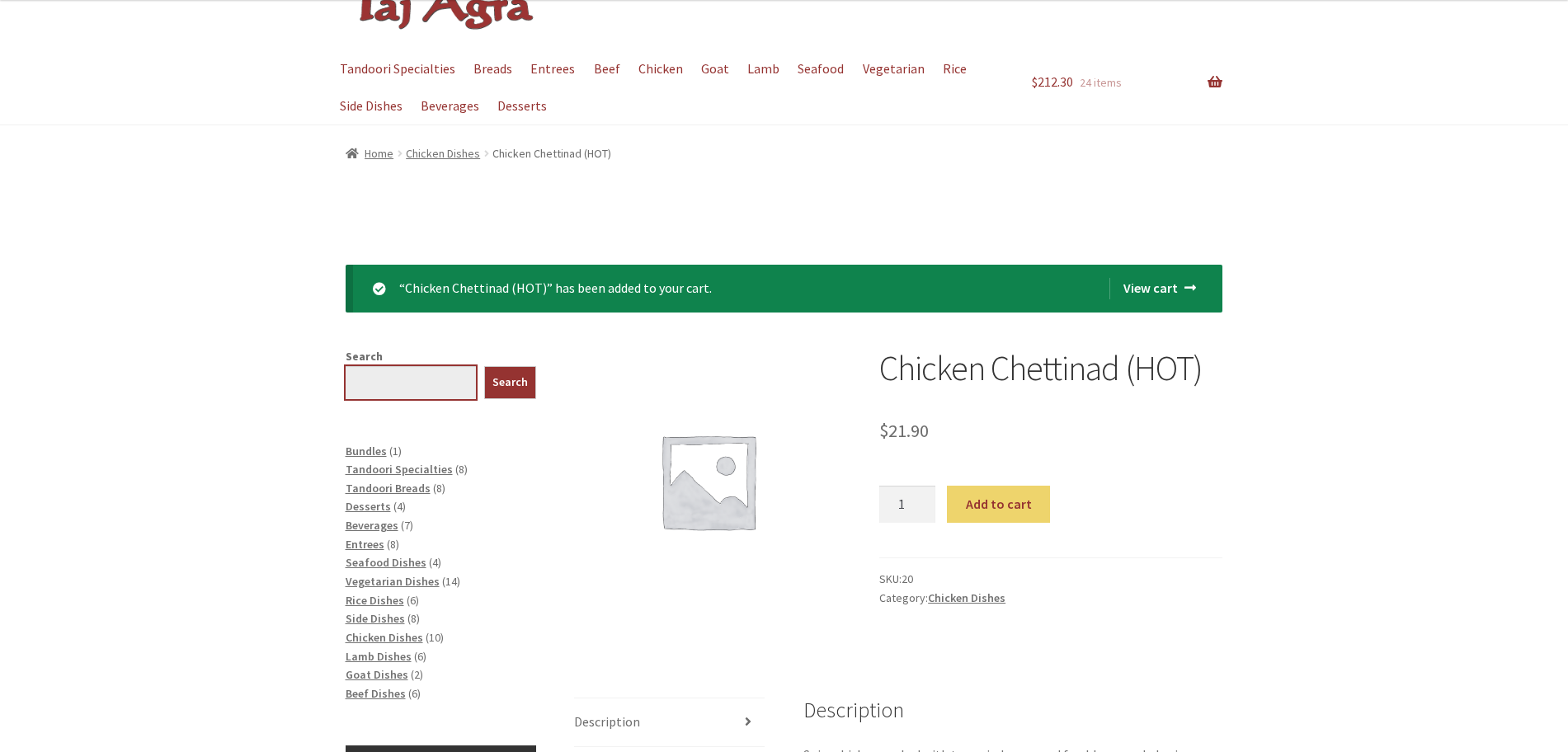 scroll, scrollTop: 206, scrollLeft: 0, axis: vertical 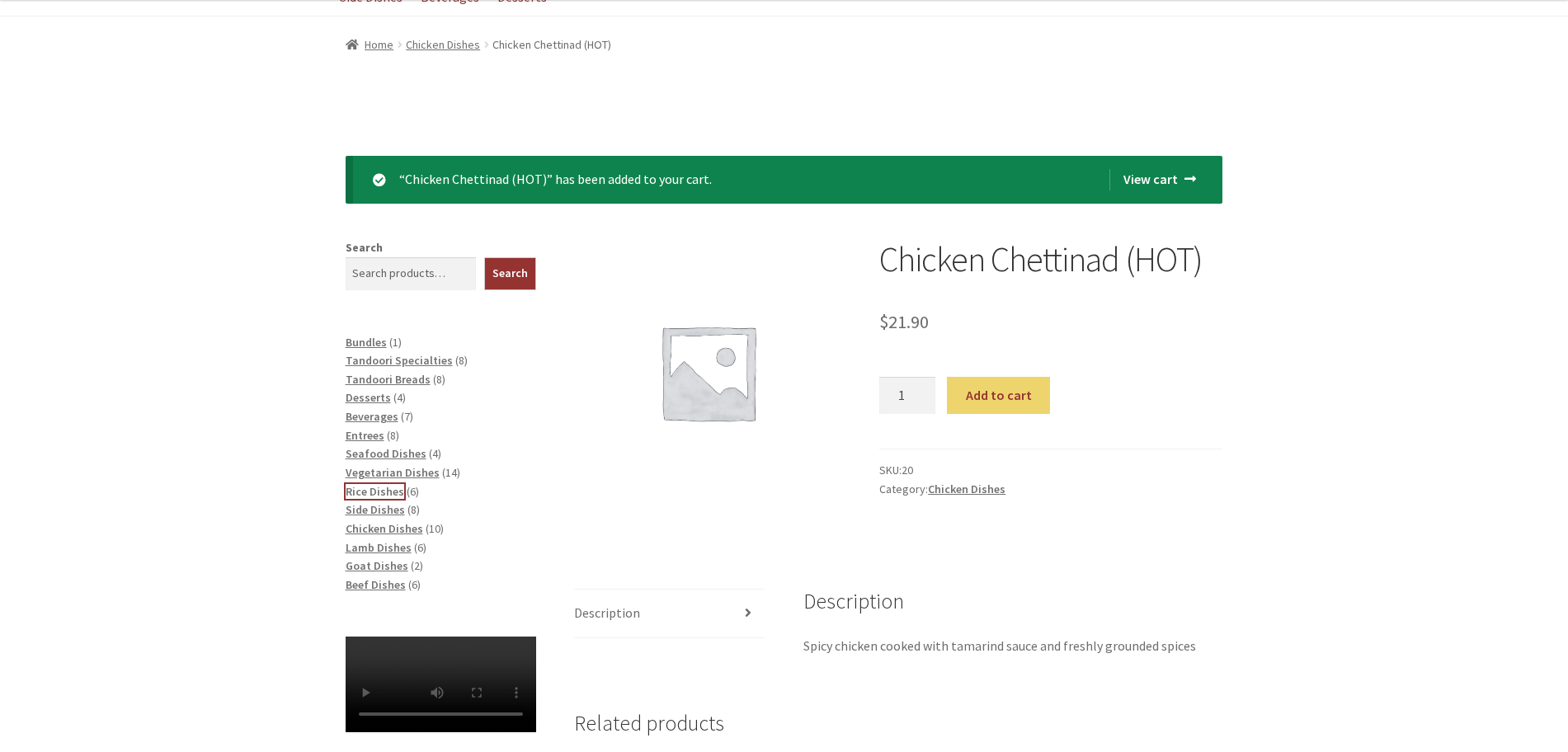 click on "Rice Dishes" at bounding box center [374, 491] 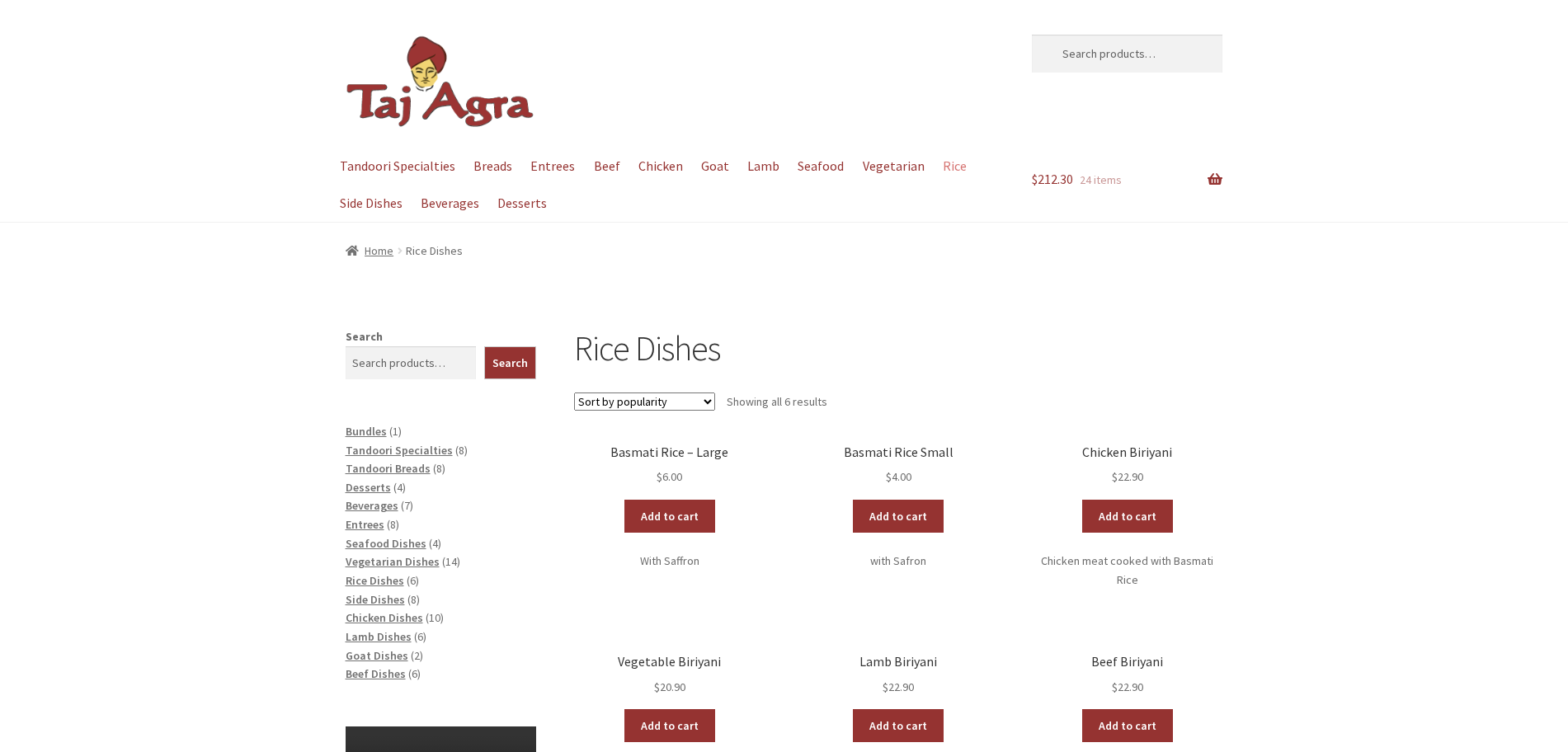 scroll, scrollTop: 0, scrollLeft: 0, axis: both 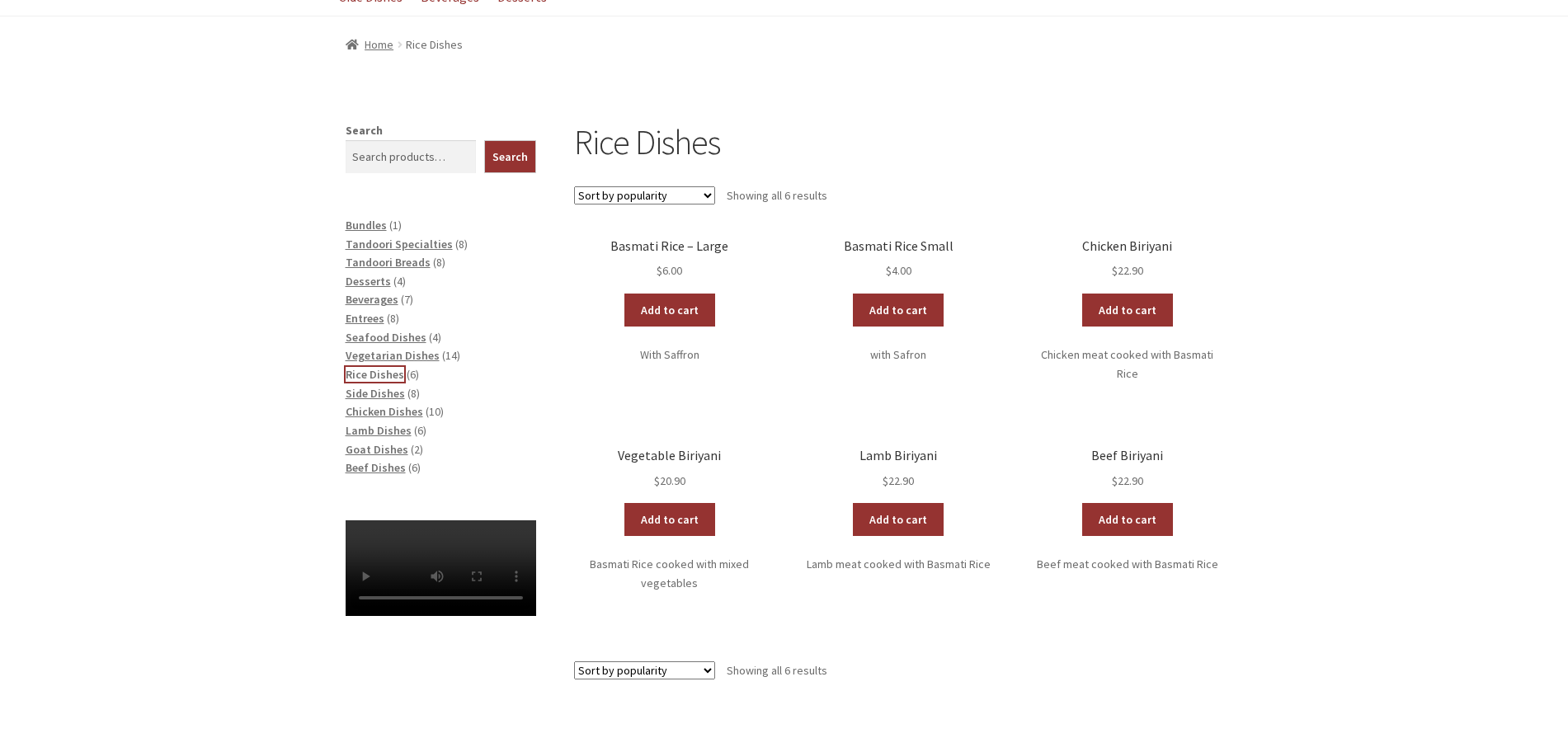 click on "Rice Dishes" at bounding box center [374, 374] 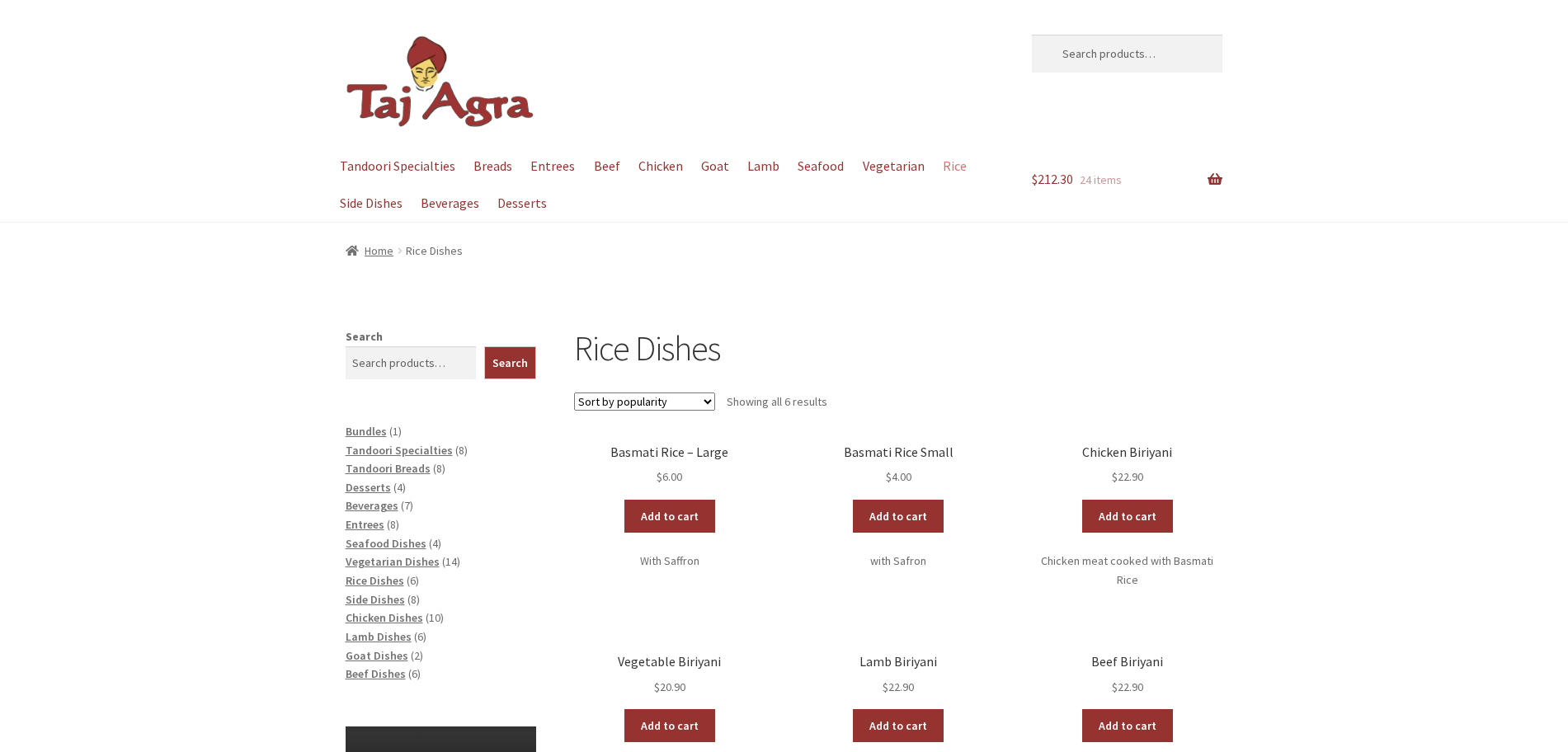 scroll, scrollTop: 0, scrollLeft: 0, axis: both 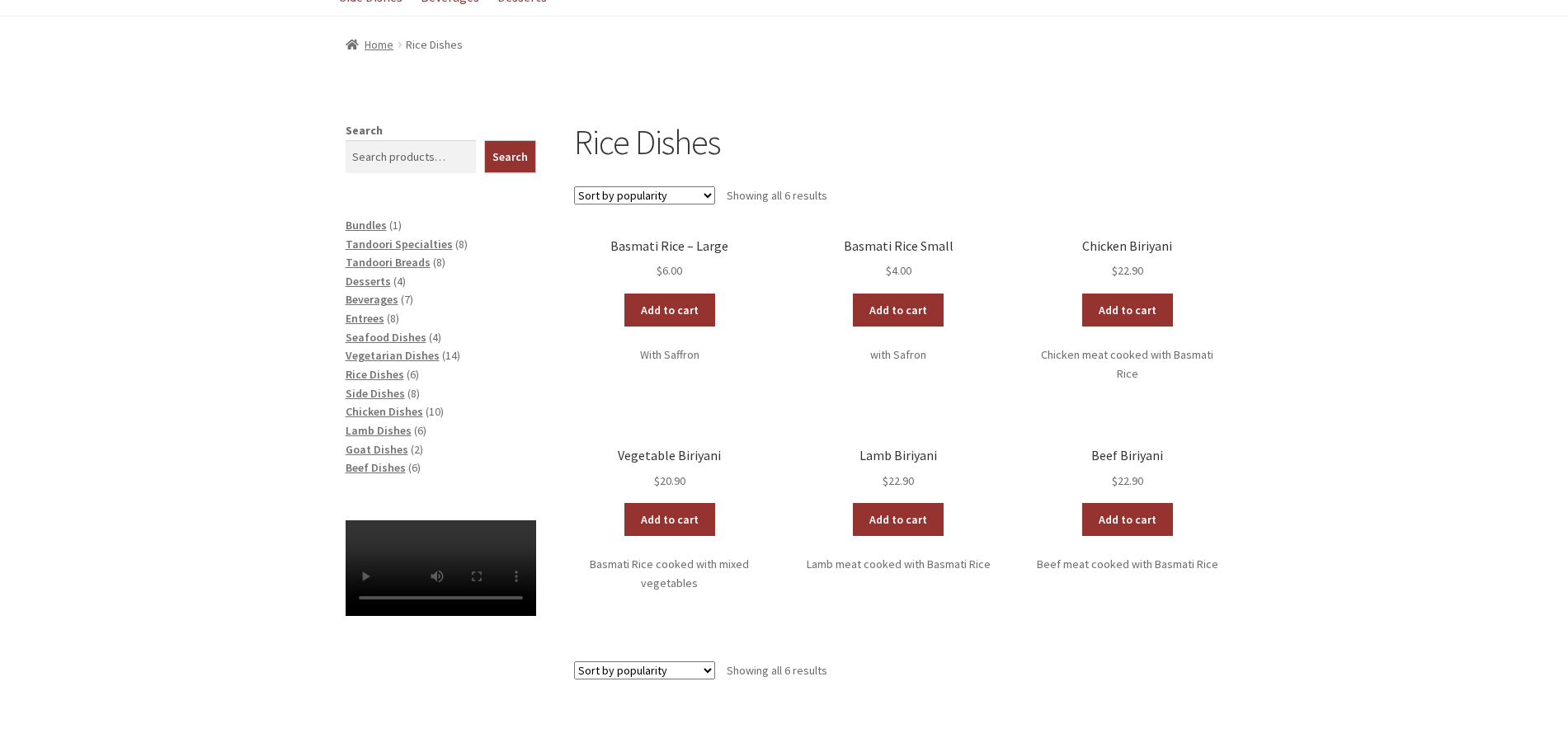 click on "Sort by popularity
Sort by average rating
Sort by latest
Sort by price: low to high
Sort by price: high to low" at bounding box center [644, 195] 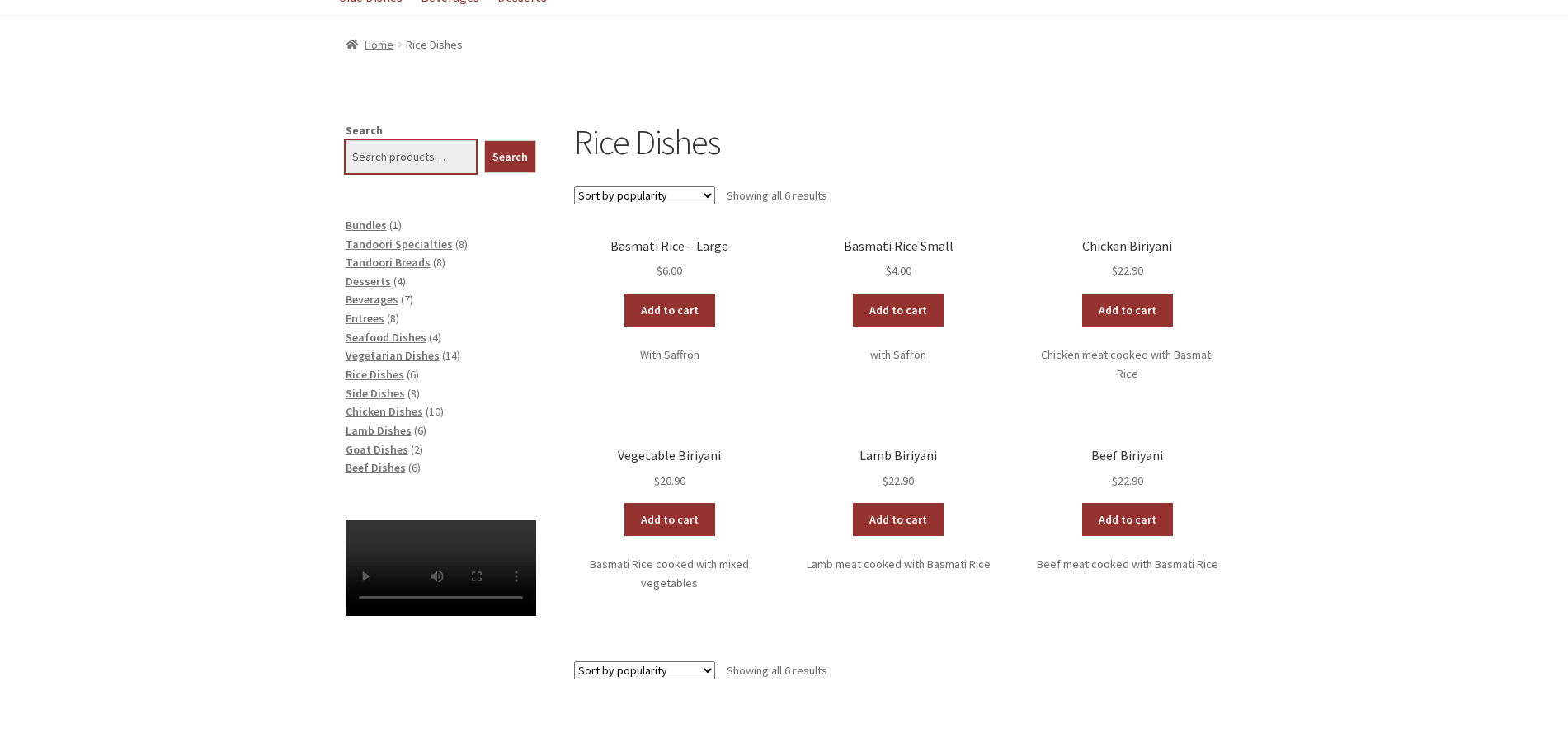 click on "Search" at bounding box center (411, 157) 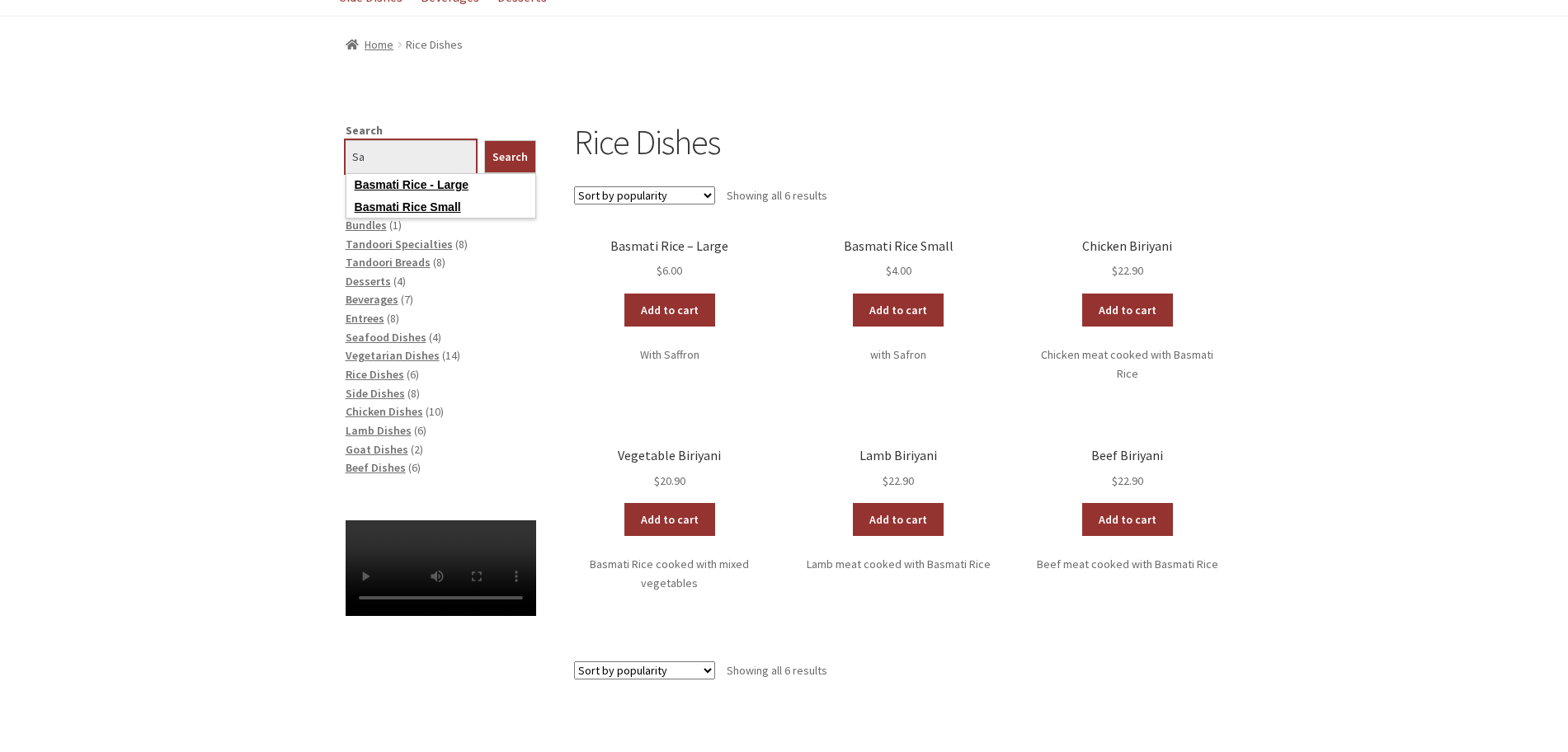 type on "S" 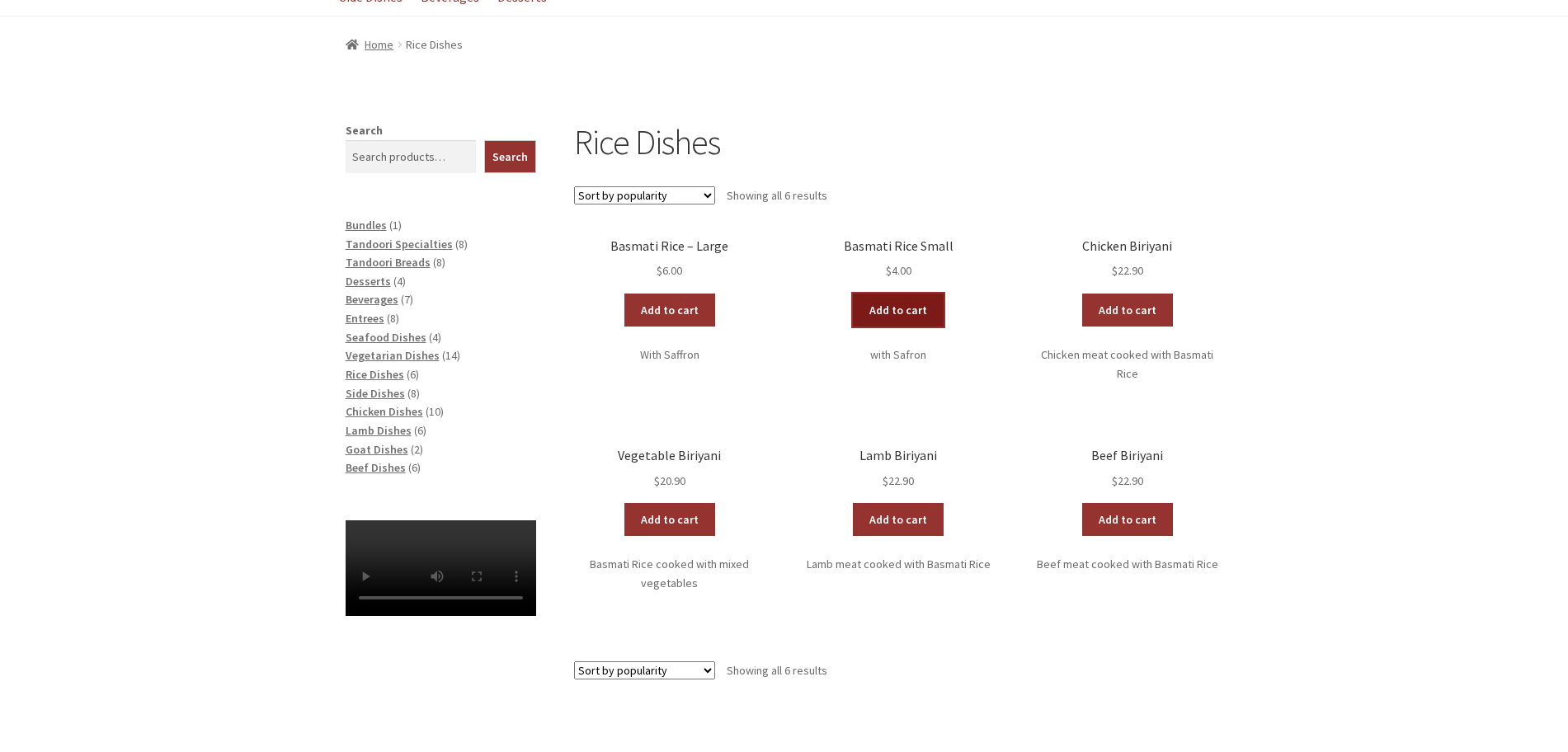 click on "Add to cart" at bounding box center [898, 310] 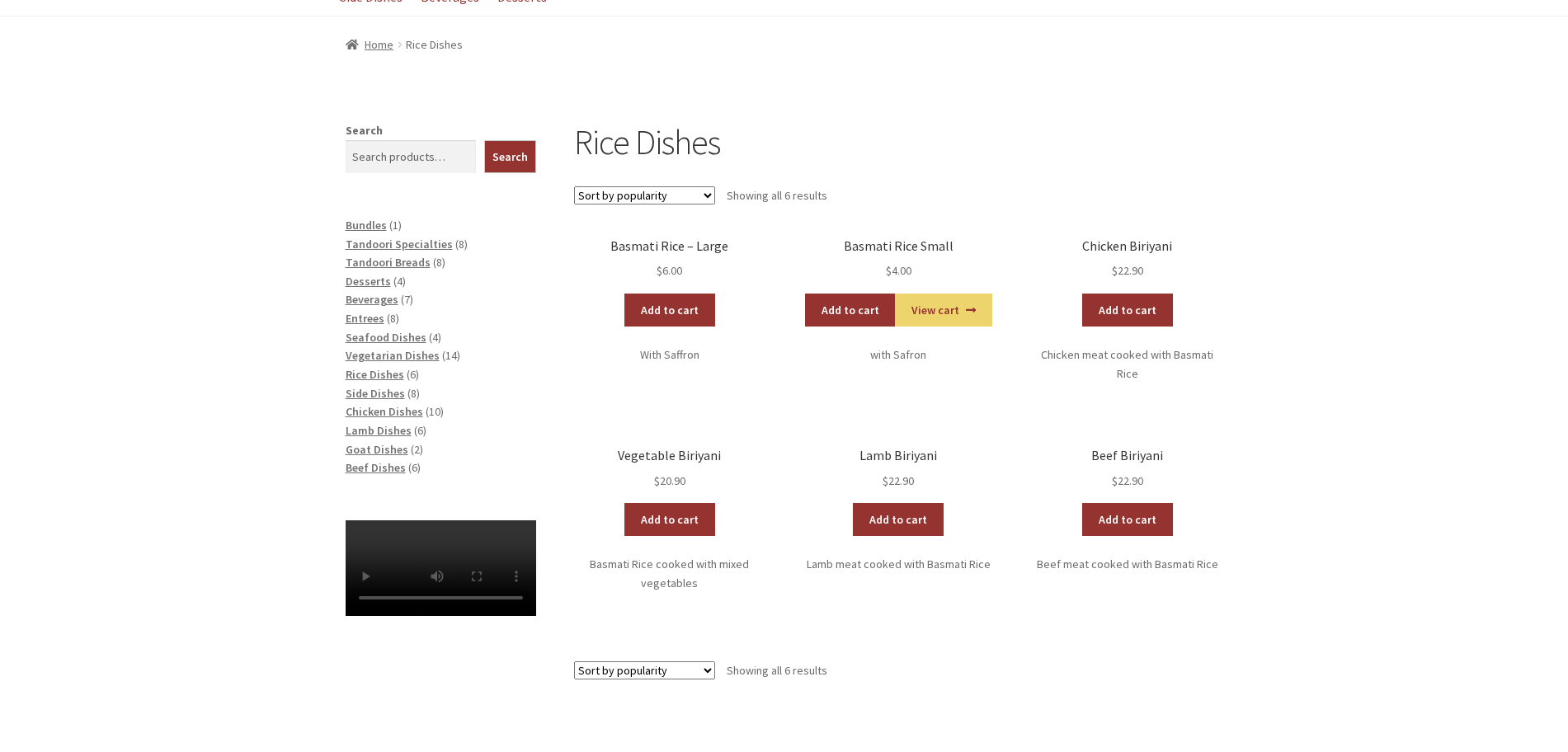 click on "Sort by popularity
Sort by average rating
Sort by latest
Sort by price: low to high
Sort by price: high to low" at bounding box center [644, 195] 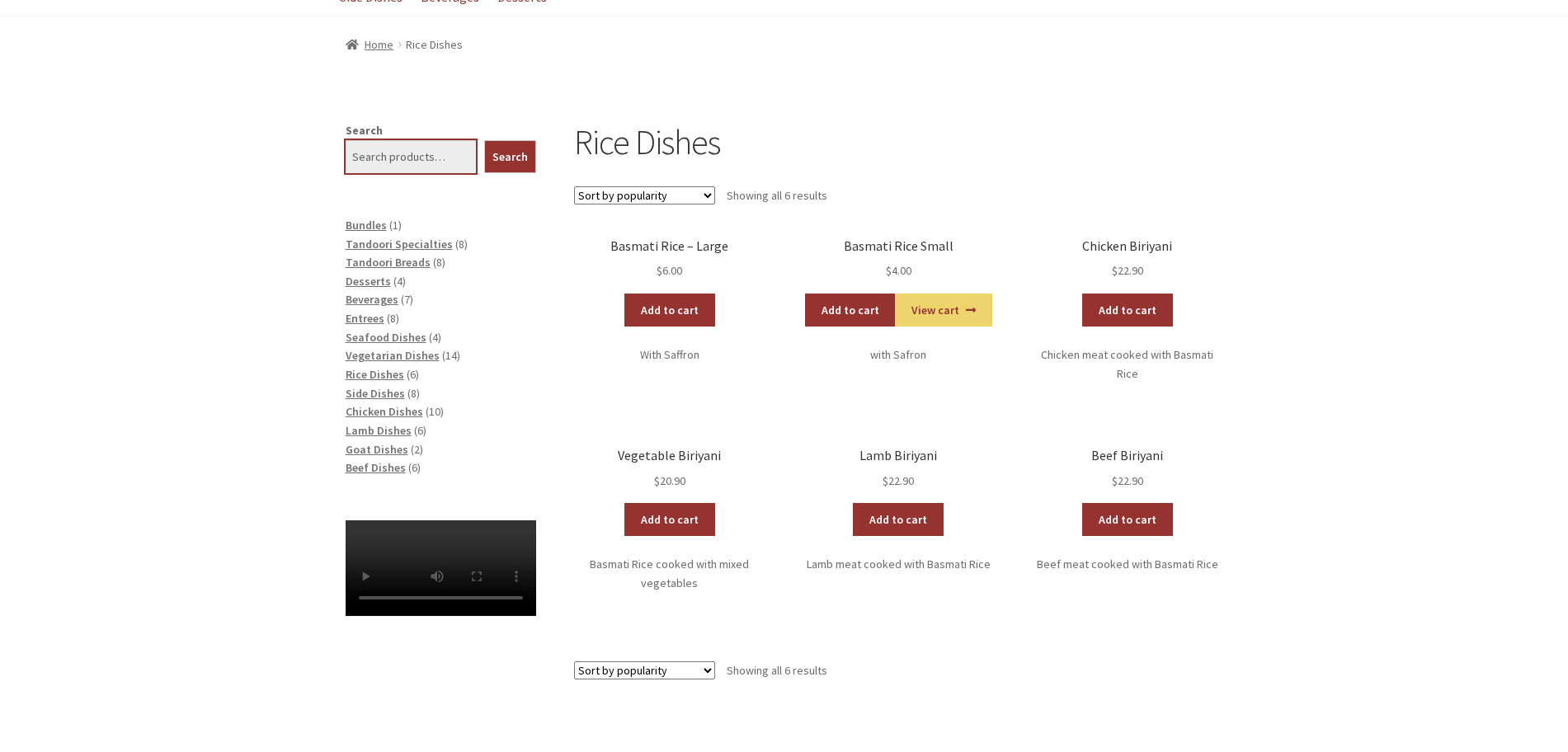 click on "Search" at bounding box center (411, 157) 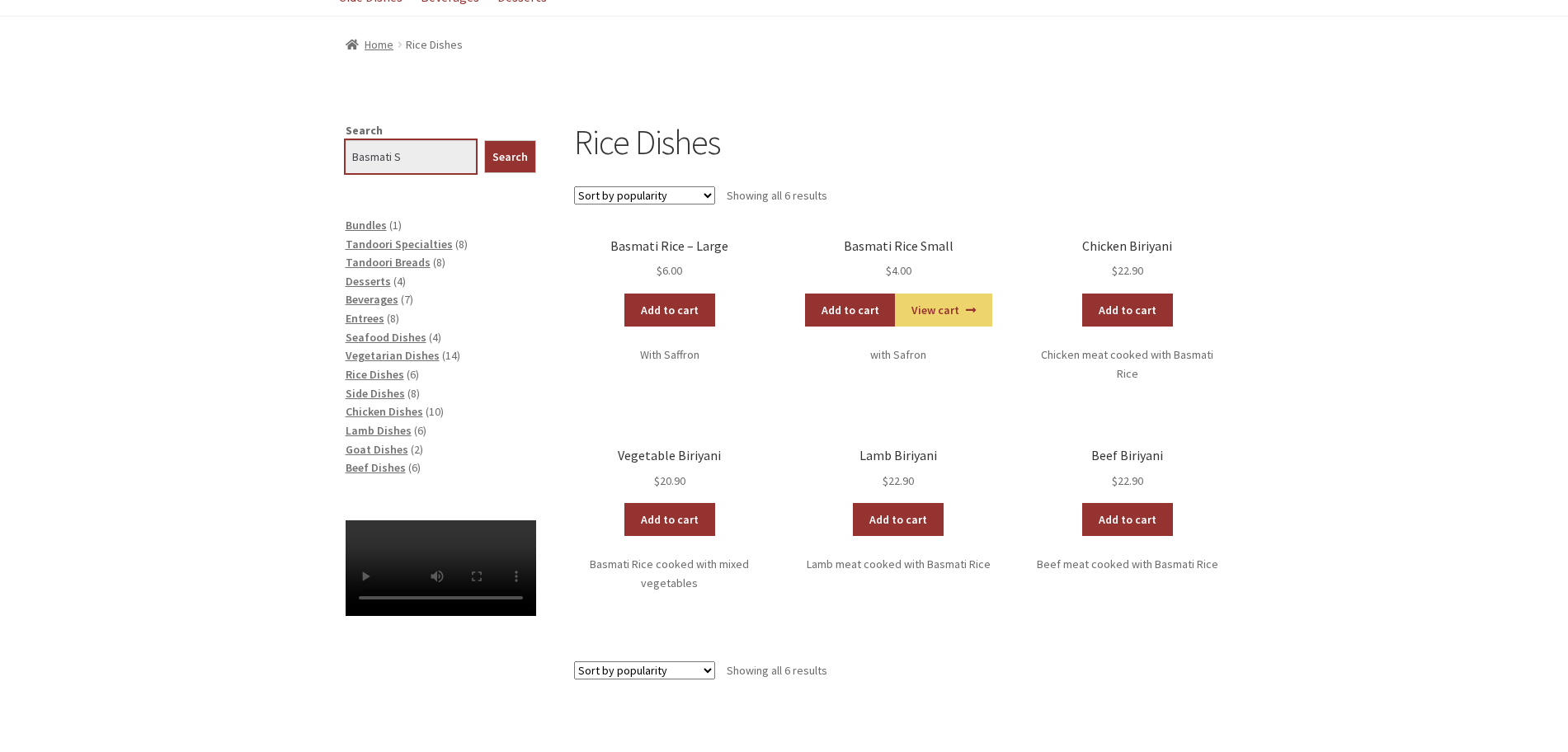 type on "Basmati" 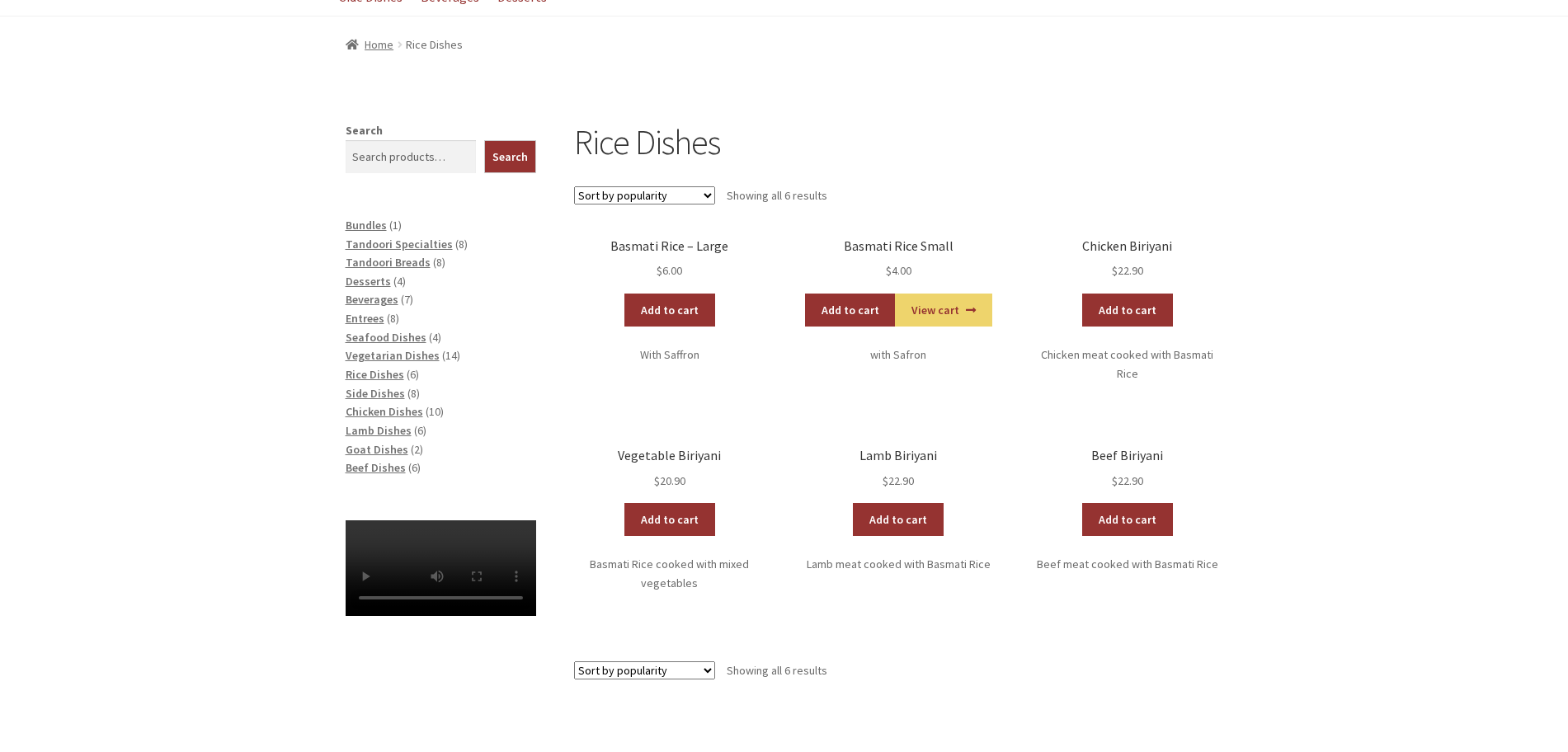 click on "Rice Dishes" at bounding box center (898, 142) 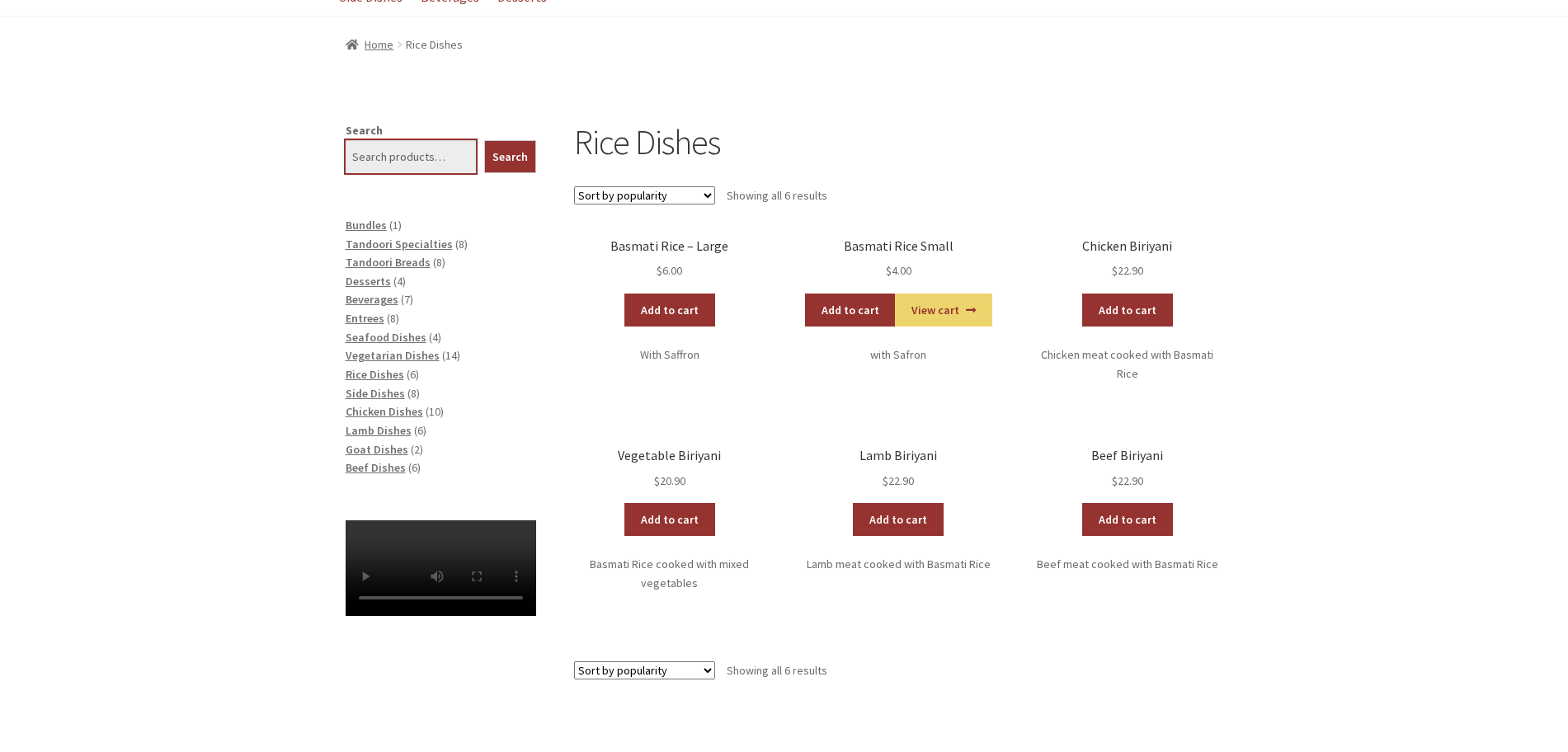 click on "Search" at bounding box center (411, 157) 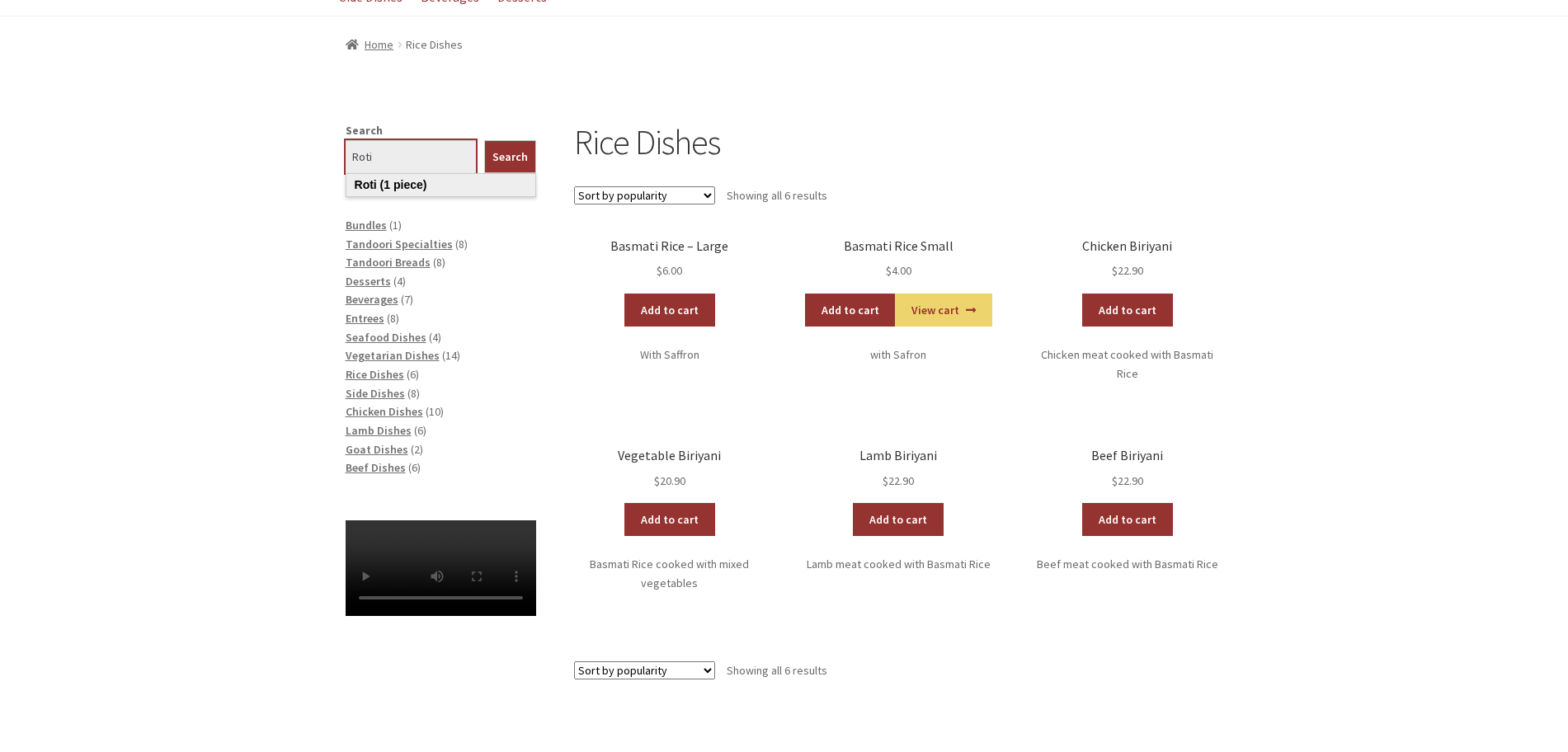 type on "Roti" 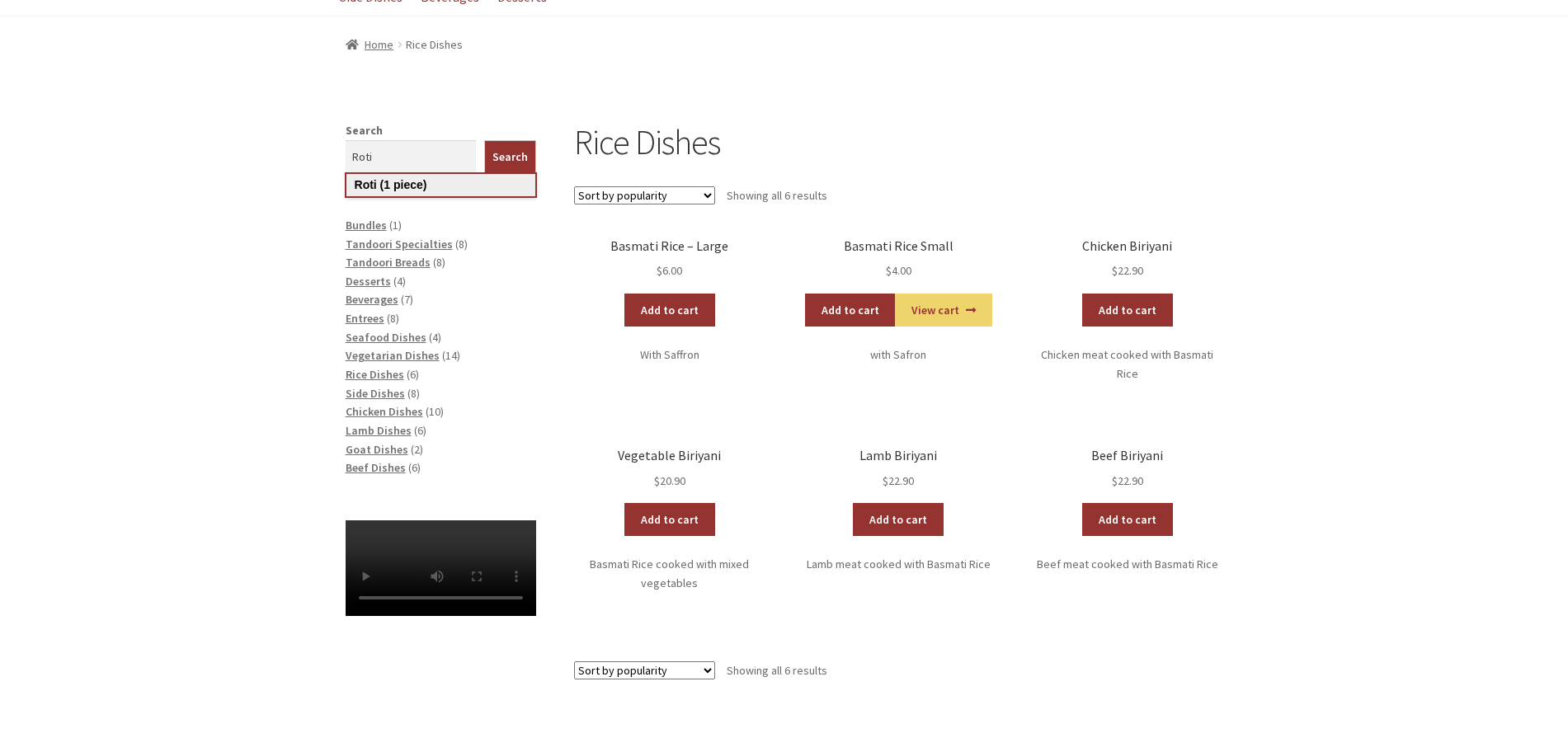 click on "Roti (1 piece)" at bounding box center (440, 185) 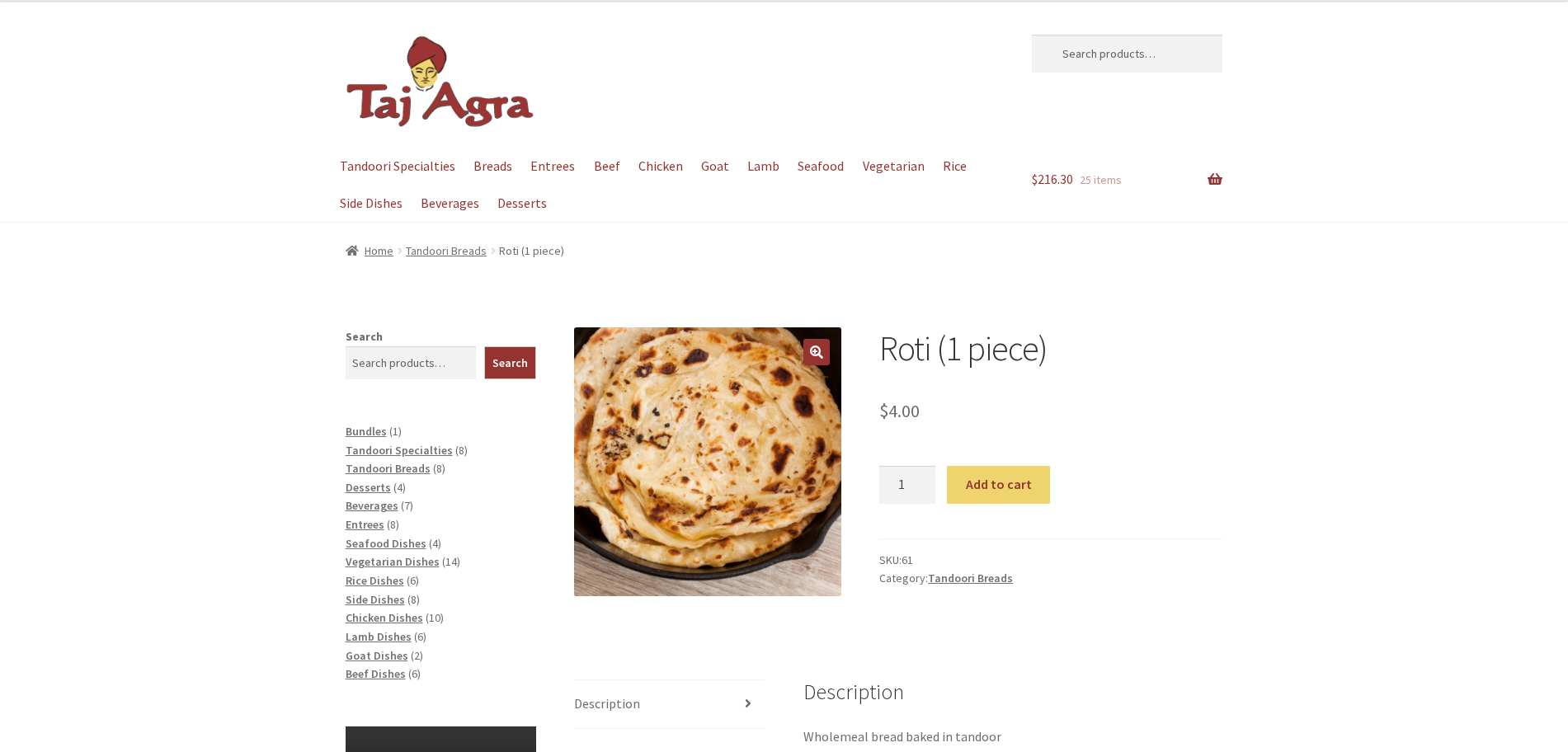 scroll, scrollTop: 0, scrollLeft: 0, axis: both 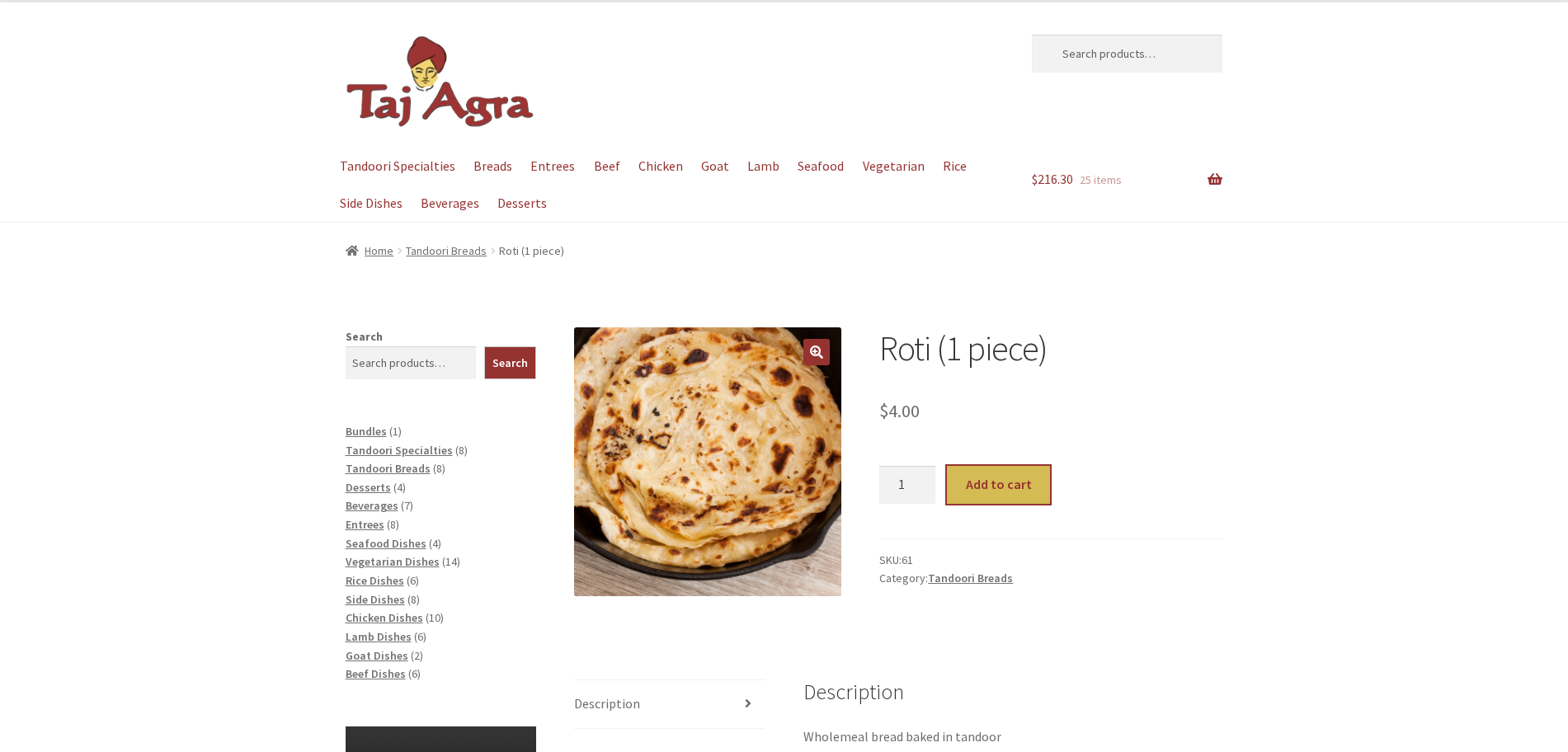 click on "Add to cart" at bounding box center [998, 485] 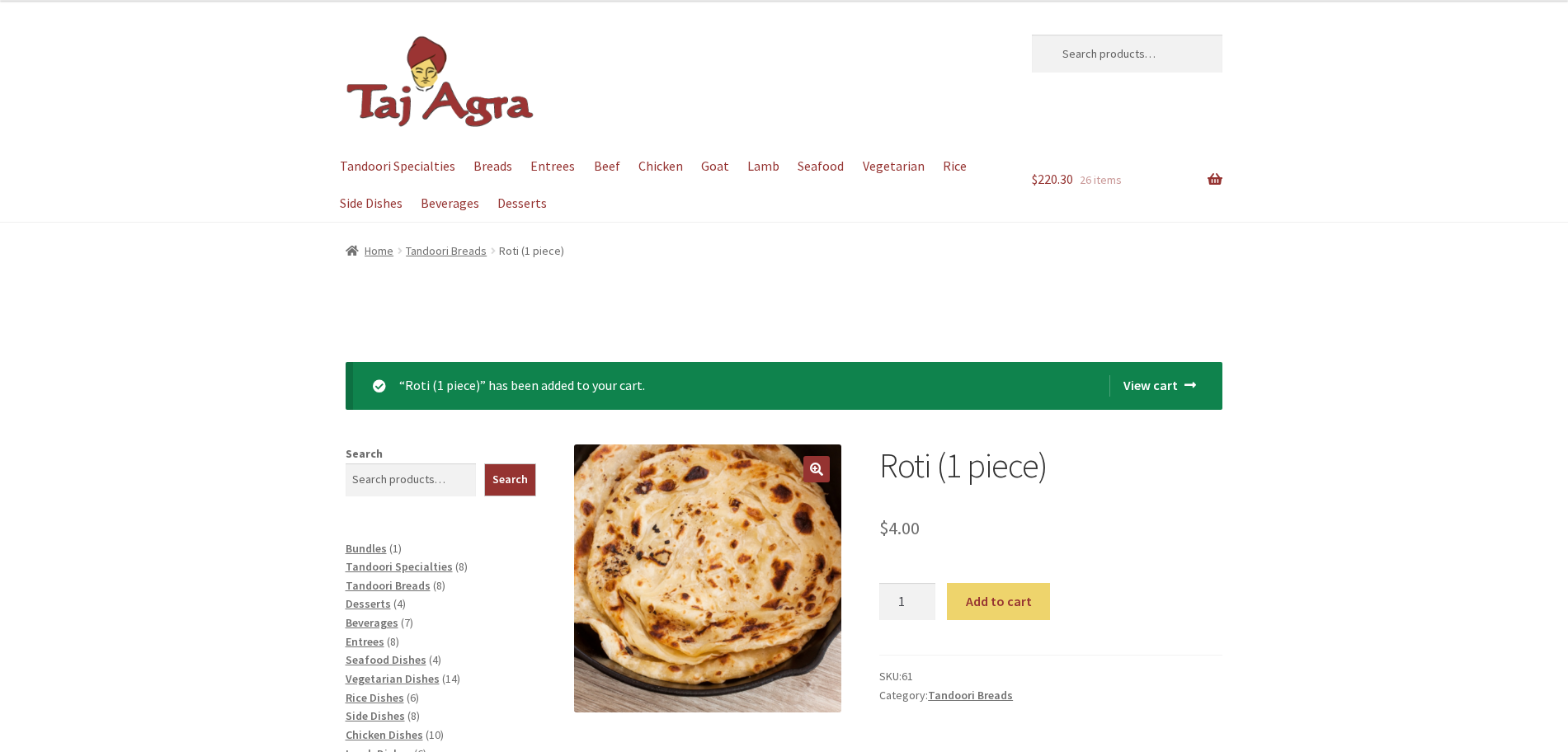 scroll, scrollTop: 0, scrollLeft: 0, axis: both 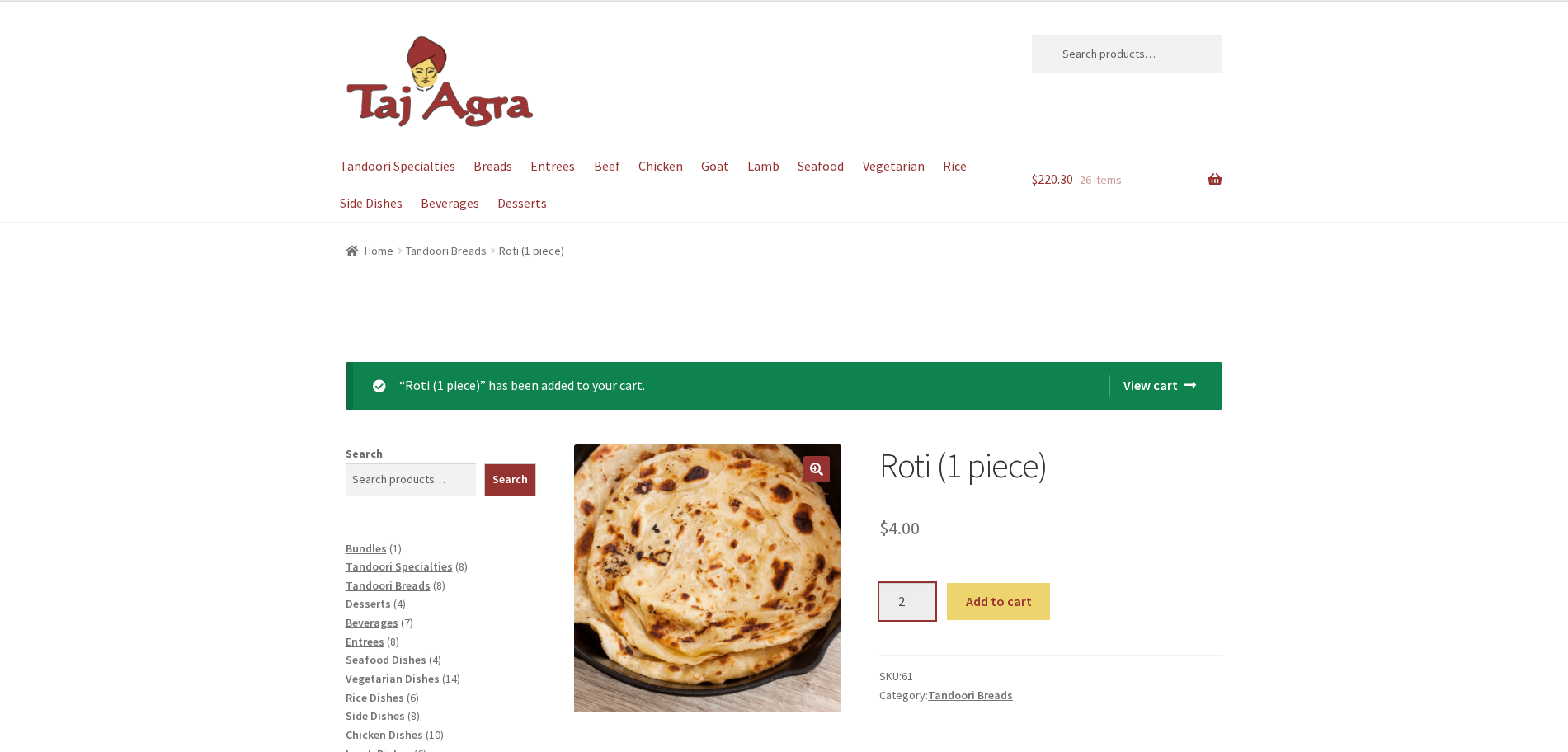 type on "2" 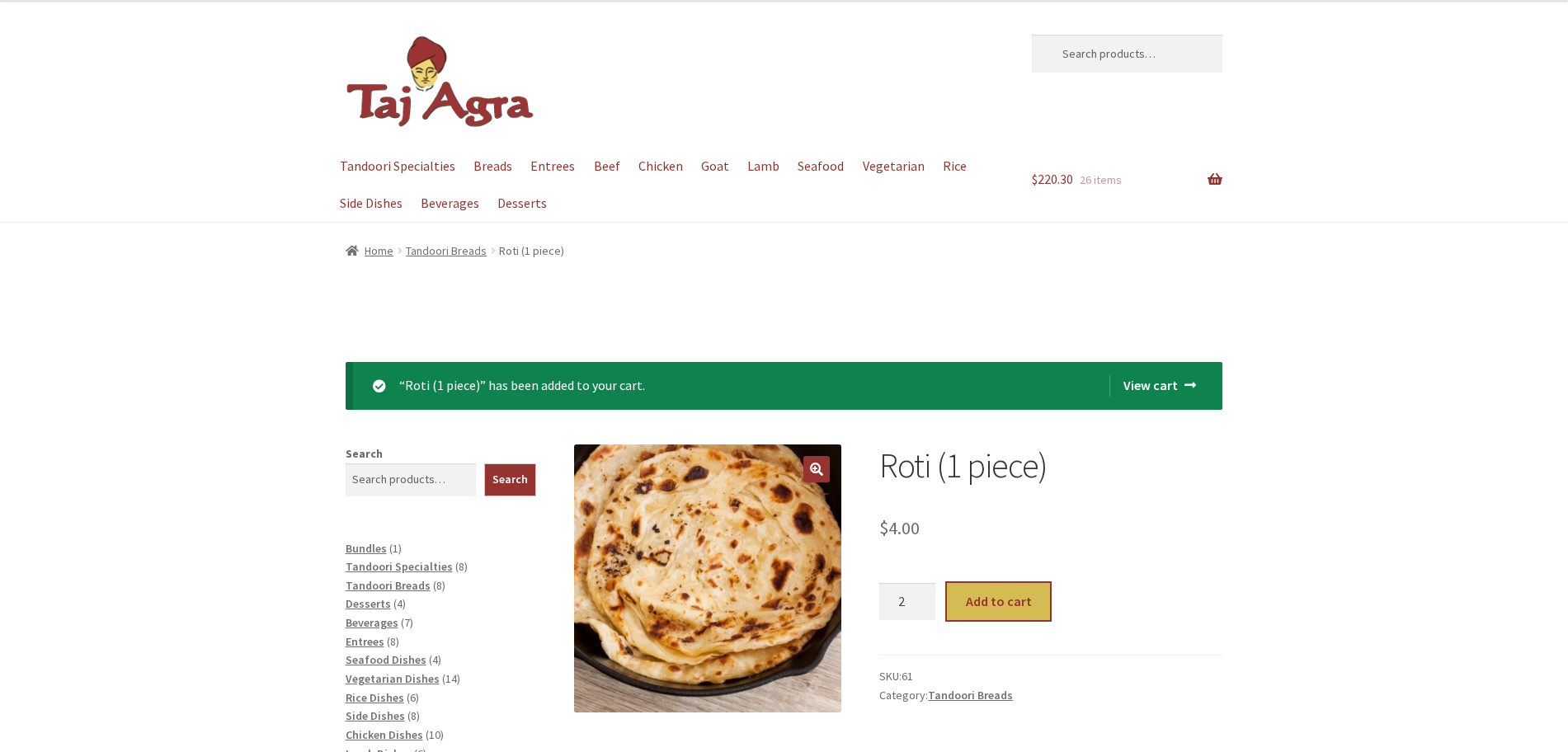 click on "Add to cart" at bounding box center (998, 602) 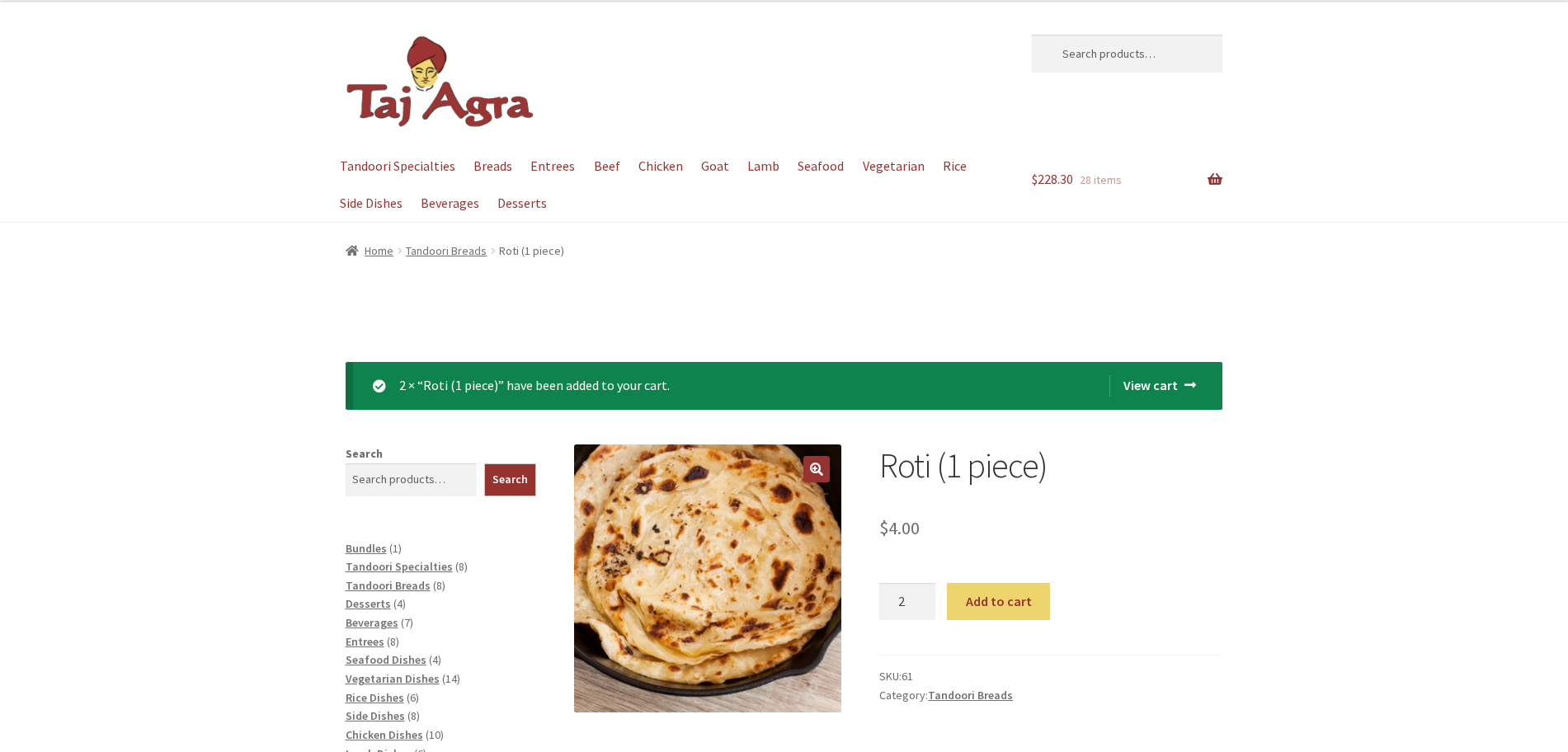 scroll, scrollTop: 0, scrollLeft: 0, axis: both 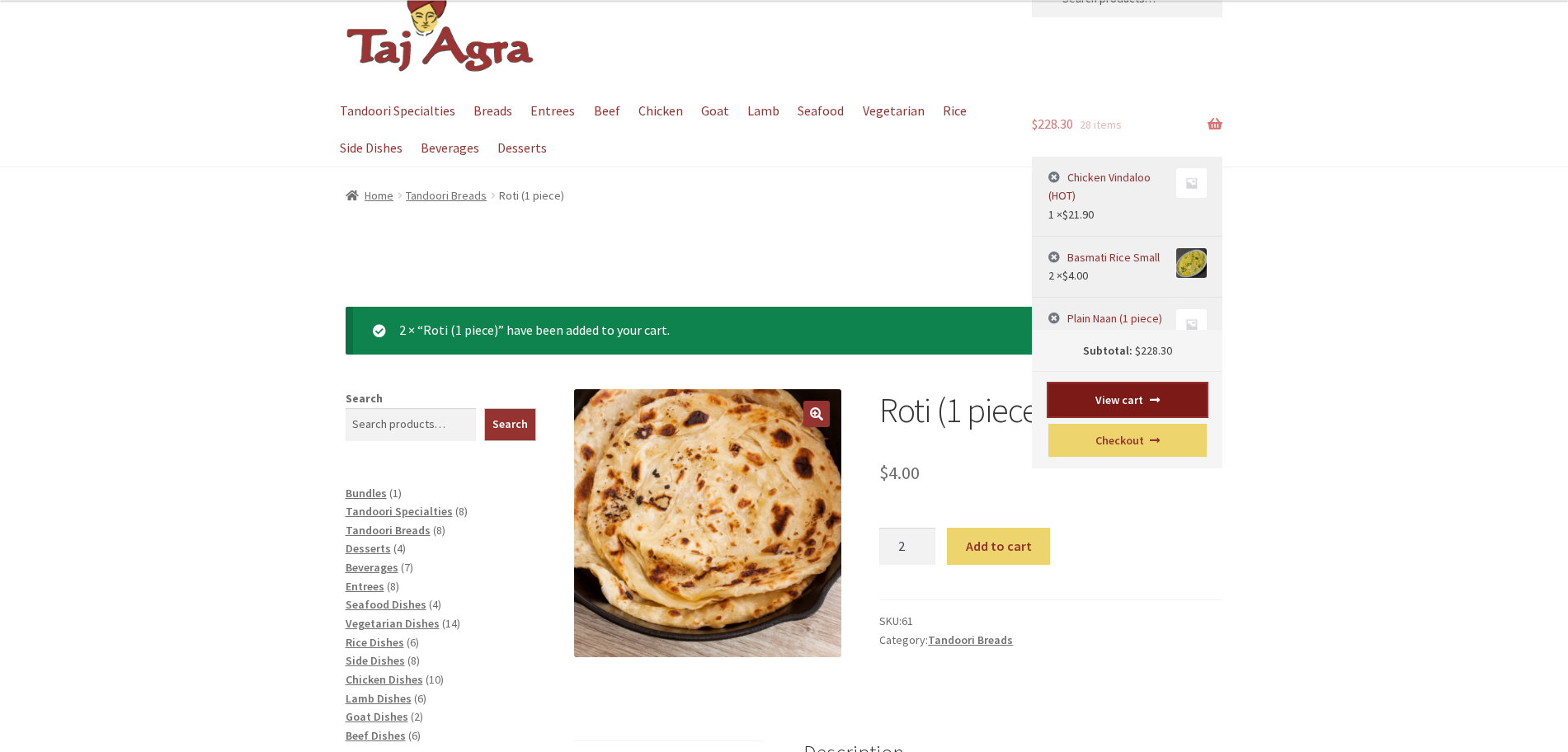 click on "View cart" at bounding box center [1128, 400] 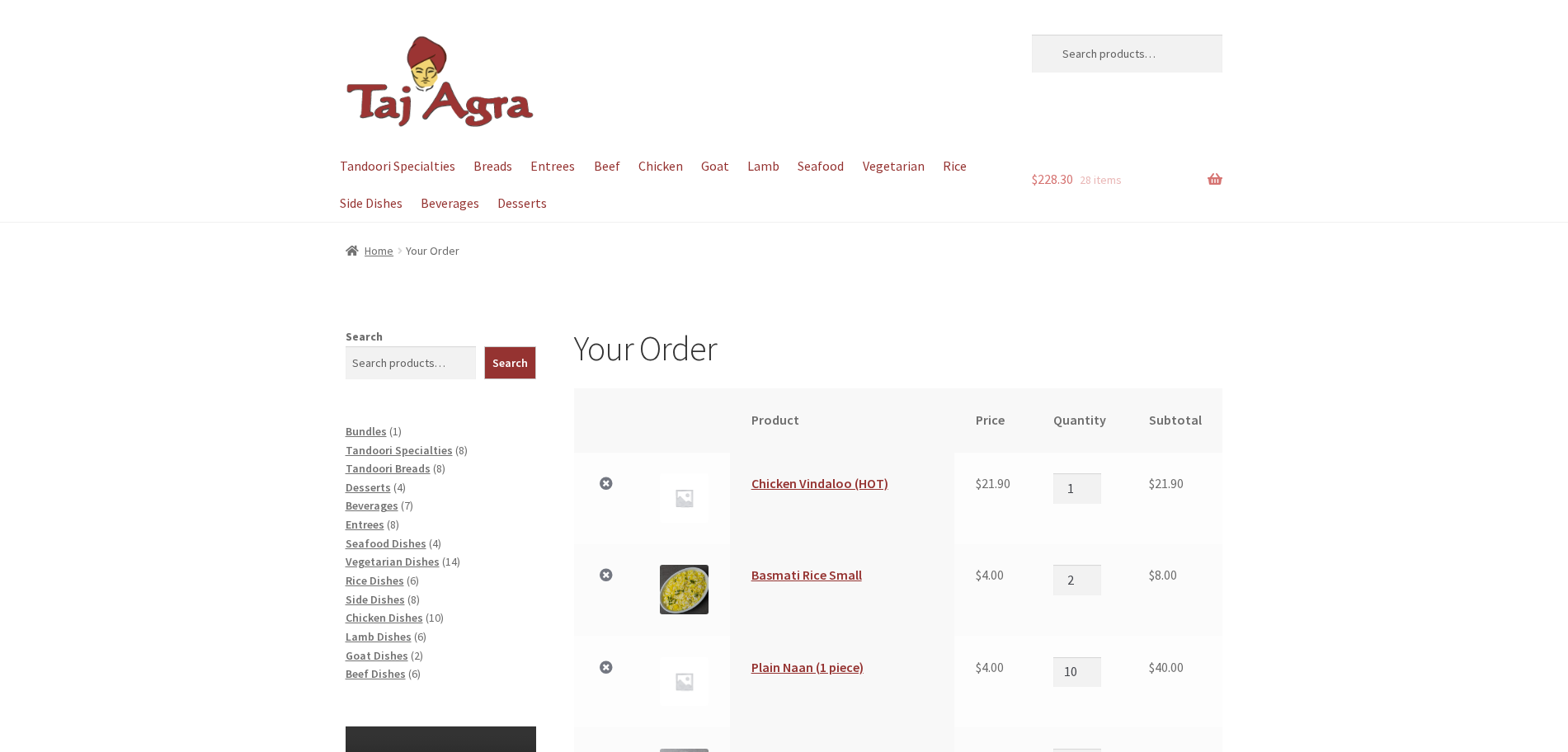 scroll, scrollTop: 0, scrollLeft: 0, axis: both 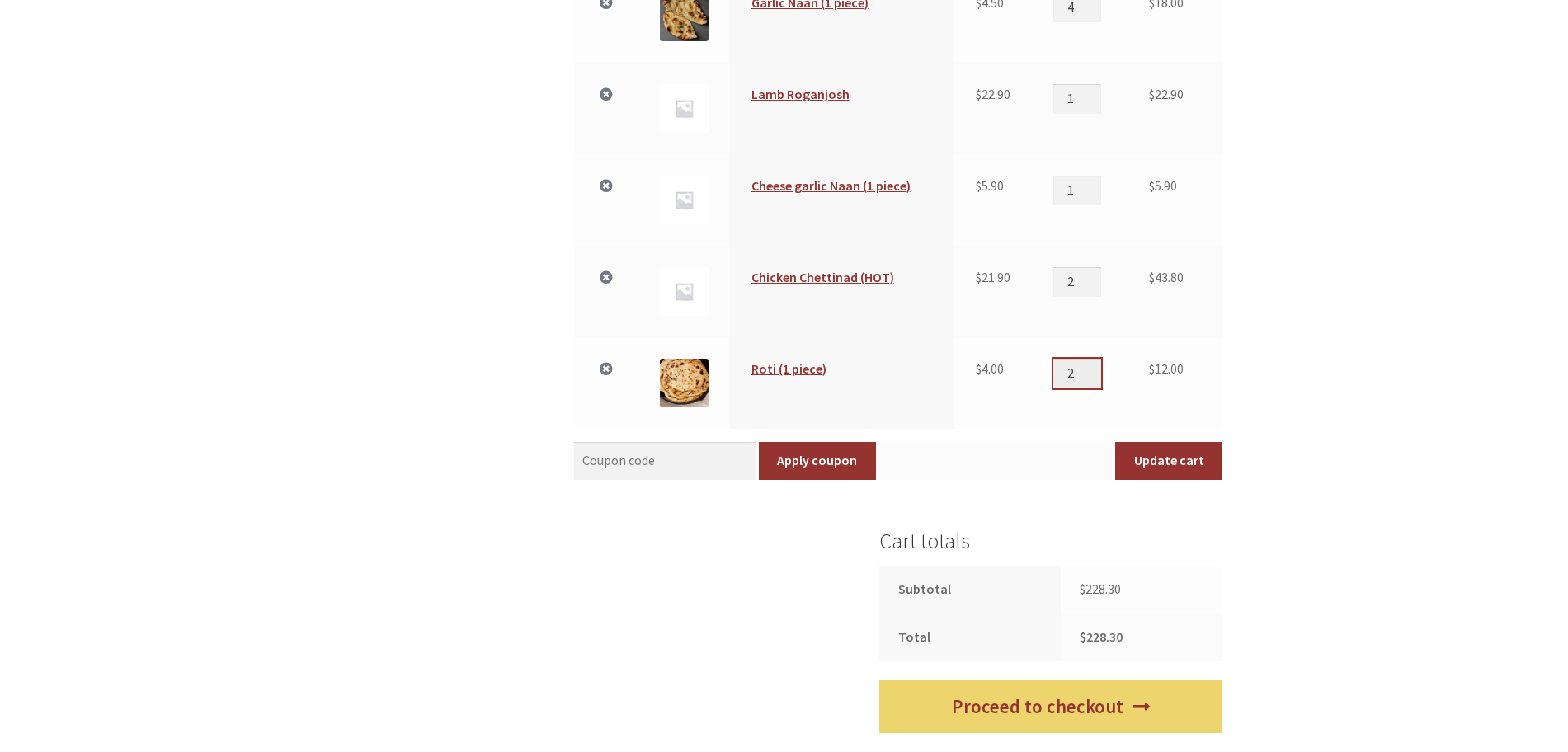 type on "2" 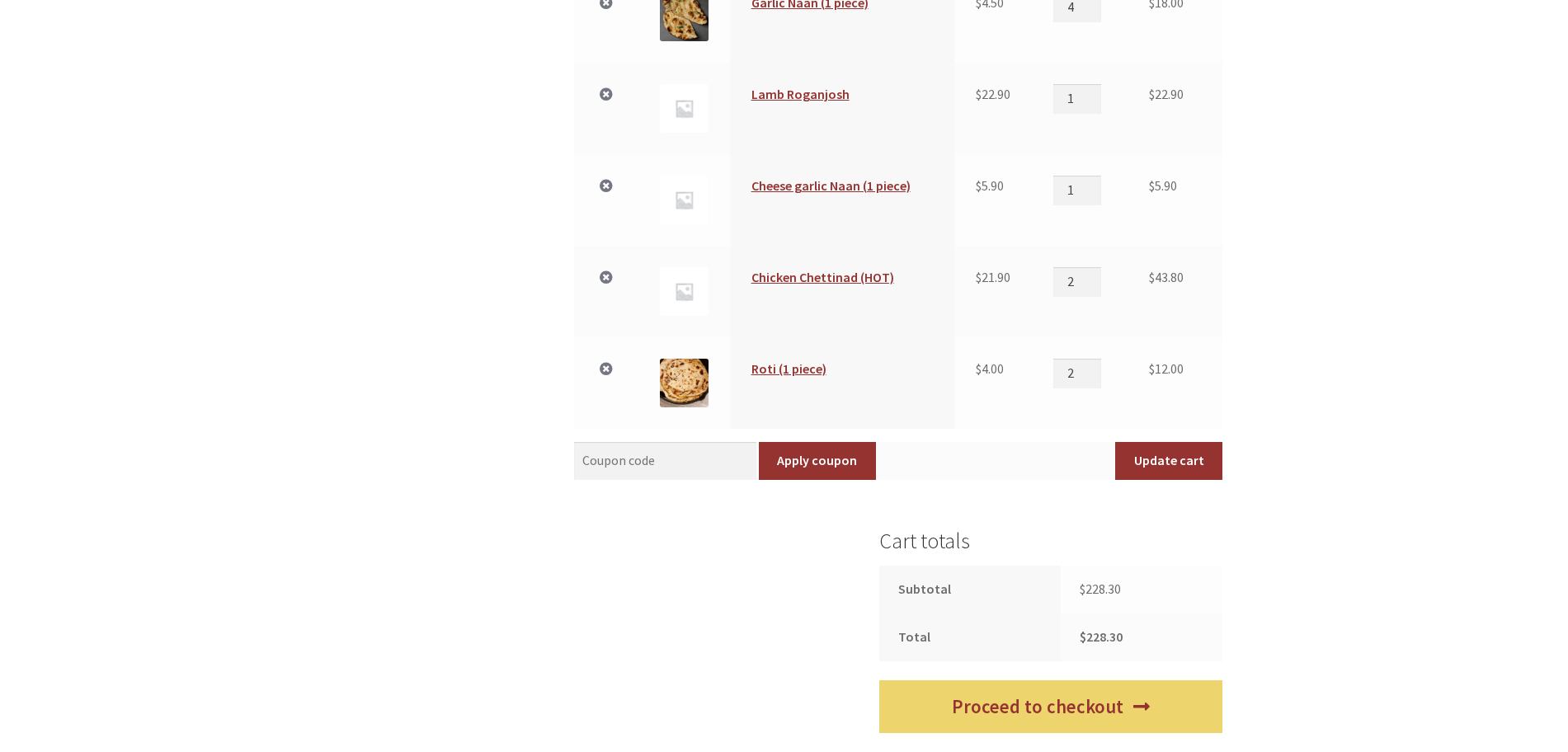 click on "Your Order
Remove item
Thumbnail image
Product
Price
Quantity
Subtotal
×
Chicken Vindaloo (HOT)
$ [PRICE]
Chicken Vindaloo (HOT) quantity
[QUANTITY]
$ [PRICE]
×
Basmati Rice Small
$ [PRICE]
Basmati Rice Small quantity
[QUANTITY]
$ [PRICE]
×
Plain Naan (1 piece)
$ [PRICE]
Plain Naan (1 piece) quantity
[QUANTITY]
$ [PRICE]
×
$" at bounding box center [784, 80] 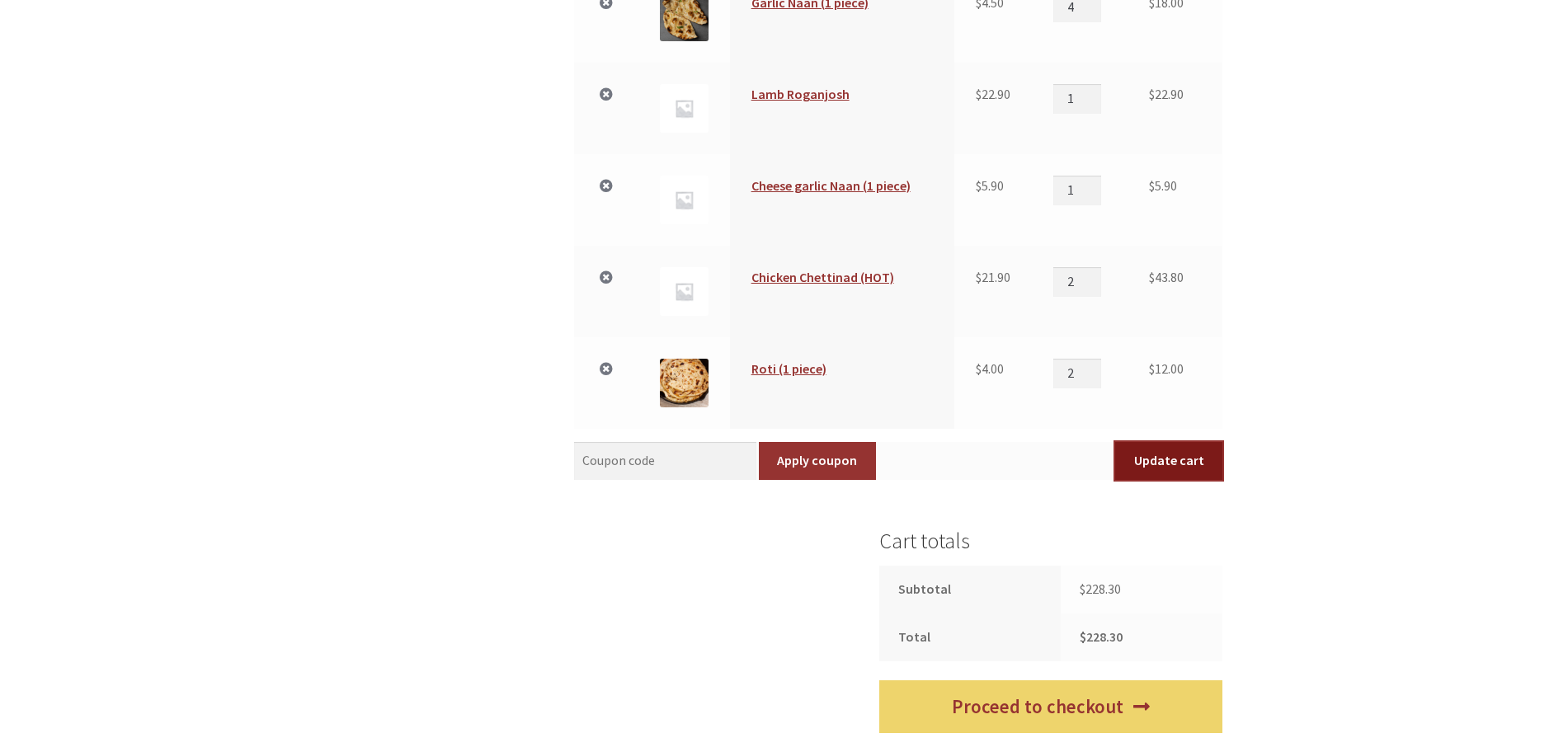 click on "Update cart" at bounding box center [1169, 461] 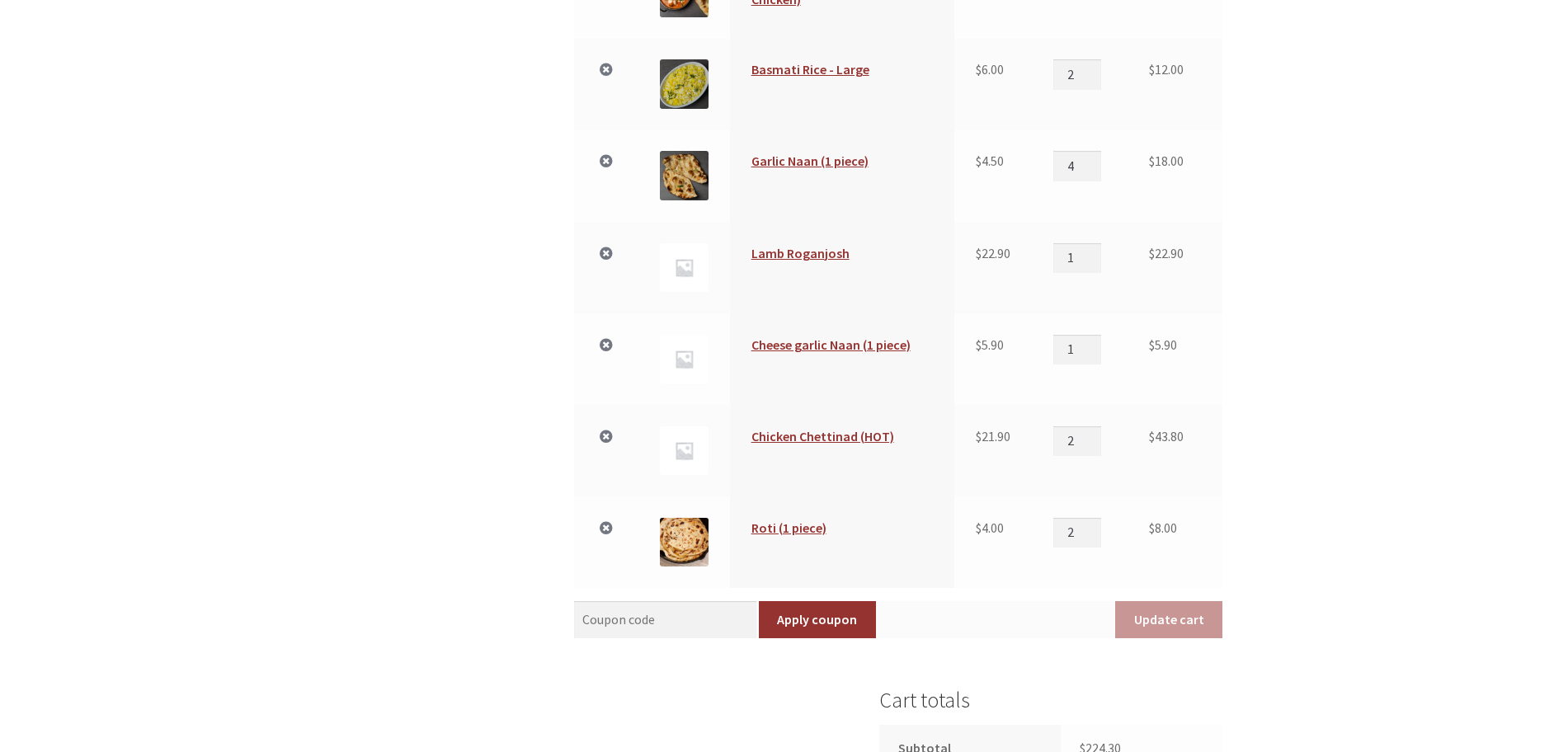 scroll, scrollTop: 1212, scrollLeft: 0, axis: vertical 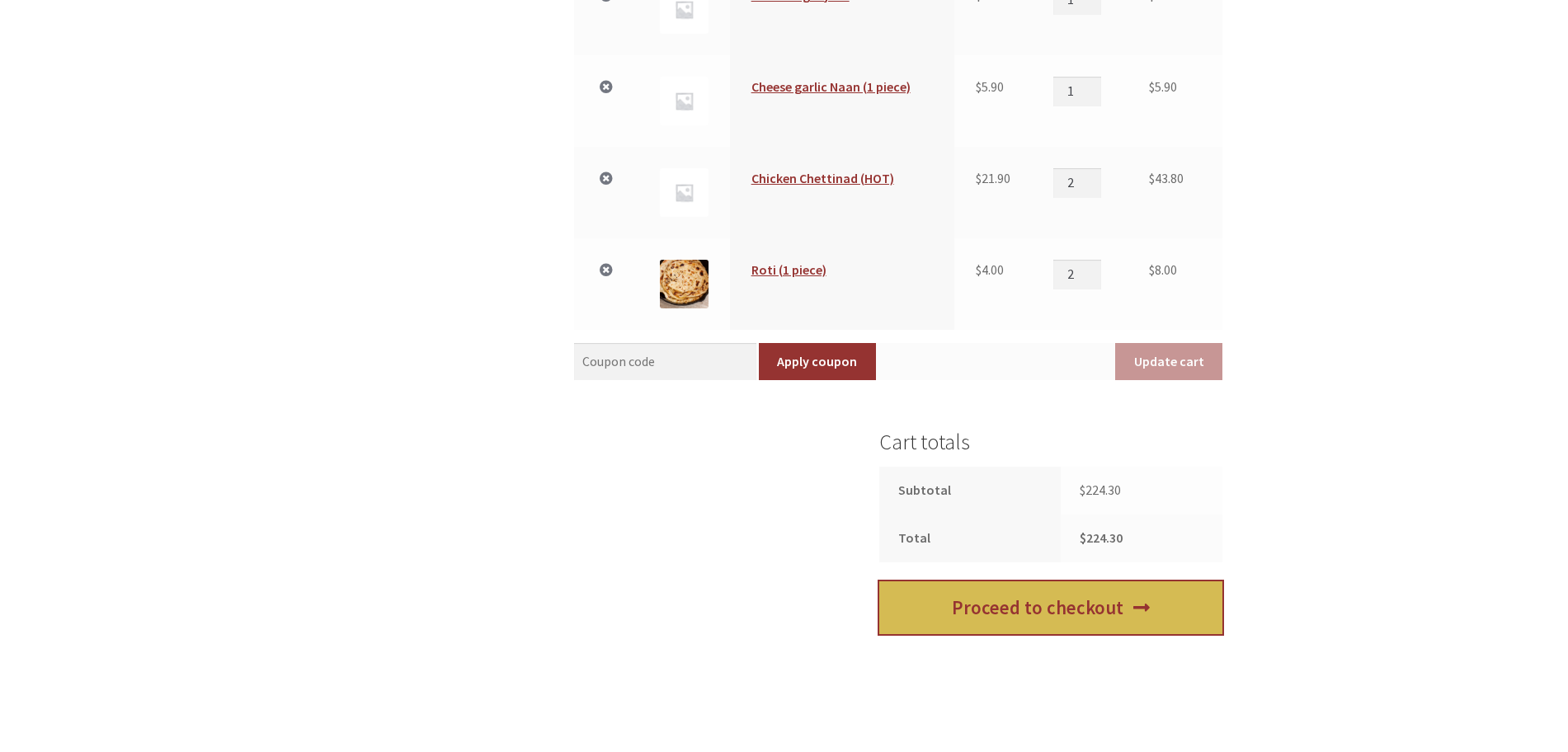 click on "Proceed to checkout" at bounding box center (1051, 608) 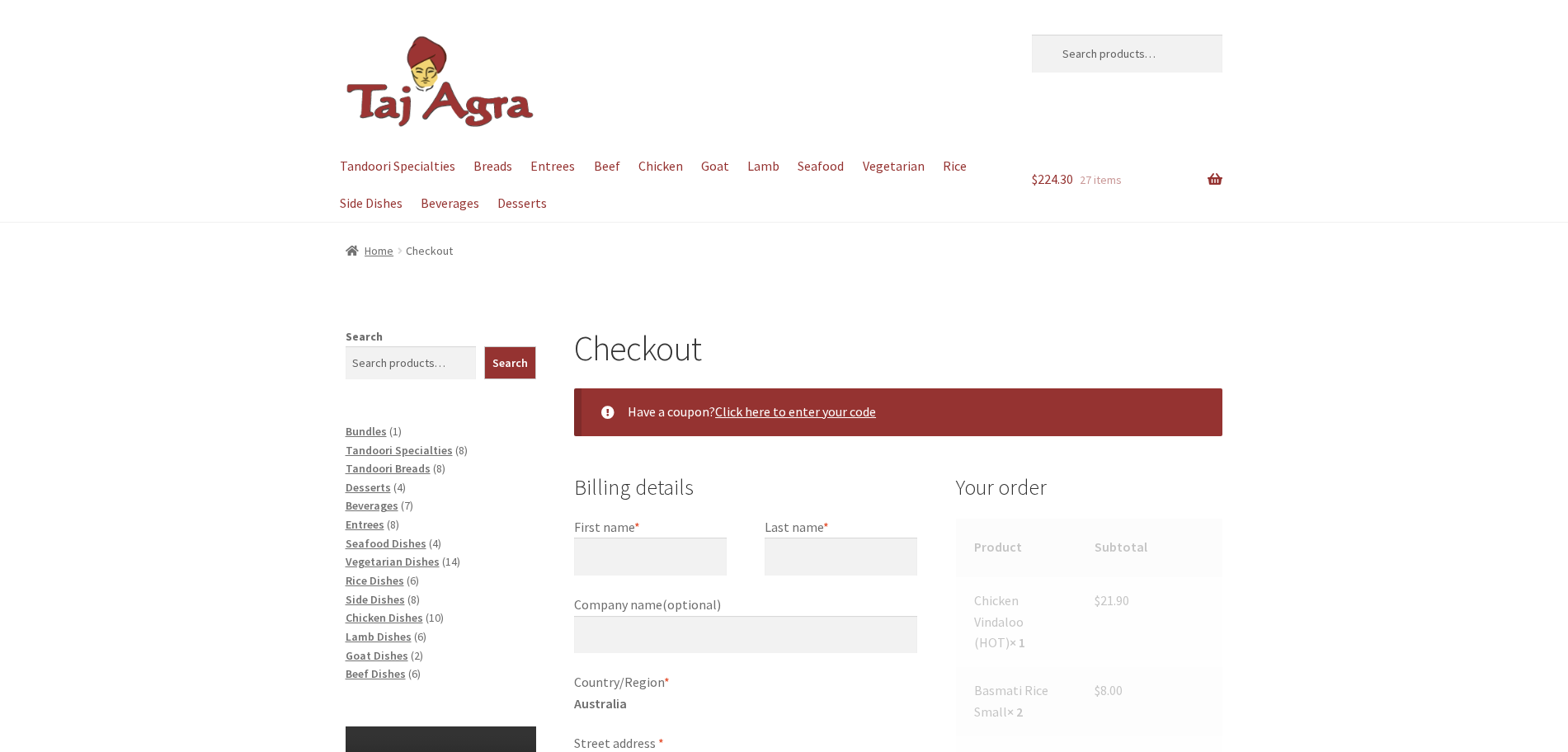 select on "ACT" 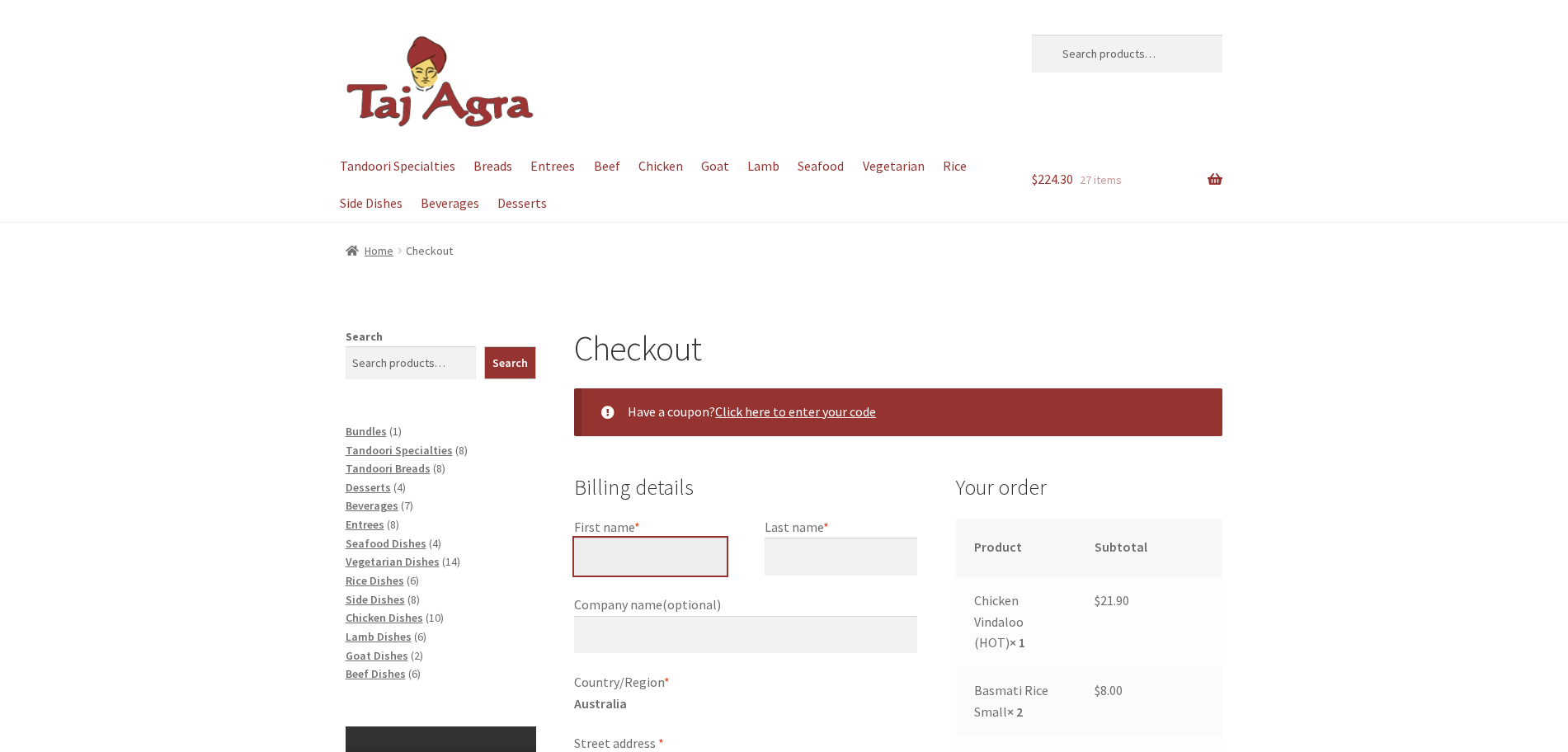 click on "First name  *" at bounding box center (650, 557) 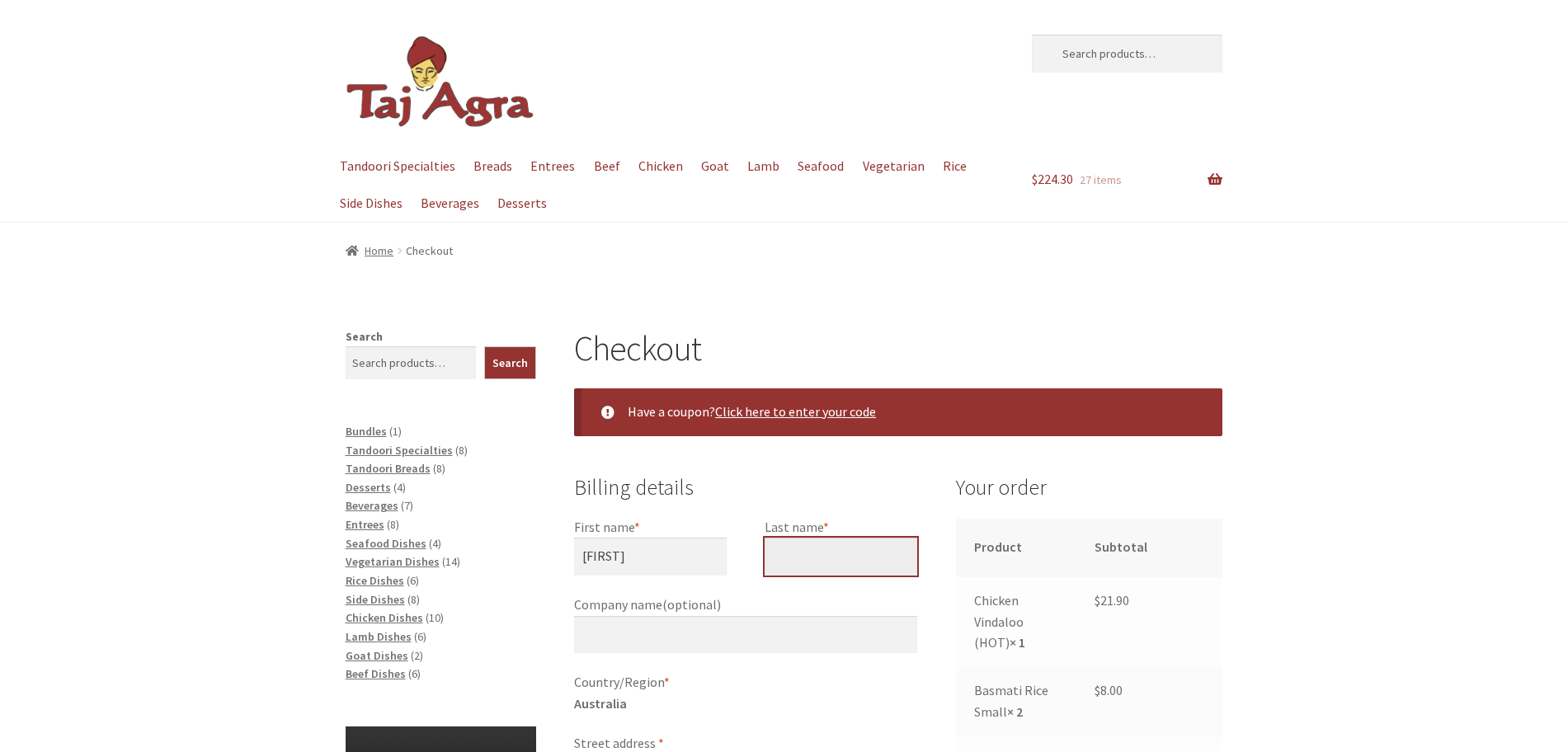 type on "[LAST]" 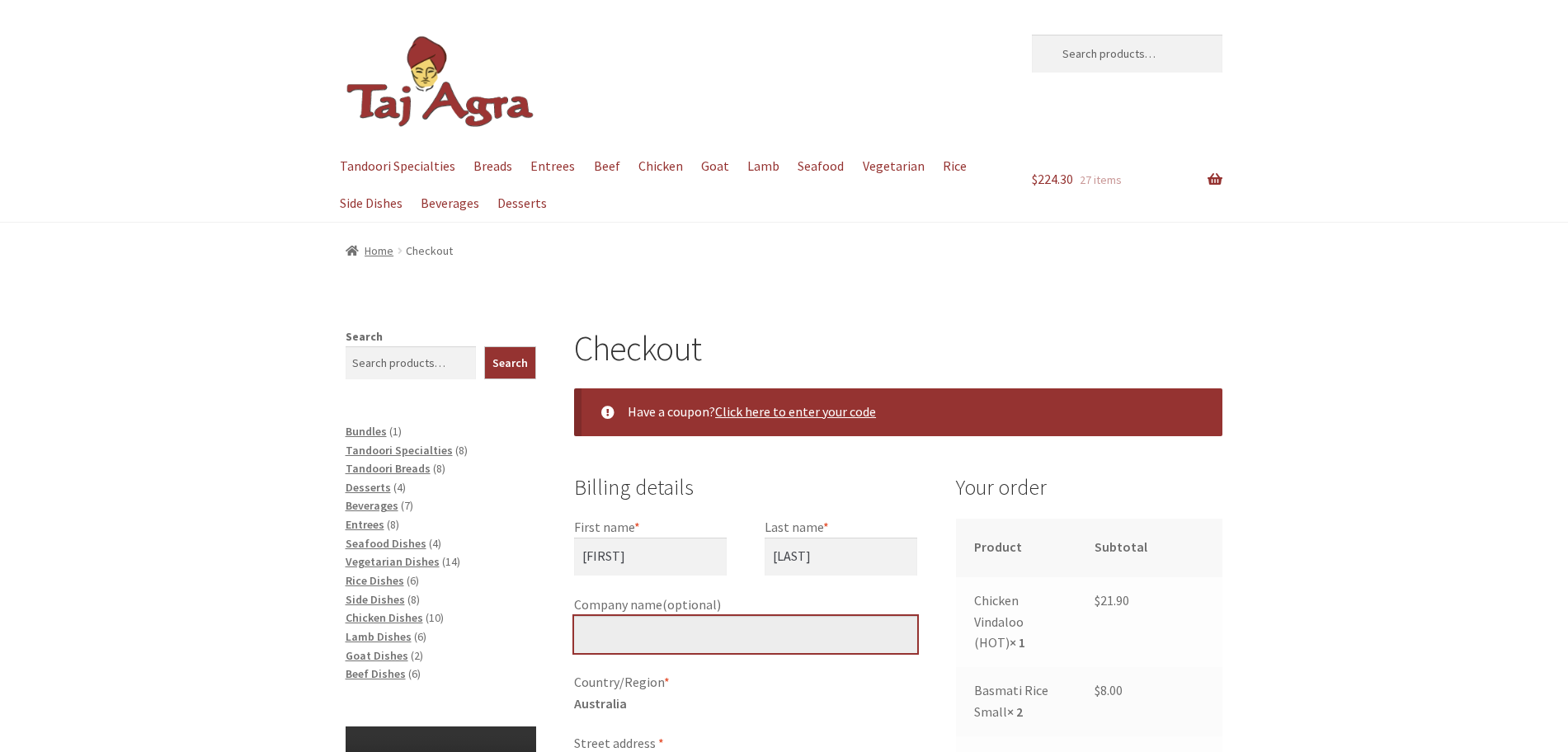 type on "Manteena Commercial Pvt Ltd" 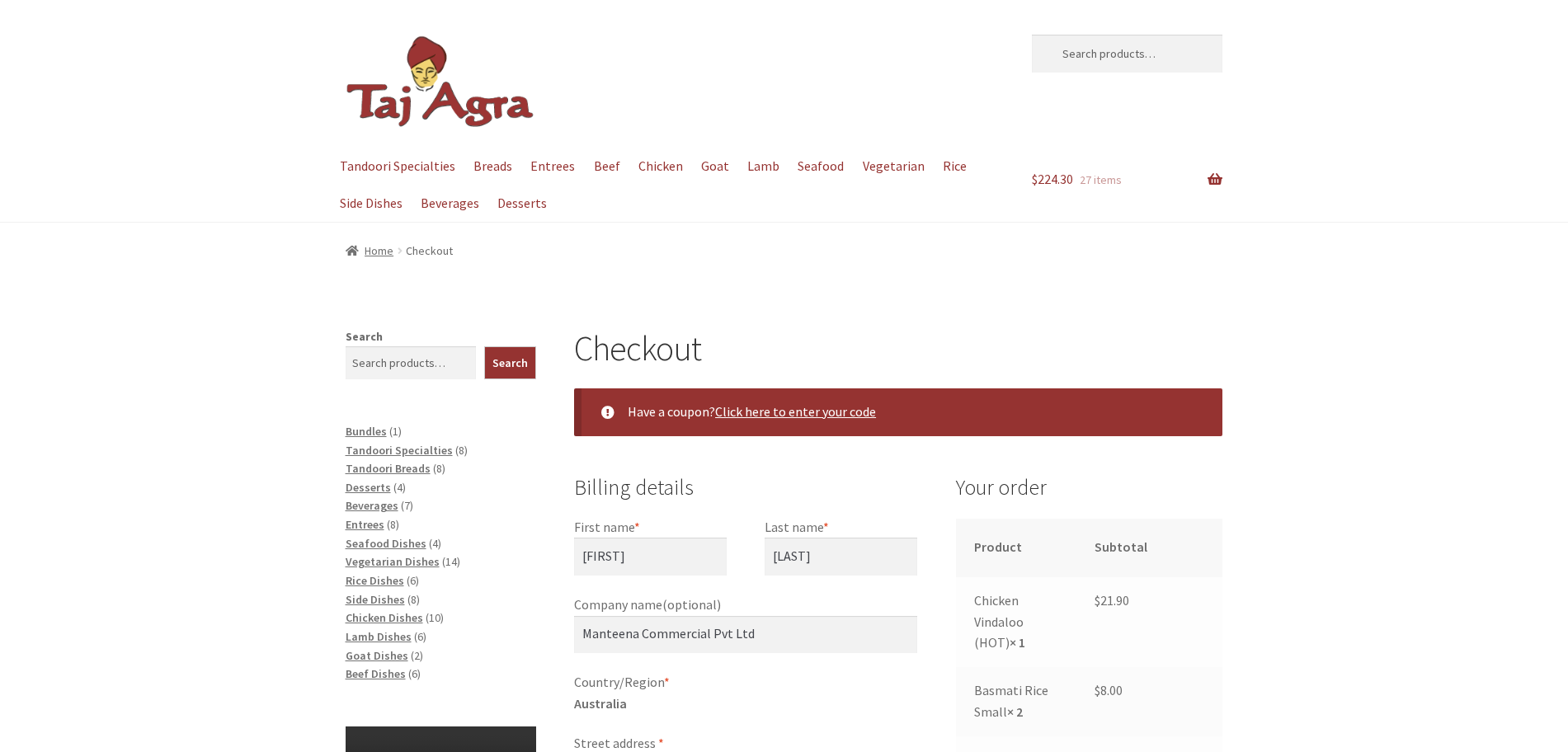 type on "Unit 7 / [NUMBER] [STREET]" 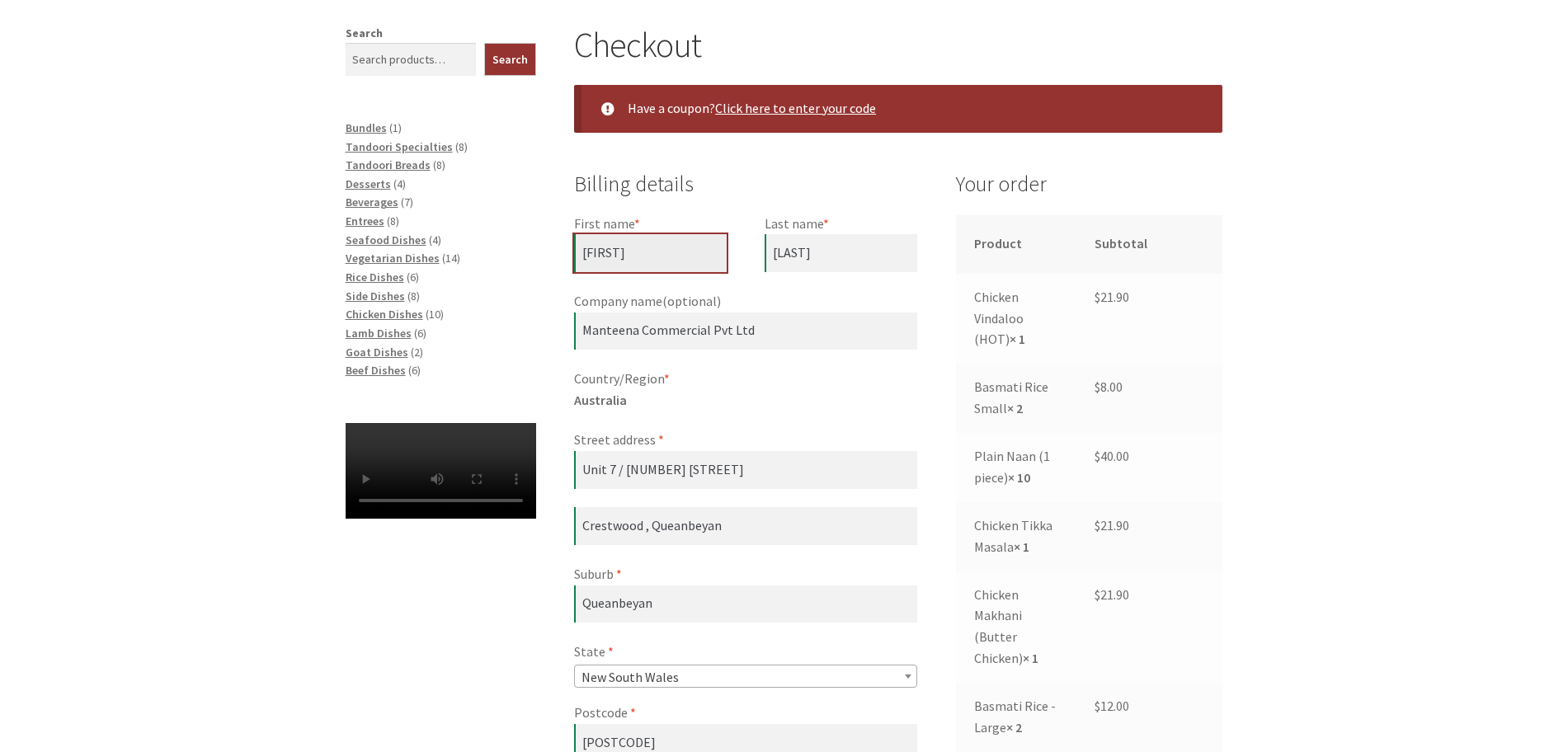 scroll, scrollTop: 294, scrollLeft: 0, axis: vertical 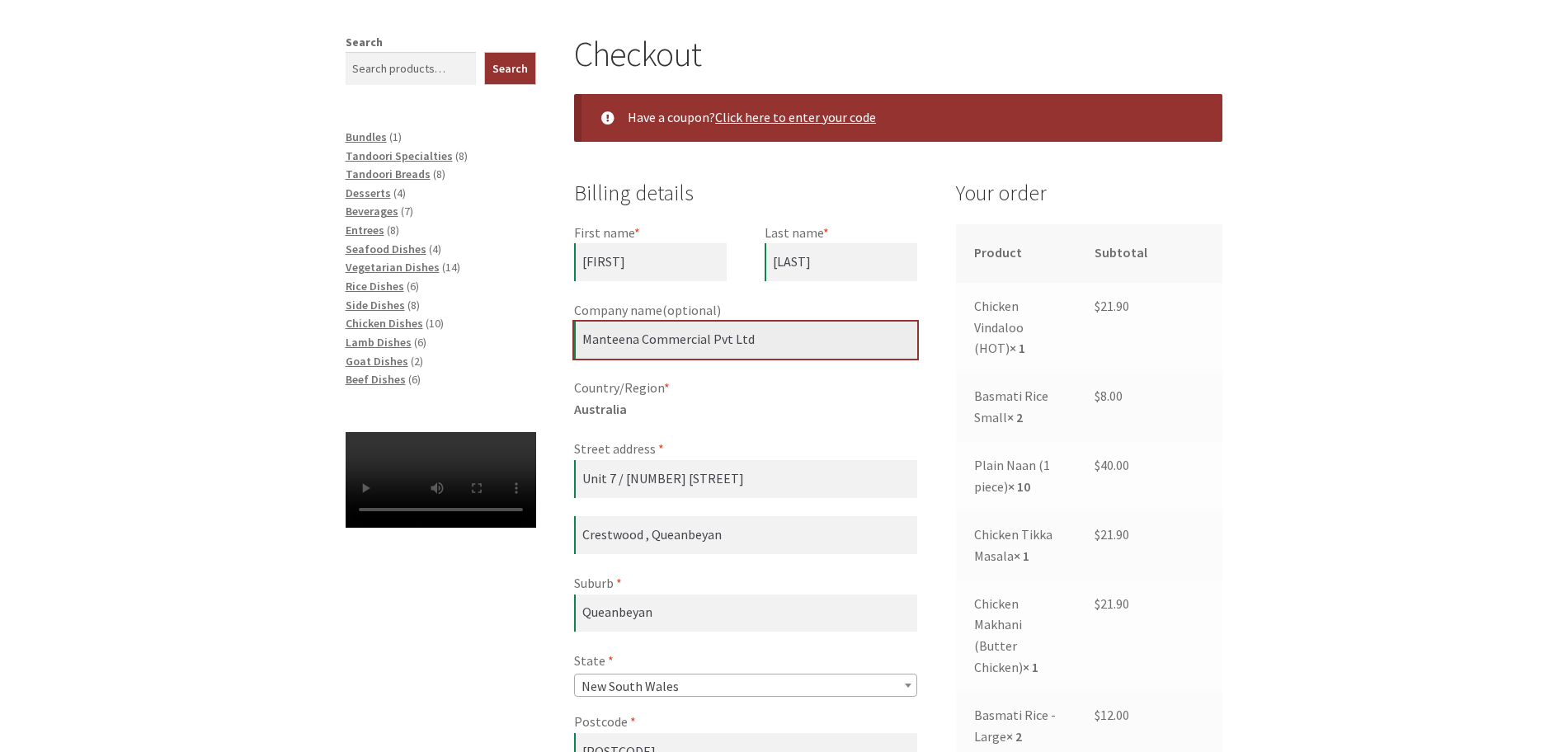 drag, startPoint x: 755, startPoint y: 338, endPoint x: 483, endPoint y: 338, distance: 272 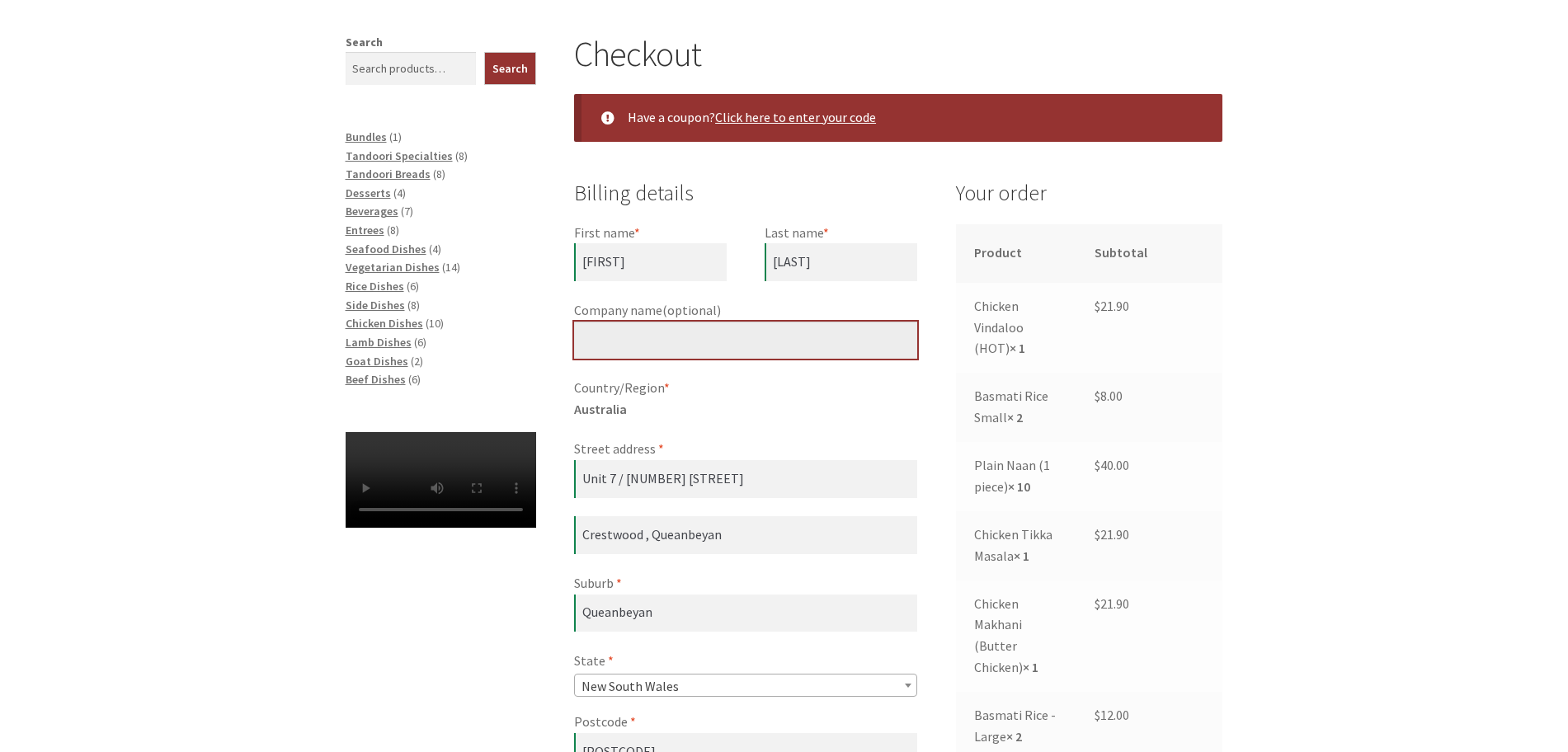 type 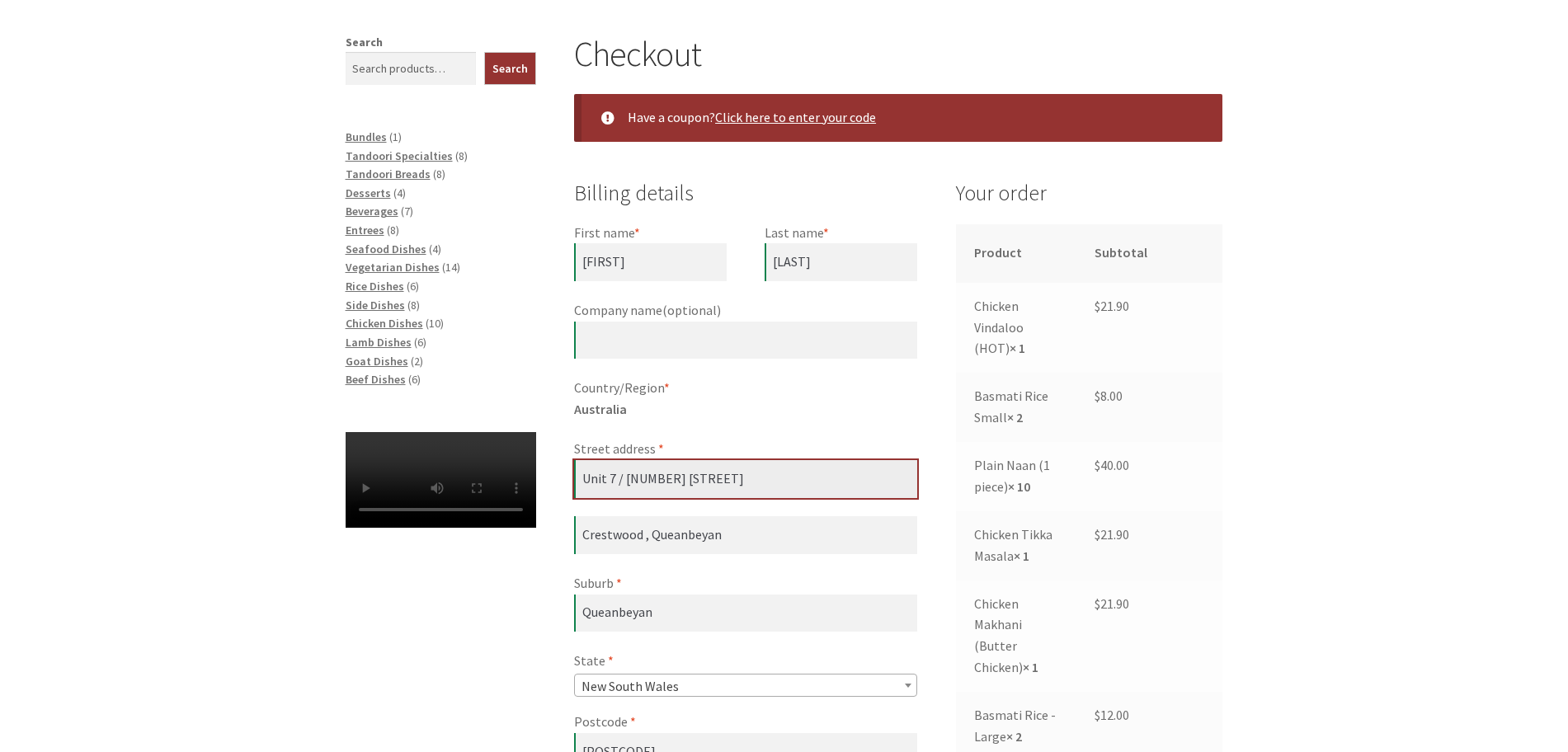 drag, startPoint x: 746, startPoint y: 484, endPoint x: 389, endPoint y: 452, distance: 358.4313 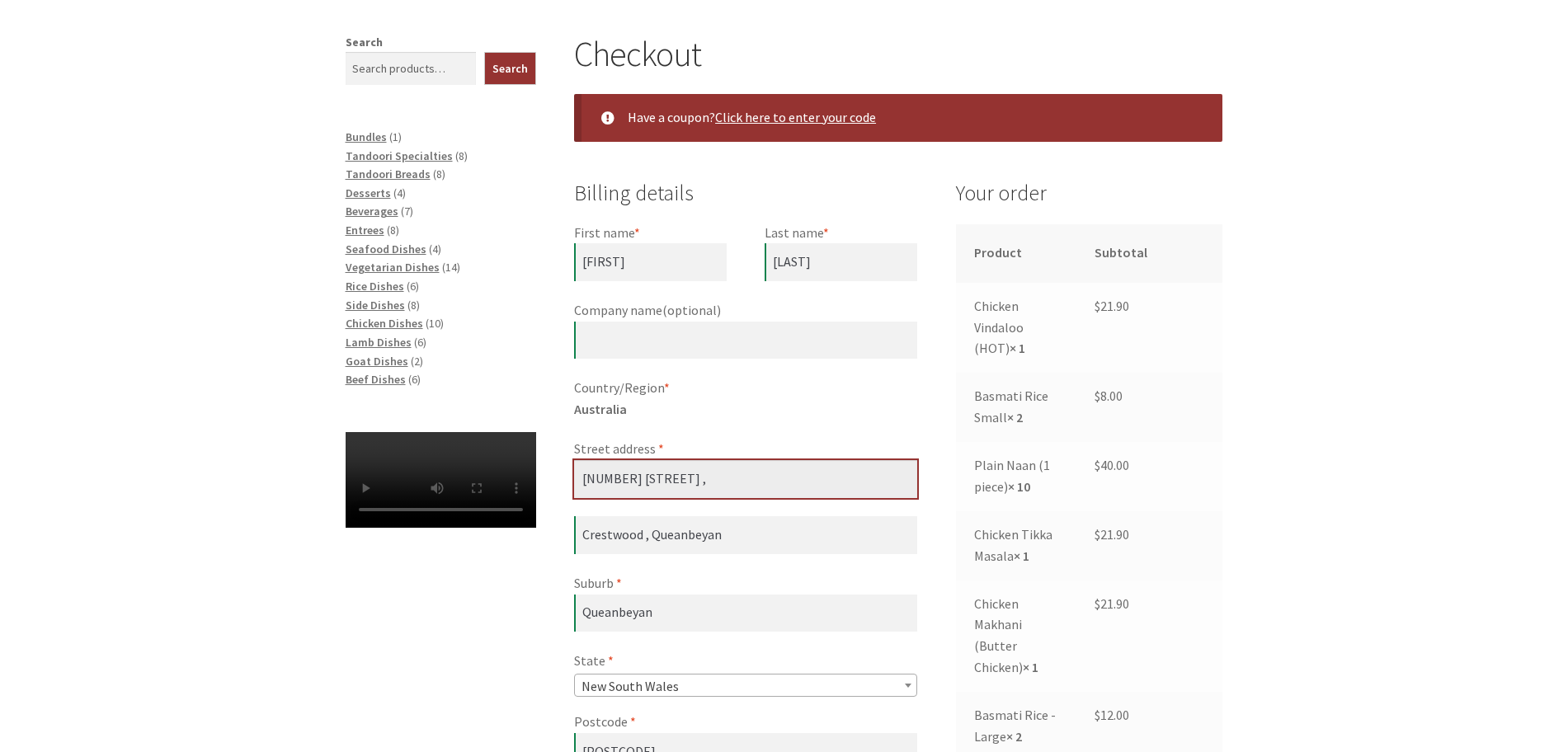 type on "[NUMBER] [STREET] ," 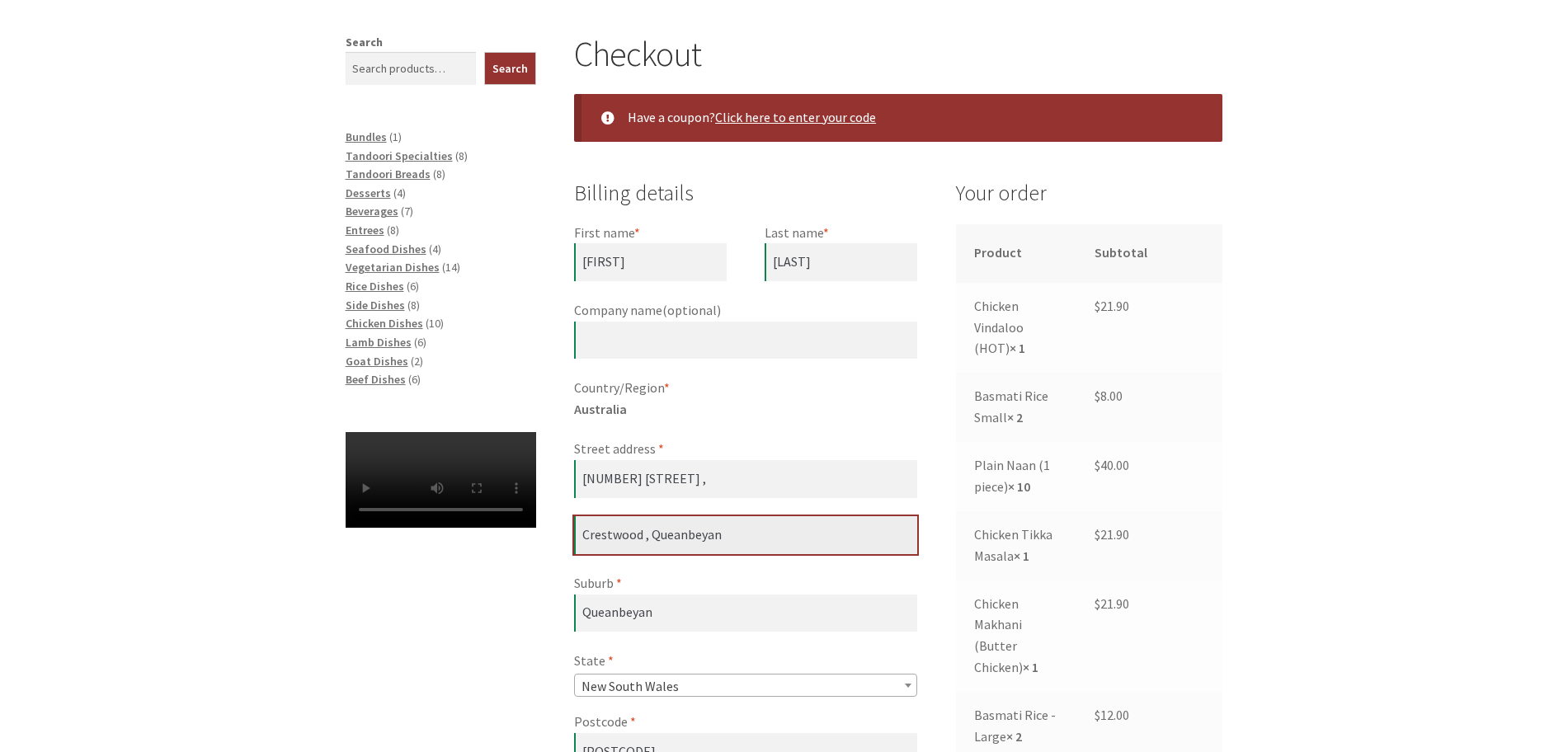 drag, startPoint x: 765, startPoint y: 540, endPoint x: 478, endPoint y: 522, distance: 287.56391 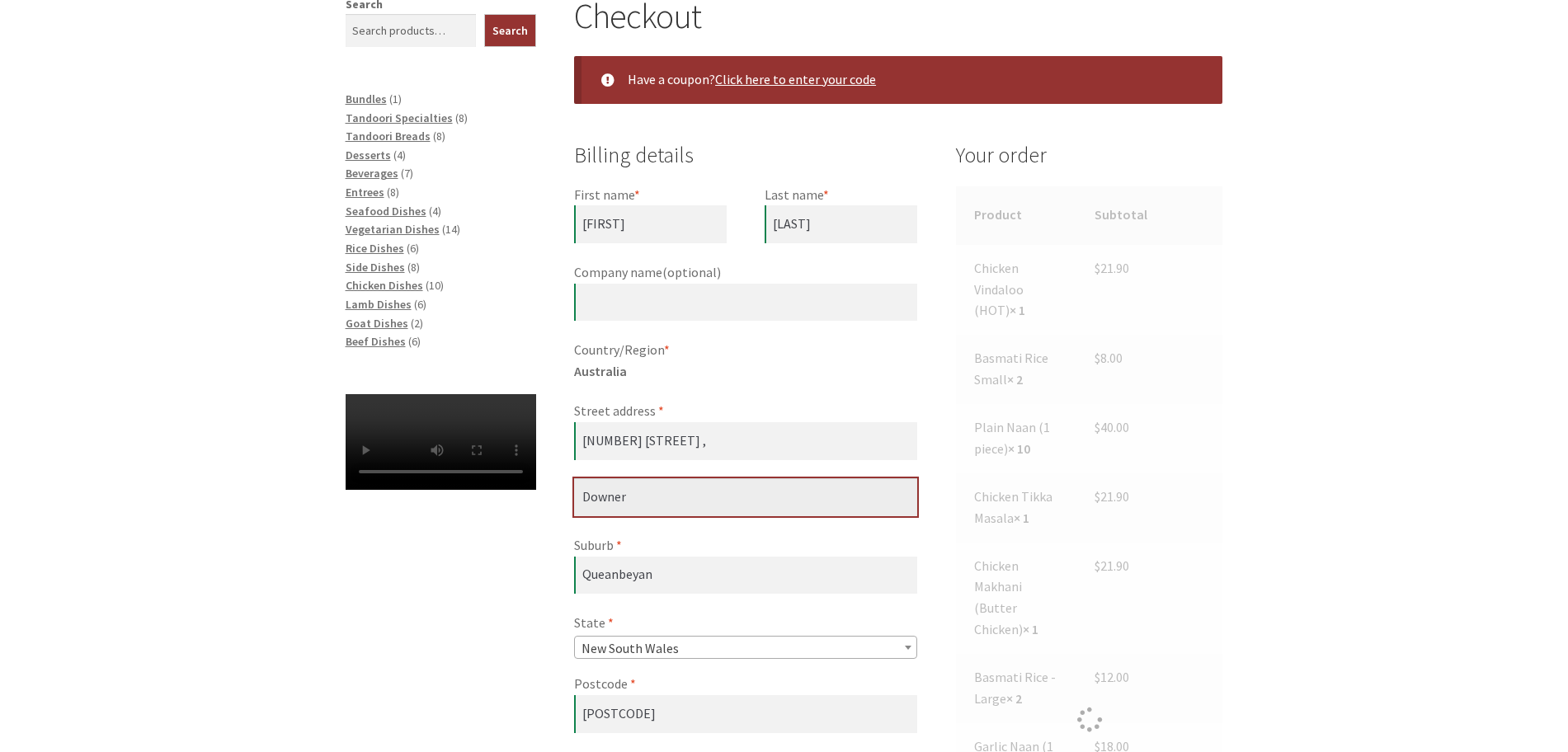 scroll, scrollTop: 397, scrollLeft: 0, axis: vertical 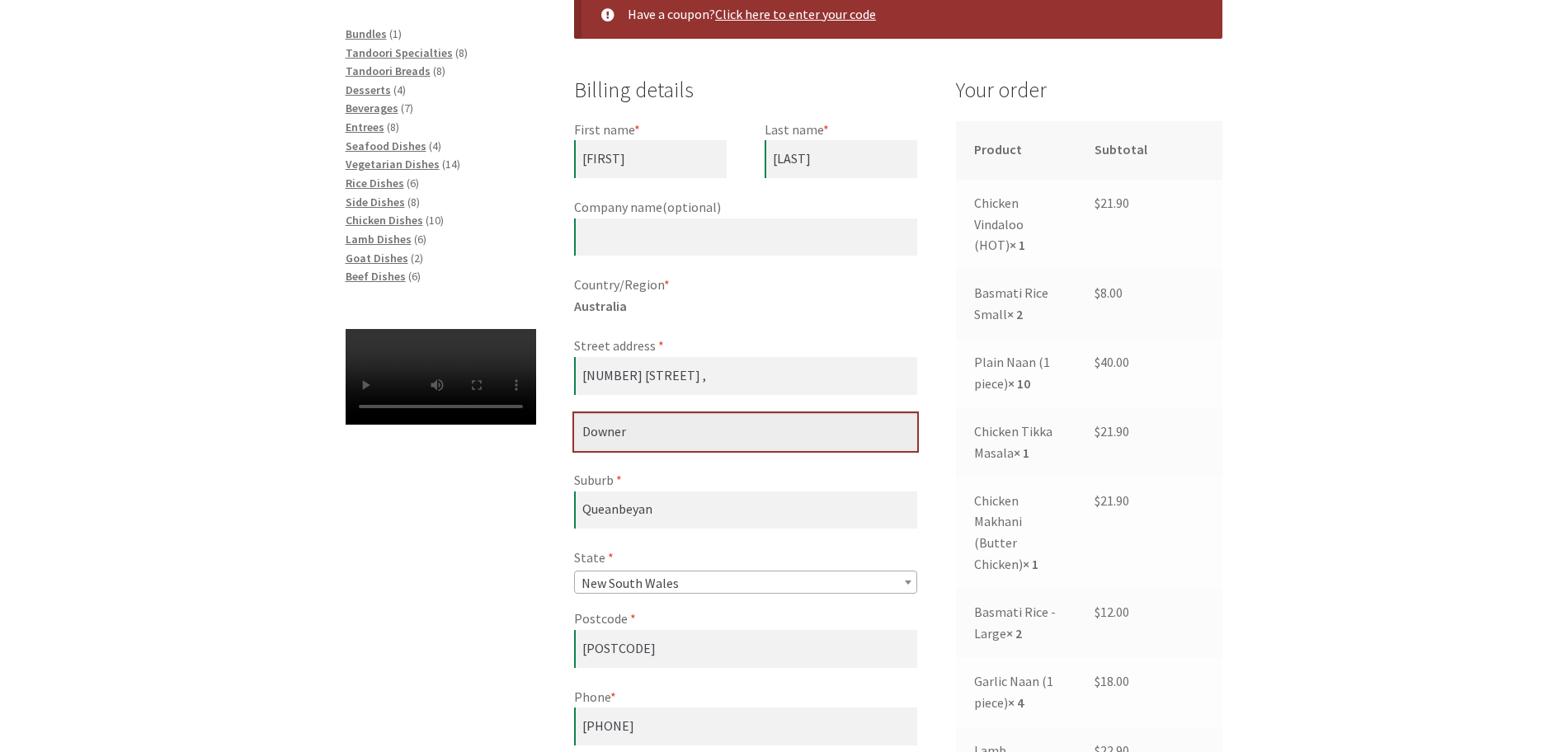type on "Downer" 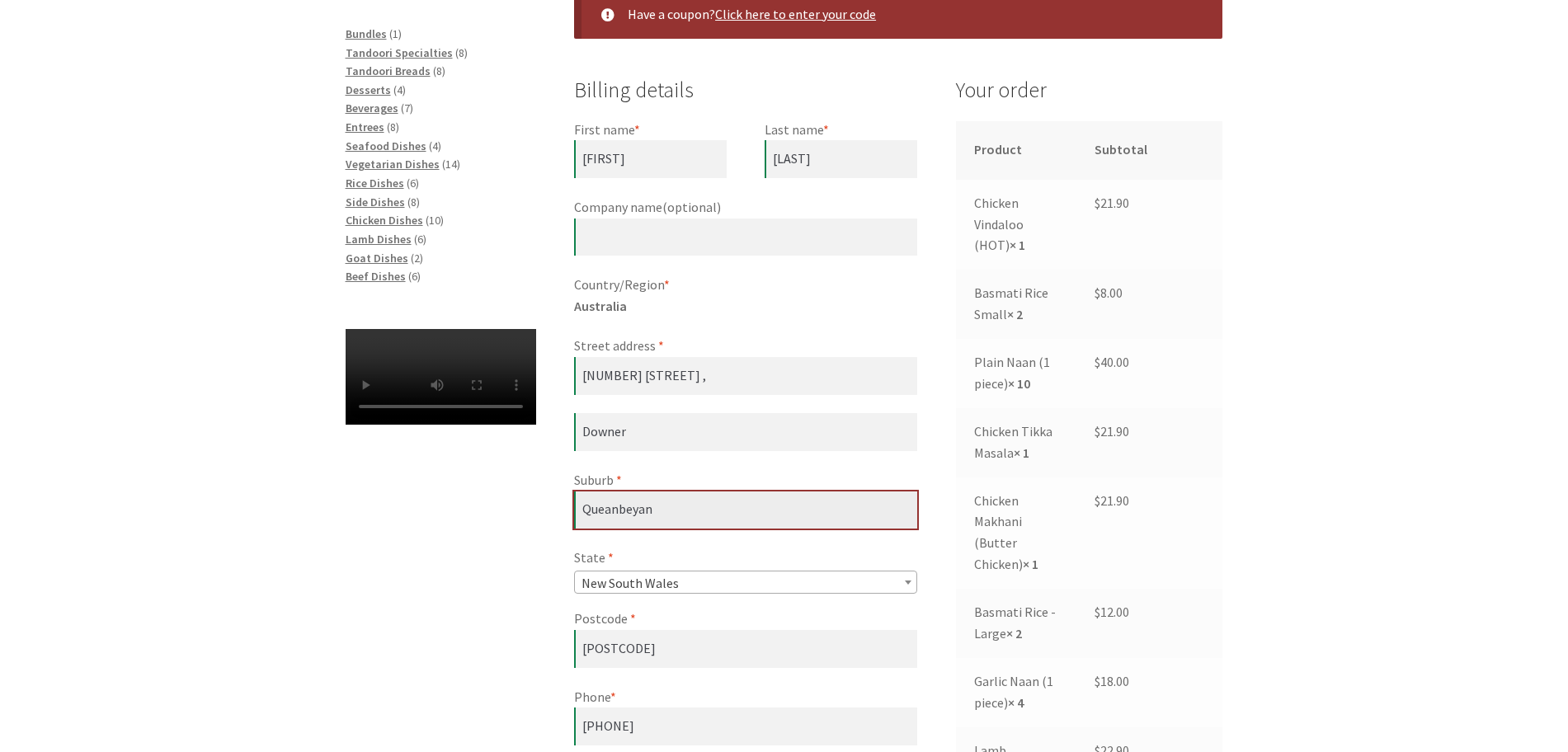 click on "Queanbeyan" at bounding box center [746, 510] 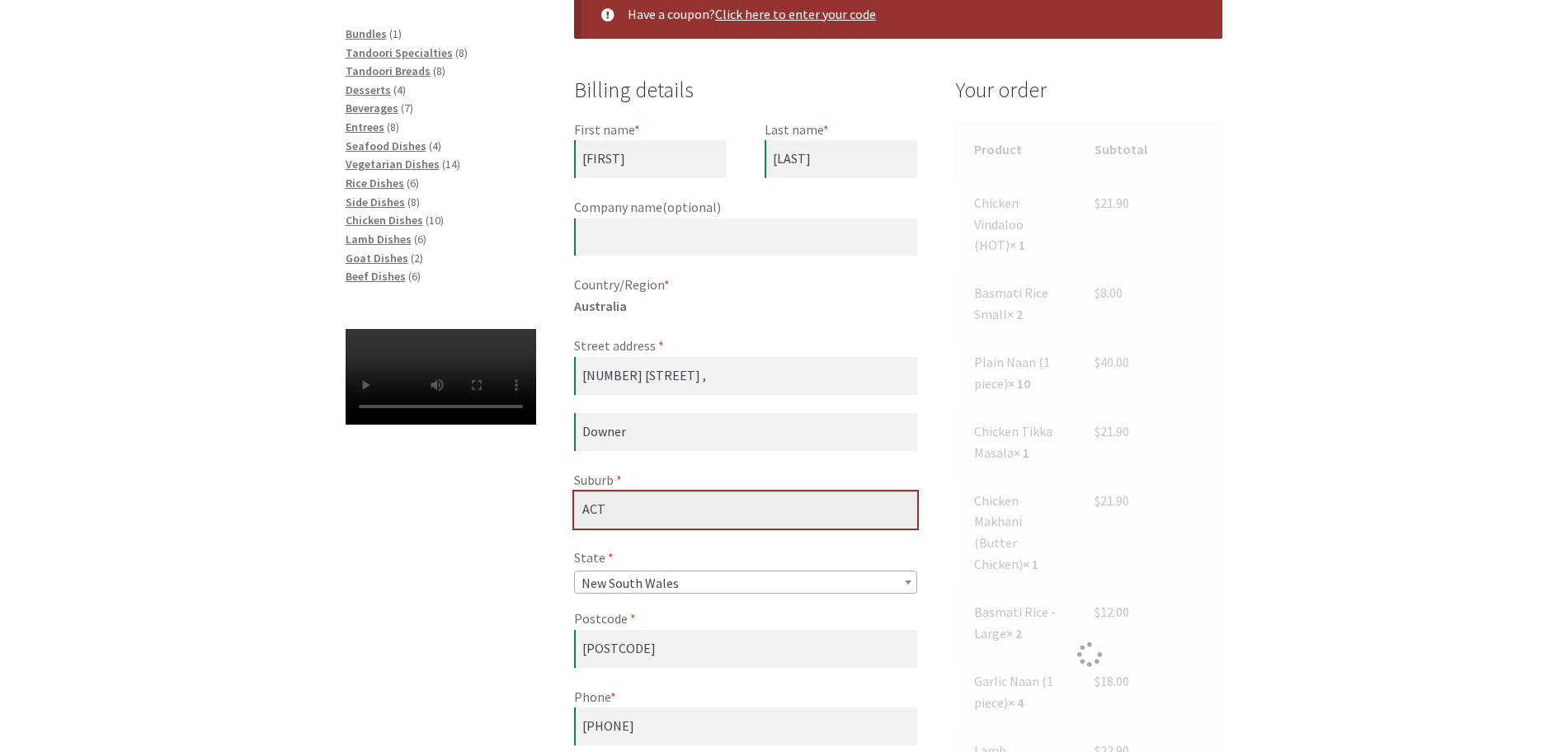 type on "ACT" 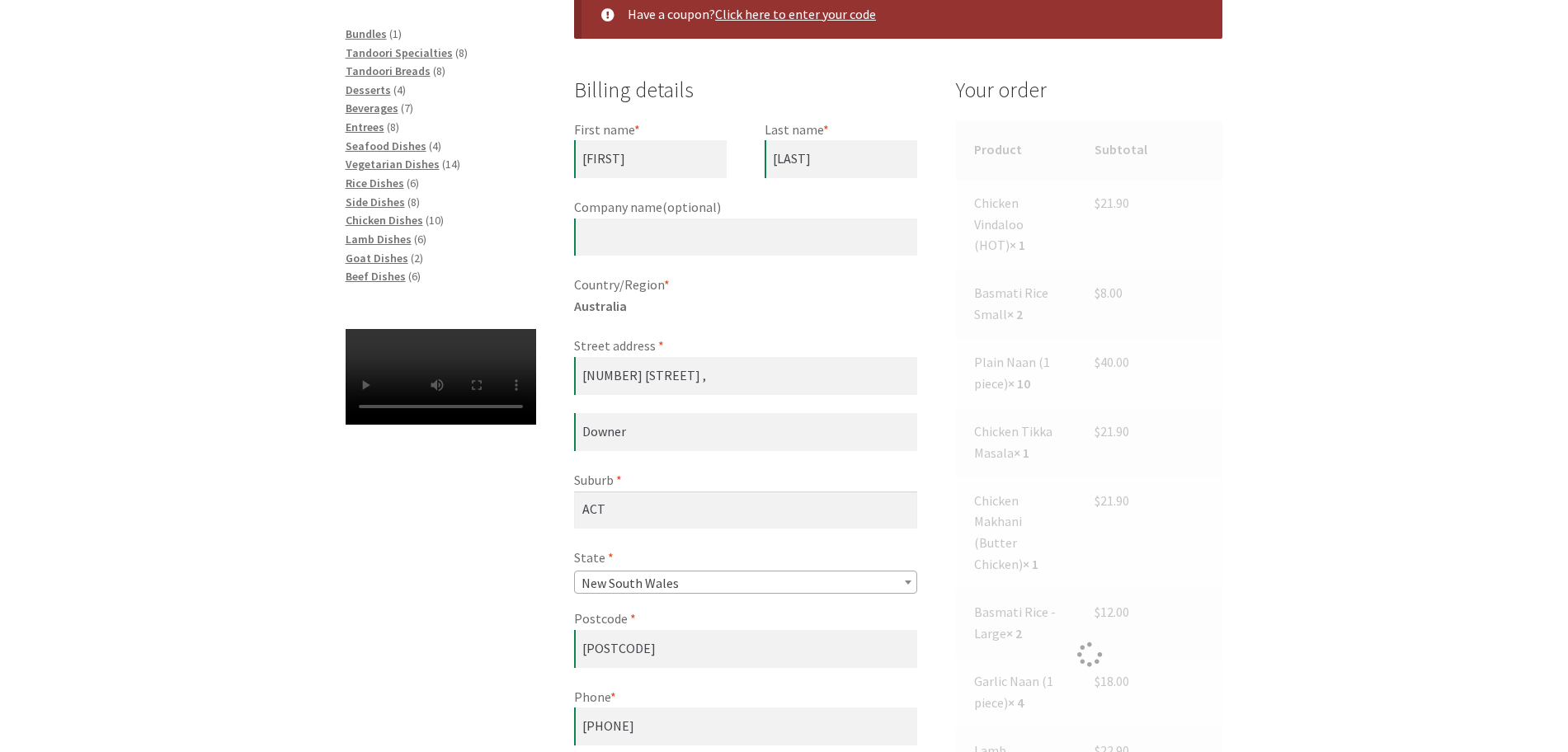click on "New South Wales" at bounding box center [746, 583] 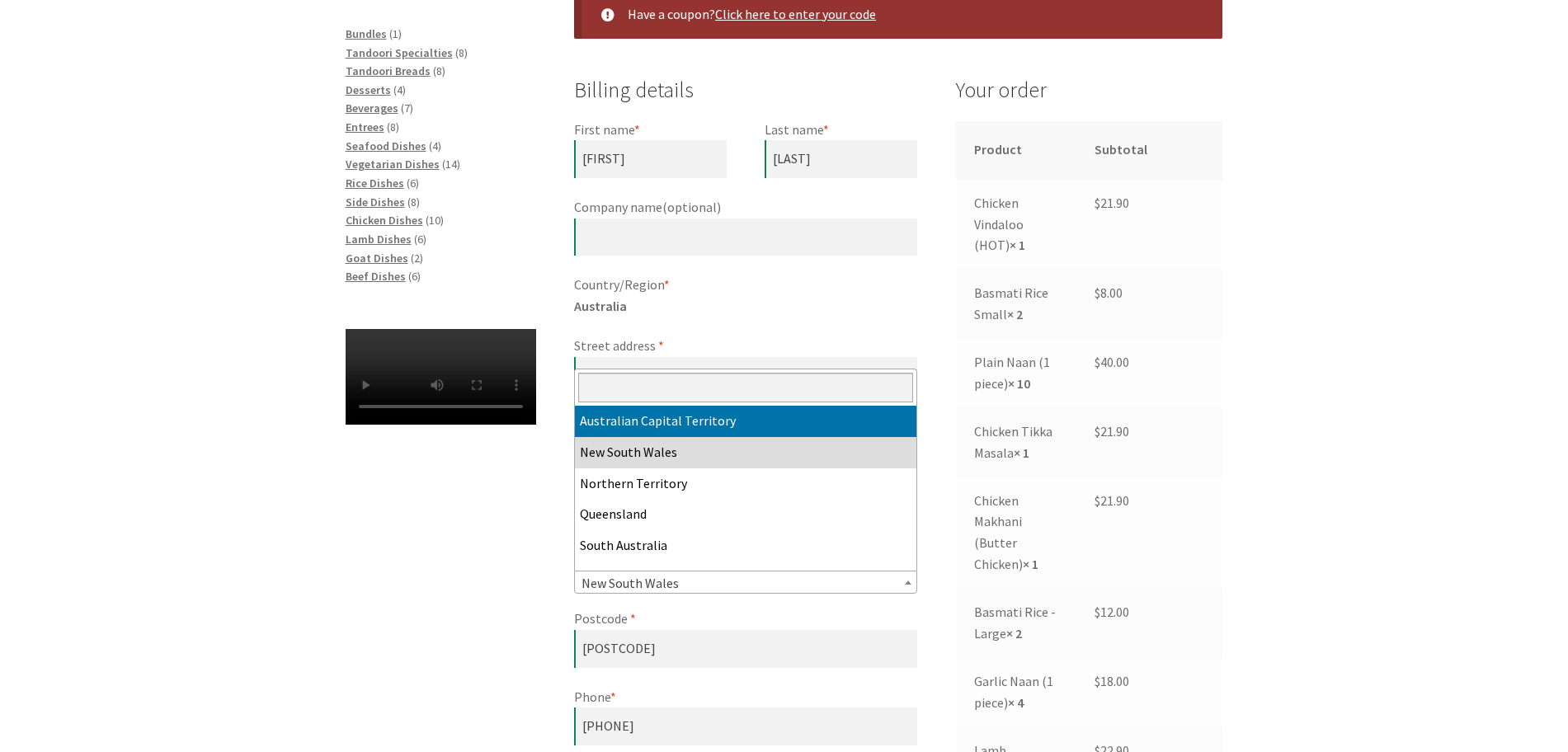 select on "ACT" 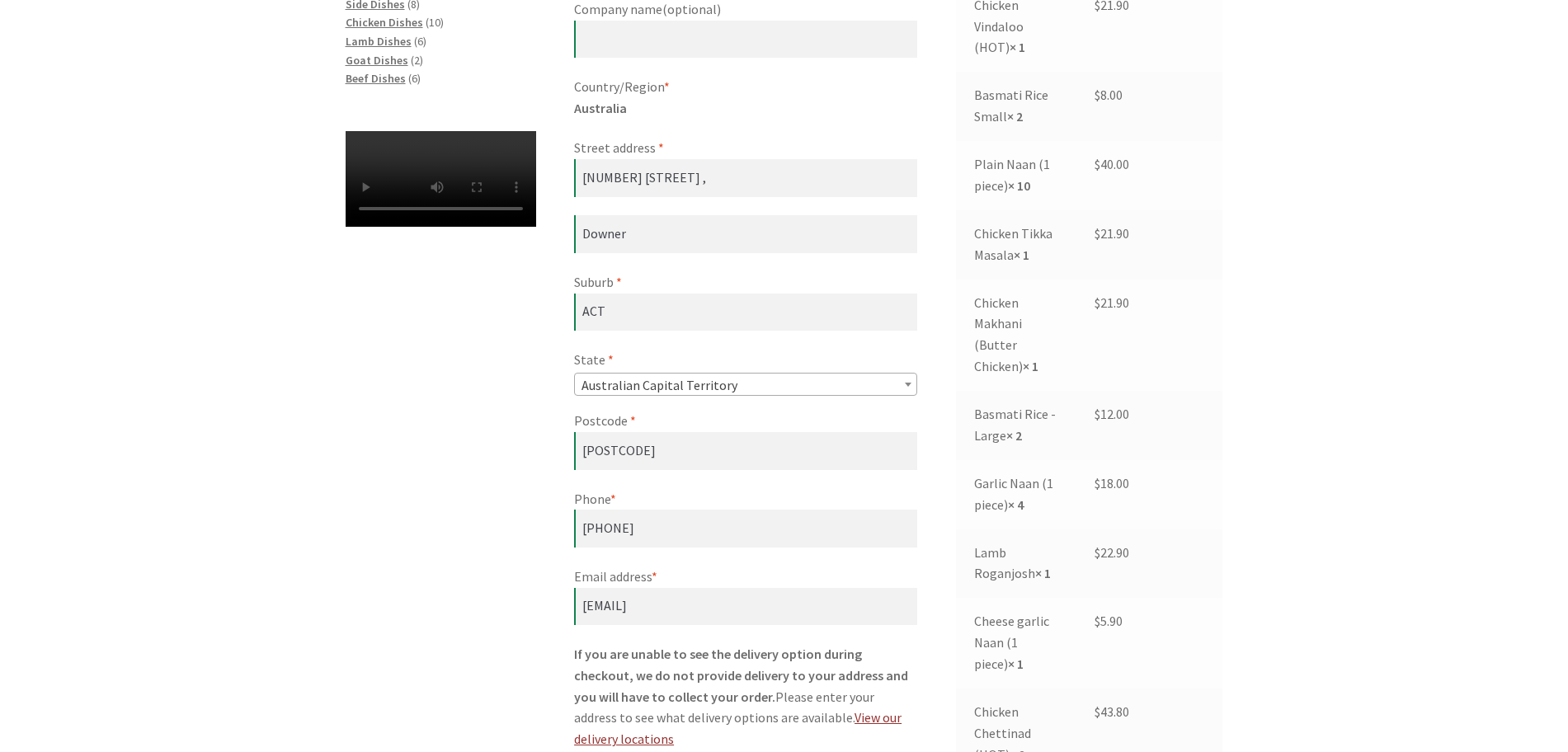 scroll, scrollTop: 604, scrollLeft: 0, axis: vertical 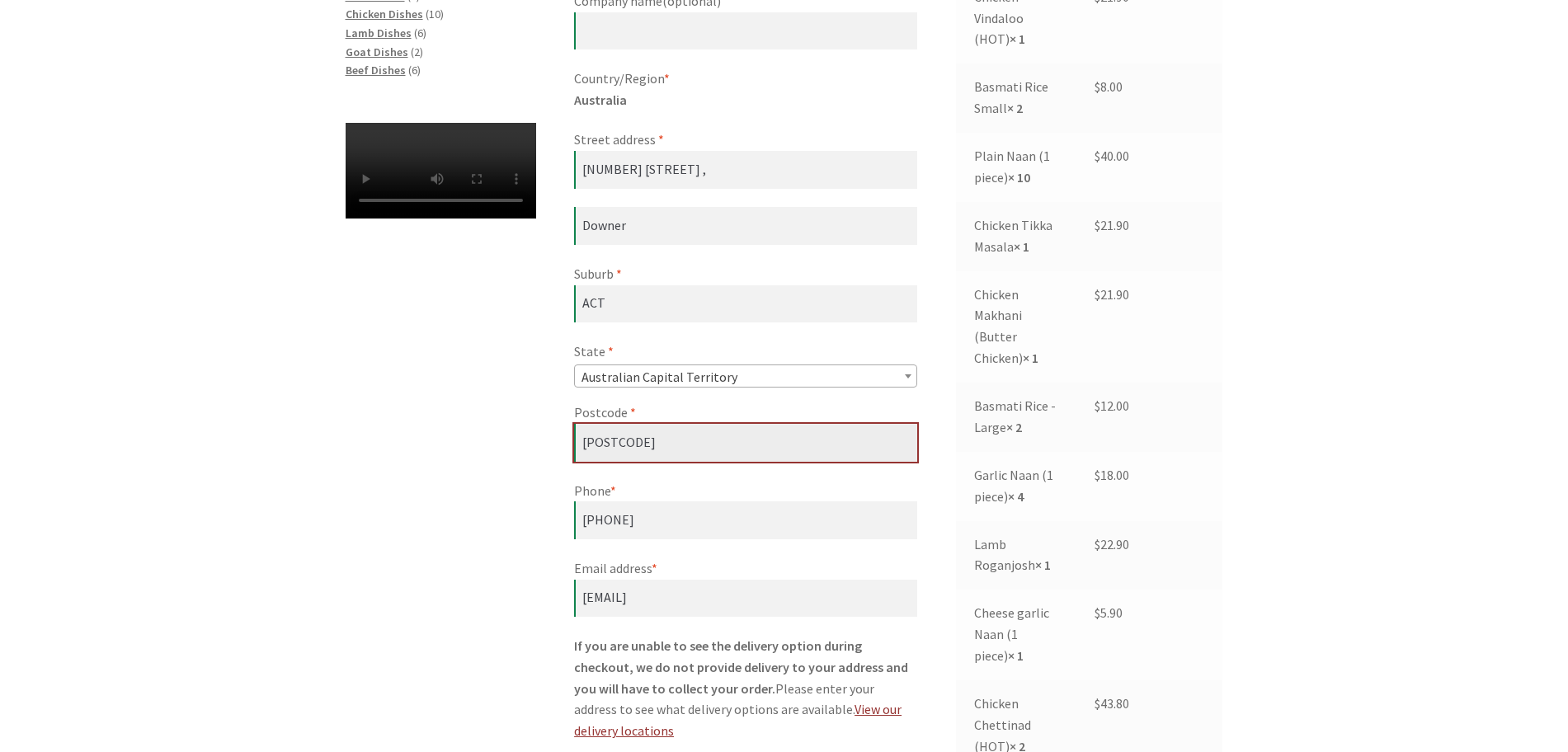 drag, startPoint x: 702, startPoint y: 447, endPoint x: 501, endPoint y: 446, distance: 201.00249 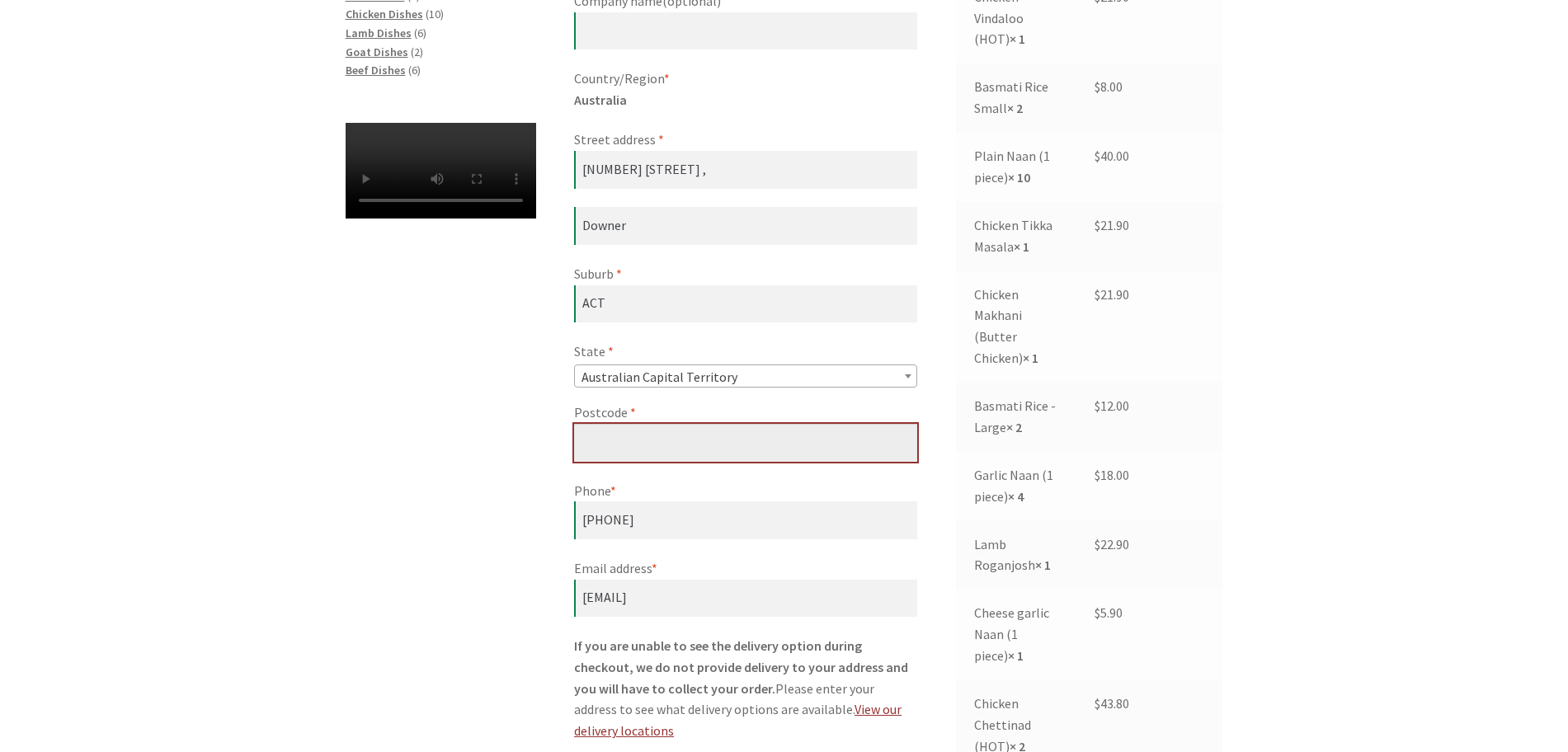type 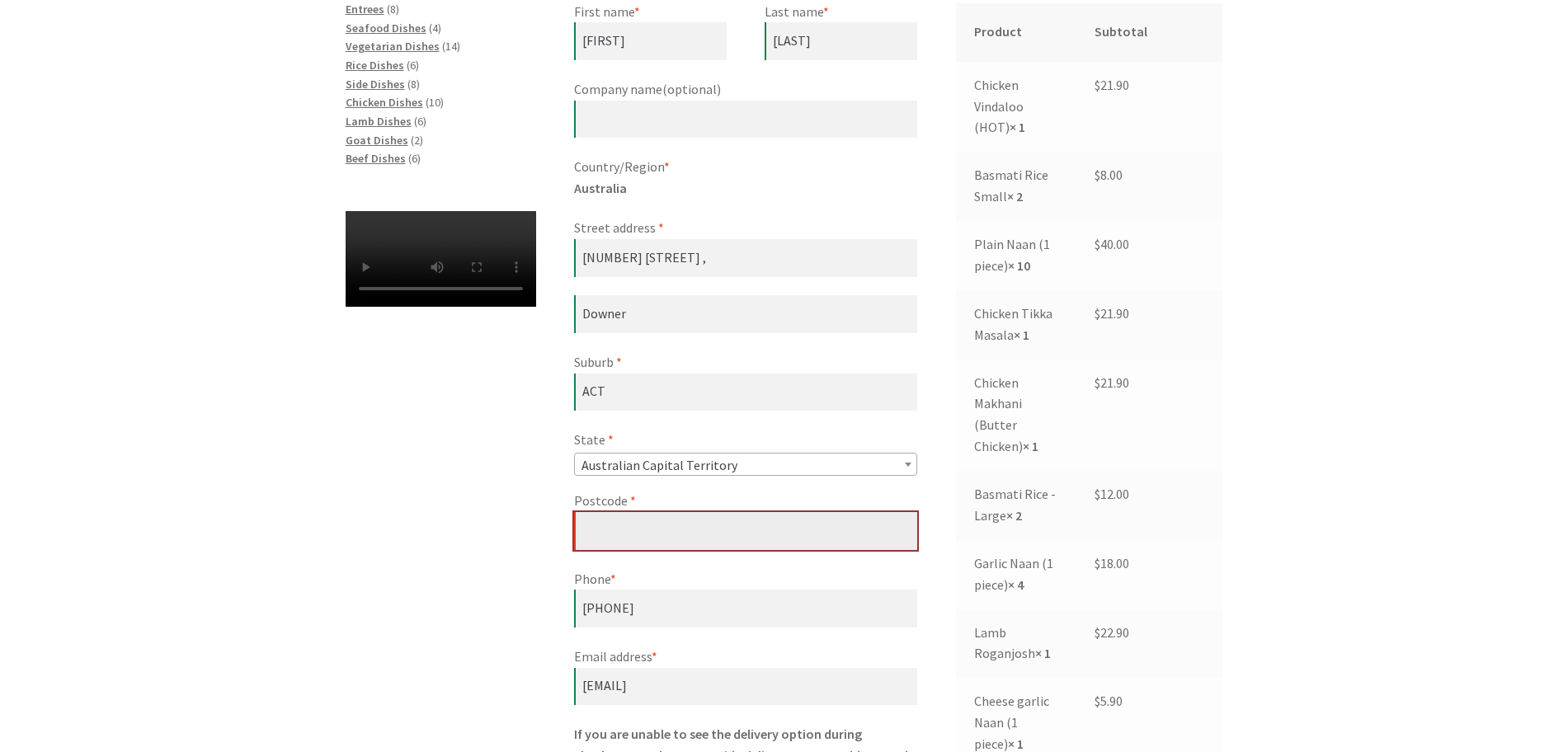 scroll, scrollTop: 397, scrollLeft: 0, axis: vertical 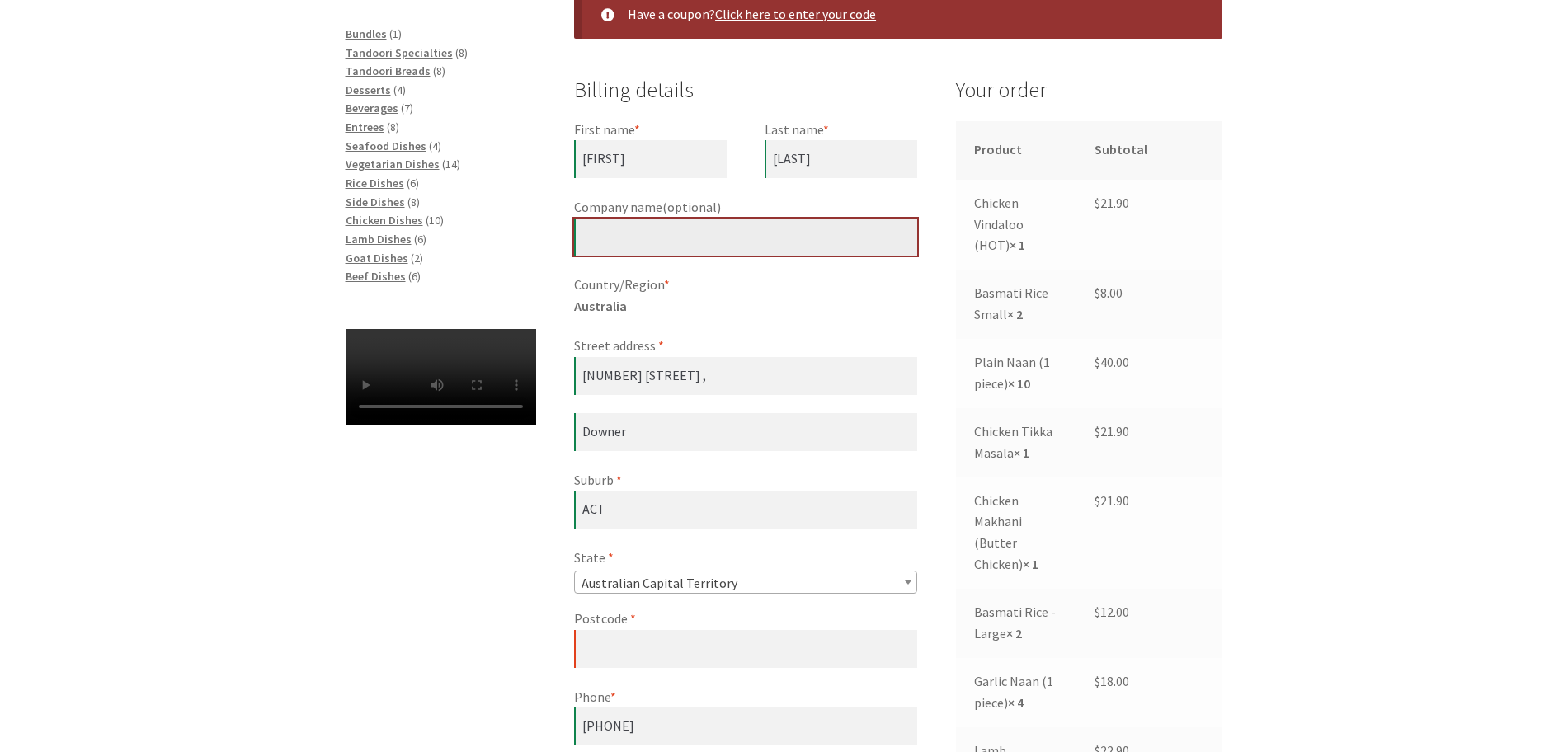 click on "Company name  (optional)" at bounding box center [746, 237] 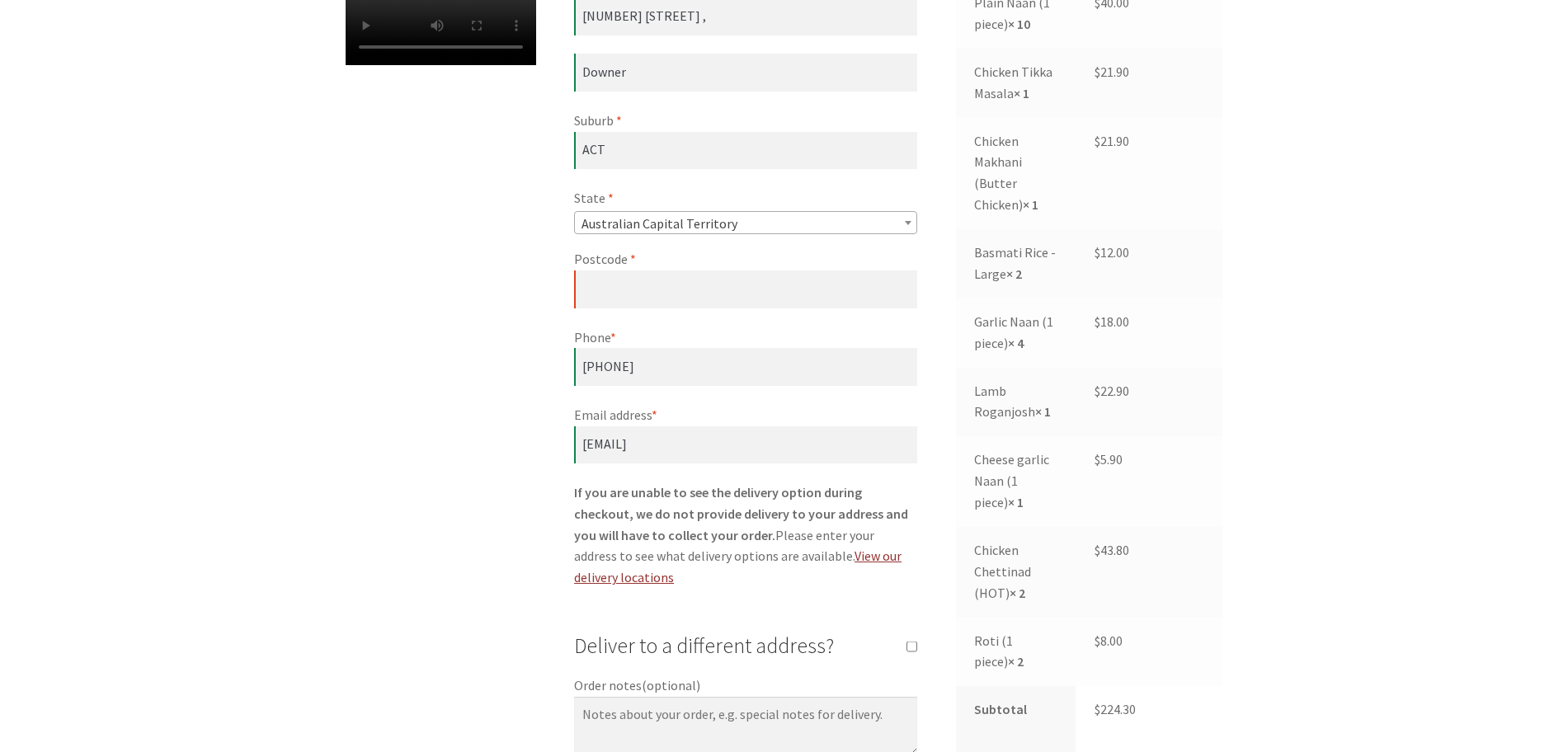 scroll, scrollTop: 810, scrollLeft: 0, axis: vertical 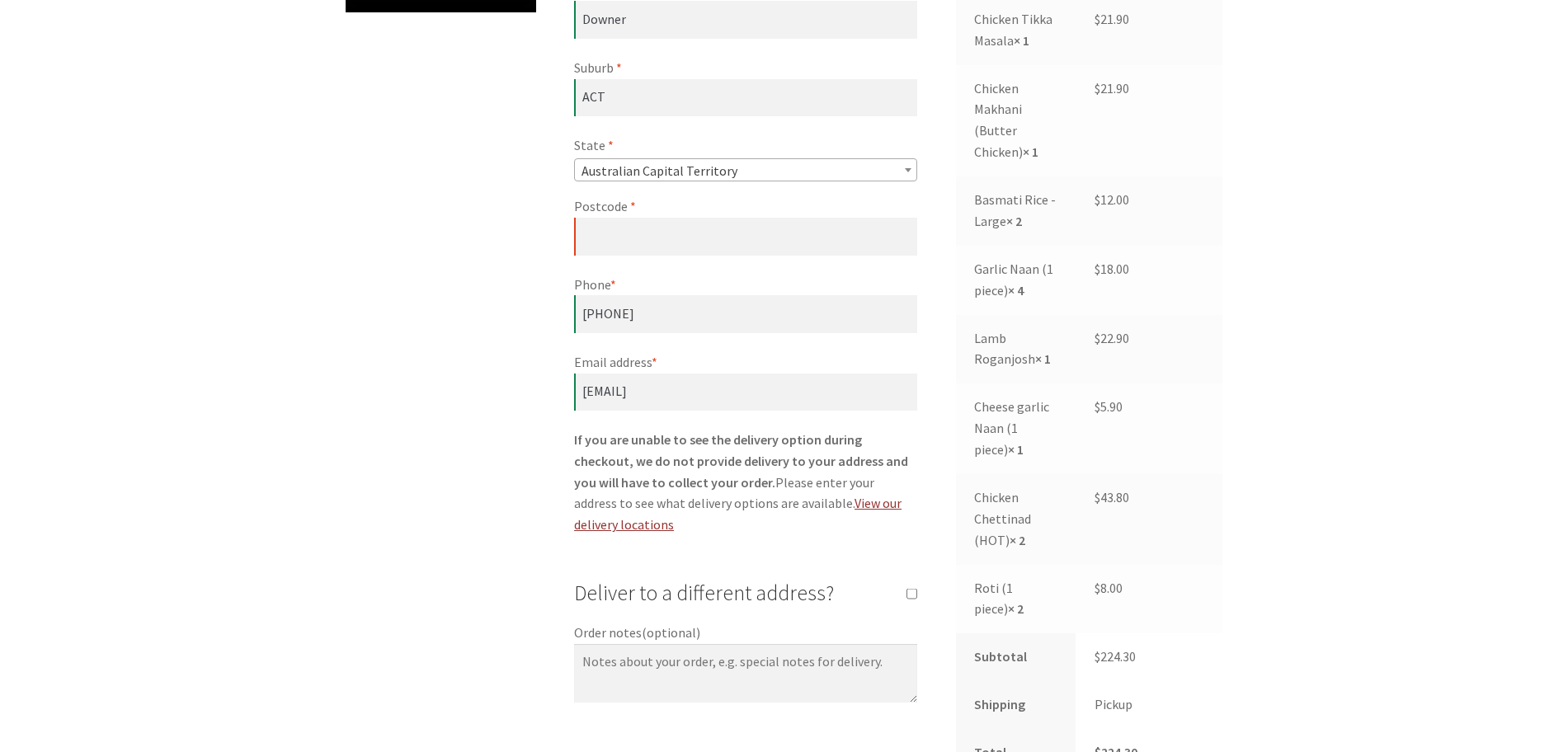 type on "Manteena" 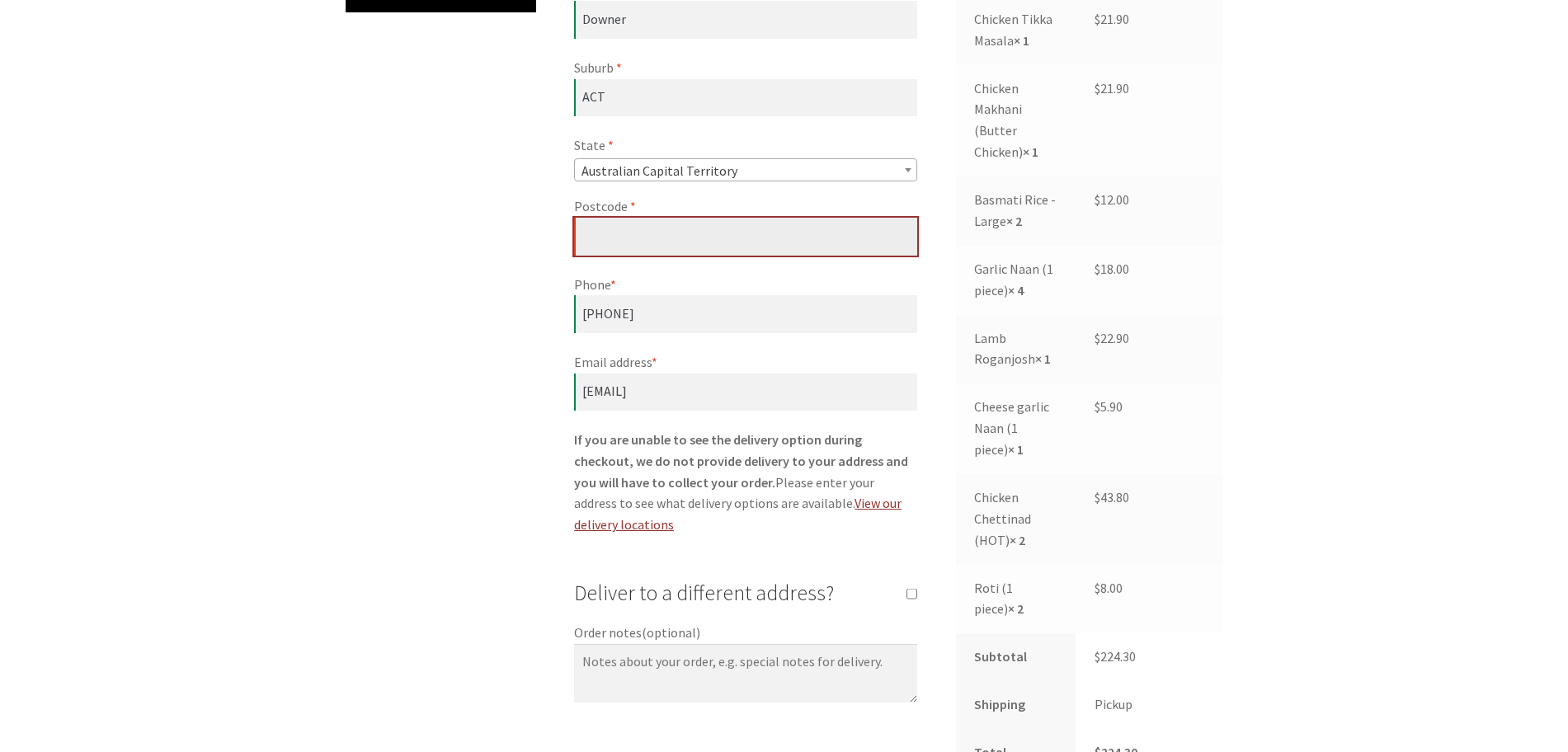 click on "Postcode   *" at bounding box center [746, 237] 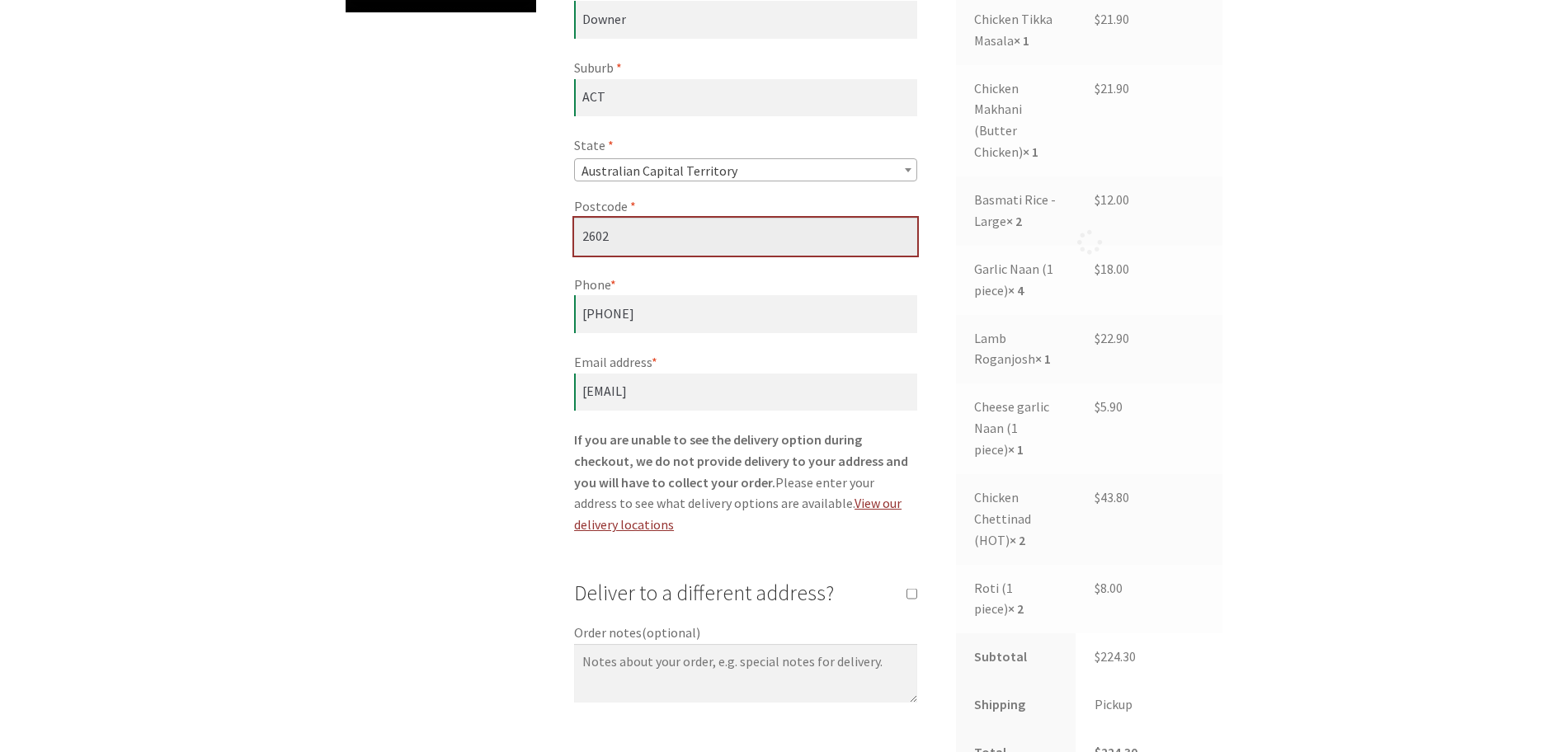 type on "2602" 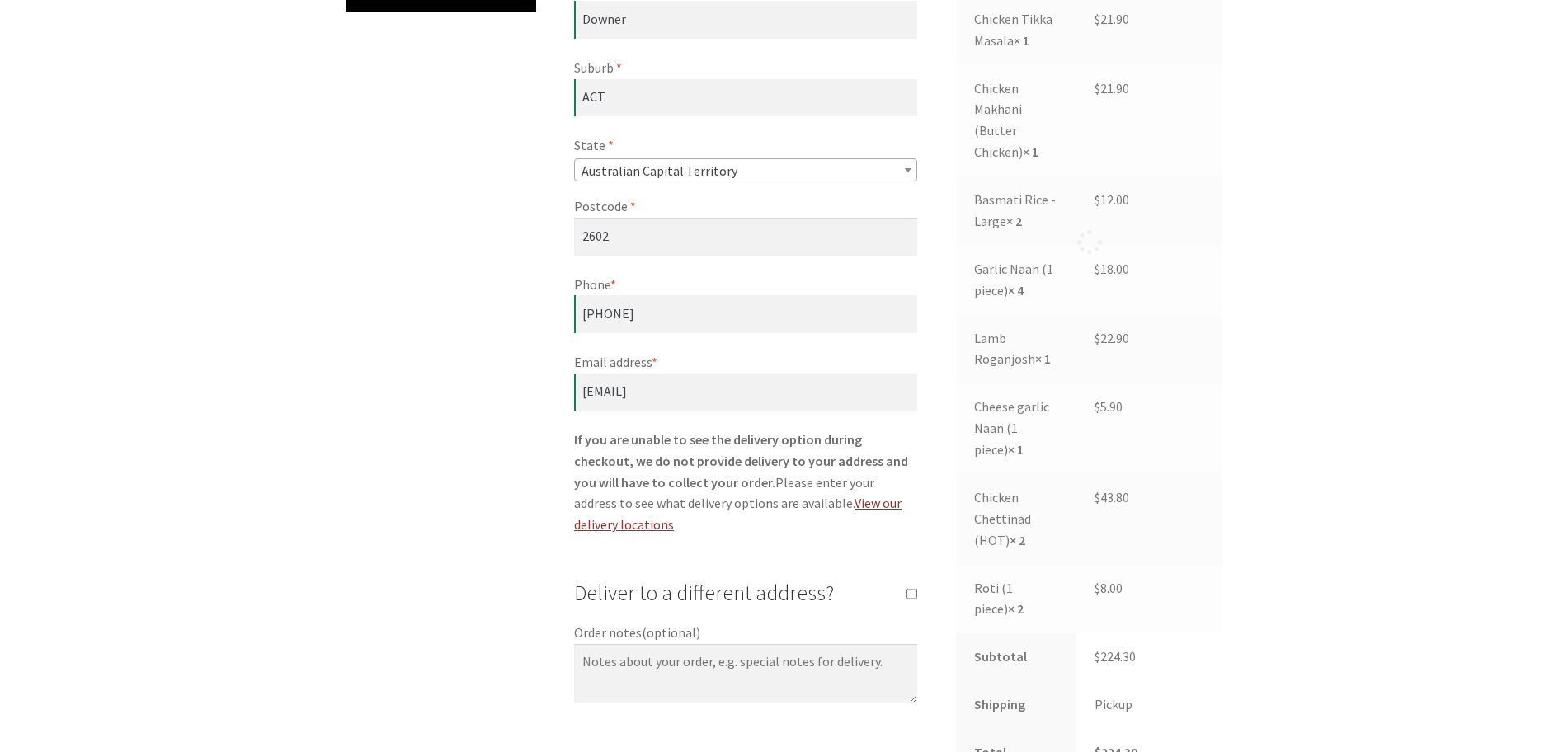 click on "Billing details
First name  * [FIRST] Last name  * [LAST] Company name  (optional) Manteena Country/Region  * Australia Street address   * [NUMBER] [STREET] , Flat, suite, unit, etc.   (optional) Downer Suburb   * ACT State   * Select an option… Australian Capital Territory New South Wales Northern Territory Queensland South Australia Tasmania Victoria Western Australia Australian Capital Territory Postcode   * [POSTCODE] Phone  * [PHONE] Email address  * [EMAIL]
If you are unable to see the delivery option during checkout, we do not provide delivery to your address and you will have to collect your order.  Please enter your address to see what delivery options are available.  View our delivery locations
Deliver to a different address?
First name  * [FIRST] Last name  * [LAST] Company name  (optional) Country/Region  * Australia Street address   * Flat, suite, unit, etc." at bounding box center [746, 192] 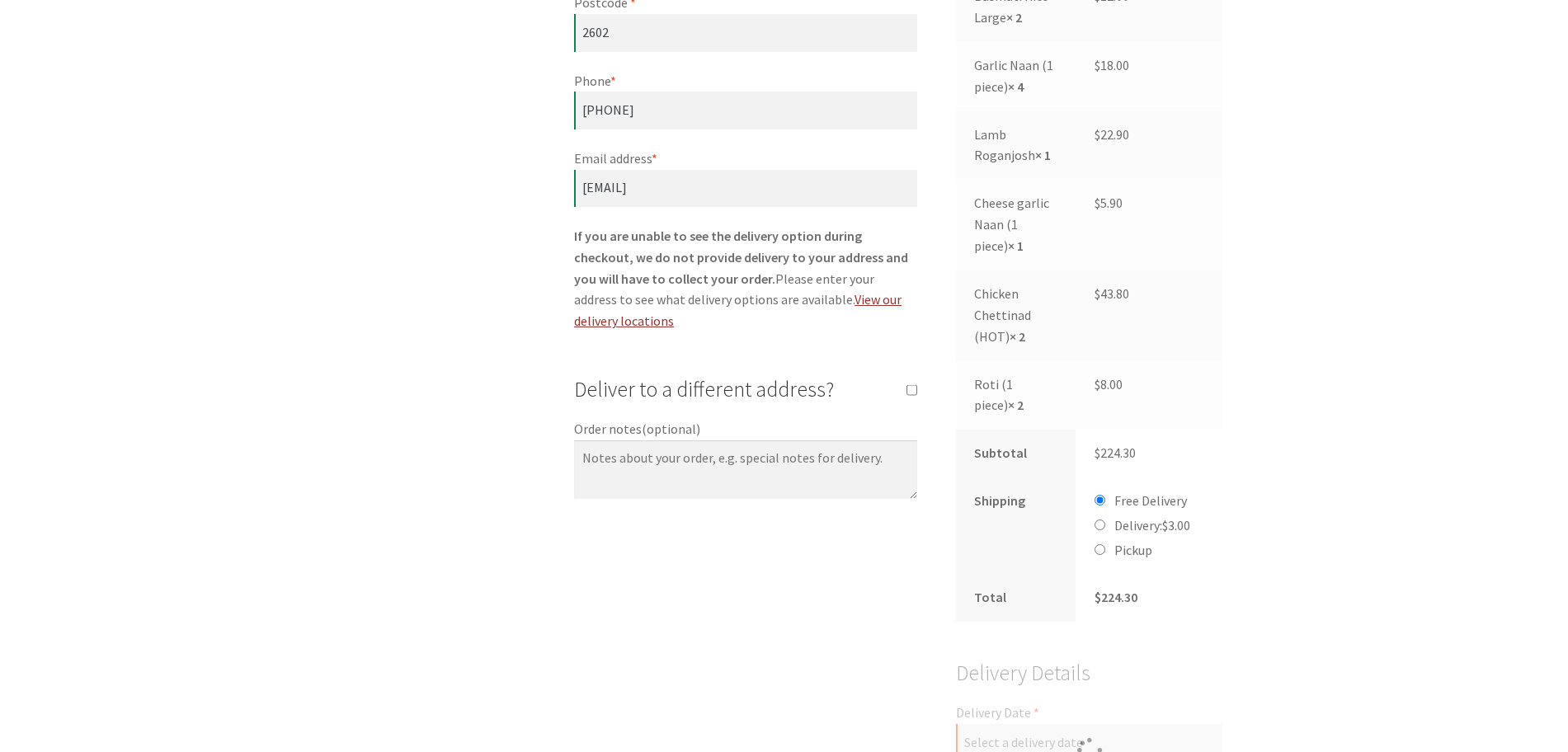 scroll, scrollTop: 1016, scrollLeft: 0, axis: vertical 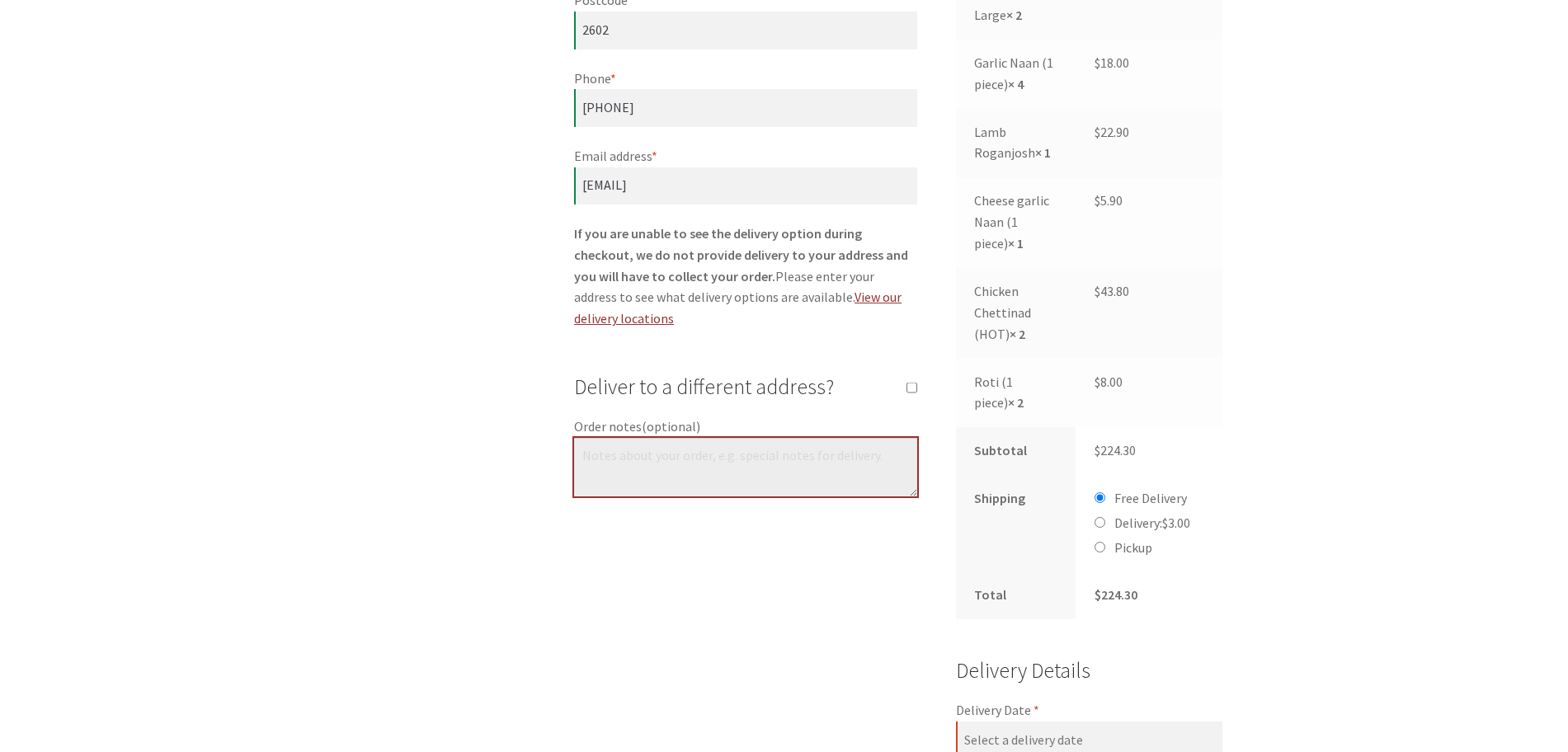 click on "Order notes  (optional)" at bounding box center (746, 468) 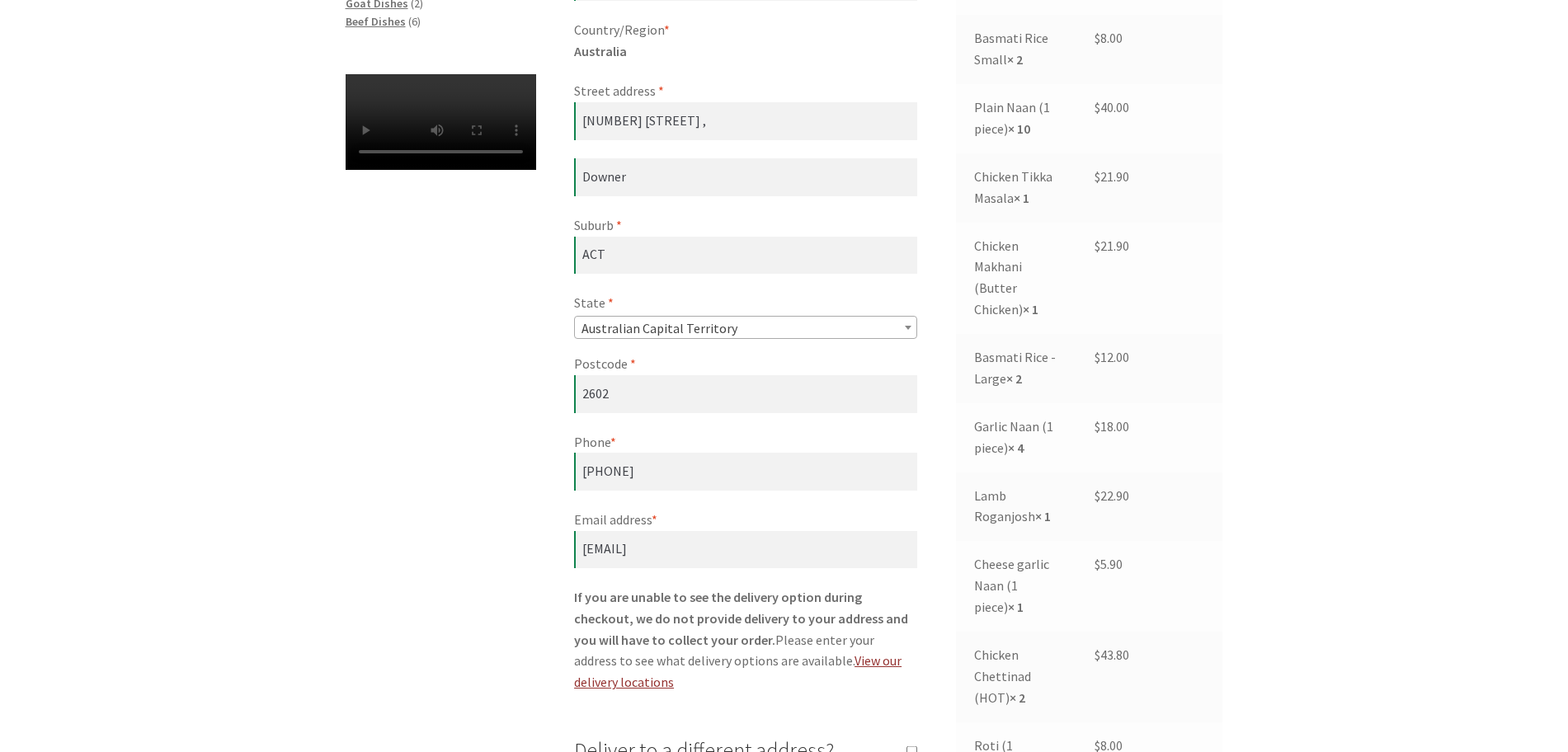 scroll, scrollTop: 604, scrollLeft: 0, axis: vertical 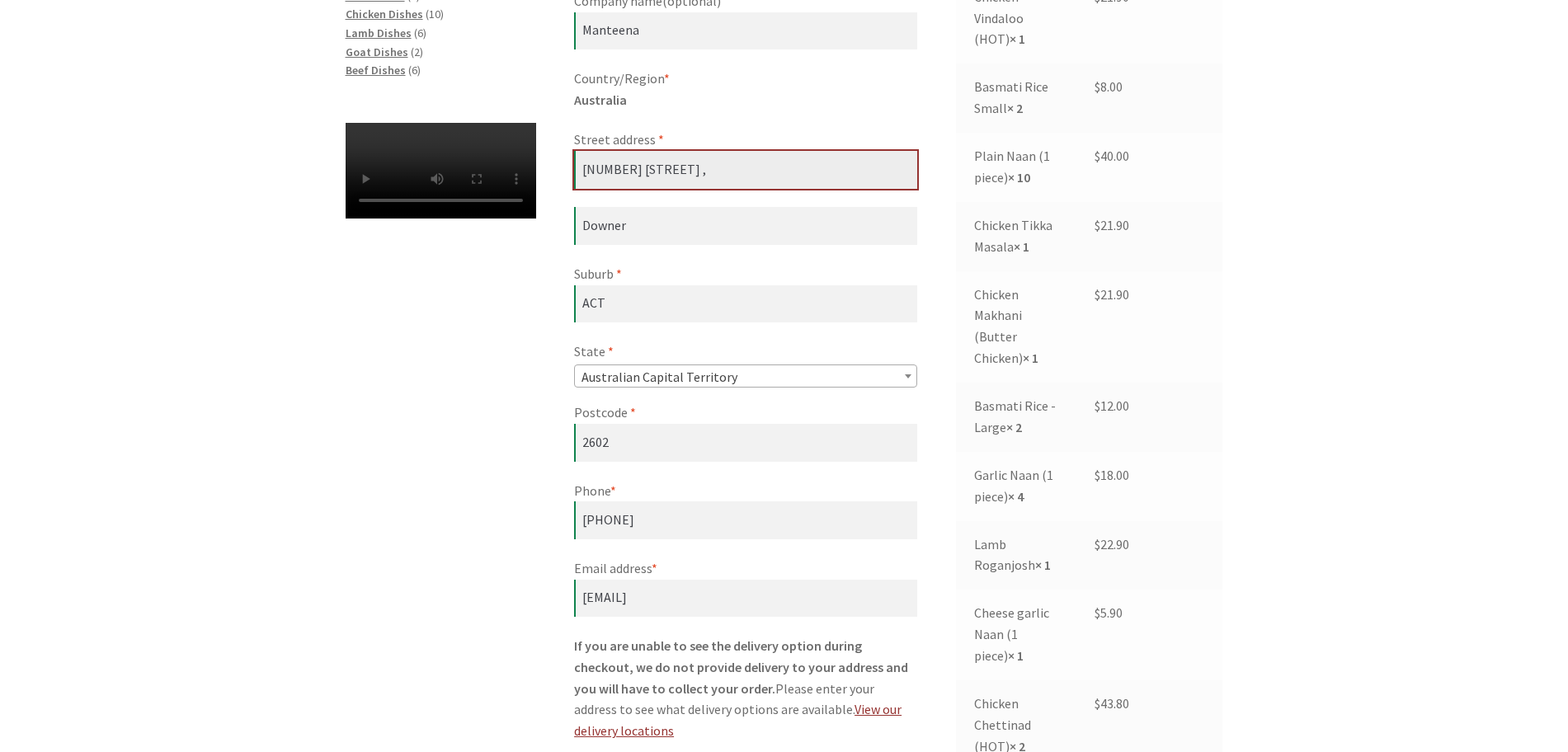 click on "[NUMBER] [STREET] ," at bounding box center [746, 170] 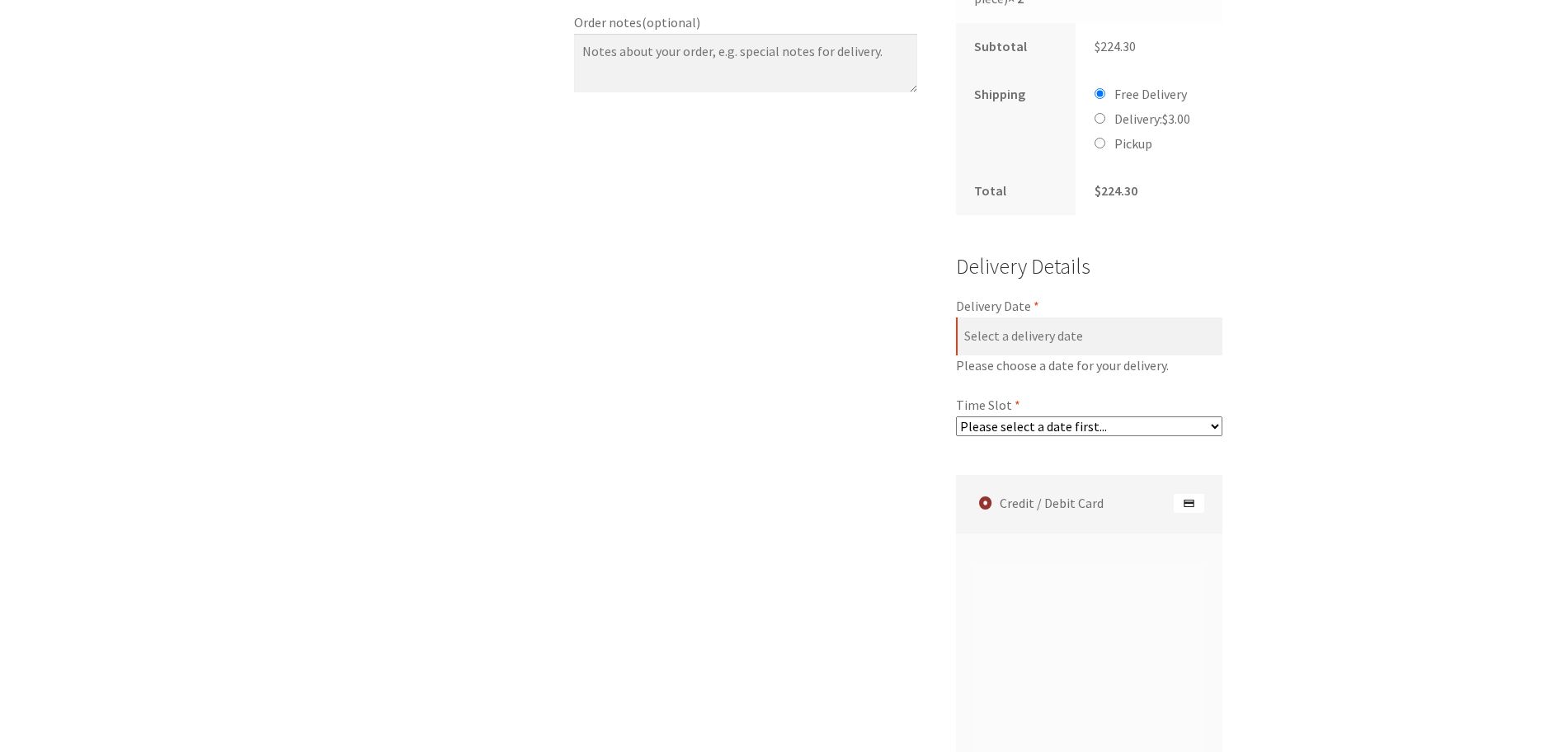 scroll, scrollTop: 1531, scrollLeft: 0, axis: vertical 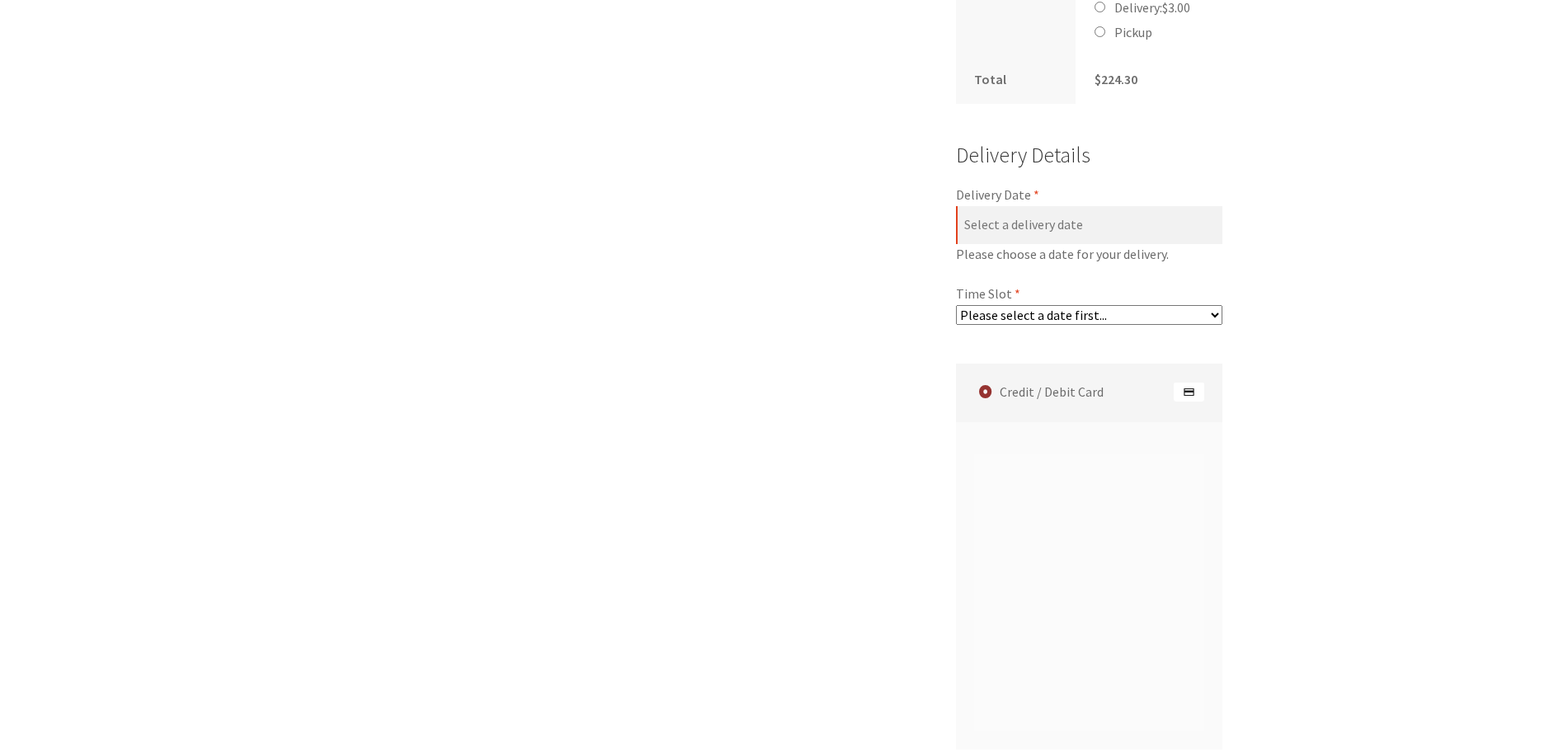 type on "[NUMBER] [STREET] ," 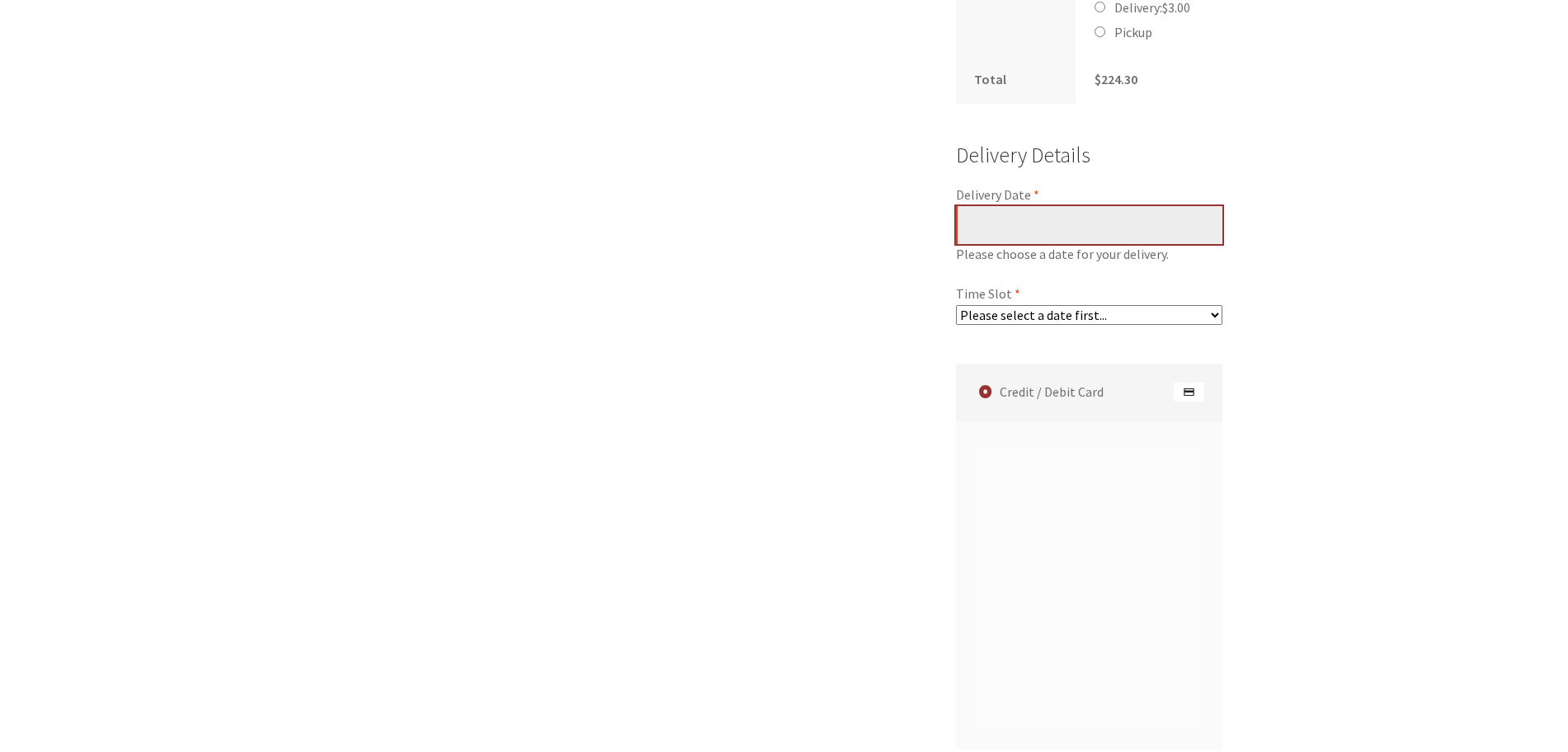 click on "Delivery Date   *" at bounding box center [1090, 225] 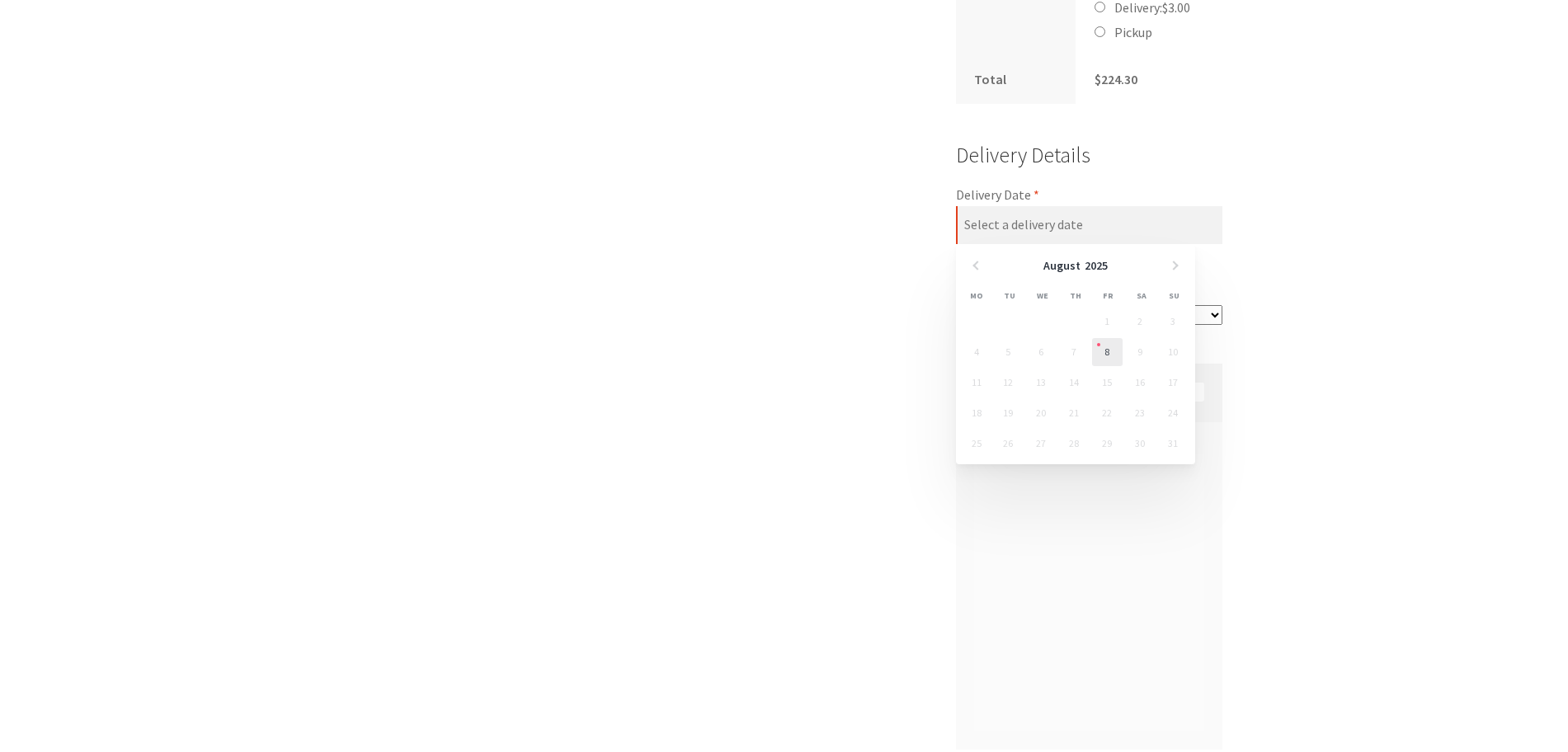 click on "8" at bounding box center (1107, 352) 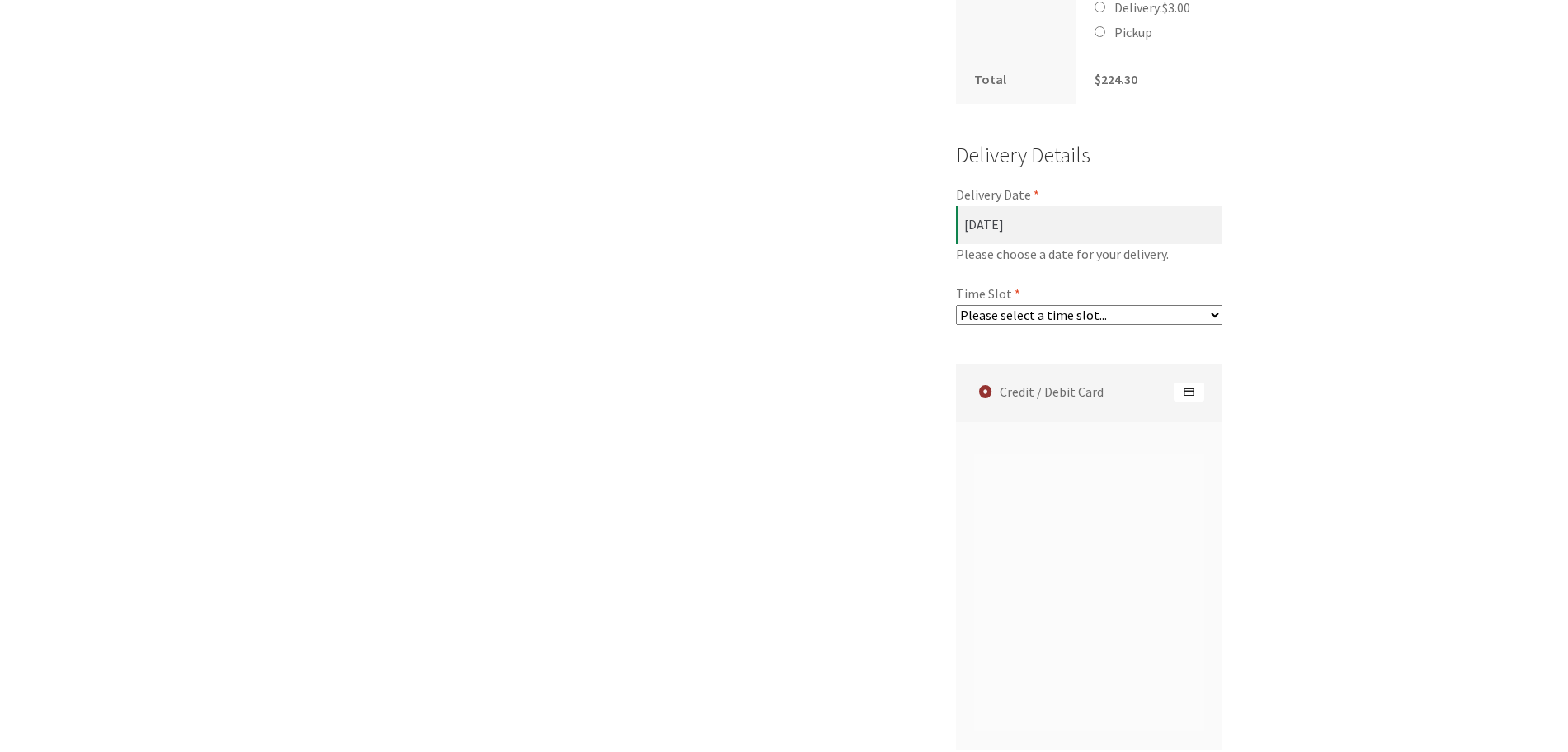 click on "Please select a time slot...
05:55 PM - 06:25 PM 06:25 PM - 06:55 PM 06:55 PM - 07:25 PM 07:25 PM - 07:55 PM 07:55 PM - 08:25 PM 08:25 PM - 08:55 PM 08:55 PM - 09:25 PM 09:25 PM - 09:55 PM" at bounding box center [1090, 315] 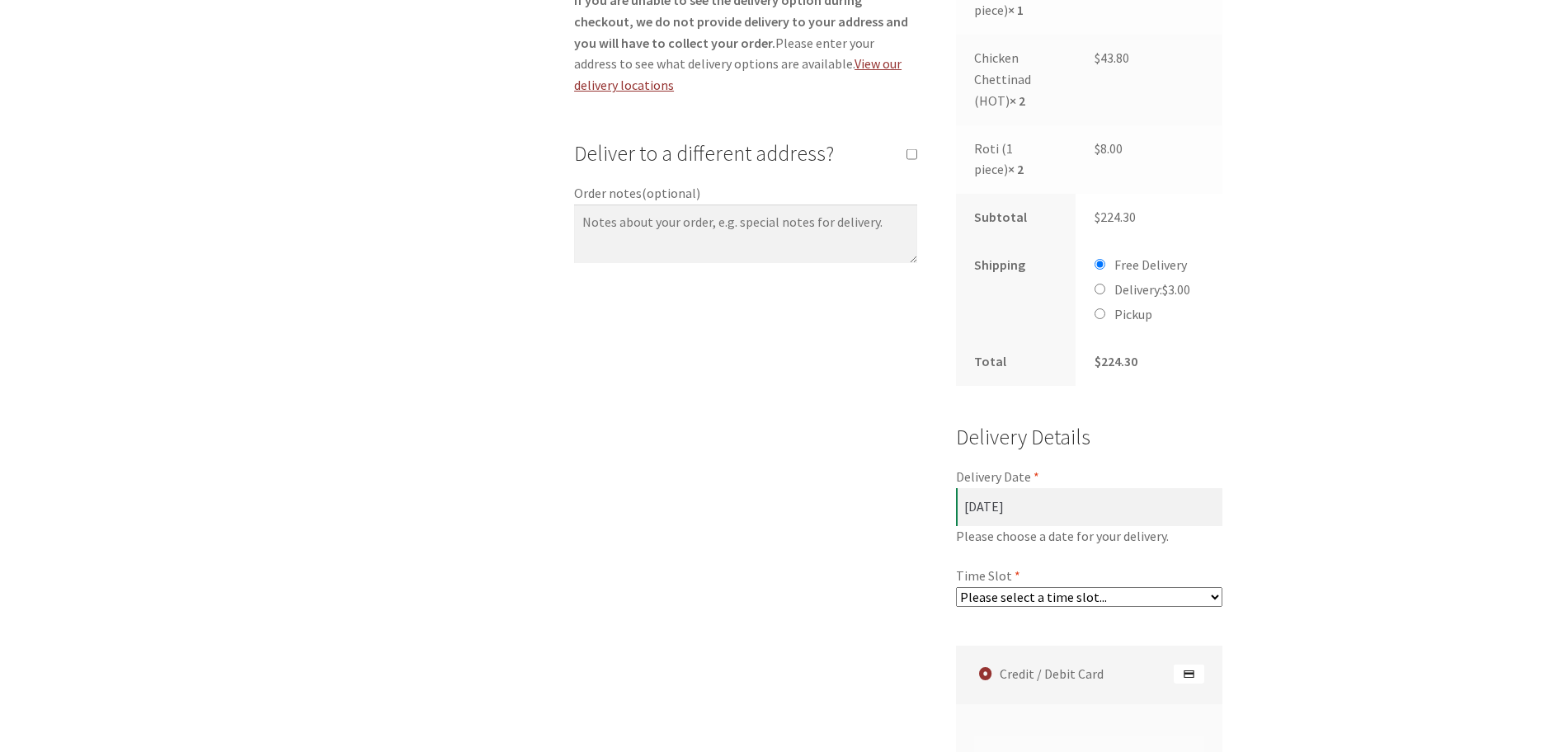 scroll, scrollTop: 1222, scrollLeft: 0, axis: vertical 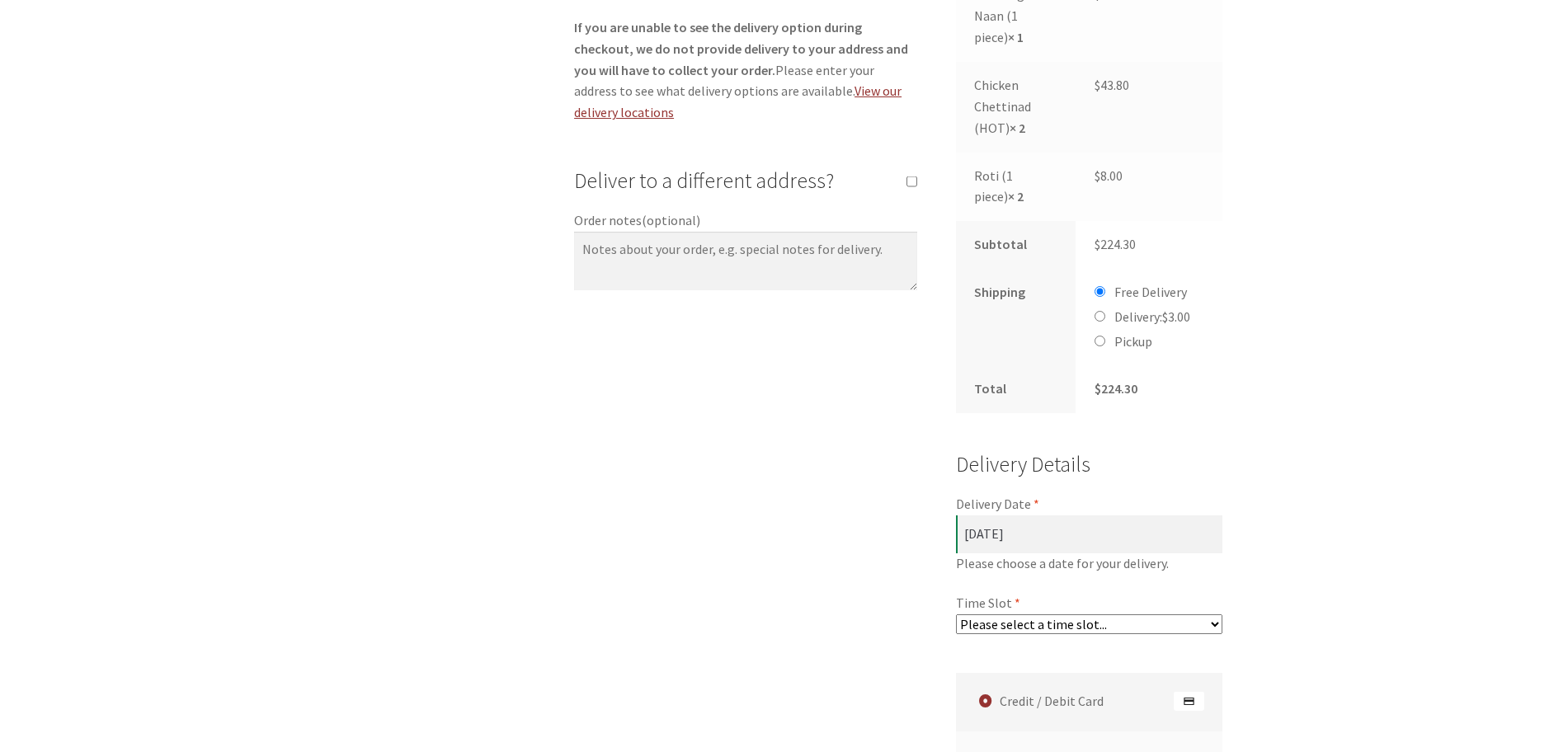 click on "Pickup" at bounding box center [1133, 341] 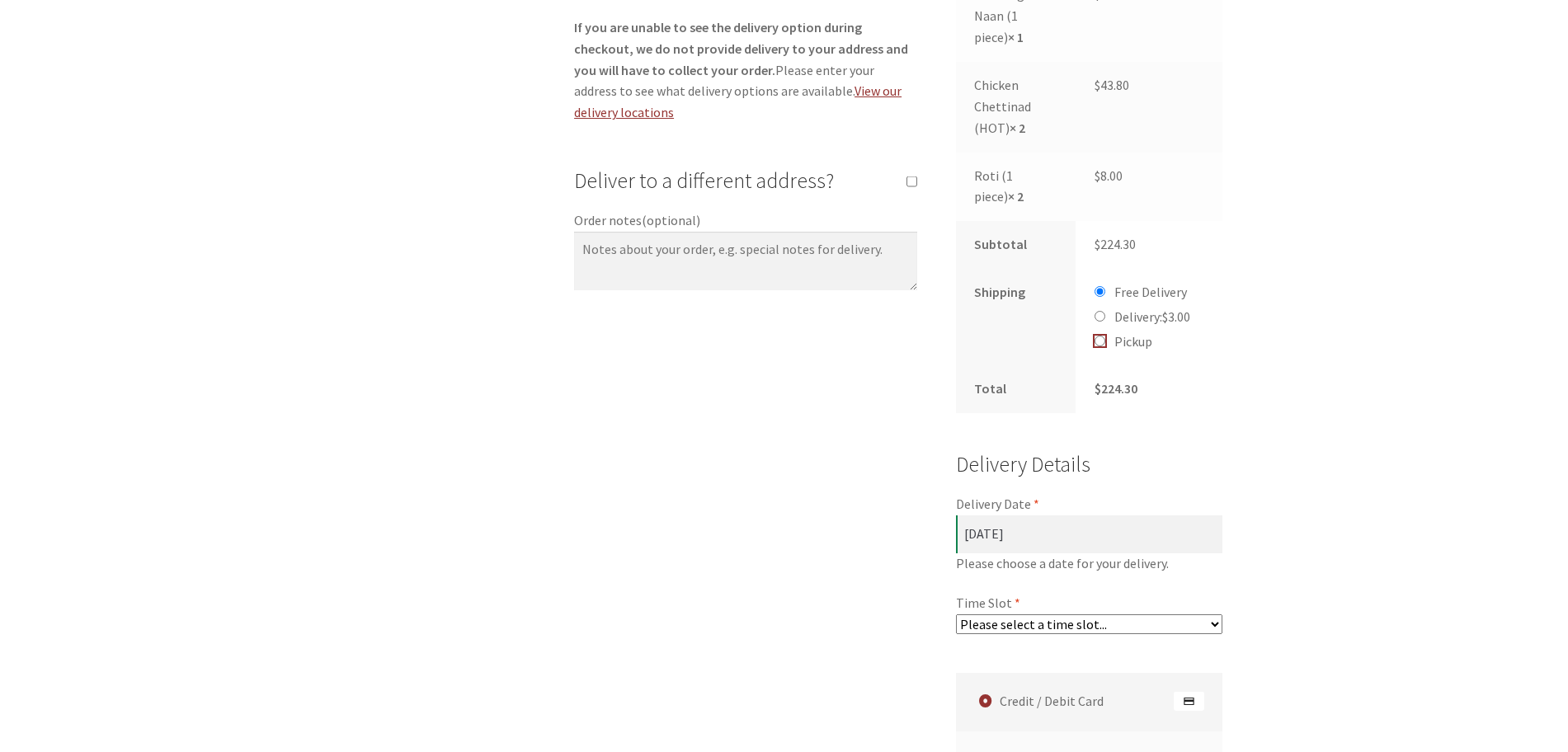 click on "Pickup" at bounding box center [1099, 341] 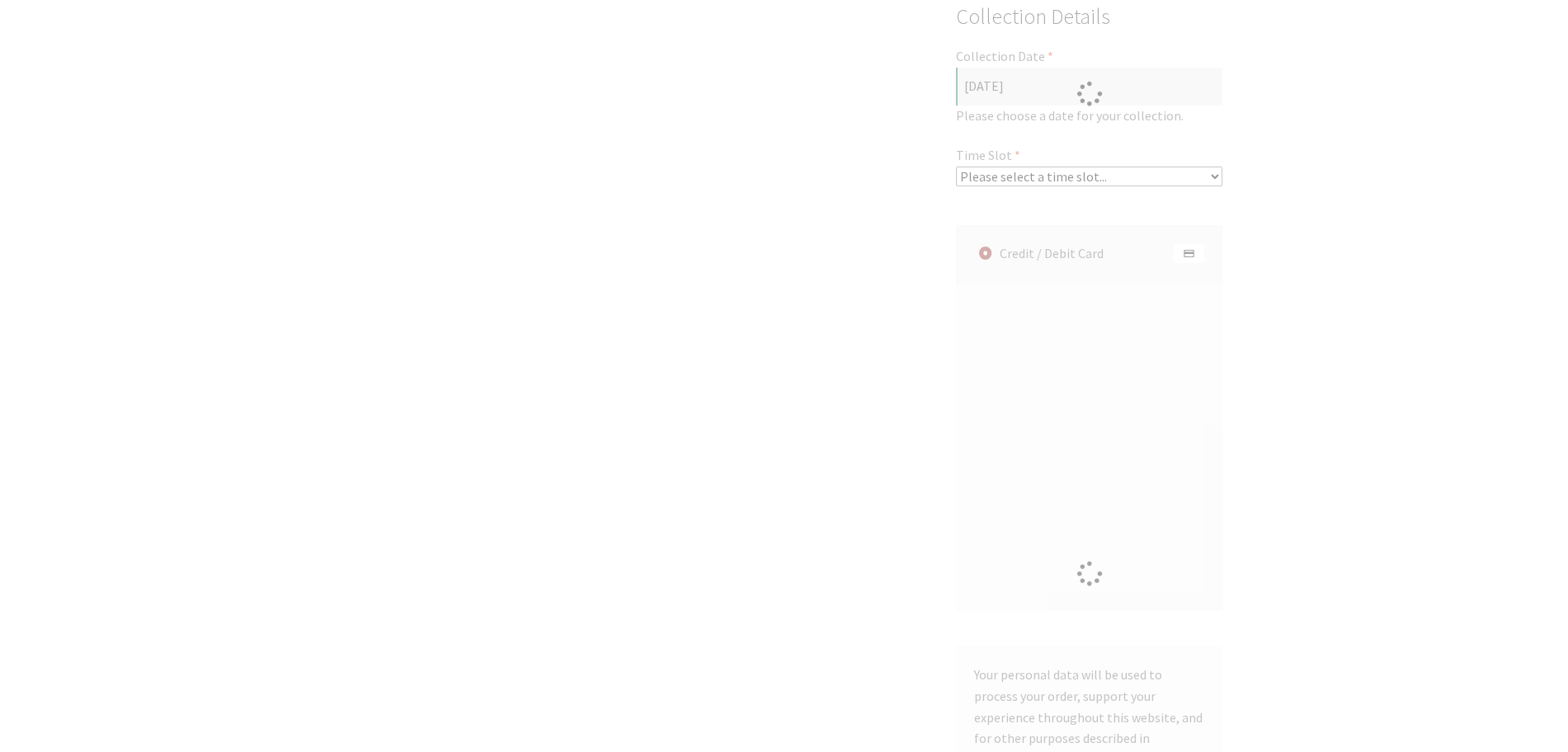 scroll, scrollTop: 1187, scrollLeft: 0, axis: vertical 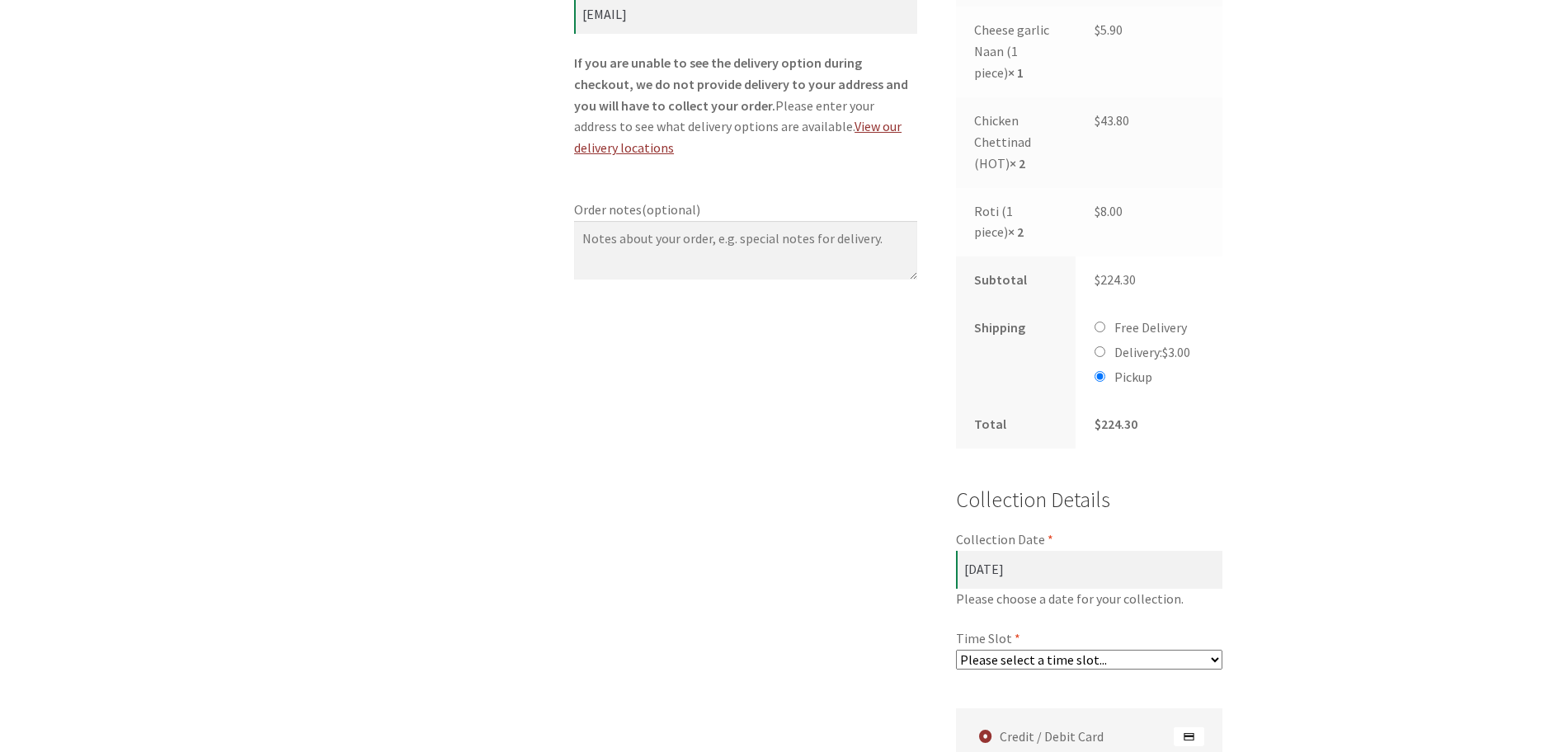 click on "Please select a time slot...
05:55 PM - 06:25 PM 06:25 PM - 06:55 PM 06:55 PM - 07:25 PM 07:25 PM - 07:55 PM 07:55 PM - 08:25 PM 08:25 PM - 08:55 PM 08:55 PM - 09:25 PM 09:25 PM - 09:55 PM" at bounding box center (1090, 660) 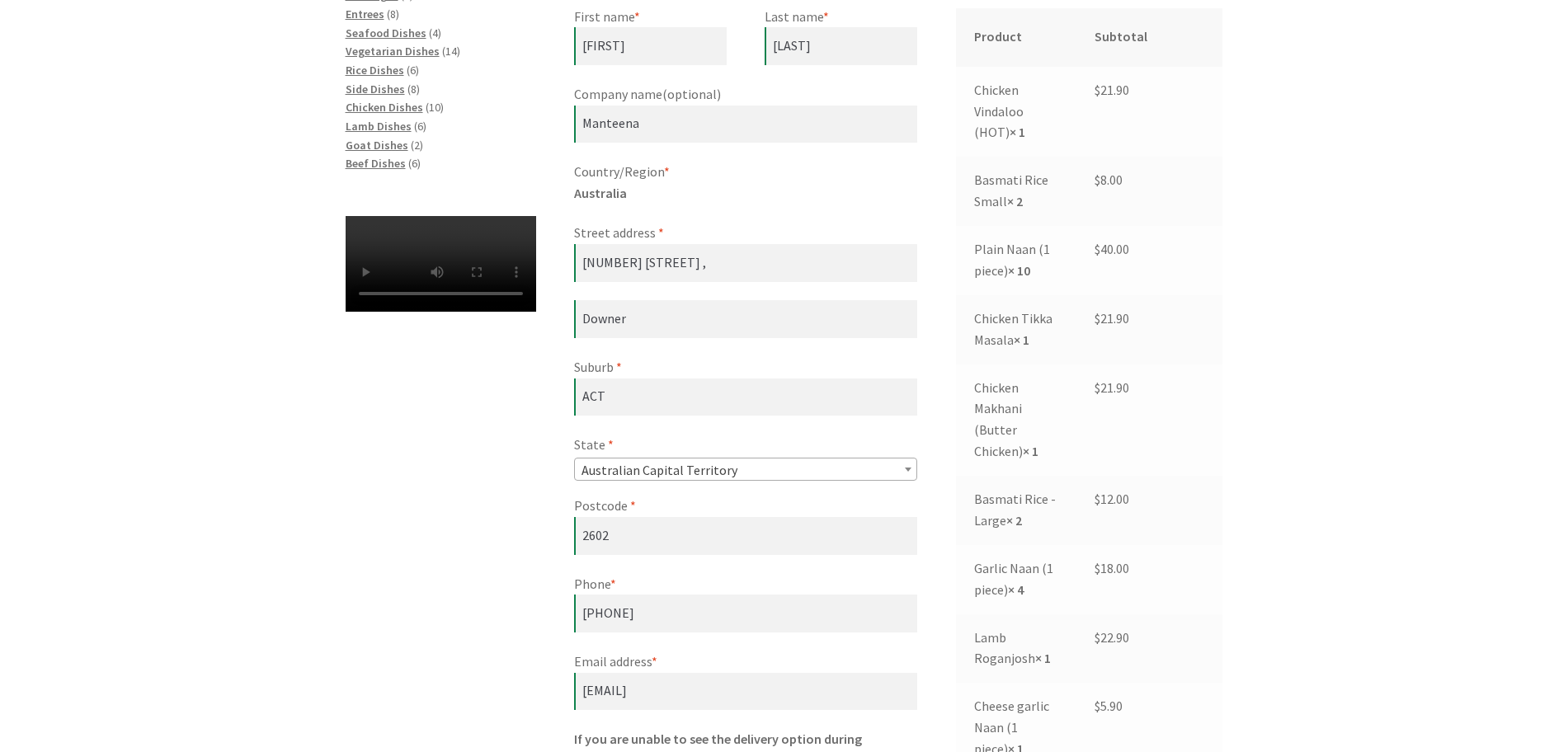 scroll, scrollTop: 465, scrollLeft: 0, axis: vertical 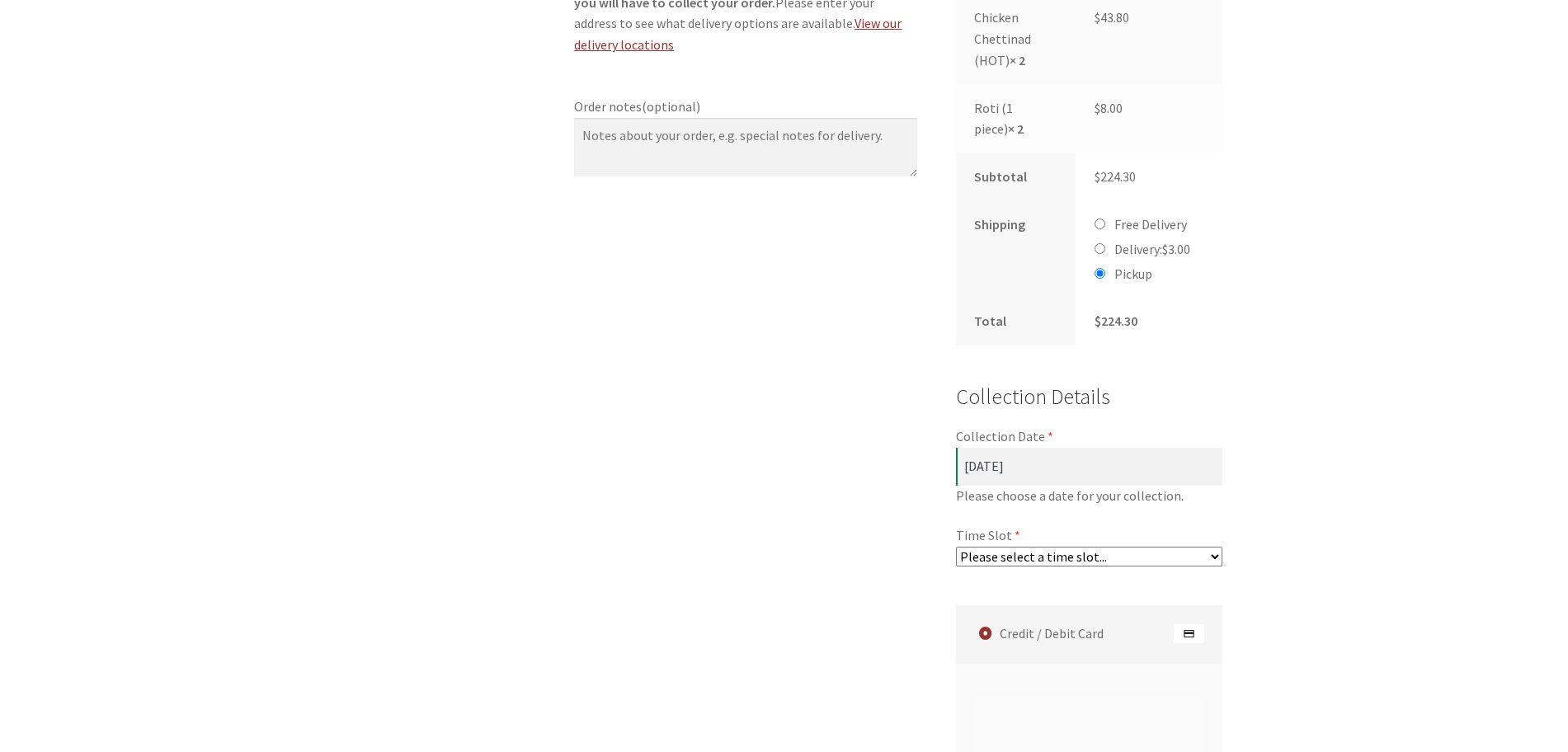 click on "Free Delivery" at bounding box center [1151, 224] 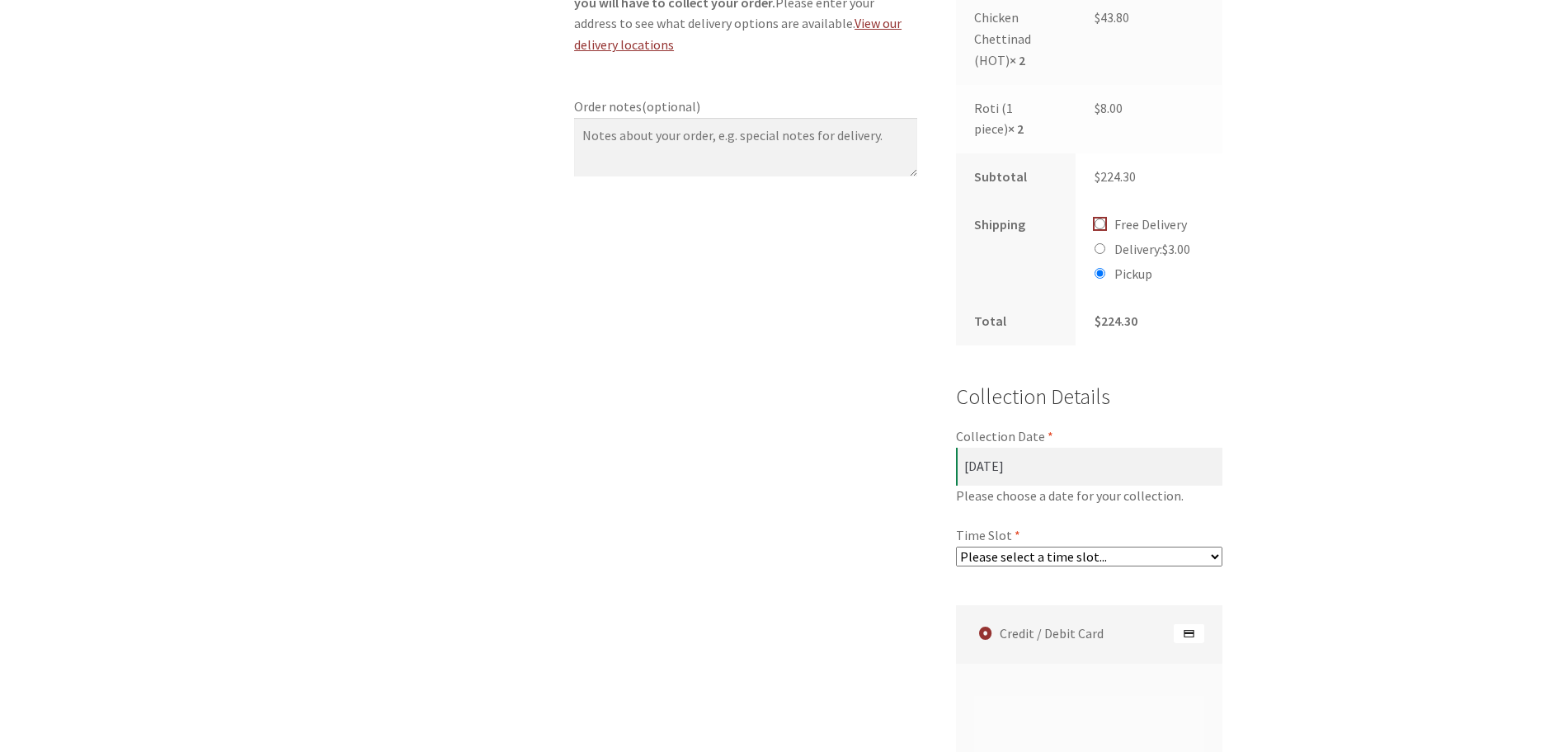 click on "Free Delivery" at bounding box center [1099, 223] 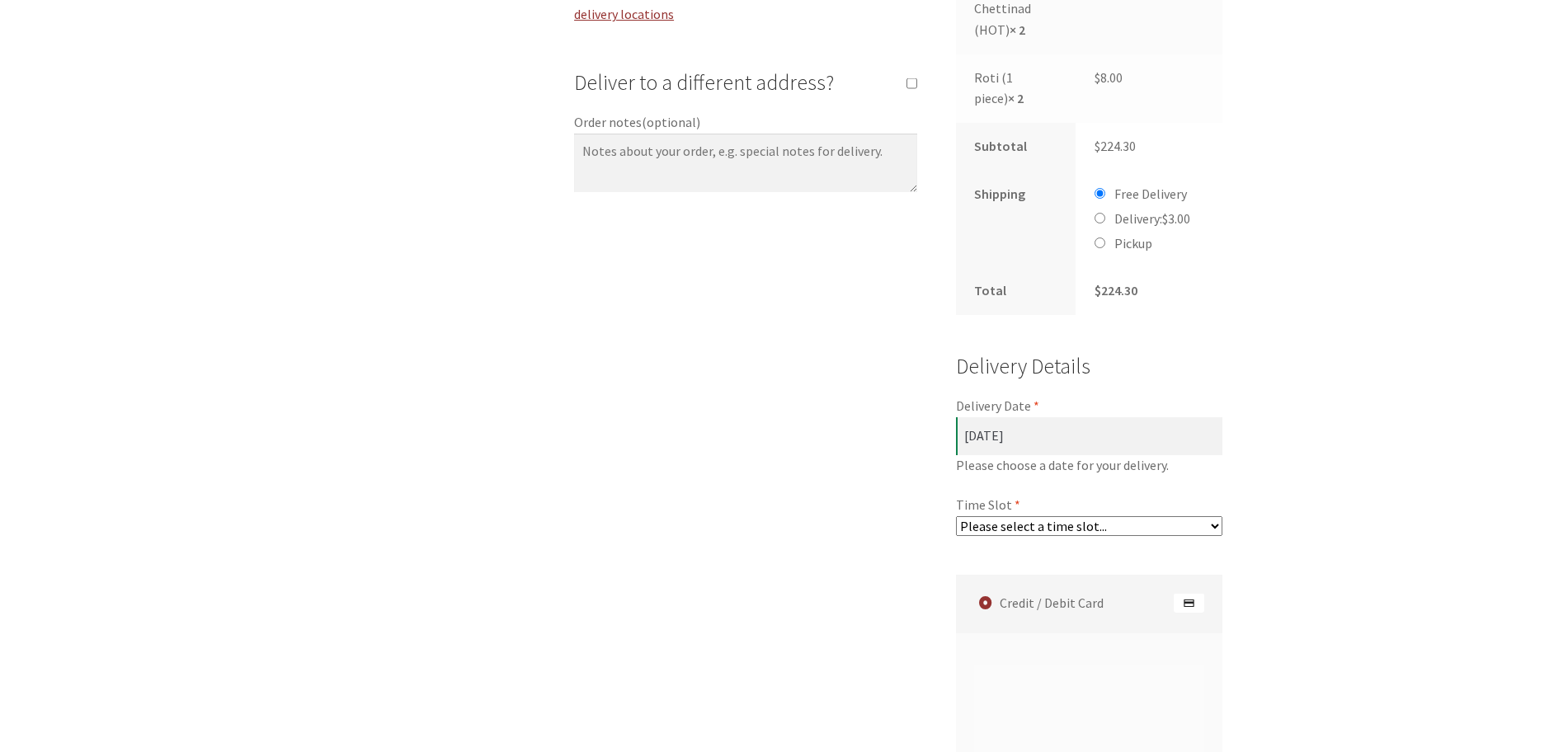 scroll, scrollTop: 1344, scrollLeft: 0, axis: vertical 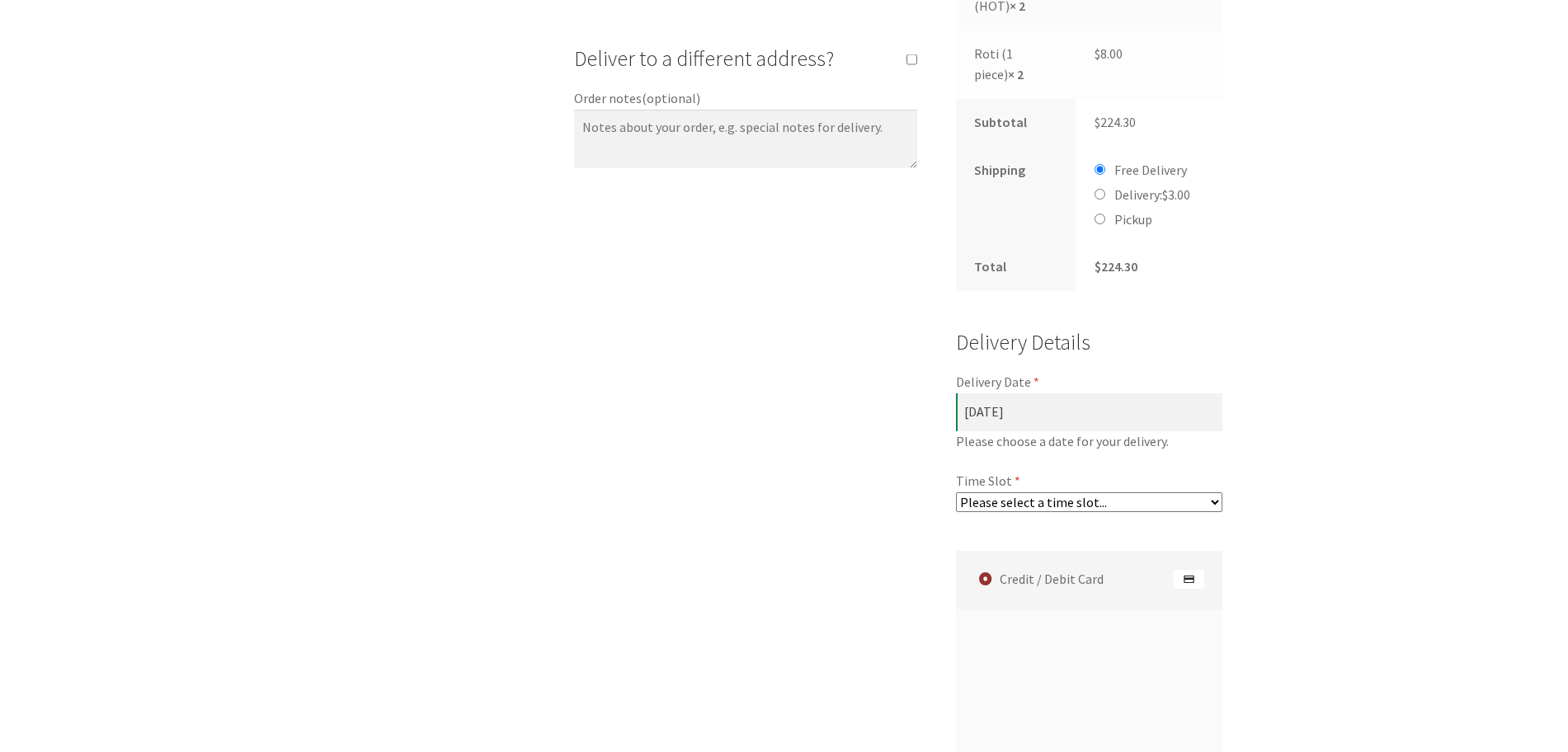 click on "Please select a time slot...
05:55 PM - 06:25 PM 06:25 PM - 06:55 PM 06:55 PM - 07:25 PM 07:25 PM - 07:55 PM 07:55 PM - 08:25 PM 08:25 PM - 08:55 PM 08:55 PM - 09:25 PM 09:25 PM - 09:55 PM" at bounding box center (1090, 502) 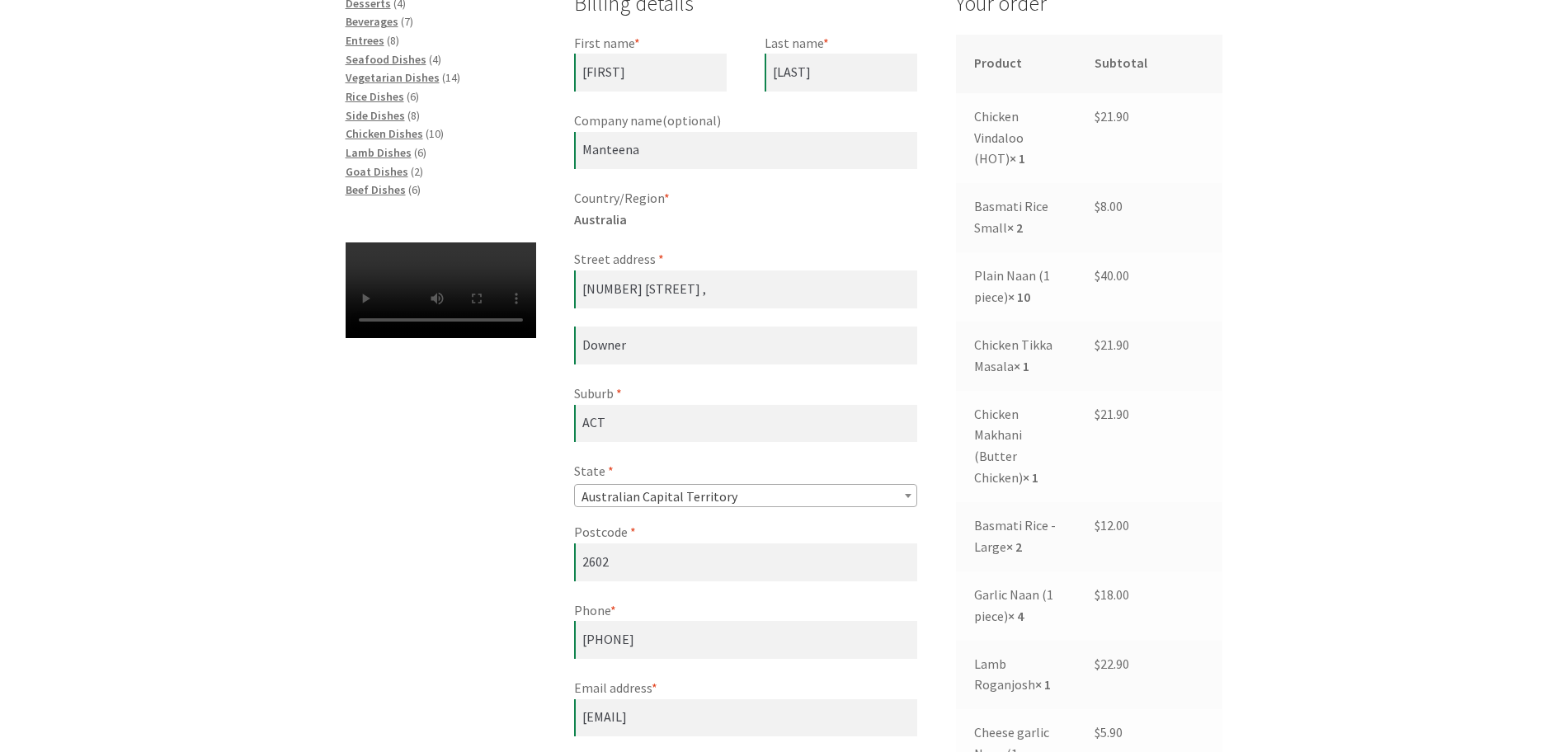 scroll, scrollTop: 519, scrollLeft: 0, axis: vertical 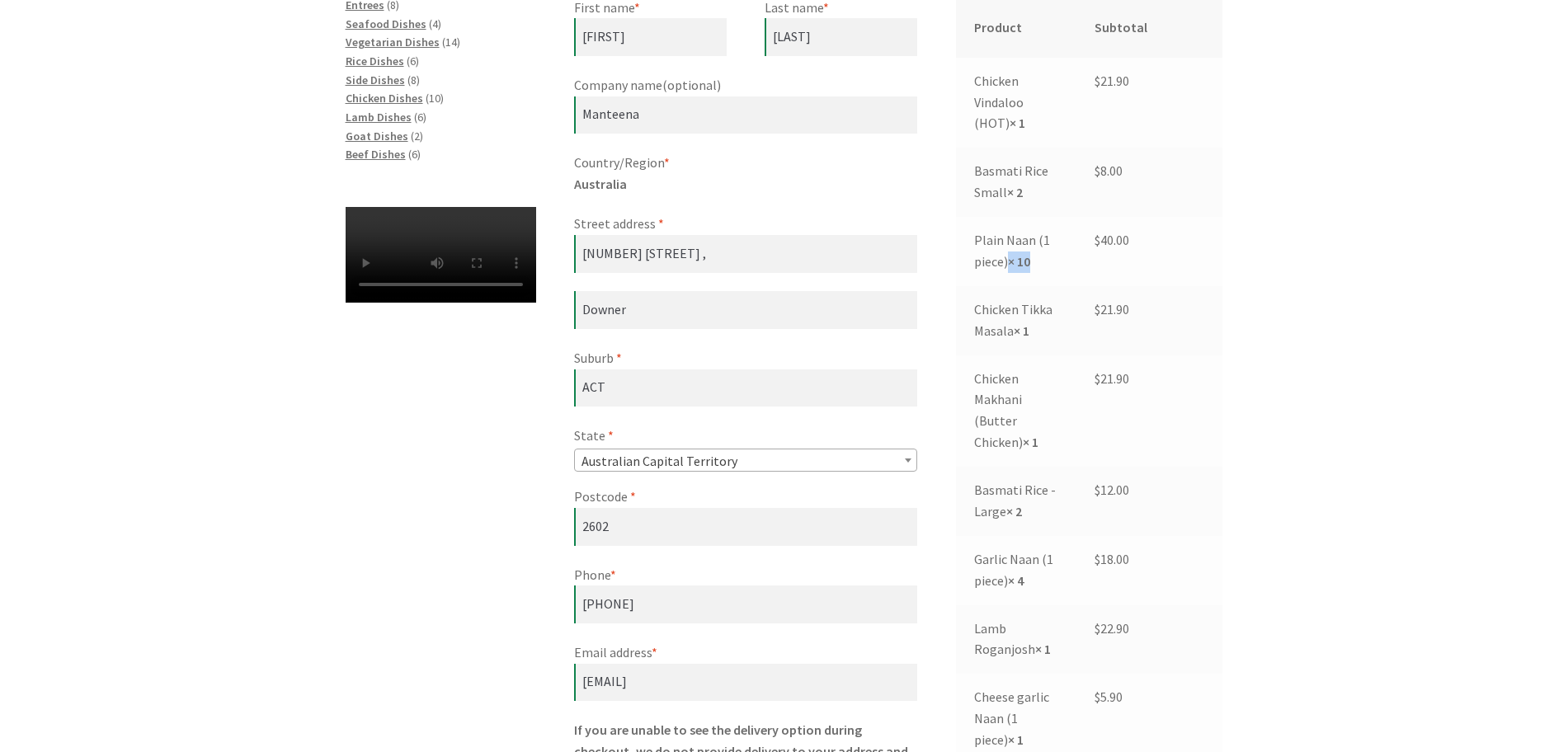 drag, startPoint x: 1036, startPoint y: 259, endPoint x: 1015, endPoint y: 262, distance: 21.213203 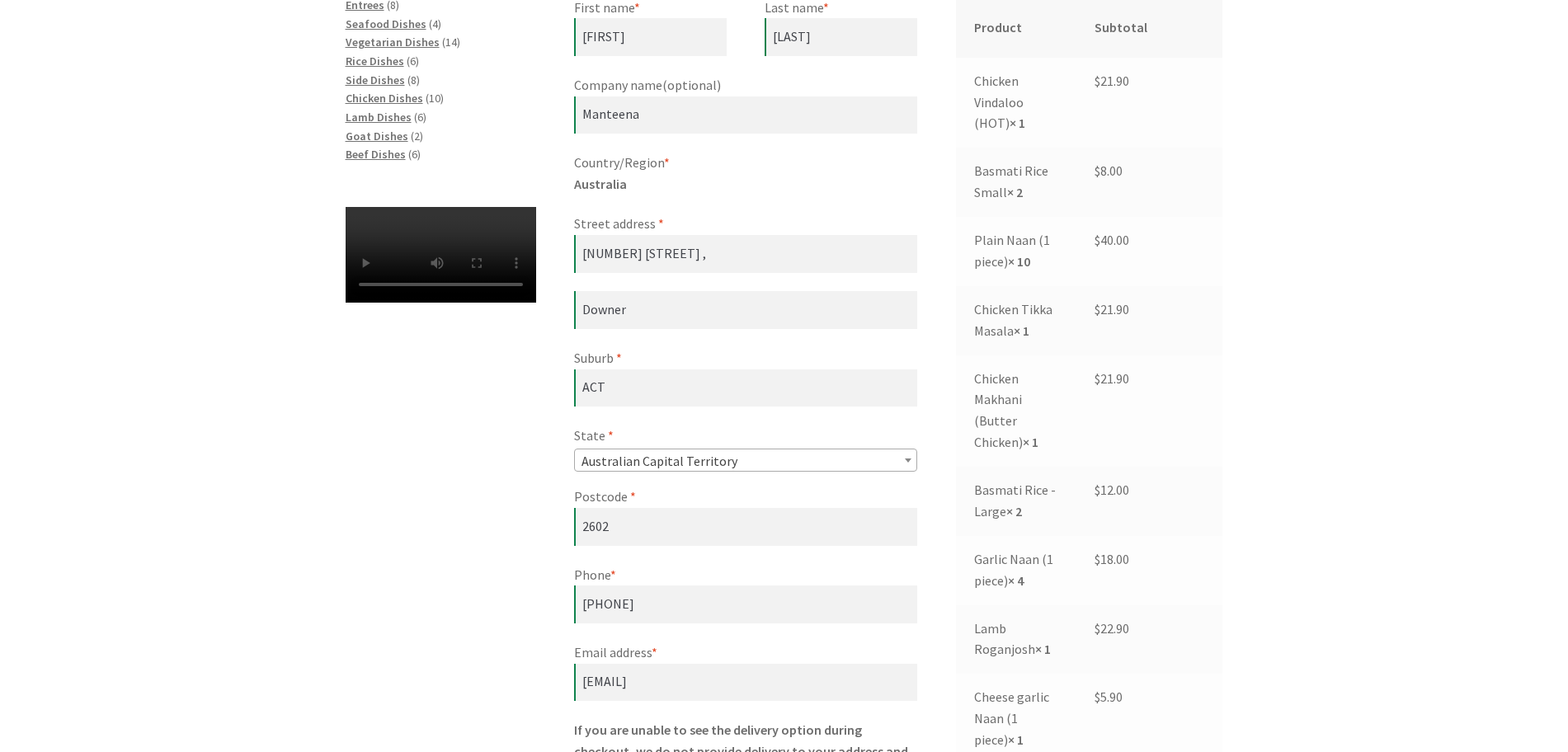 click on "$ 40.00" at bounding box center (1149, 251) 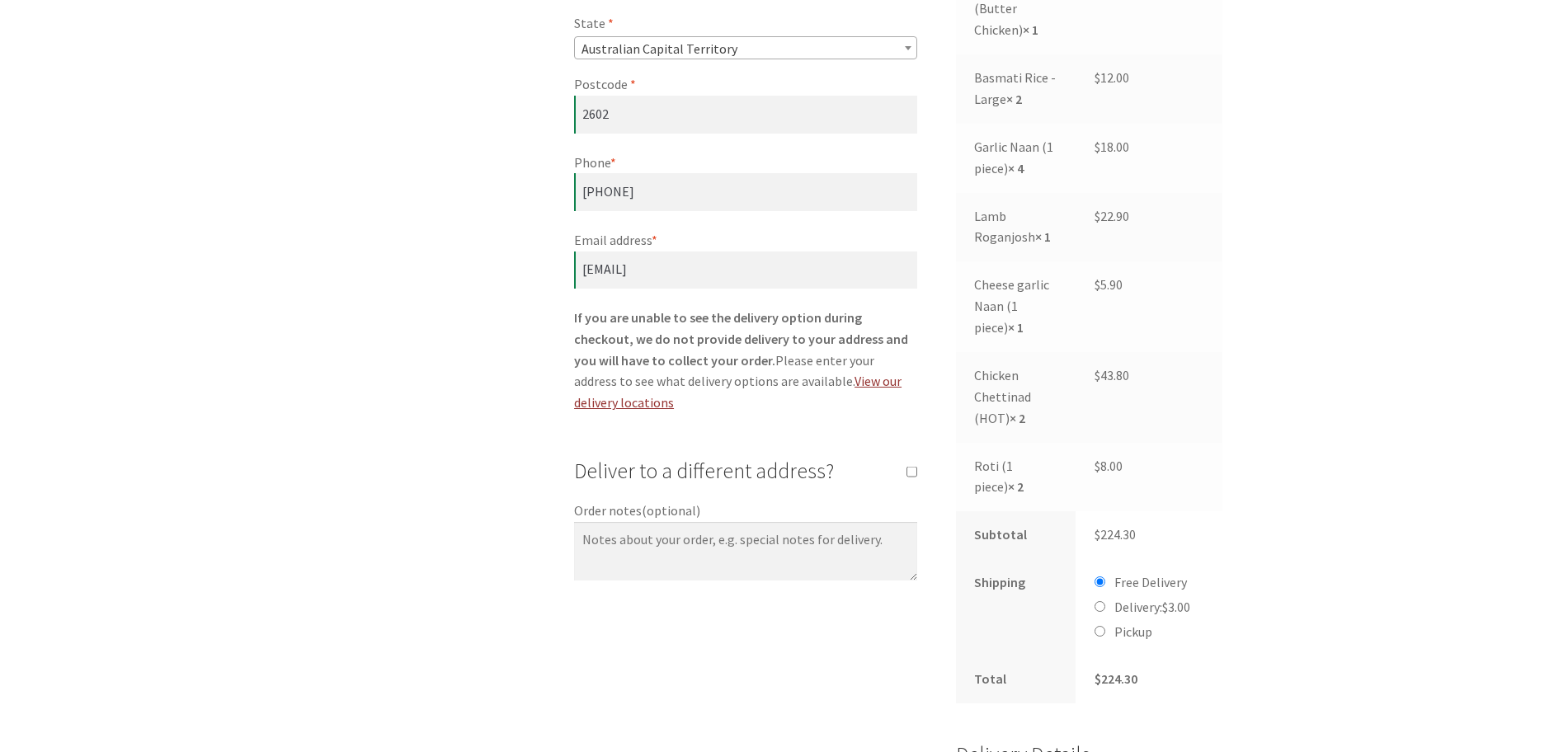 scroll, scrollTop: 829, scrollLeft: 0, axis: vertical 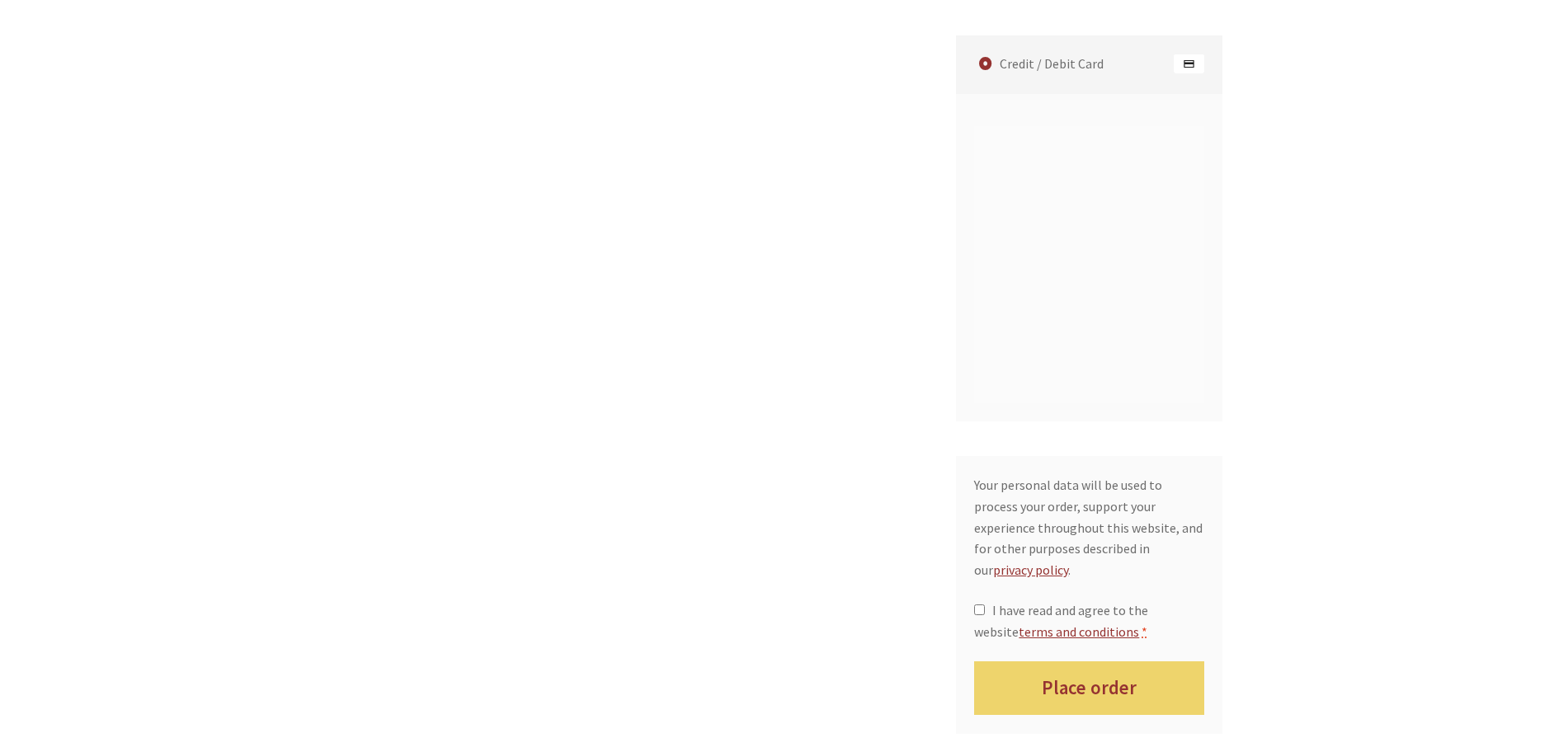 click on "Billing details
First name  * [FIRST] Last name  * [LAST] Company name  (optional) Manteena Country/Region  * Australia Street address   * [NUMBER] [STREET] , Flat, suite, unit, etc.   (optional) Downer Suburb   * ACT State   * Select an option… Australian Capital Territory New South Wales Northern Territory Queensland South Australia Tasmania Victoria Western Australia Australian Capital Territory Postcode   * [POSTCODE] Phone  * [PHONE] Email address  * [EMAIL]
If you are unable to see the delivery option during checkout, we do not provide delivery to your address and you will have to collect your order.  Please enter your address to see what delivery options are available.  View our delivery locations
Deliver to a different address?
First name  * [FIRST] Last name  * [LAST] Company name  (optional) Country/Region  * Australia Street address   *" at bounding box center [898, -327] 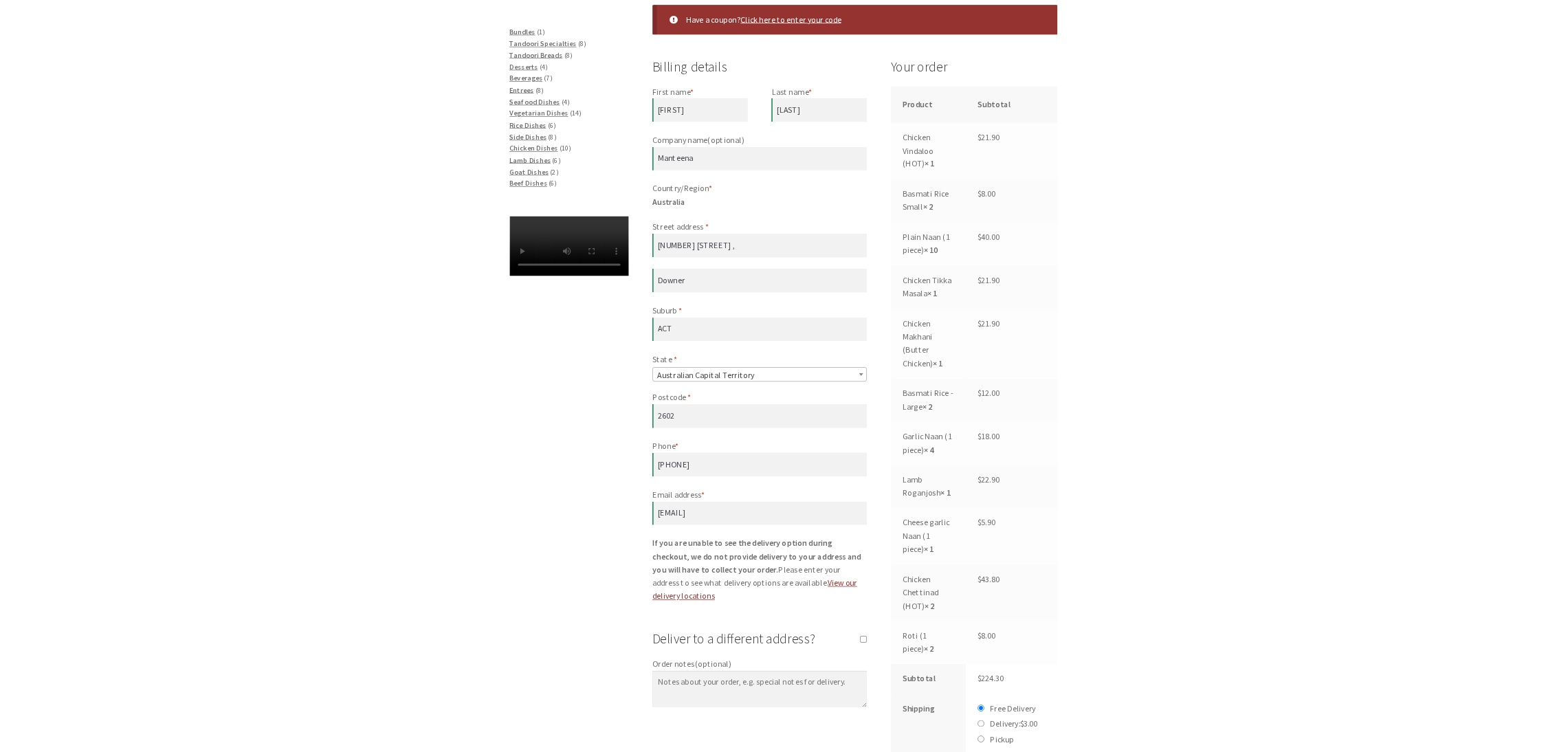 scroll, scrollTop: 317, scrollLeft: 0, axis: vertical 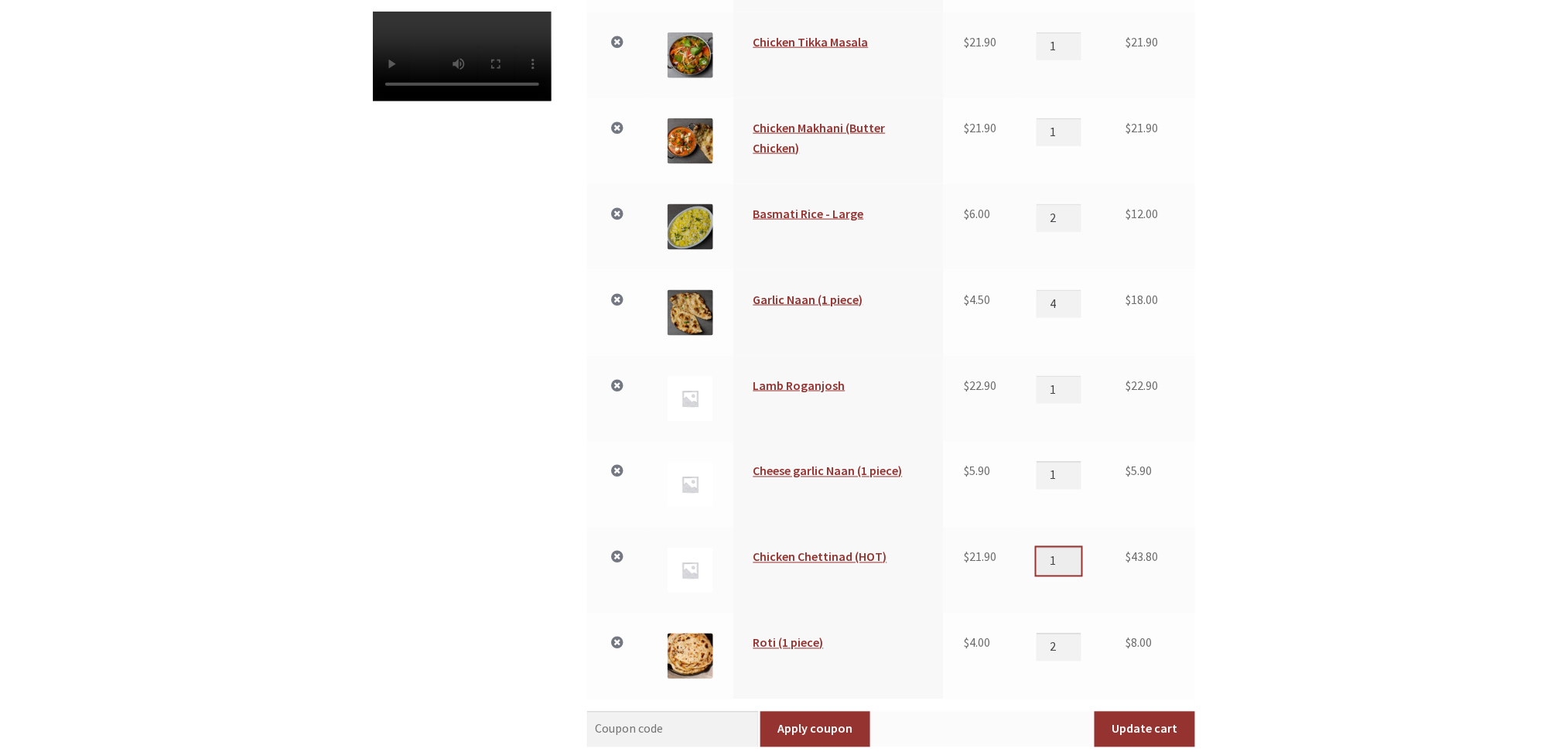 type on "1" 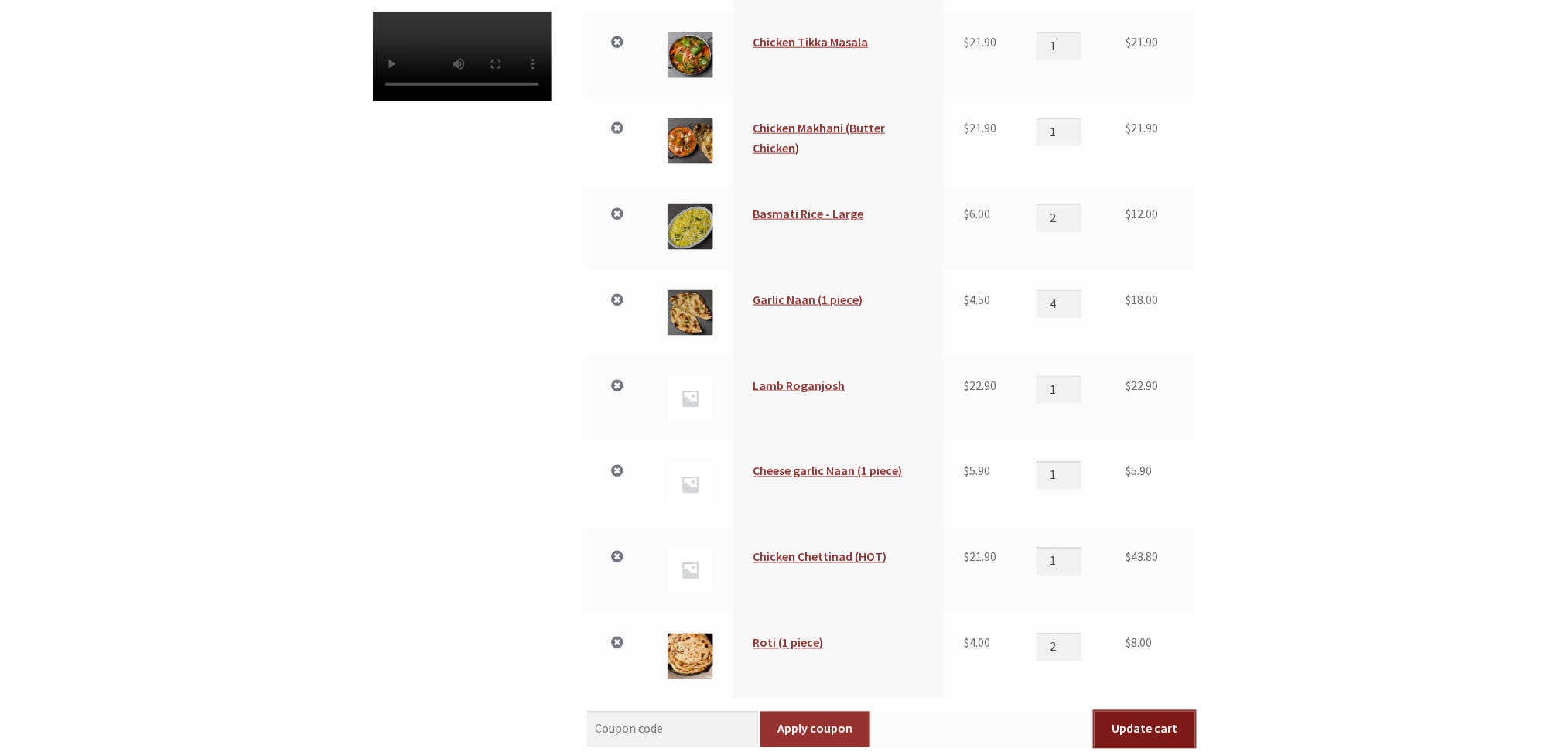 click on "Update cart" at bounding box center (1145, 730) 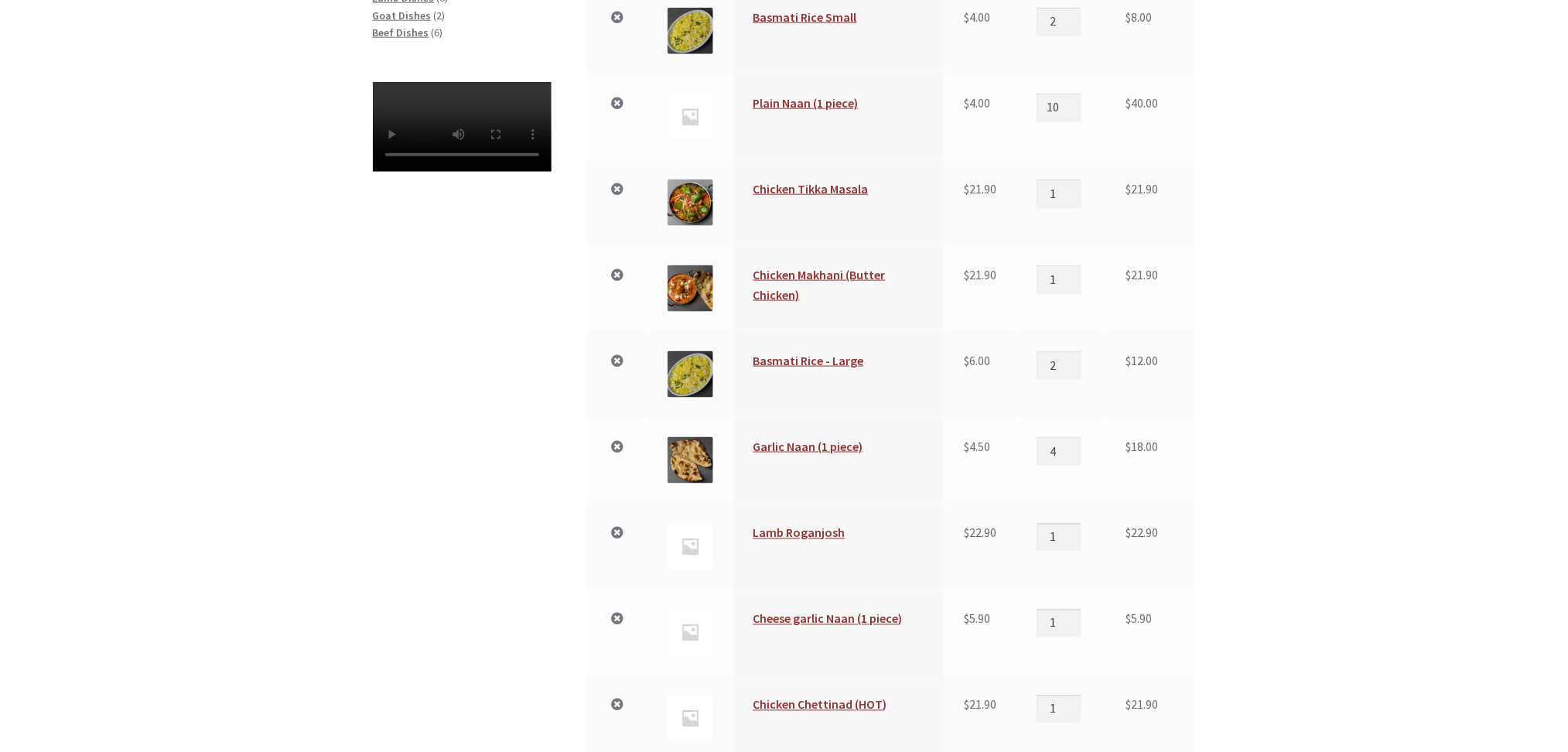 scroll, scrollTop: 591, scrollLeft: 0, axis: vertical 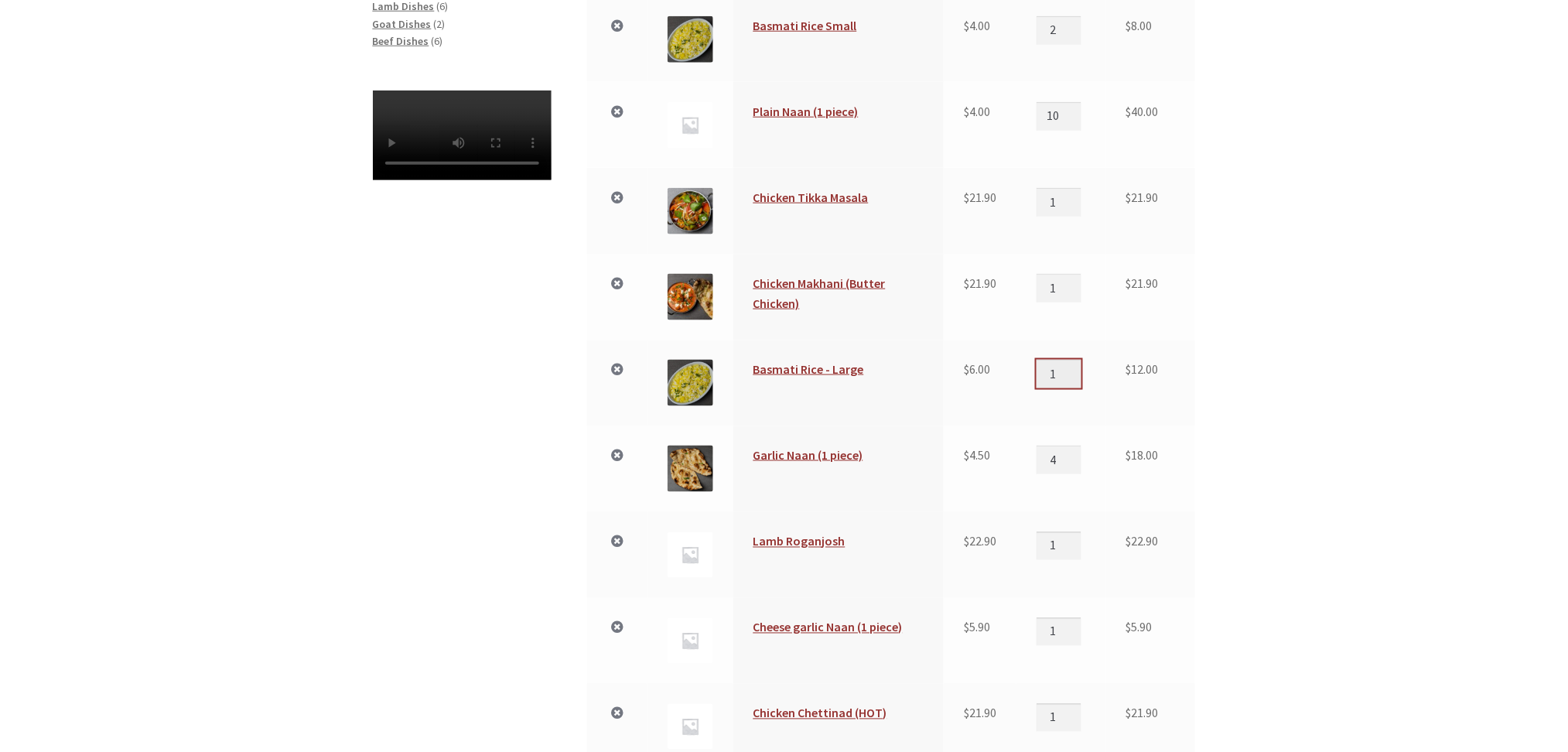 type on "1" 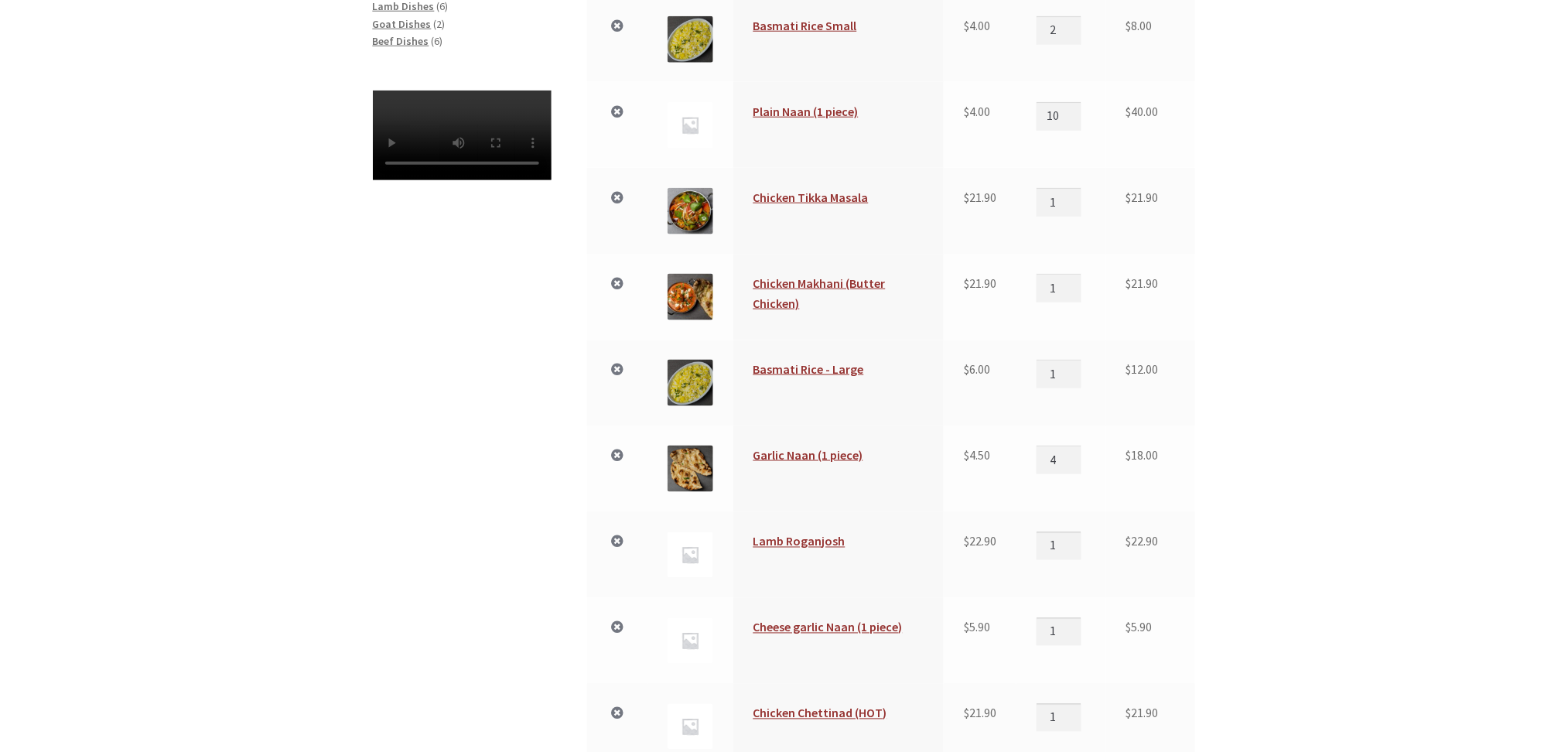 click on "Your Order
Cart updated.
Remove item
Thumbnail image
Product
Price
Quantity
Subtotal
×
Chicken Vindaloo (HOT)
$ 21.90
Chicken Vindaloo (HOT) quantity
1
$ 21.90
×
Basmati Rice Small
$ 4.00
Basmati Rice Small quantity
2
$ 8.00
×
Plain Naan (1 piece)
$ 4.00
Plain Naan (1 piece) quantity
10
$ 40.00
×
$ 1" at bounding box center (784, 563) 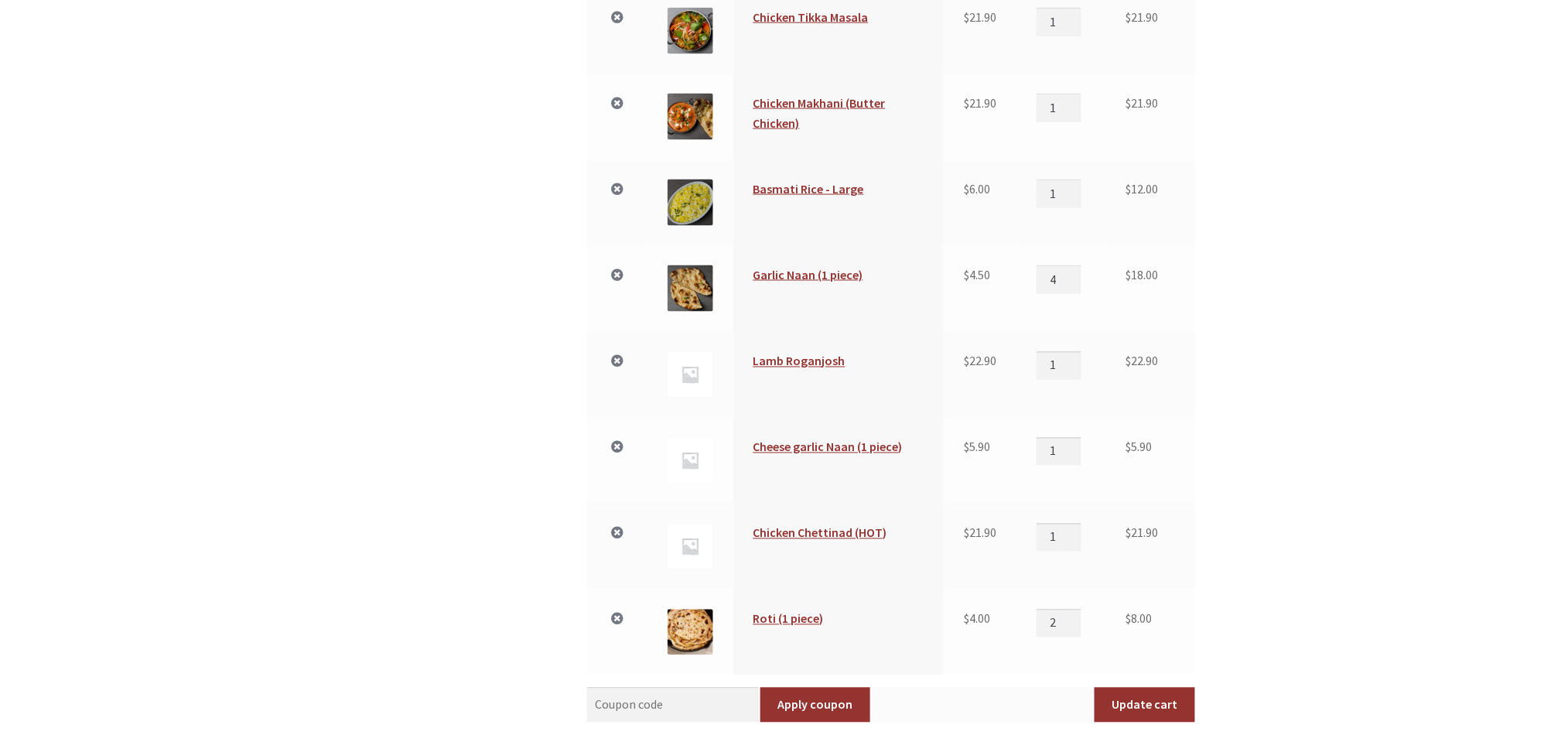 scroll, scrollTop: 901, scrollLeft: 0, axis: vertical 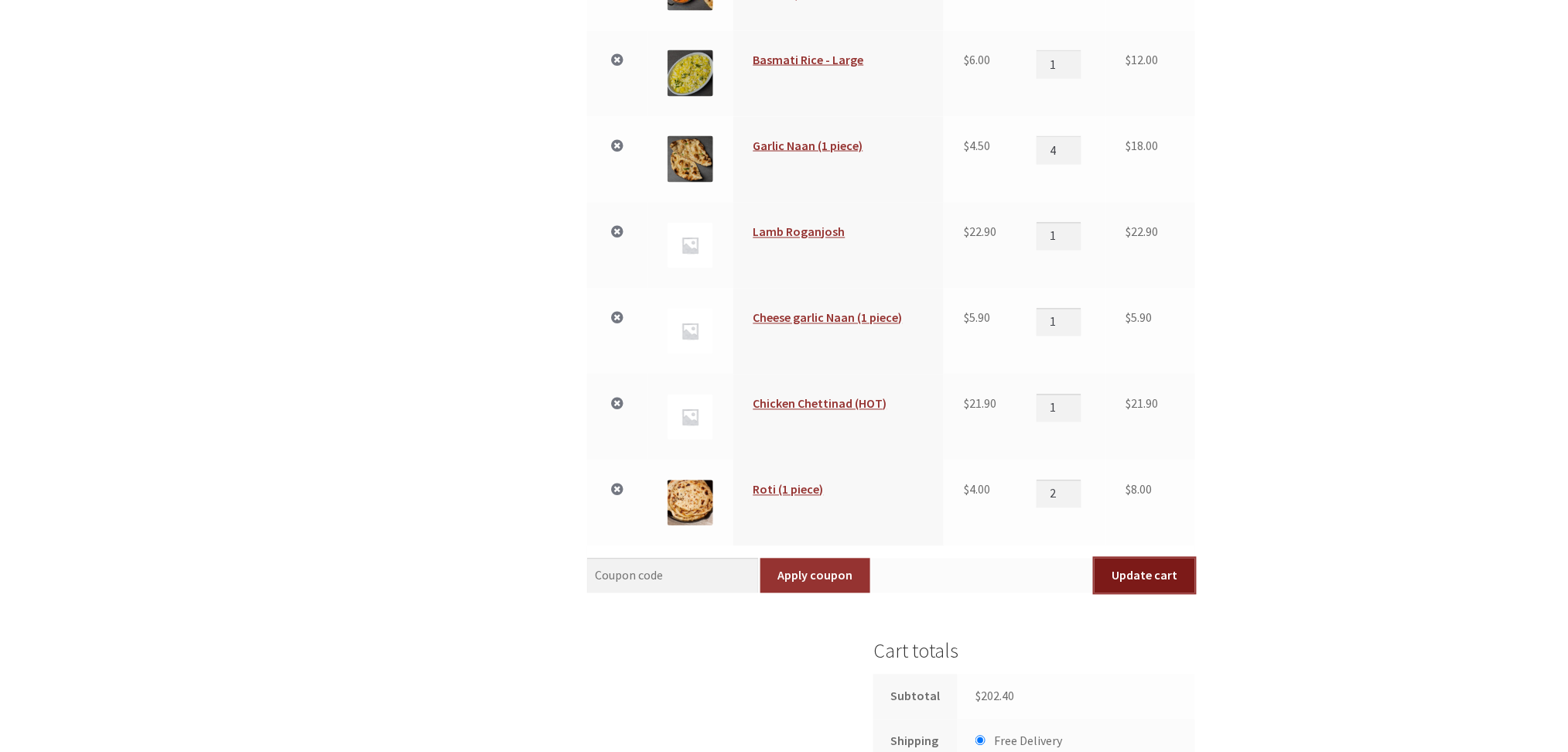 click on "Update cart" at bounding box center (1145, 576) 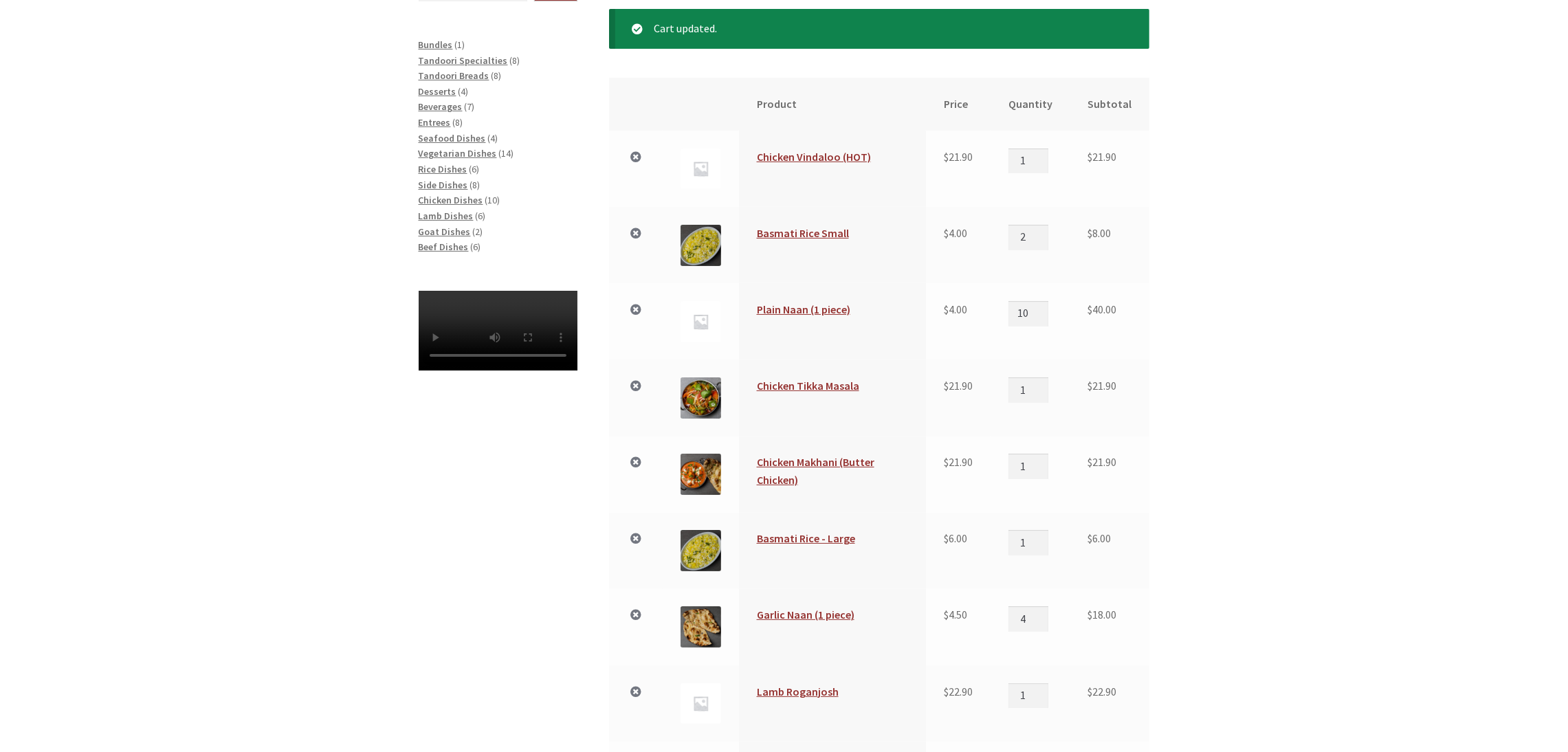 scroll, scrollTop: 302, scrollLeft: 0, axis: vertical 